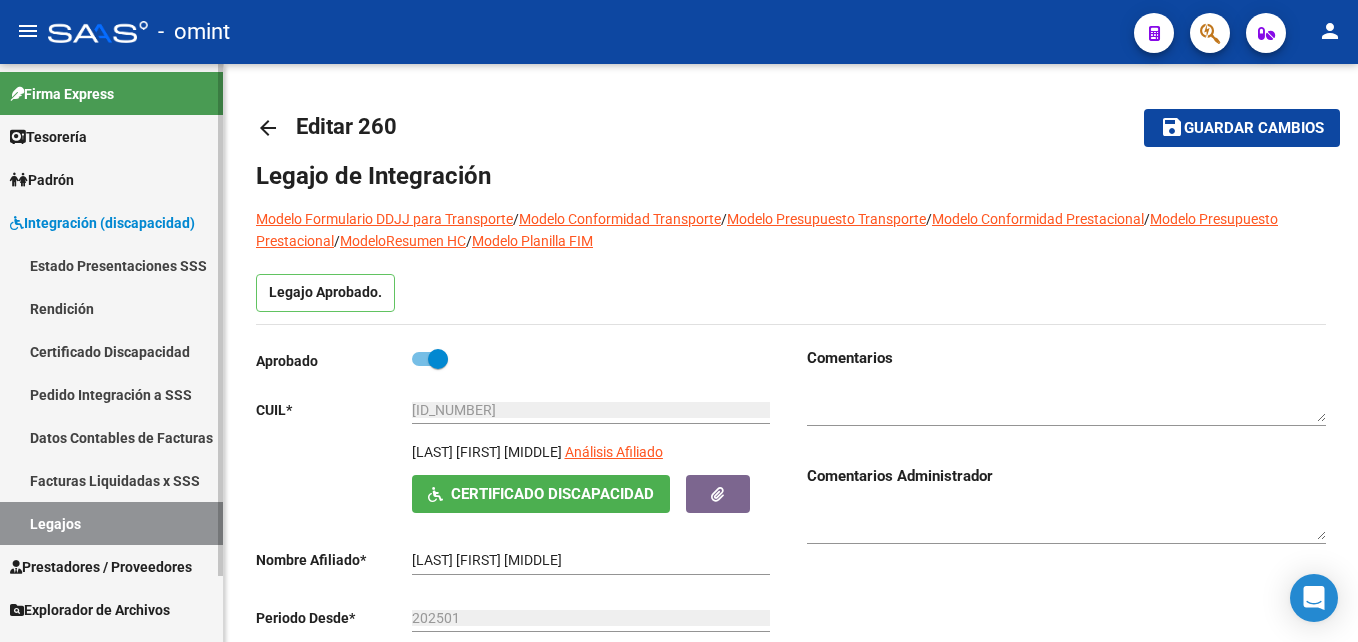 scroll, scrollTop: 0, scrollLeft: 0, axis: both 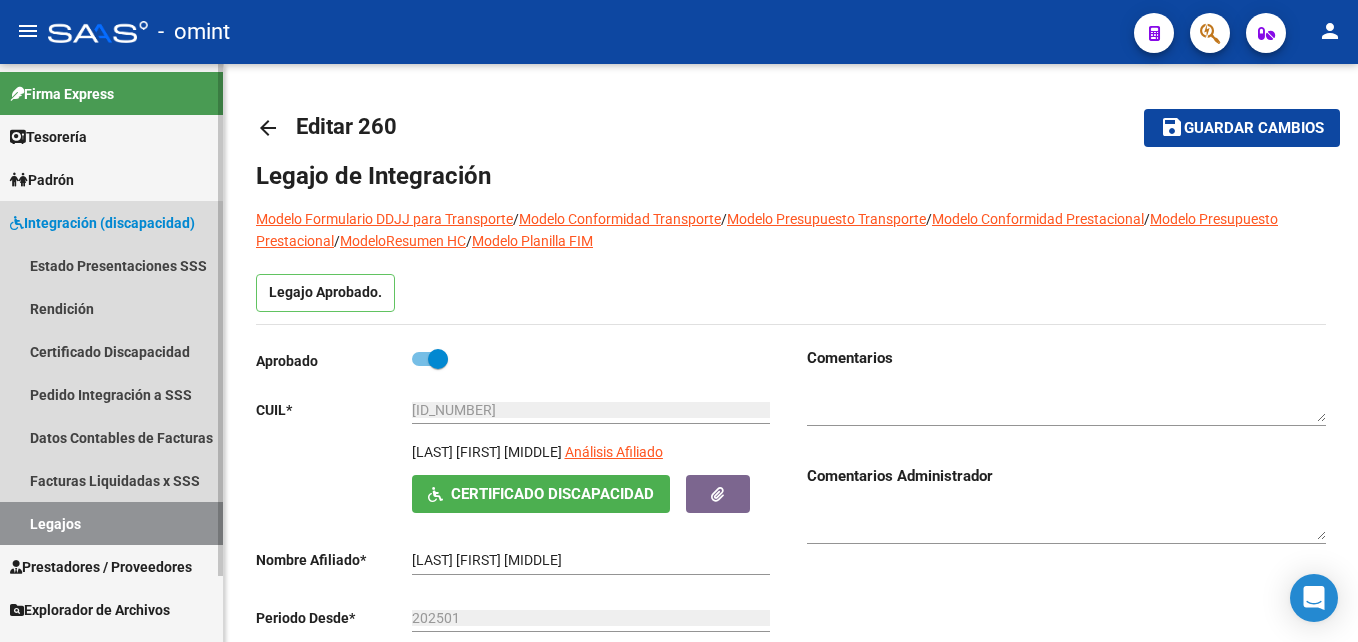 click on "Legajos" at bounding box center (111, 523) 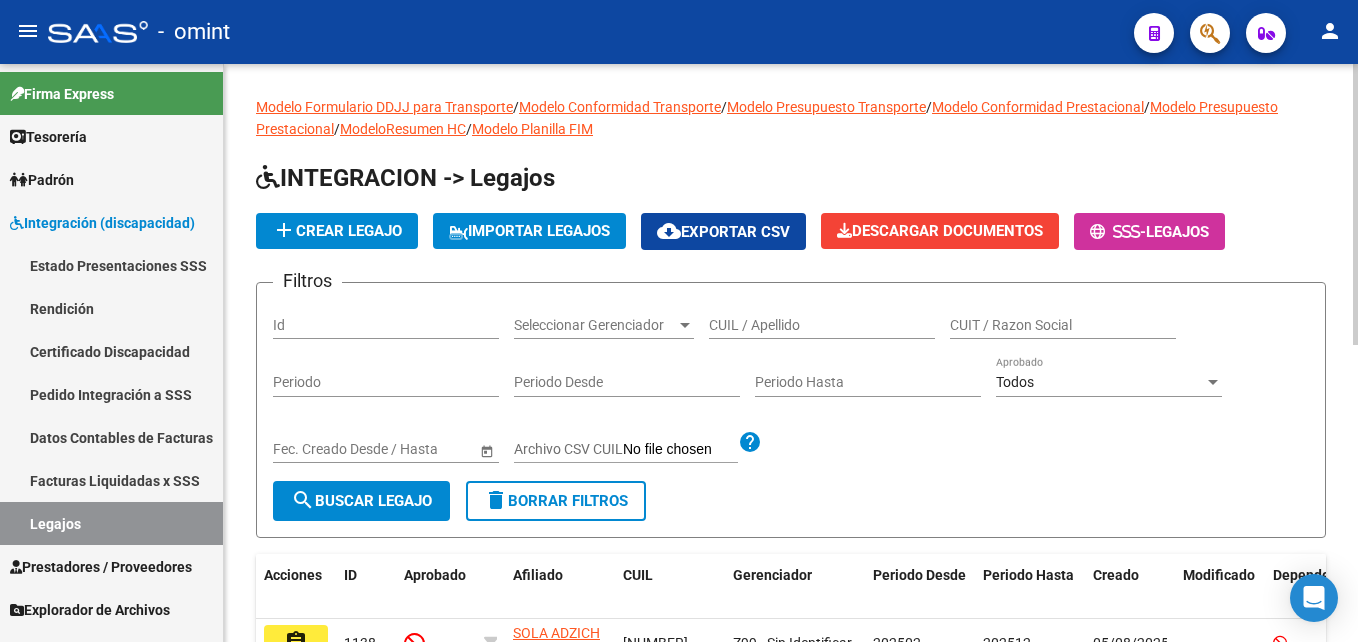 click on "CUIL / Apellido" at bounding box center [822, 325] 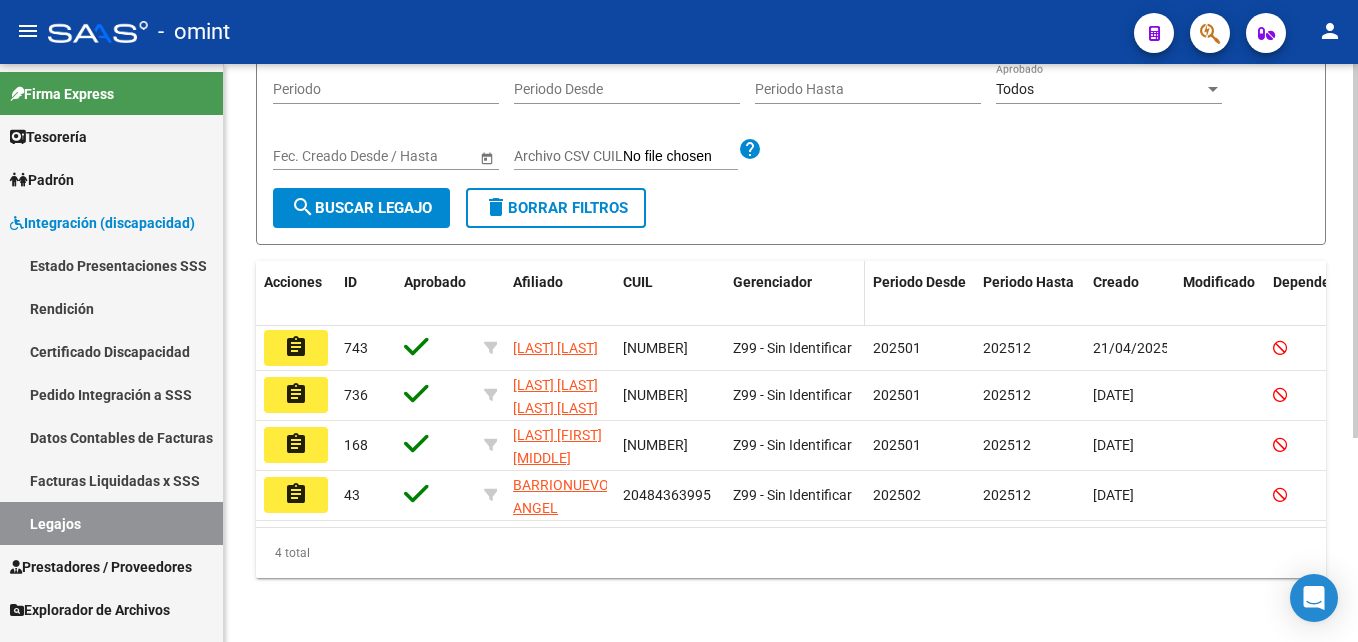 scroll, scrollTop: 300, scrollLeft: 0, axis: vertical 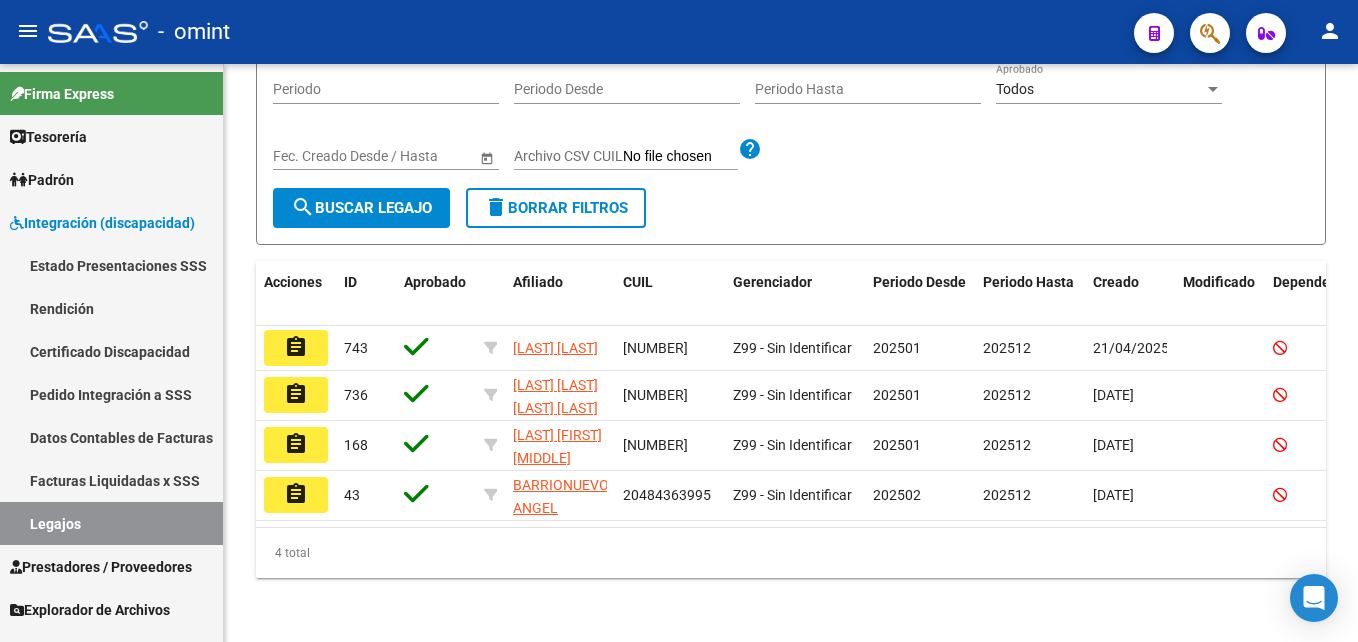 type on "barrion" 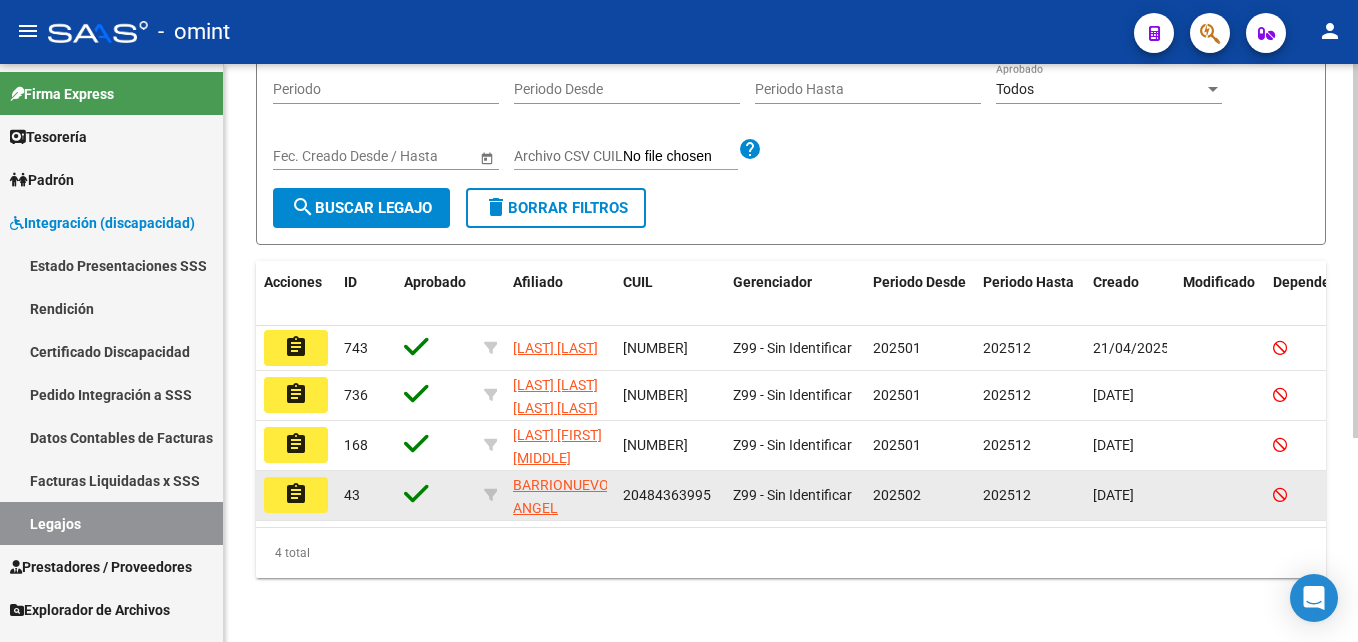 click on "assignment" 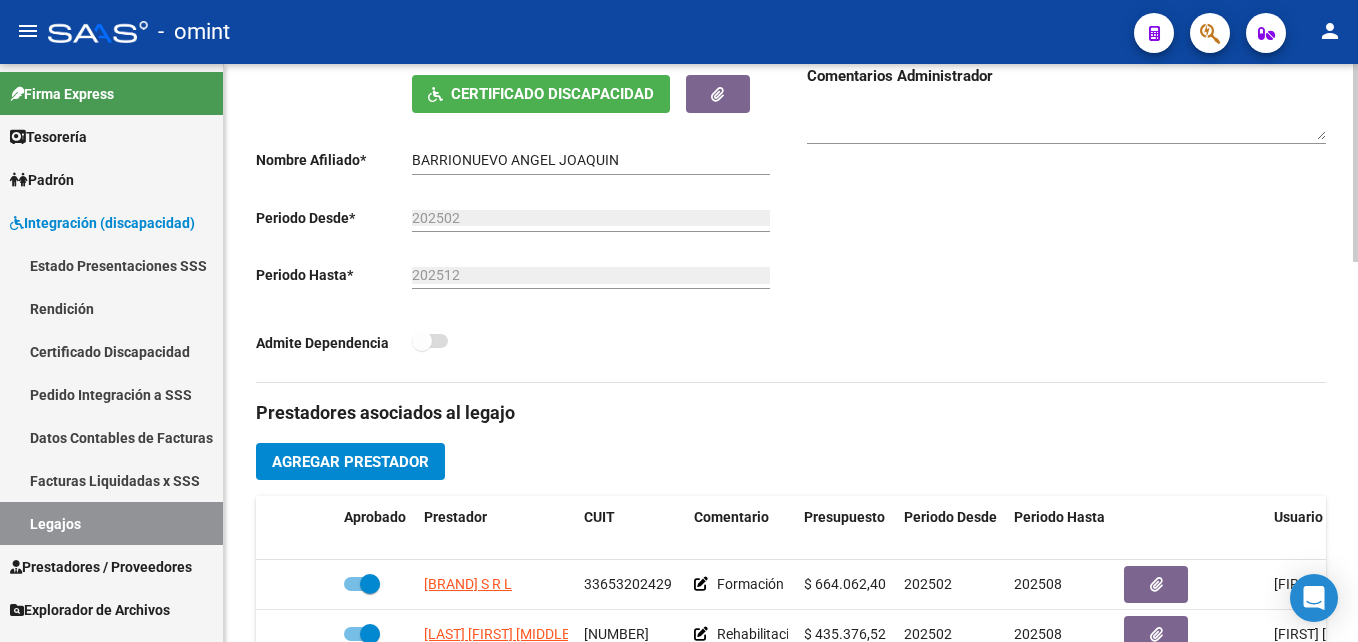 scroll, scrollTop: 700, scrollLeft: 0, axis: vertical 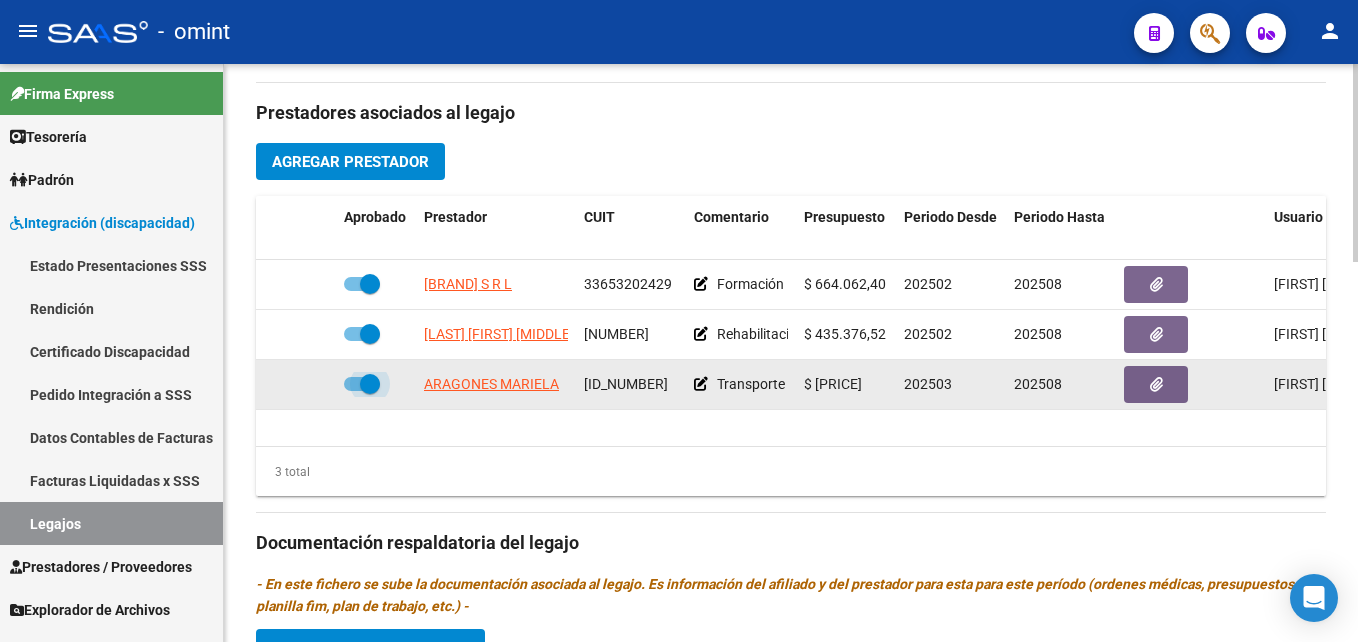 click at bounding box center [370, 384] 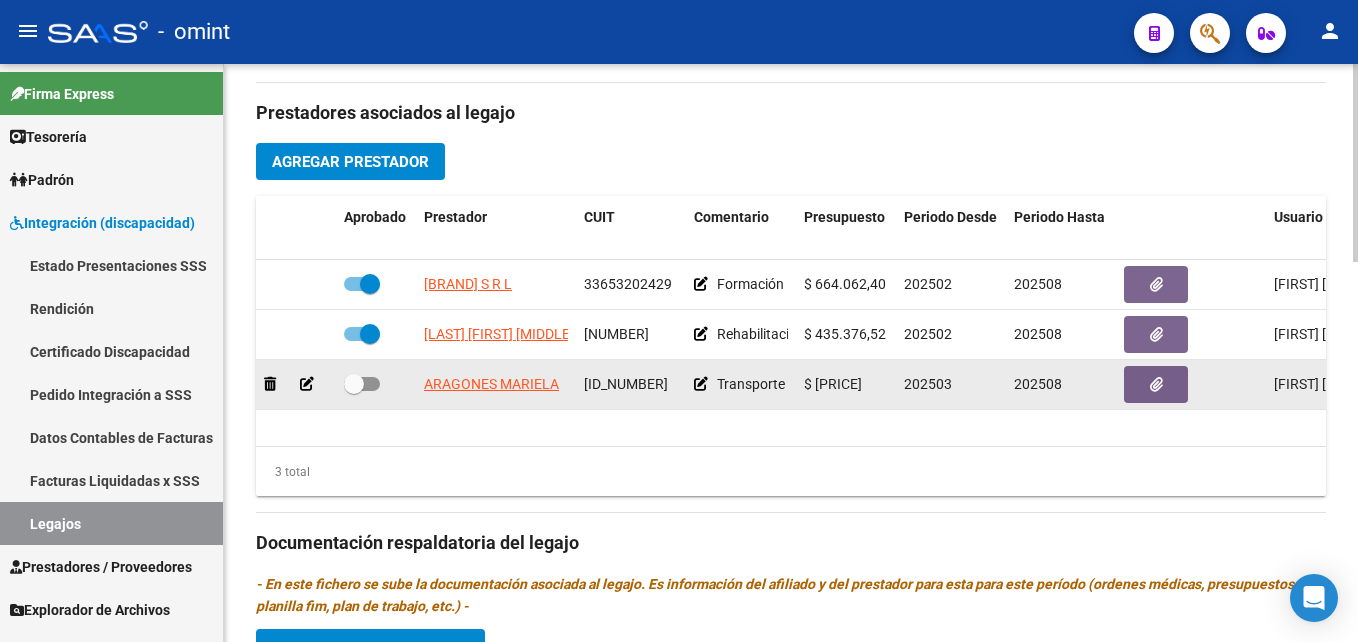 click 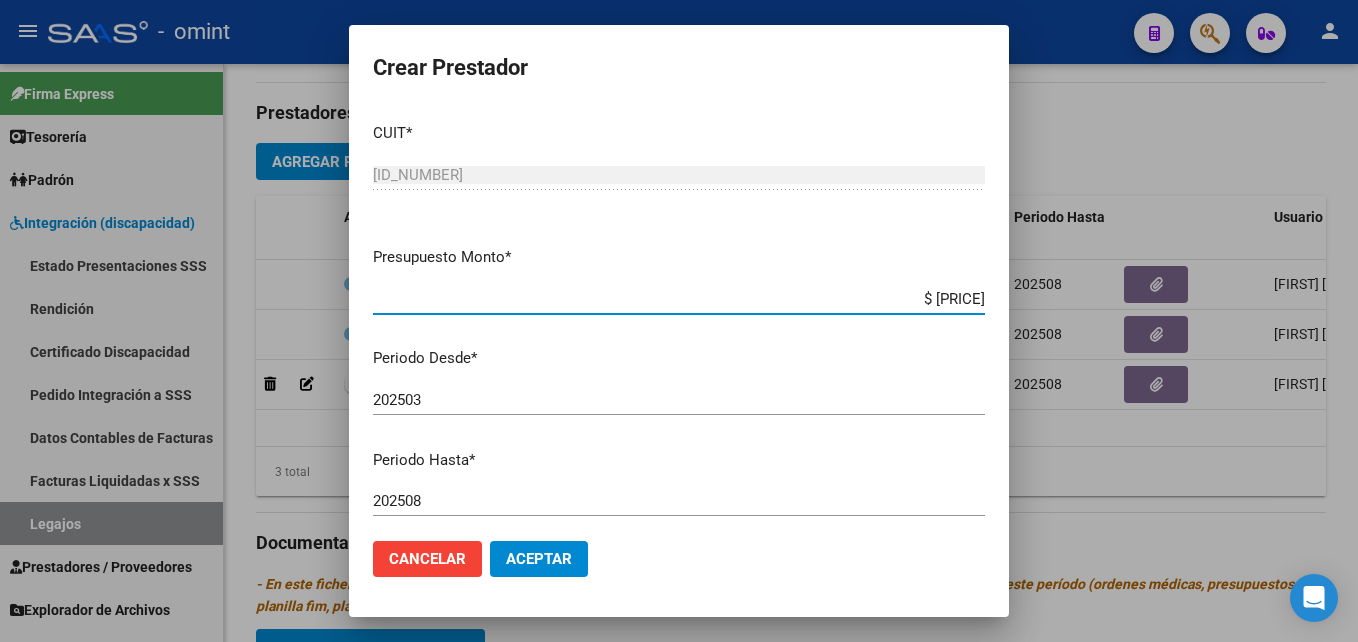 click on "202508" at bounding box center (679, 501) 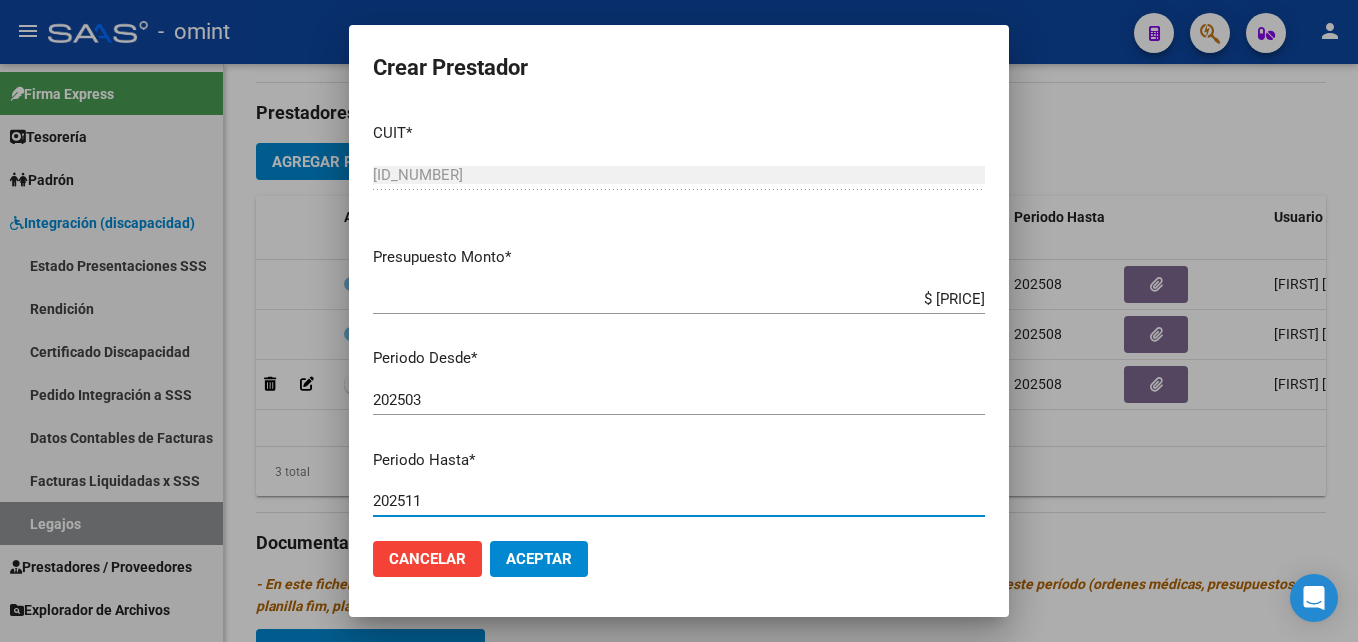 type on "202511" 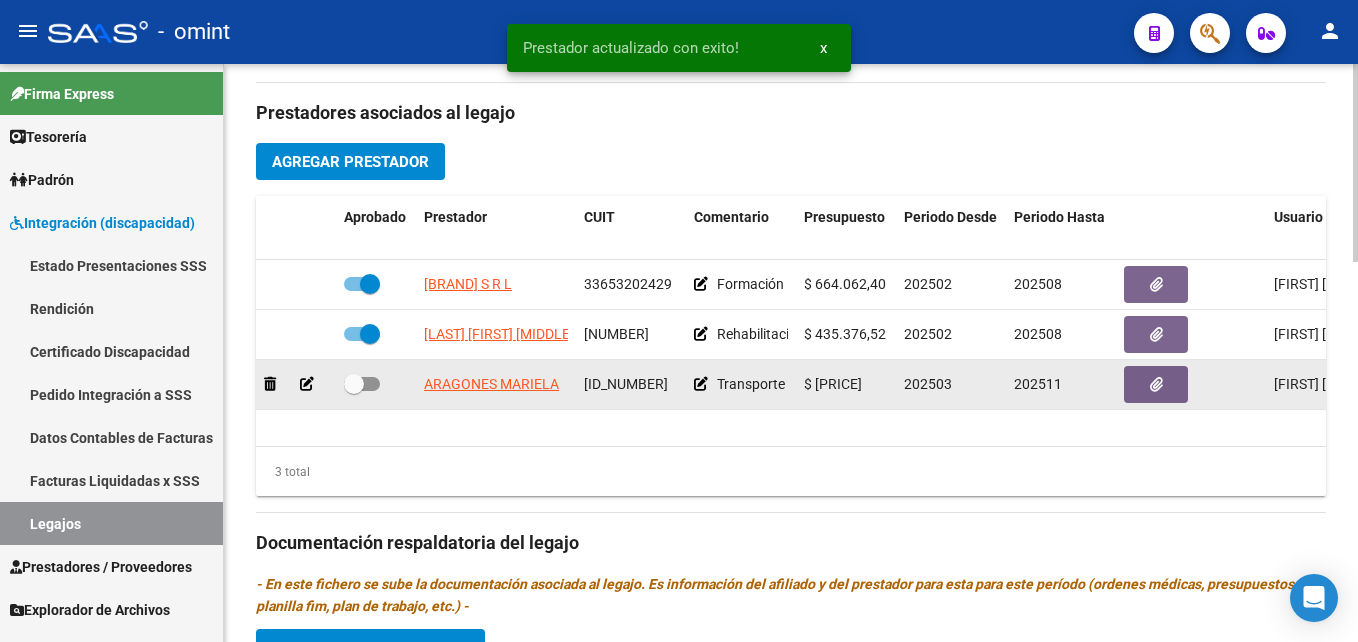 click at bounding box center [354, 384] 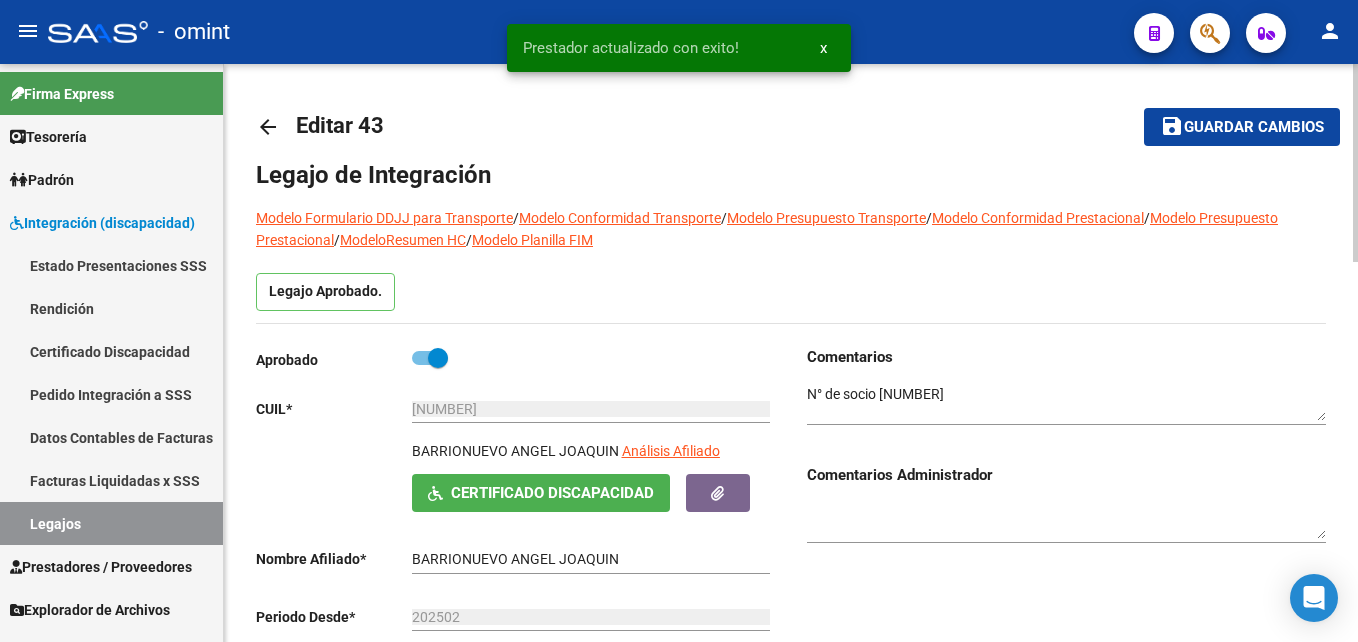 scroll, scrollTop: 0, scrollLeft: 0, axis: both 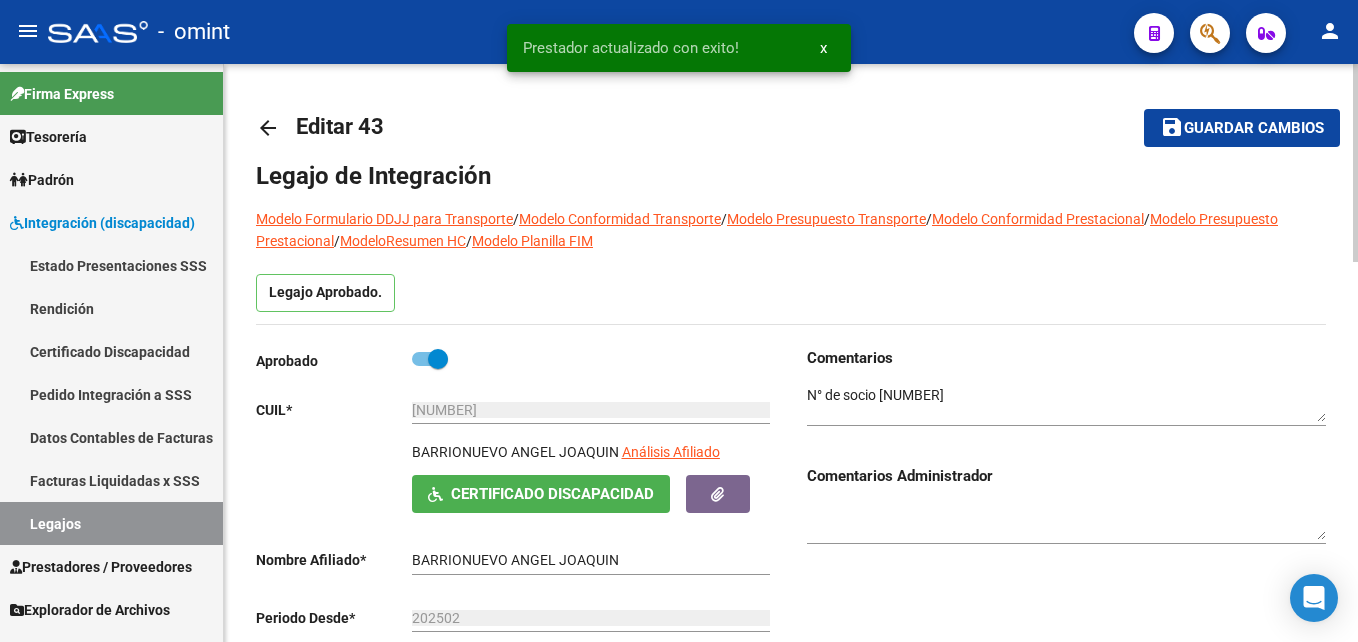 click on "save" 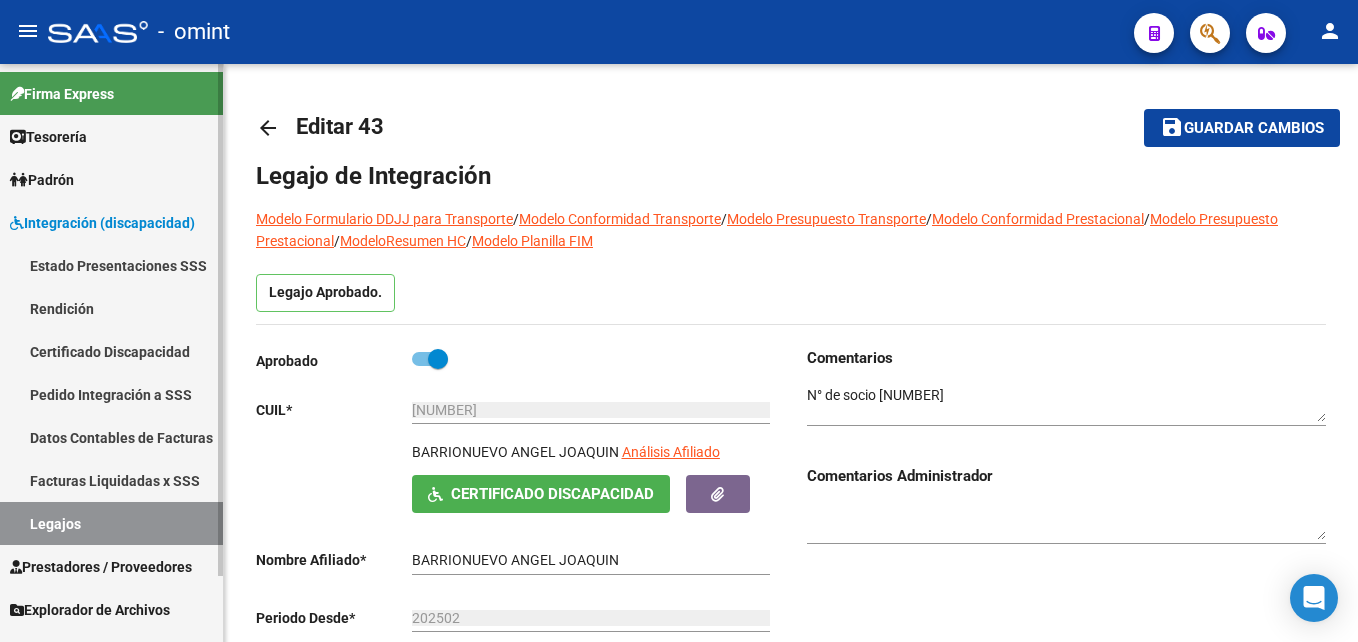 click on "Legajos" at bounding box center [111, 523] 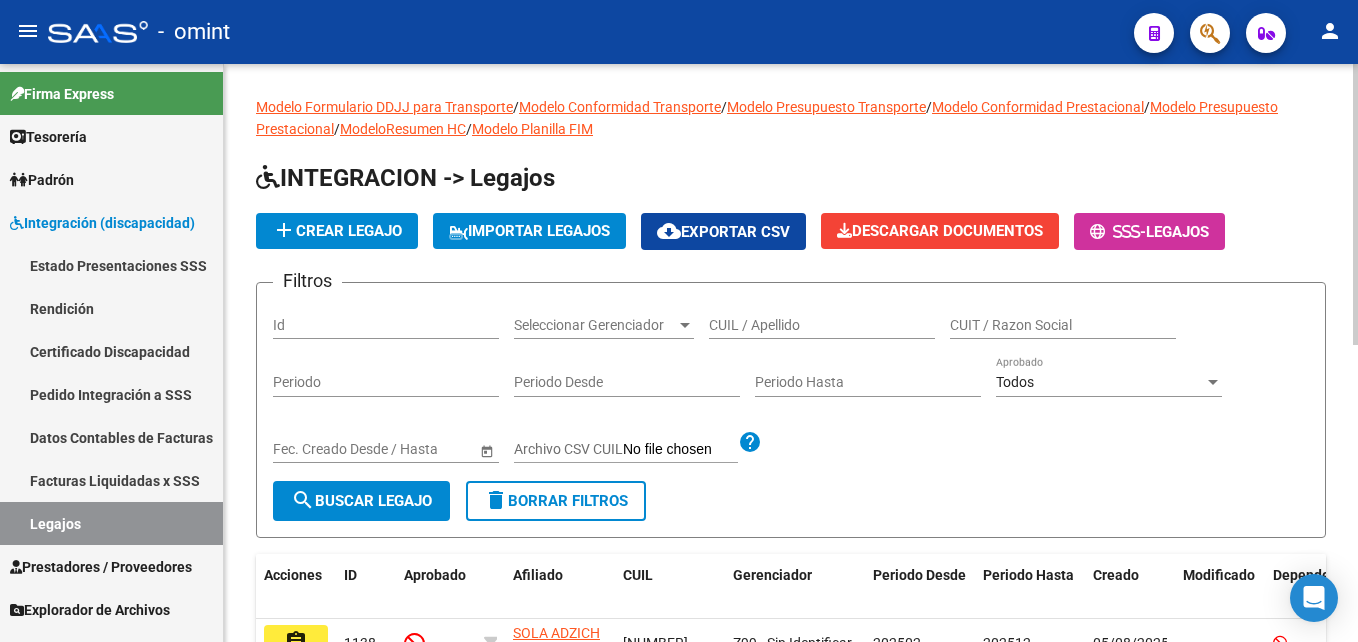 click on "CUIL / Apellido" 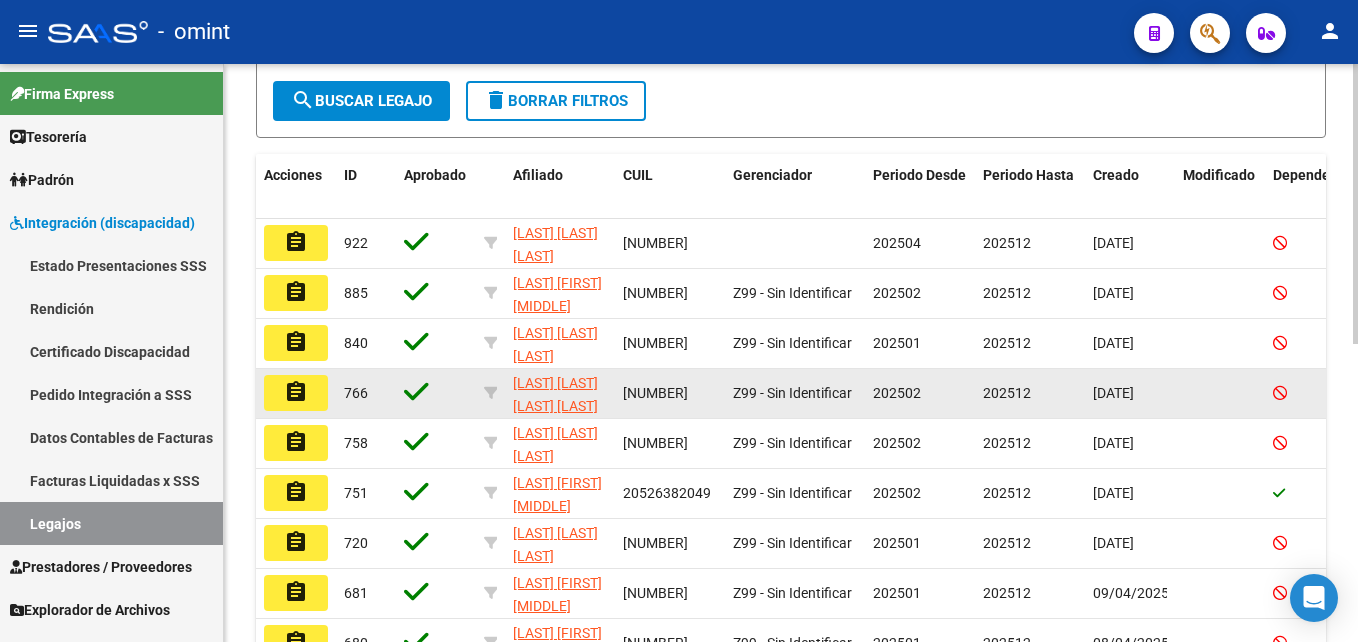 scroll, scrollTop: 0, scrollLeft: 0, axis: both 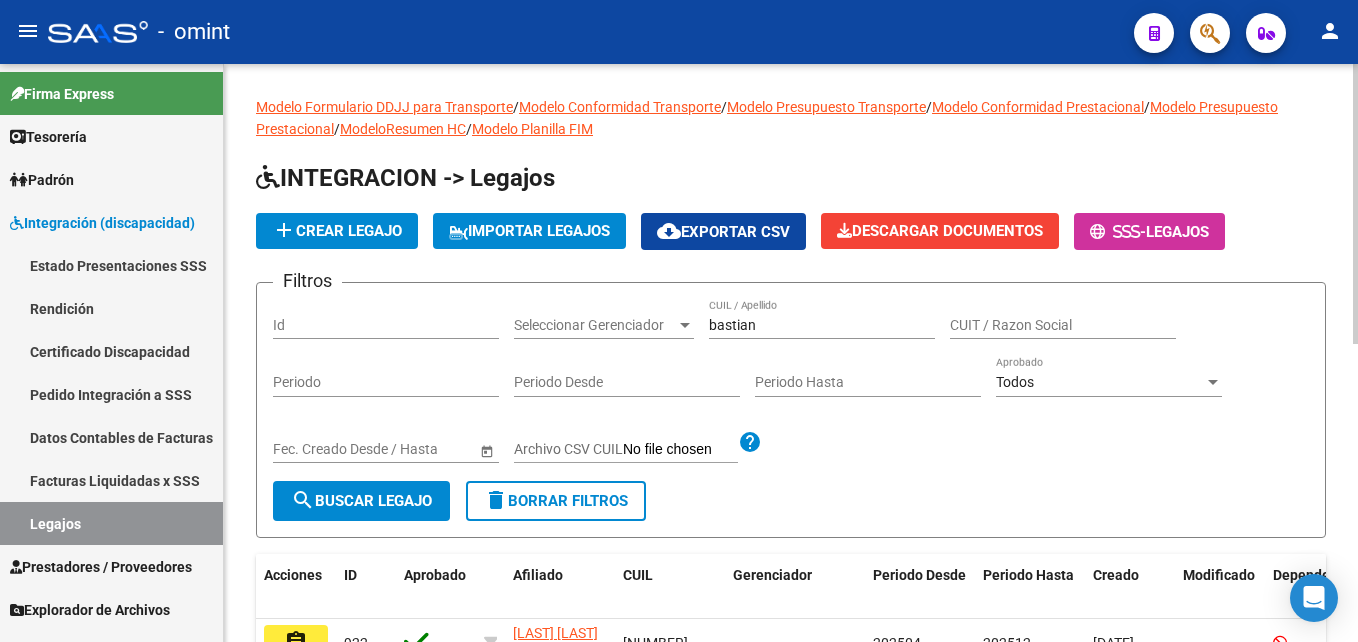 click on "bastian CUIL / Apellido" 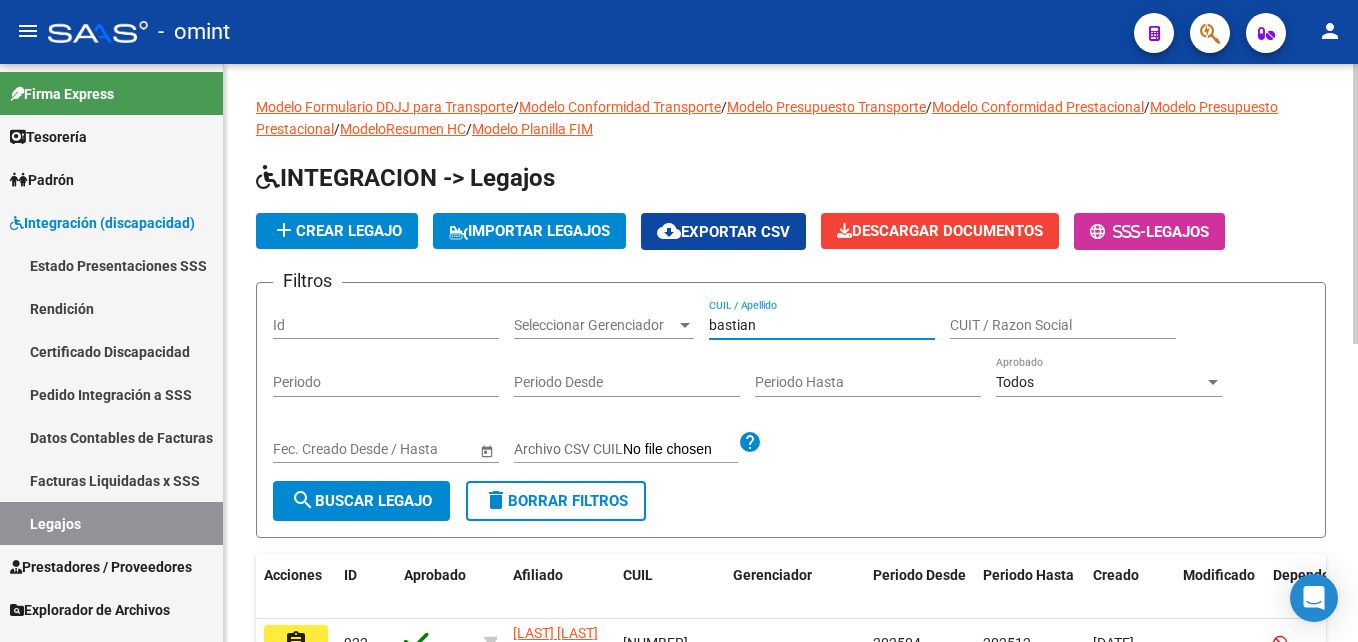 click on "bastian CUIL / Apellido" 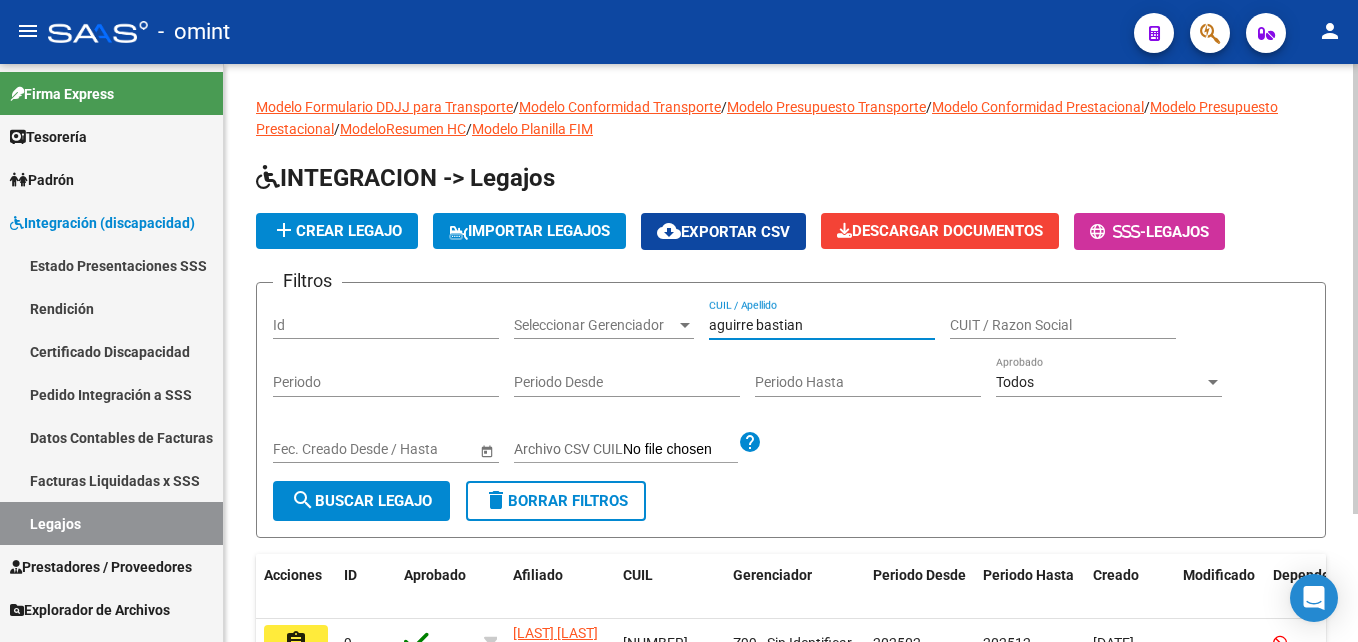 scroll, scrollTop: 165, scrollLeft: 0, axis: vertical 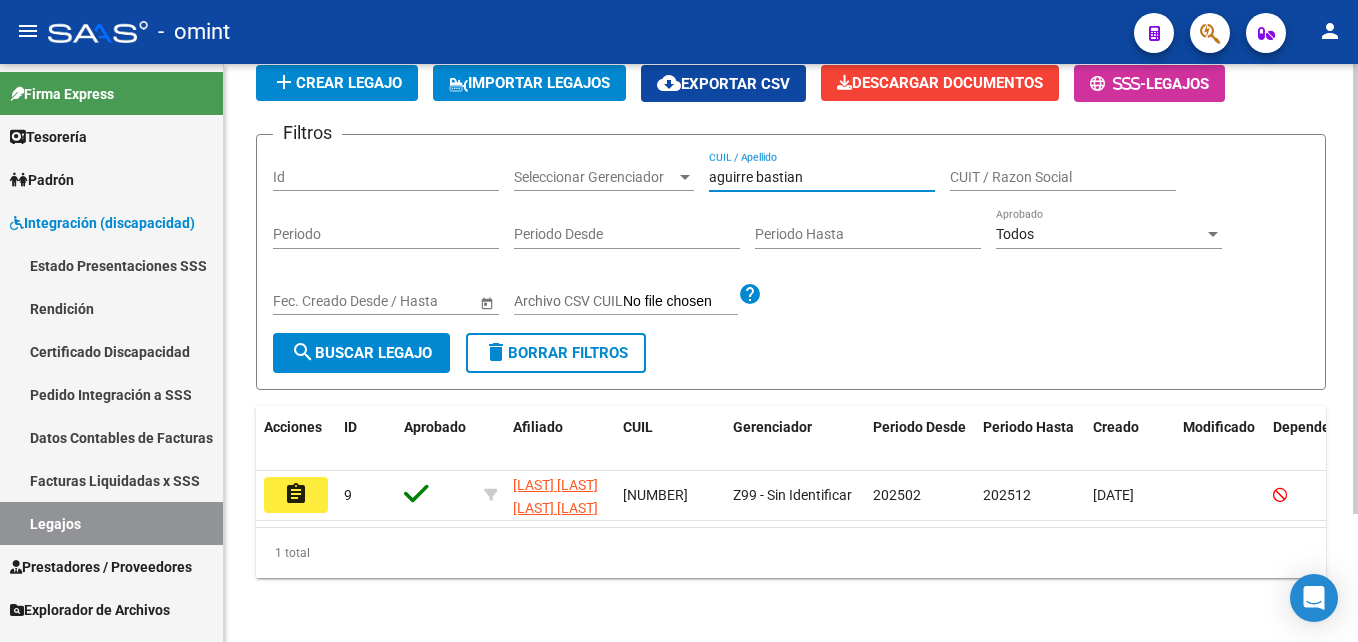 type on "aguirre bastian" 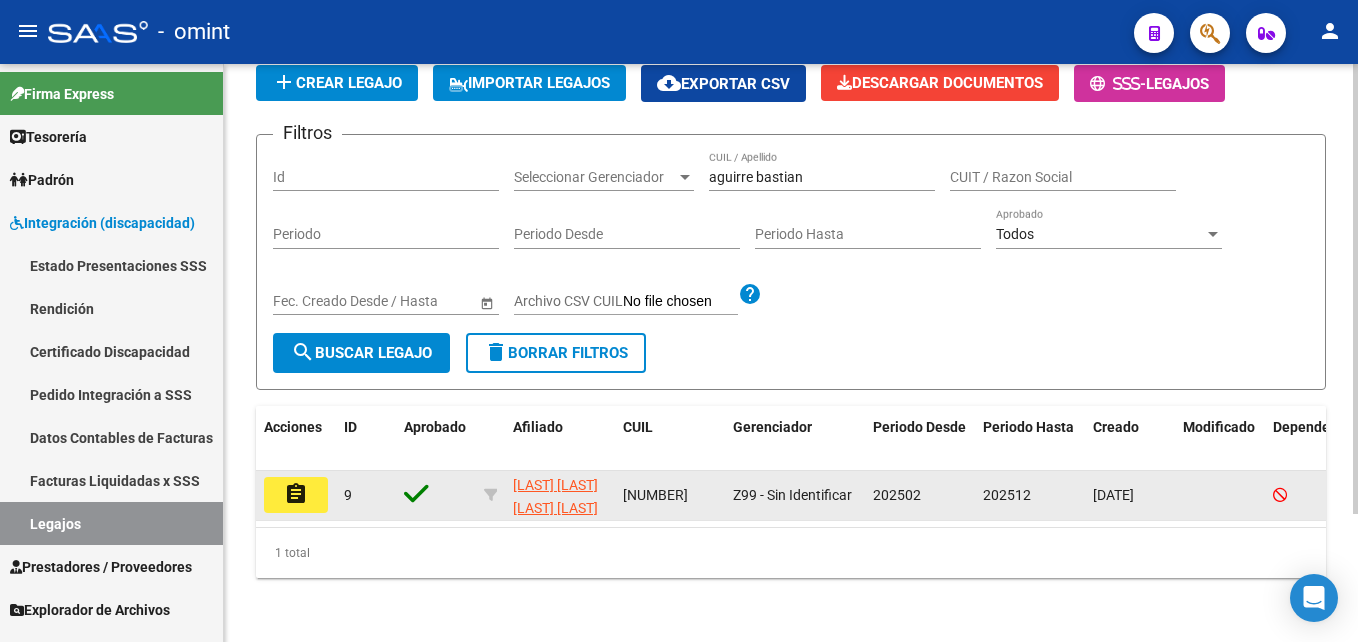 click on "assignment" 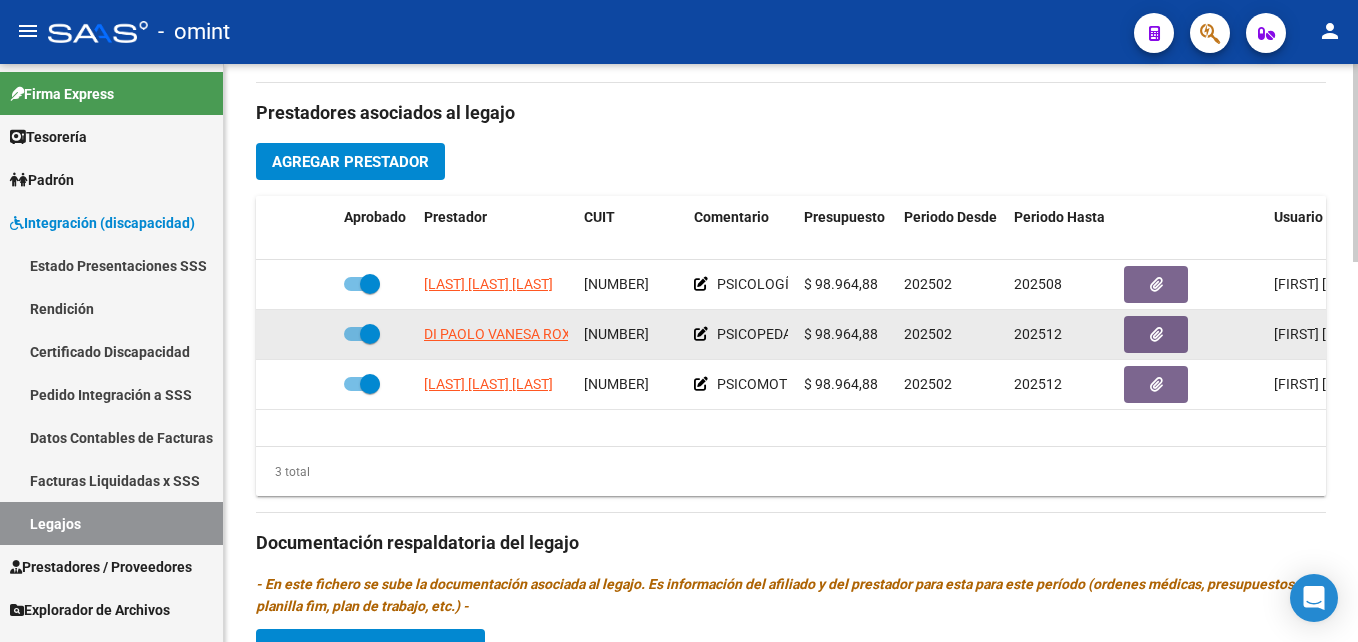 scroll, scrollTop: 1000, scrollLeft: 0, axis: vertical 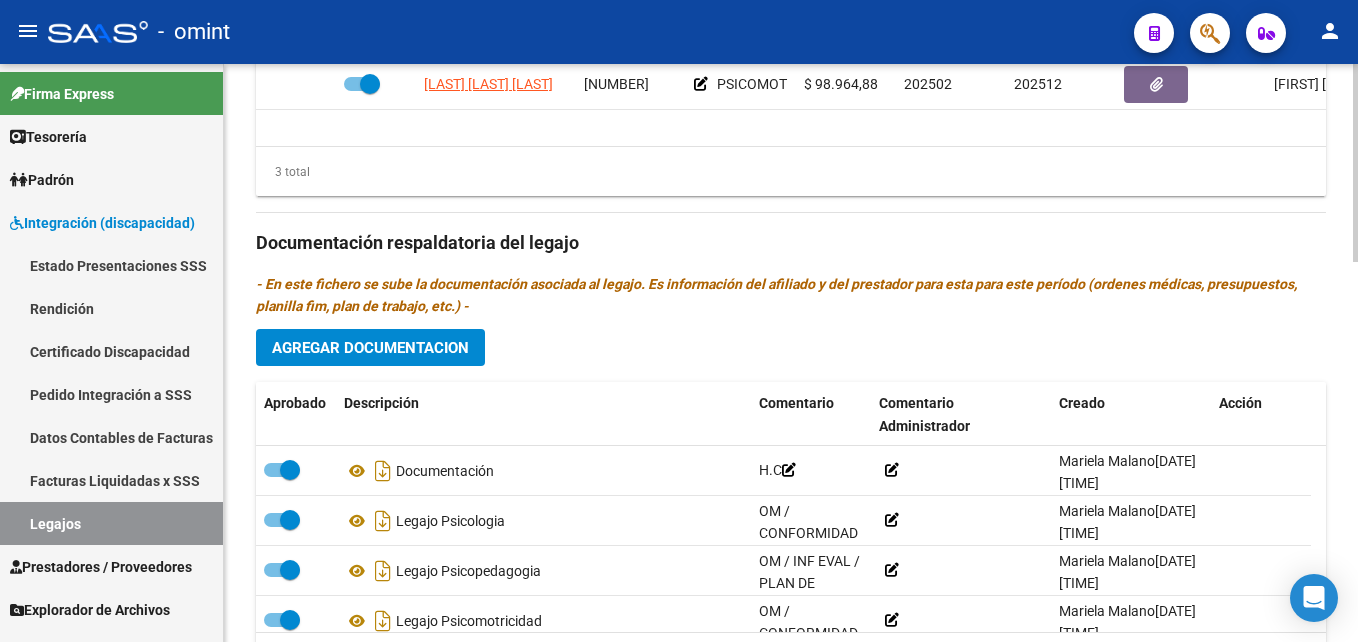 click on "Agregar Documentacion" 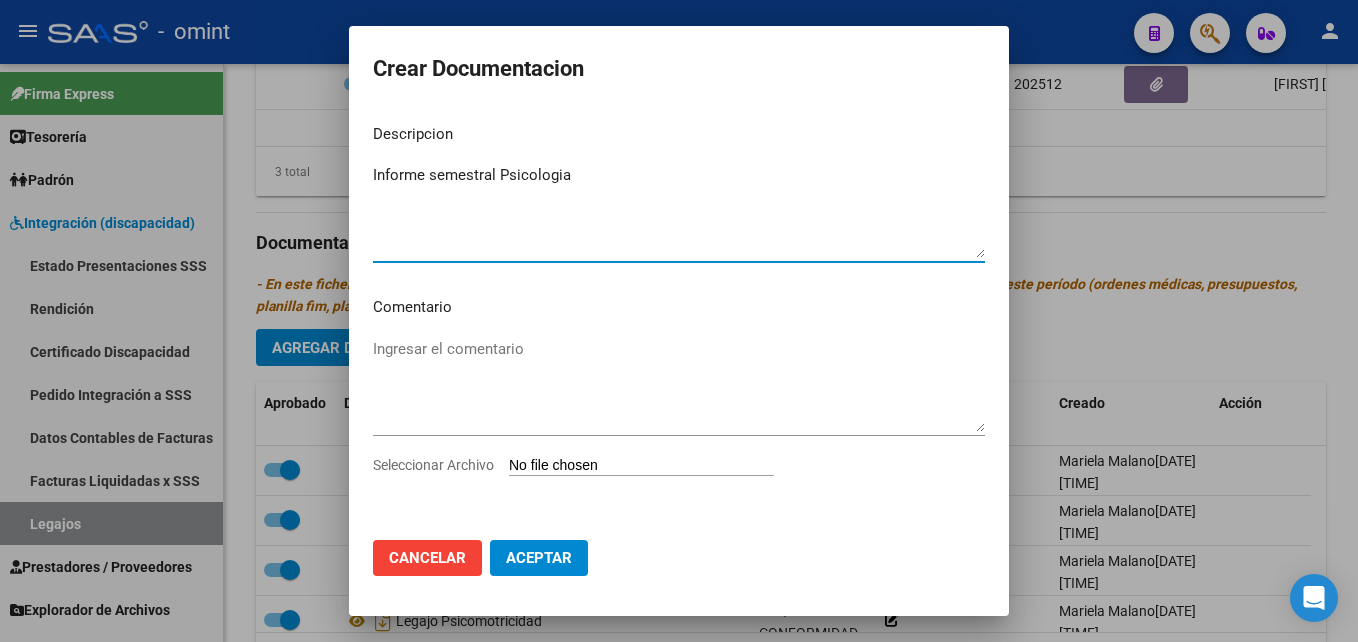 type on "Informe semestral Psicologia" 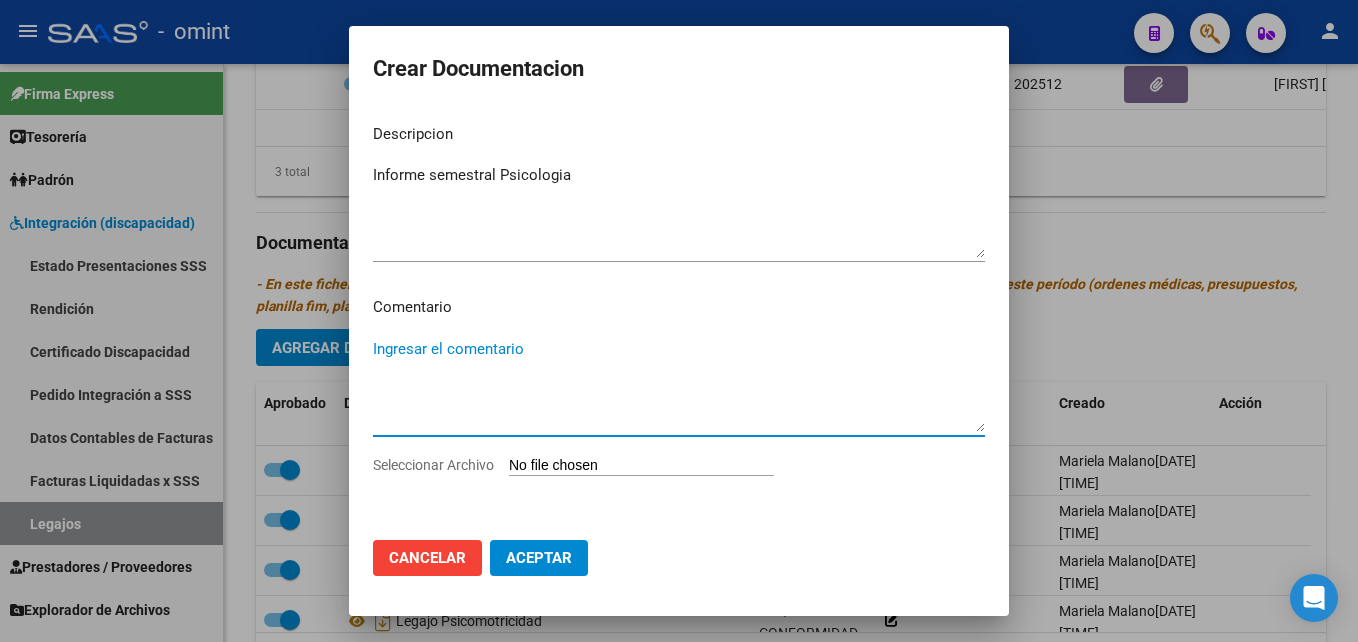 click on "Seleccionar Archivo" at bounding box center [641, 466] 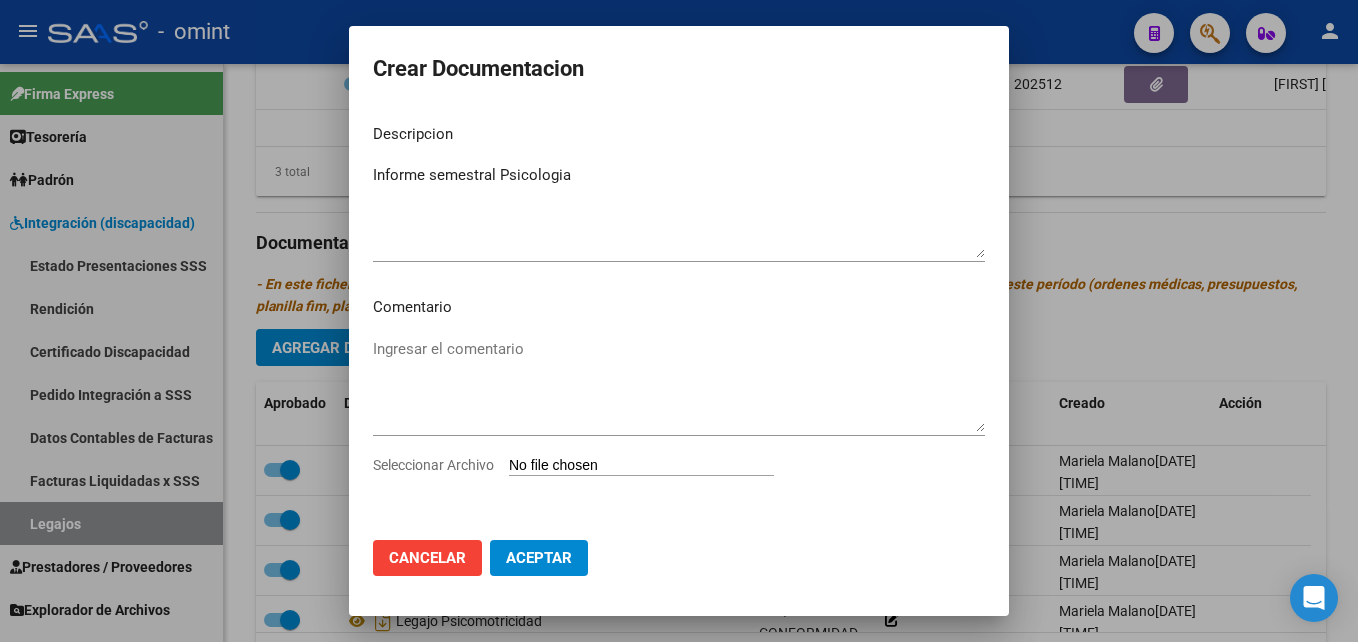 type on "C:\fakepath\Informe semestral Psicologia.pdf" 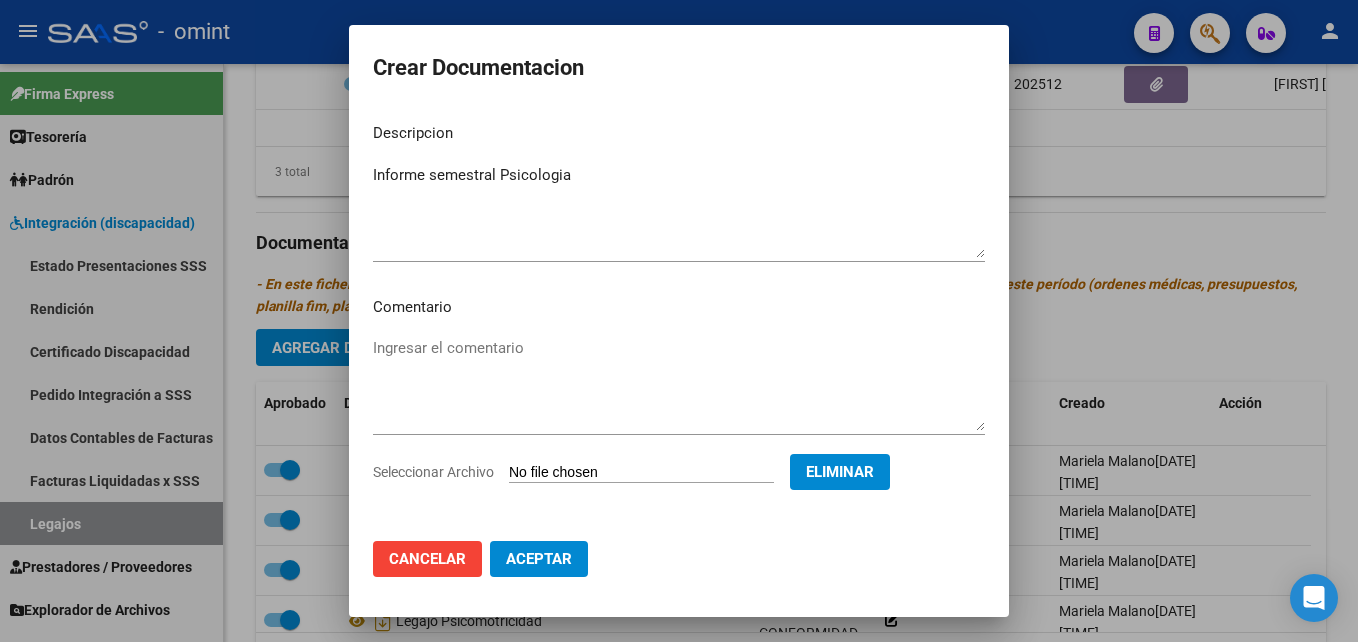 click on "Aceptar" 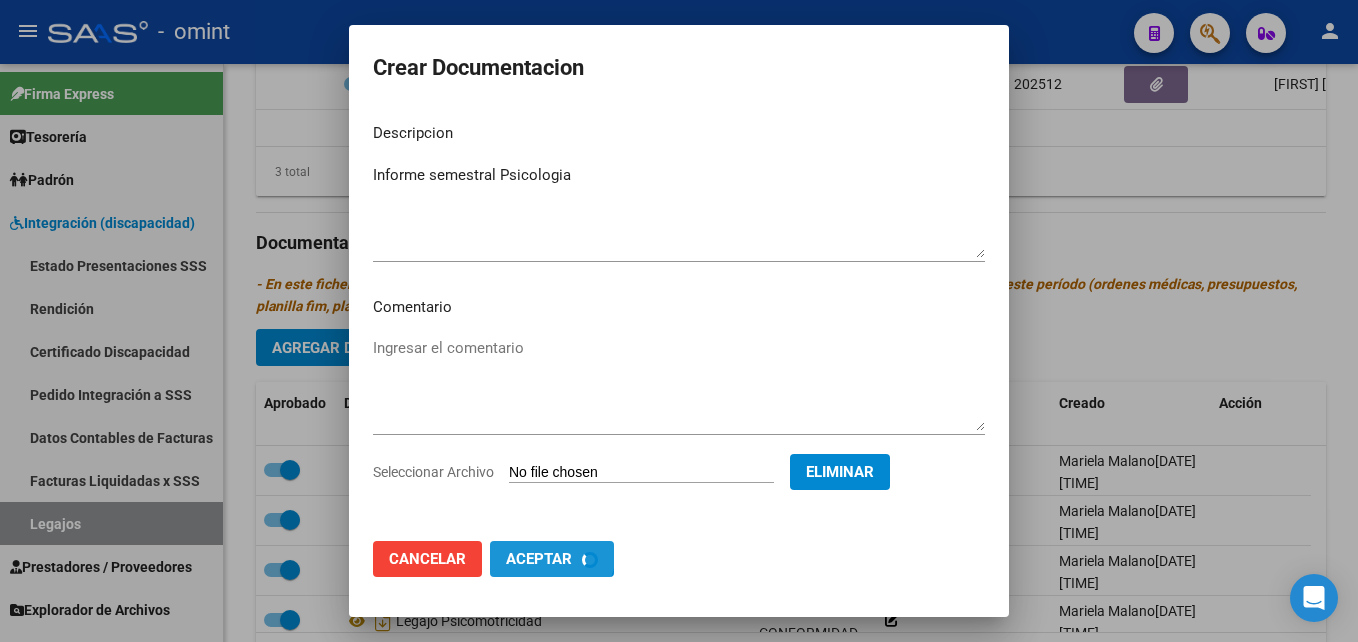 checkbox on "false" 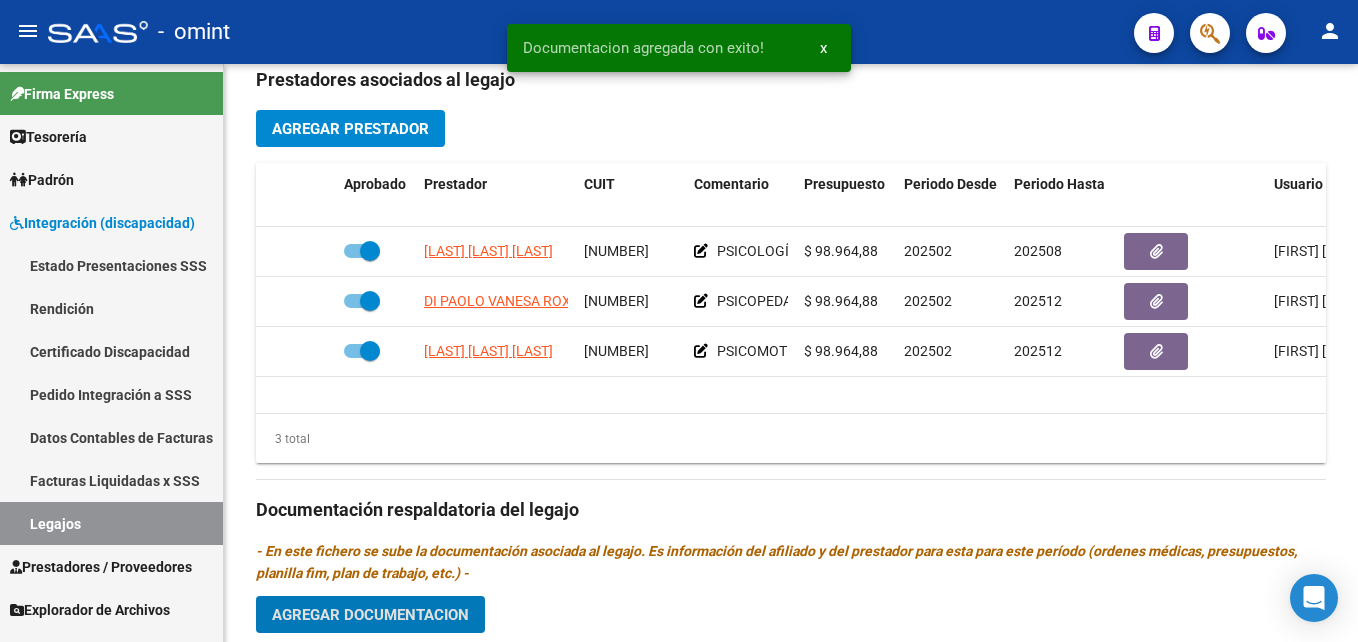 scroll, scrollTop: 700, scrollLeft: 0, axis: vertical 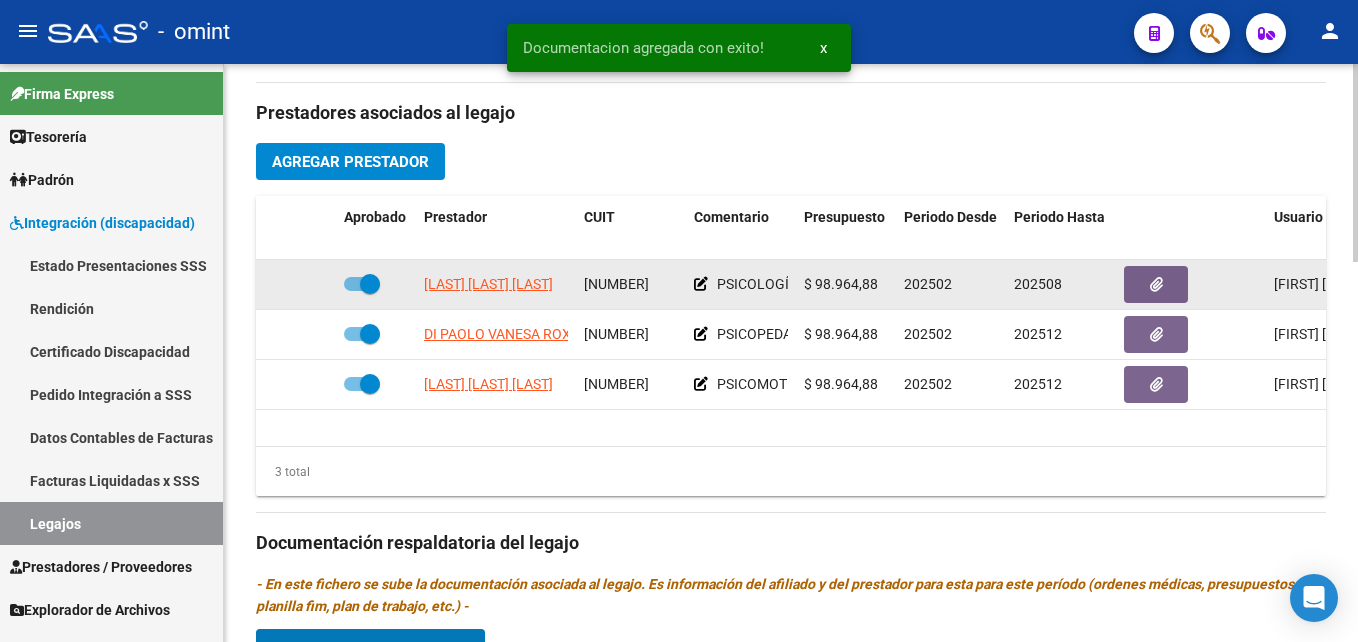 click at bounding box center [362, 284] 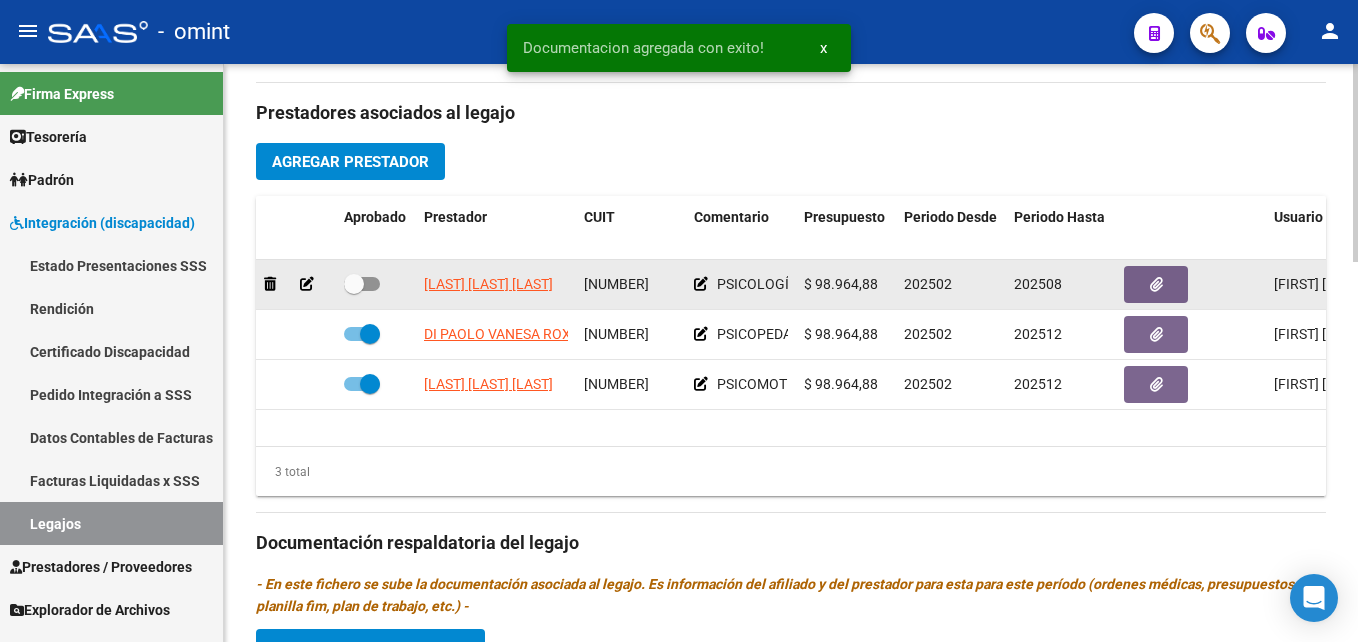 click 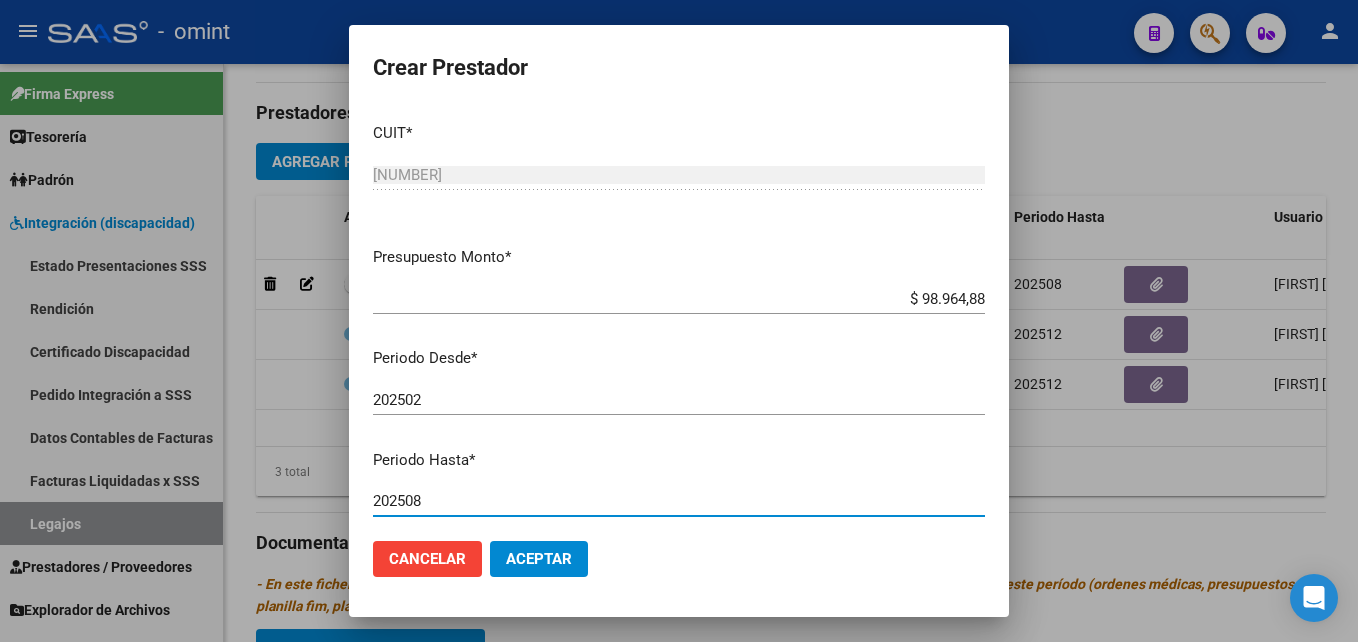 click on "202508" at bounding box center [679, 501] 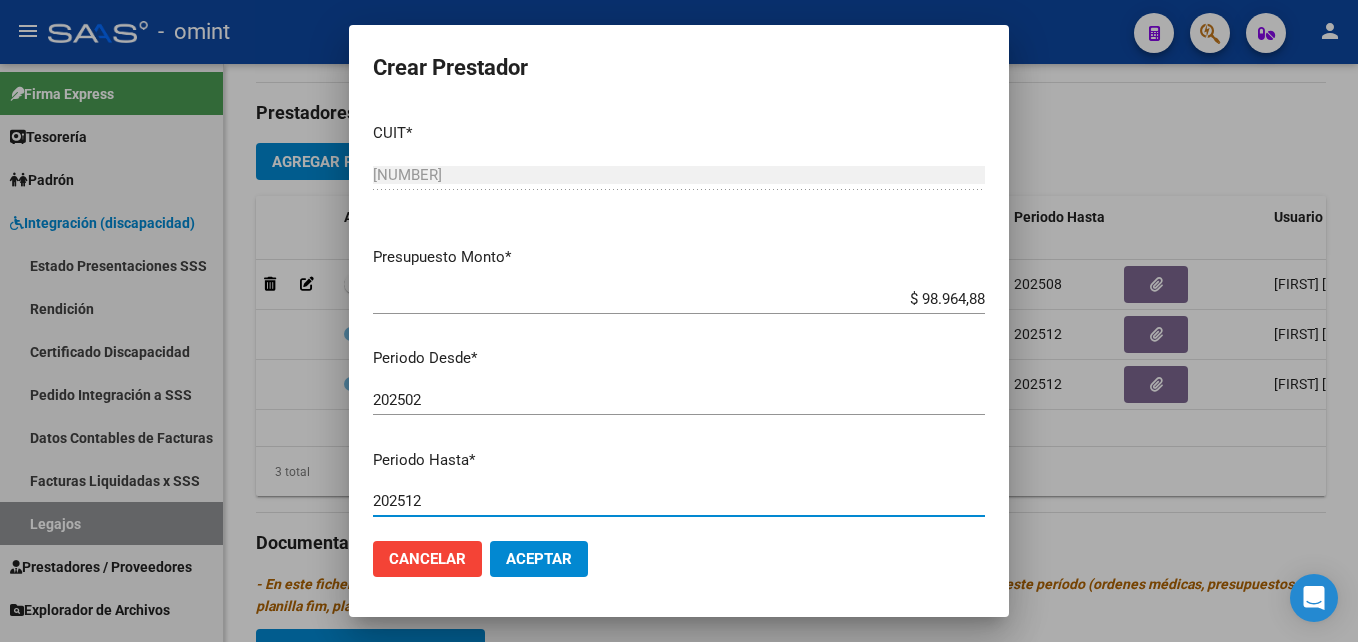 type on "202512" 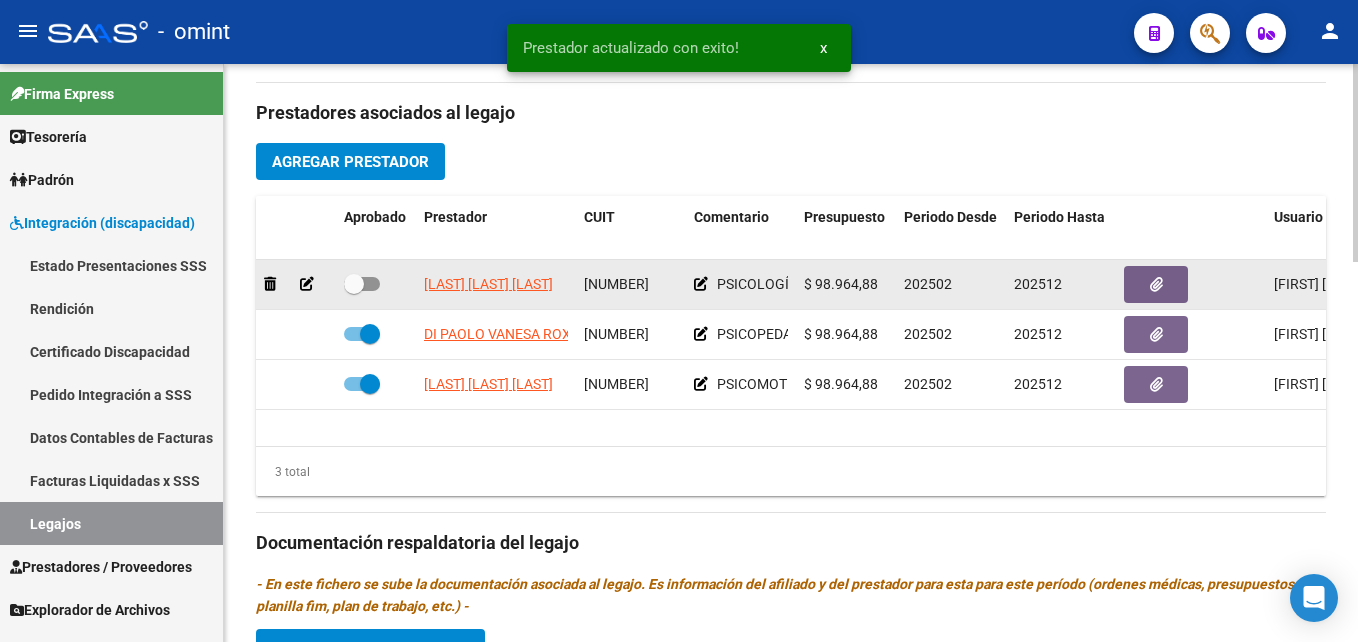 click at bounding box center (354, 284) 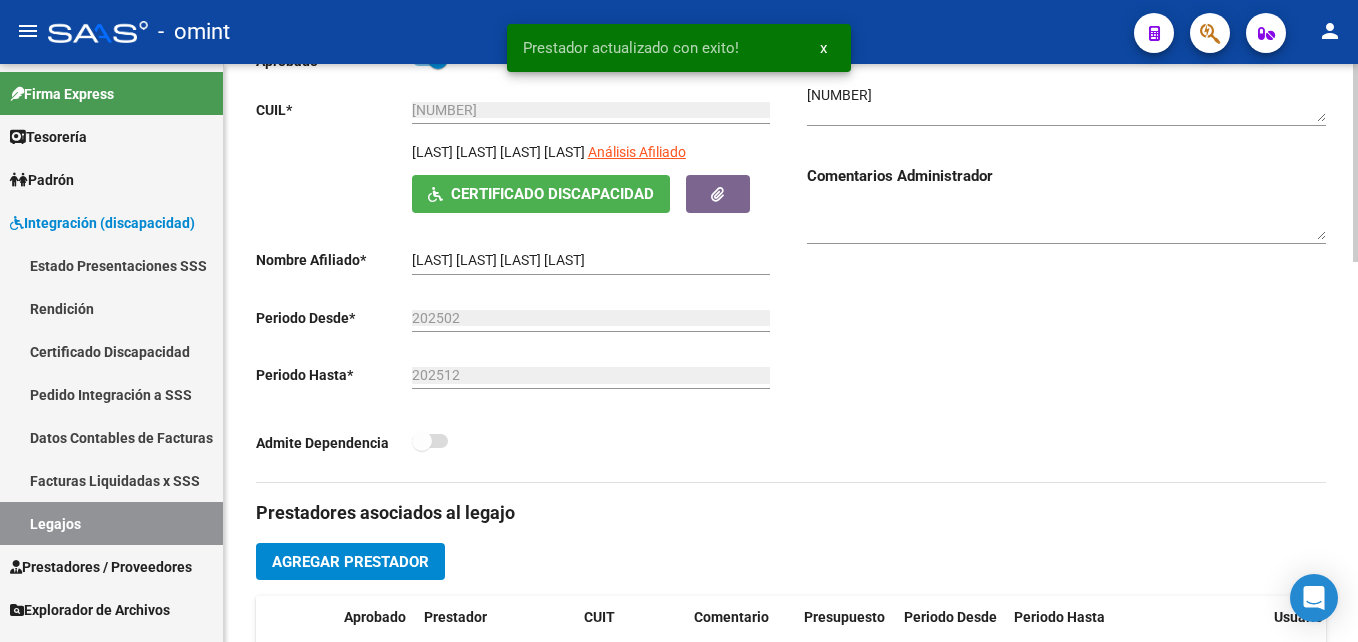 scroll, scrollTop: 0, scrollLeft: 0, axis: both 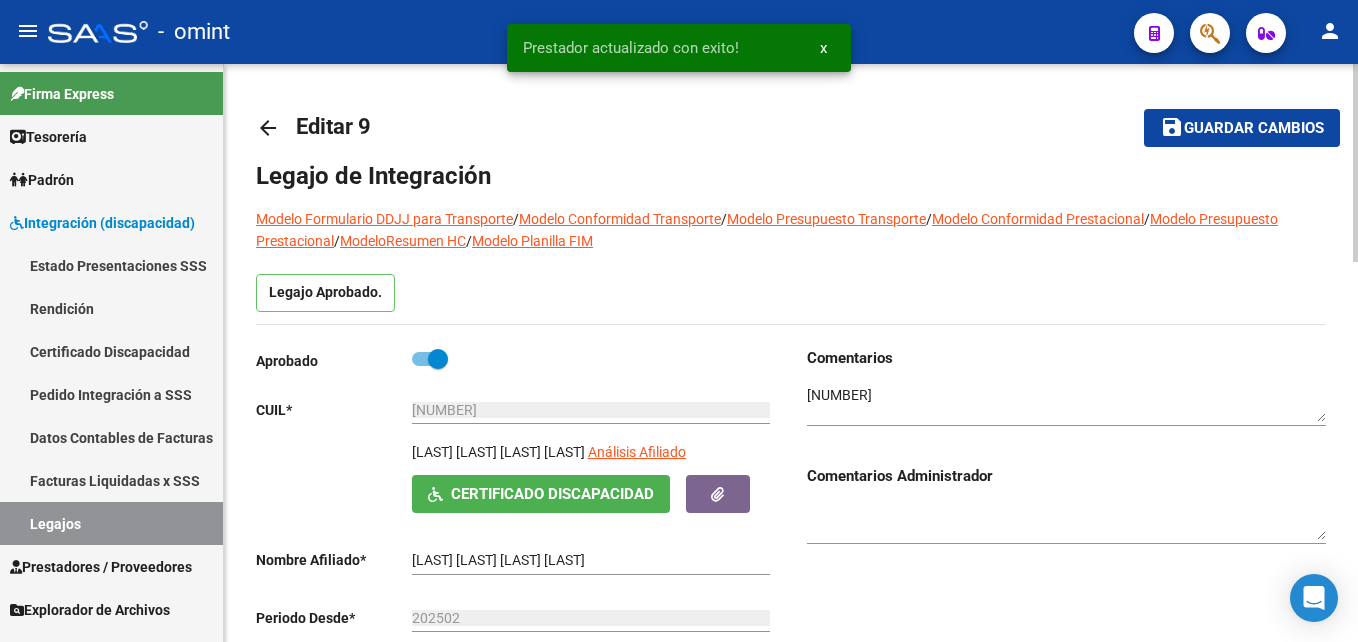 click on "save" 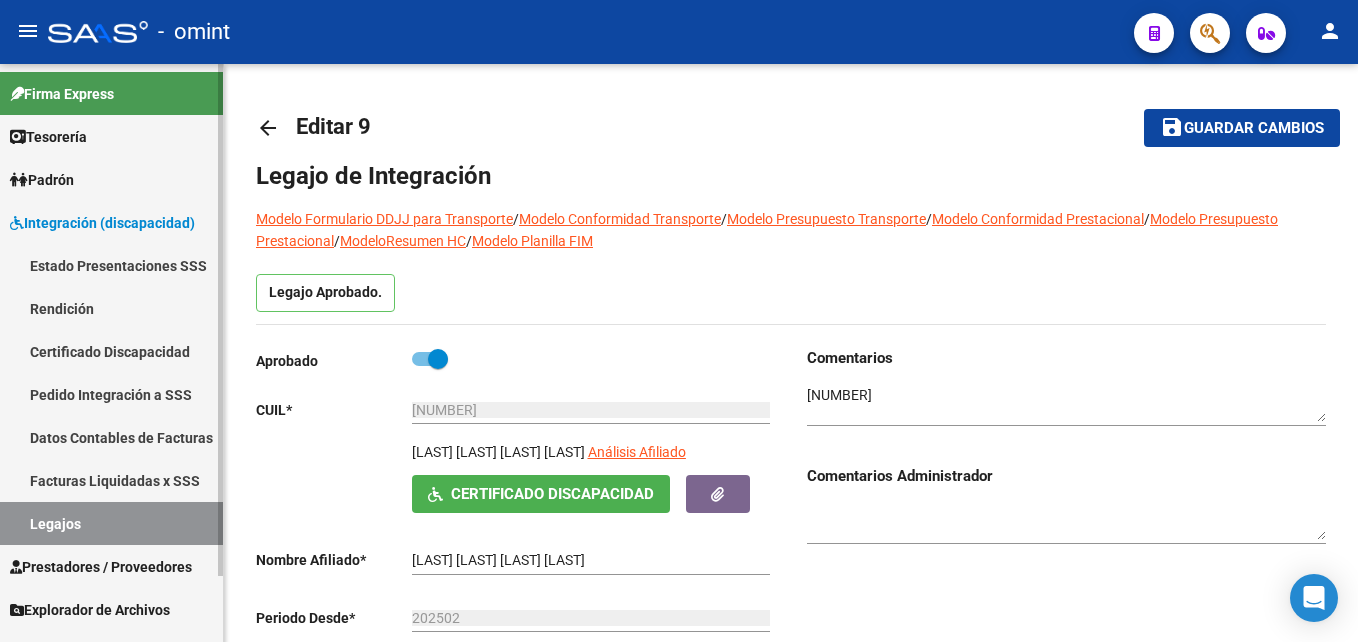 click on "Legajos" at bounding box center [111, 523] 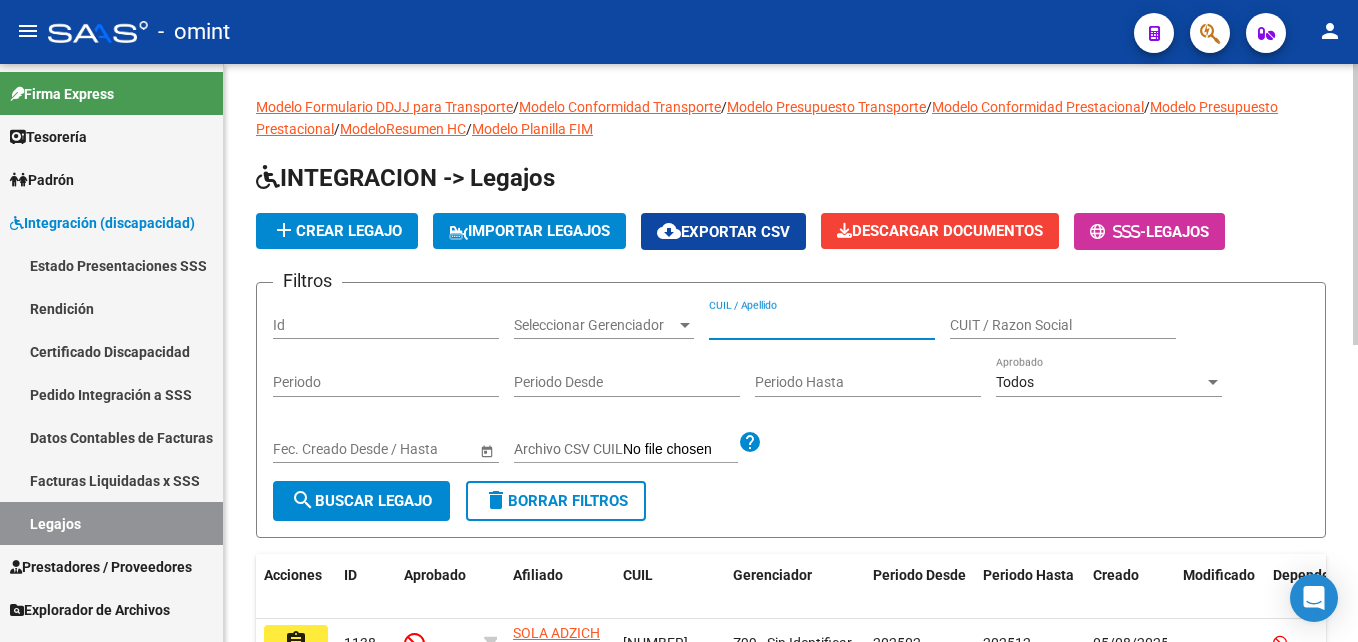 drag, startPoint x: 788, startPoint y: 319, endPoint x: 802, endPoint y: 317, distance: 14.142136 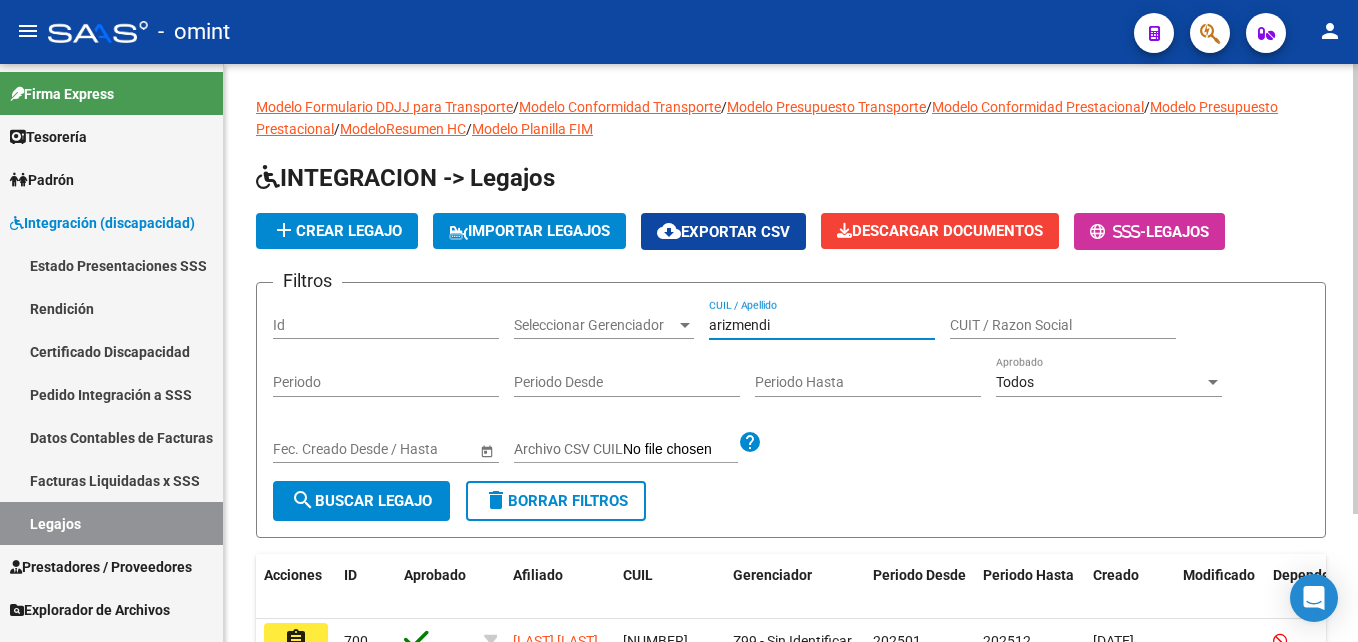 scroll, scrollTop: 165, scrollLeft: 0, axis: vertical 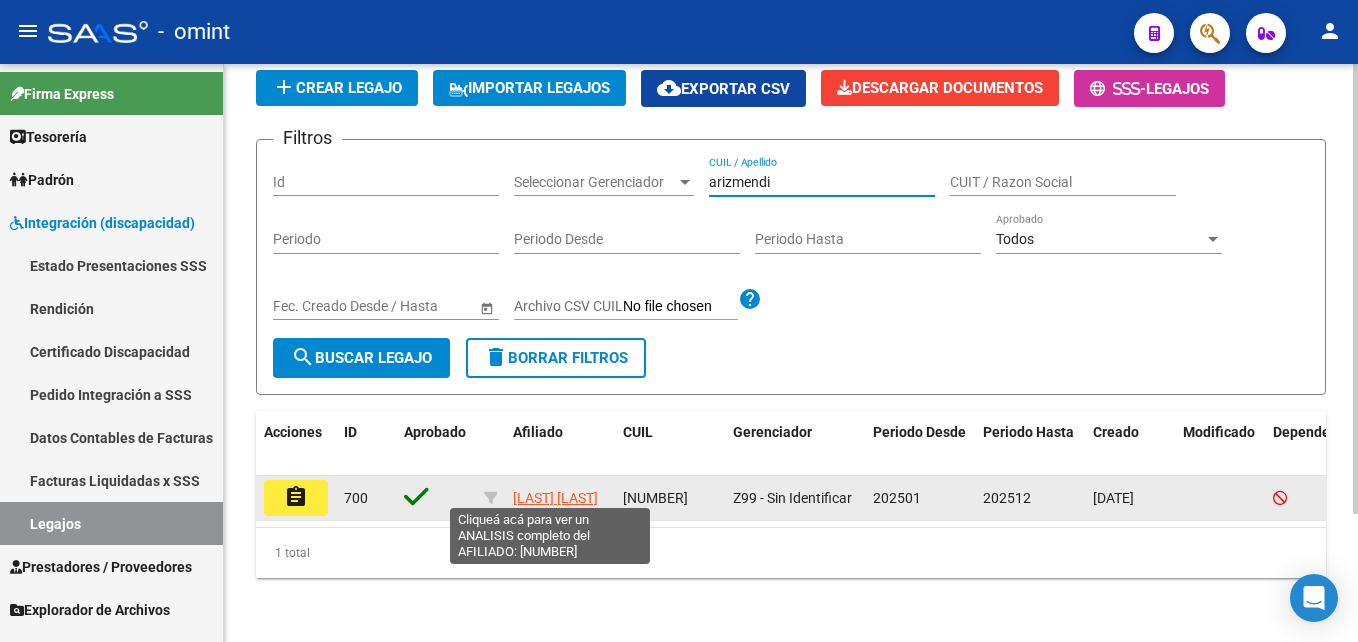 click on "ARIZMENDI JUANITA" 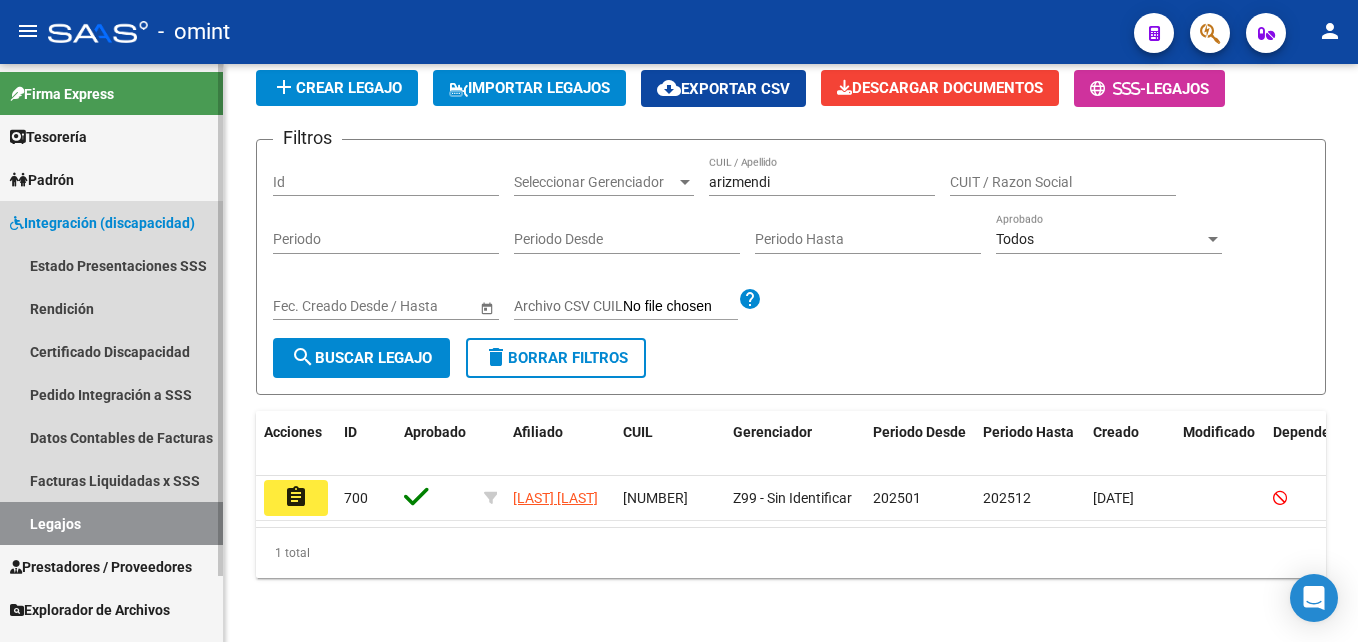 click on "Legajos" at bounding box center (111, 523) 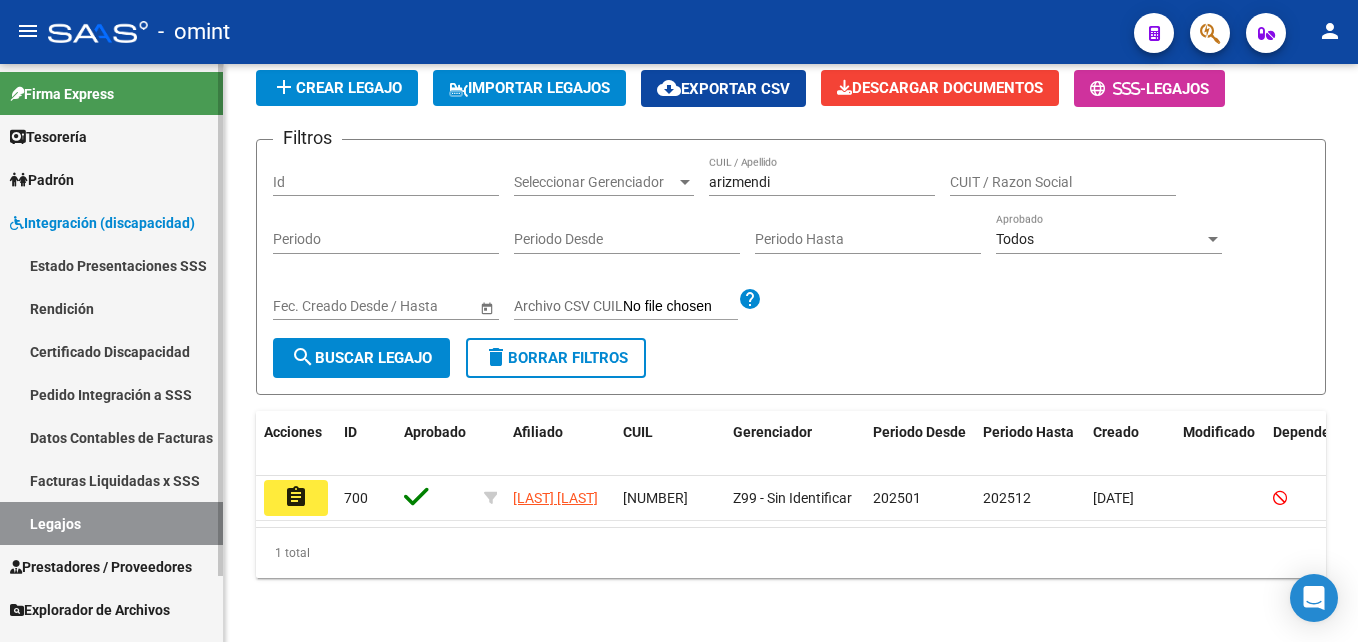 drag, startPoint x: 99, startPoint y: 517, endPoint x: 110, endPoint y: 515, distance: 11.18034 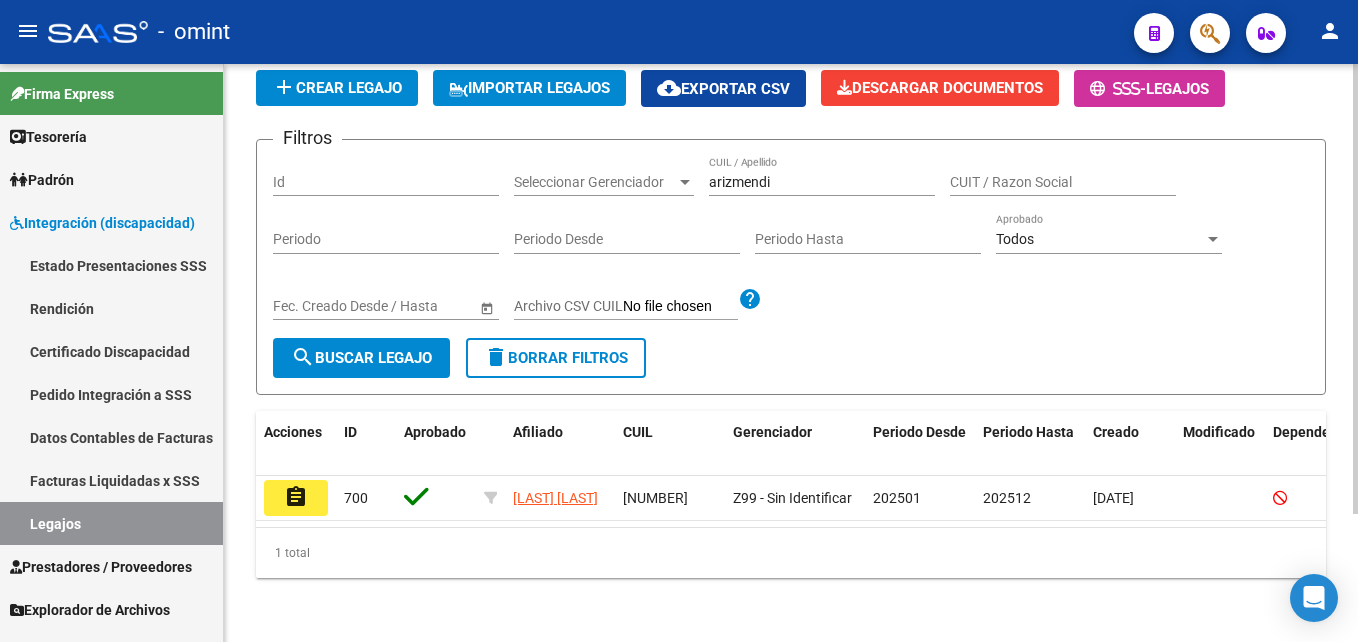 click on "arizmendi" at bounding box center [822, 182] 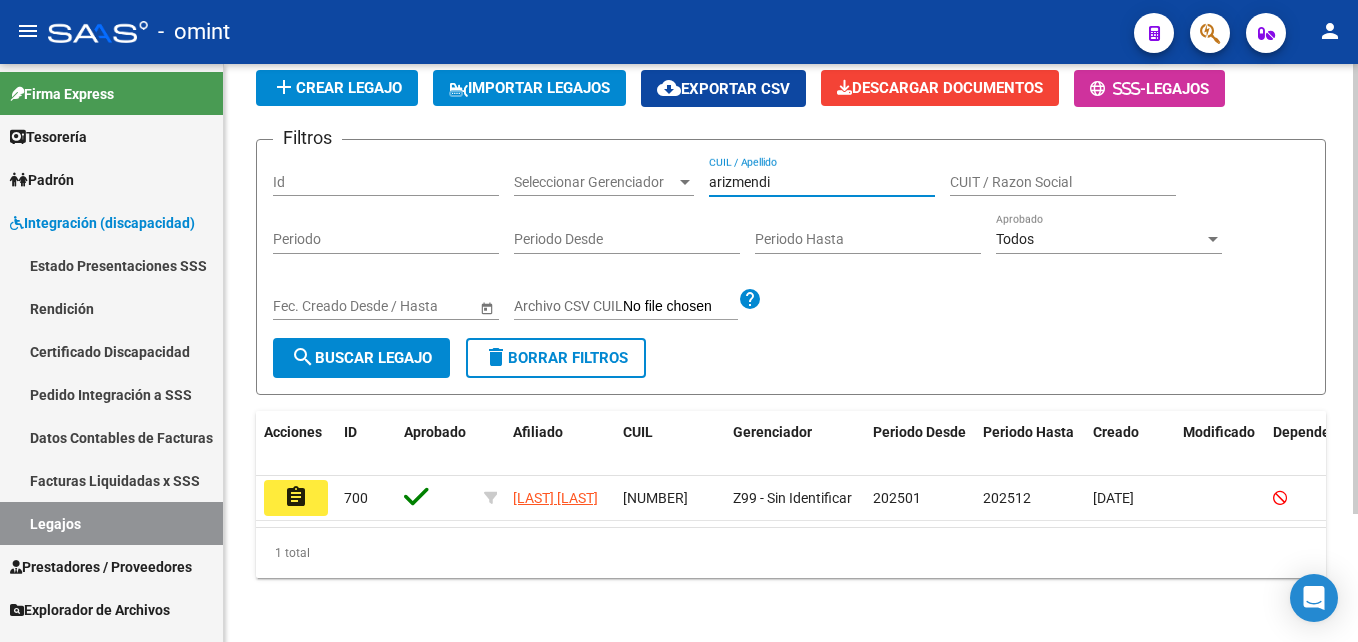 click on "arizmendi" at bounding box center (822, 182) 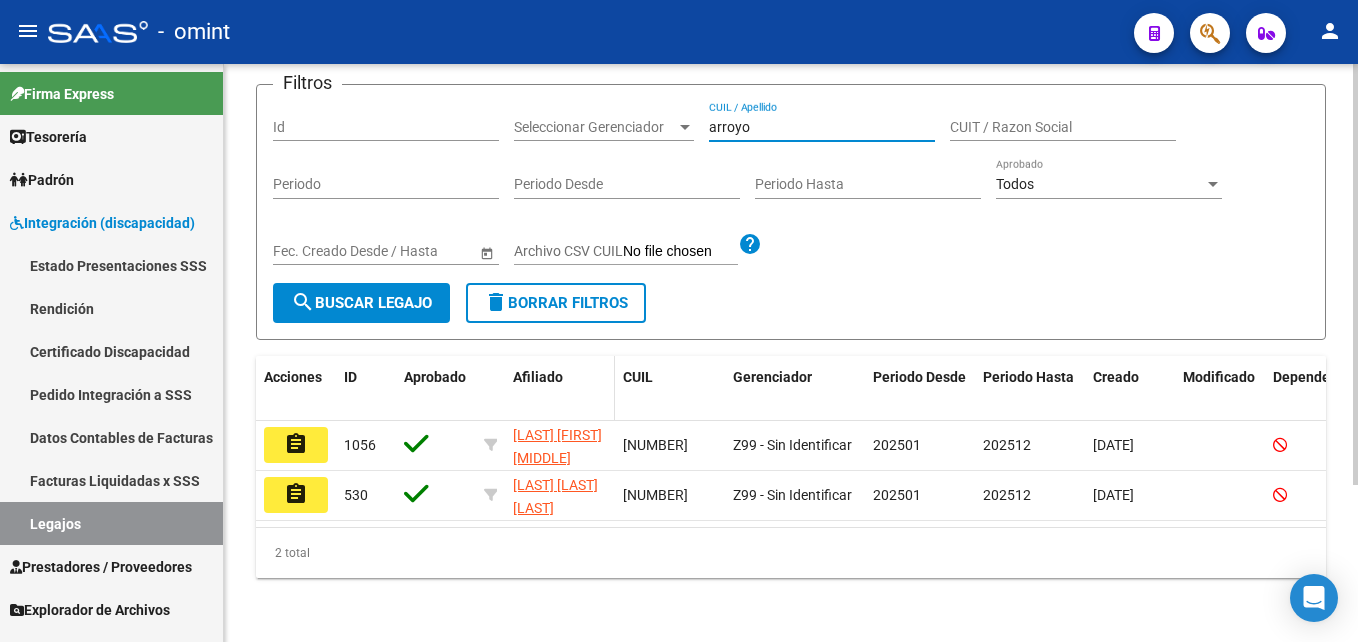scroll, scrollTop: 215, scrollLeft: 0, axis: vertical 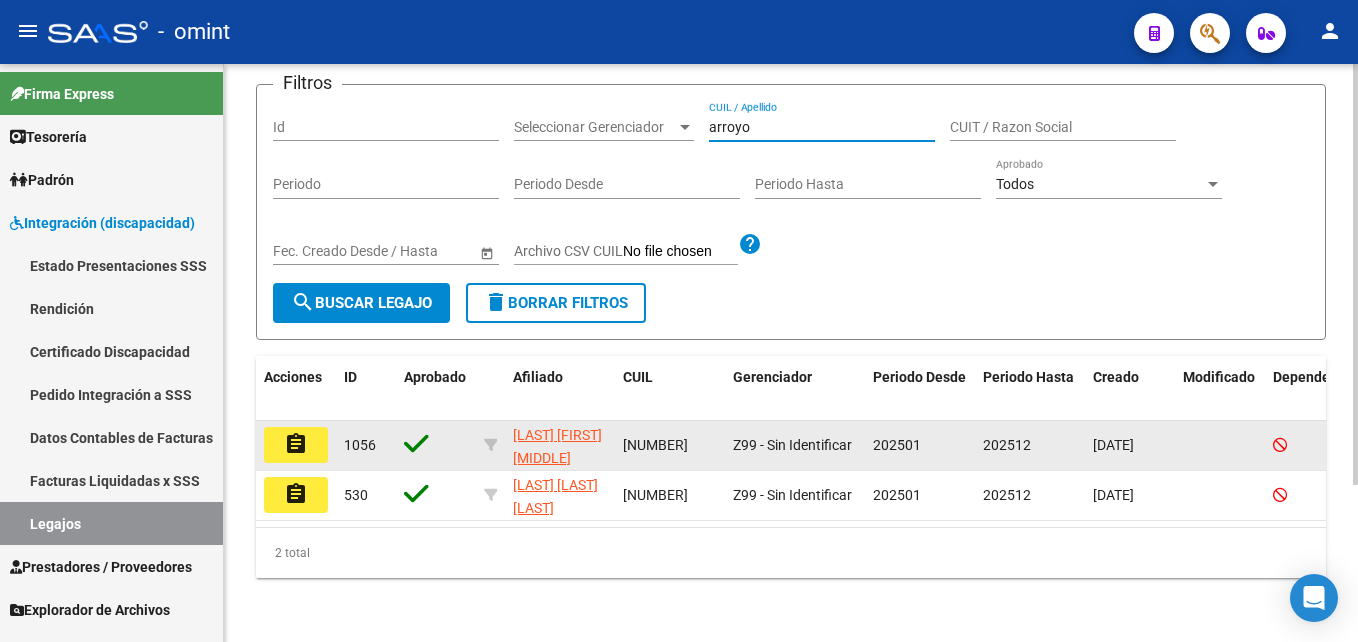 type on "arroyo" 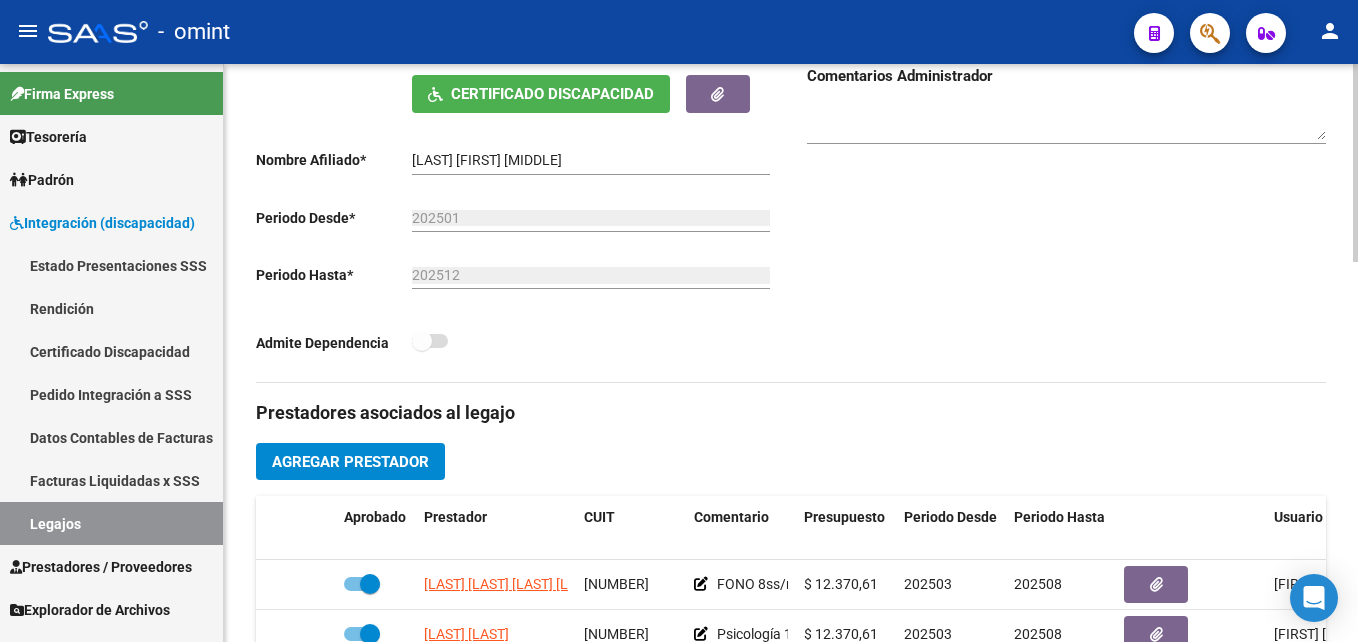 scroll, scrollTop: 600, scrollLeft: 0, axis: vertical 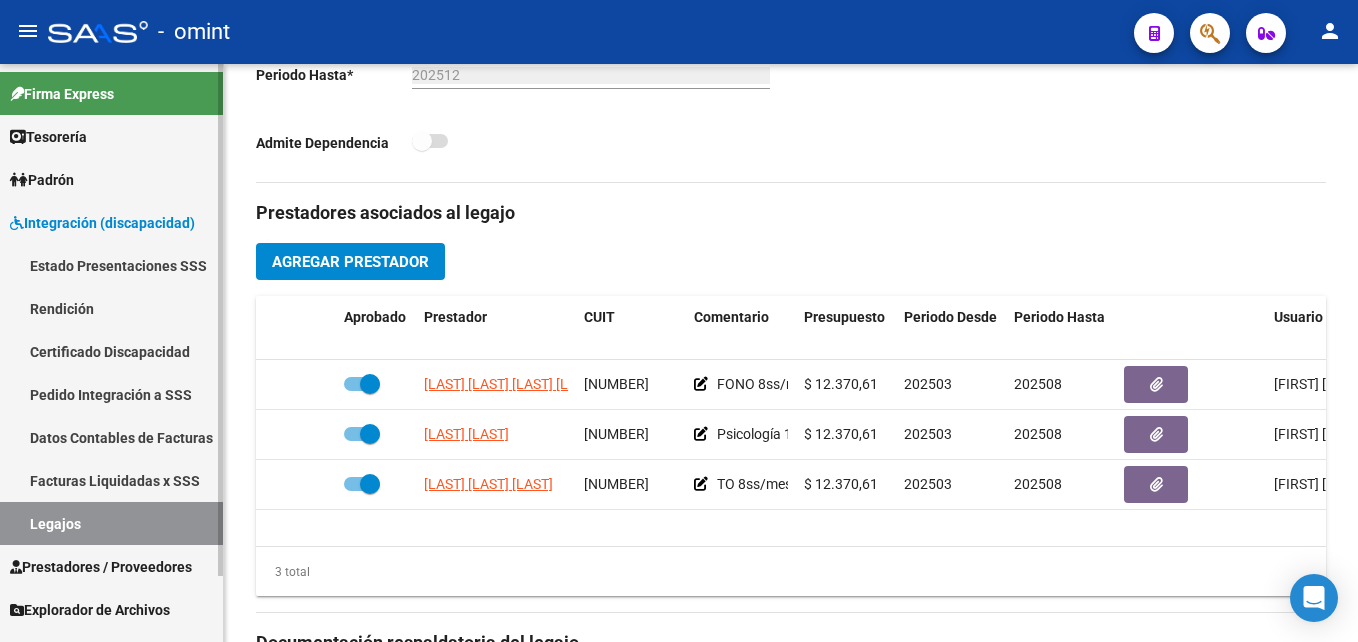 click on "Legajos" at bounding box center [111, 523] 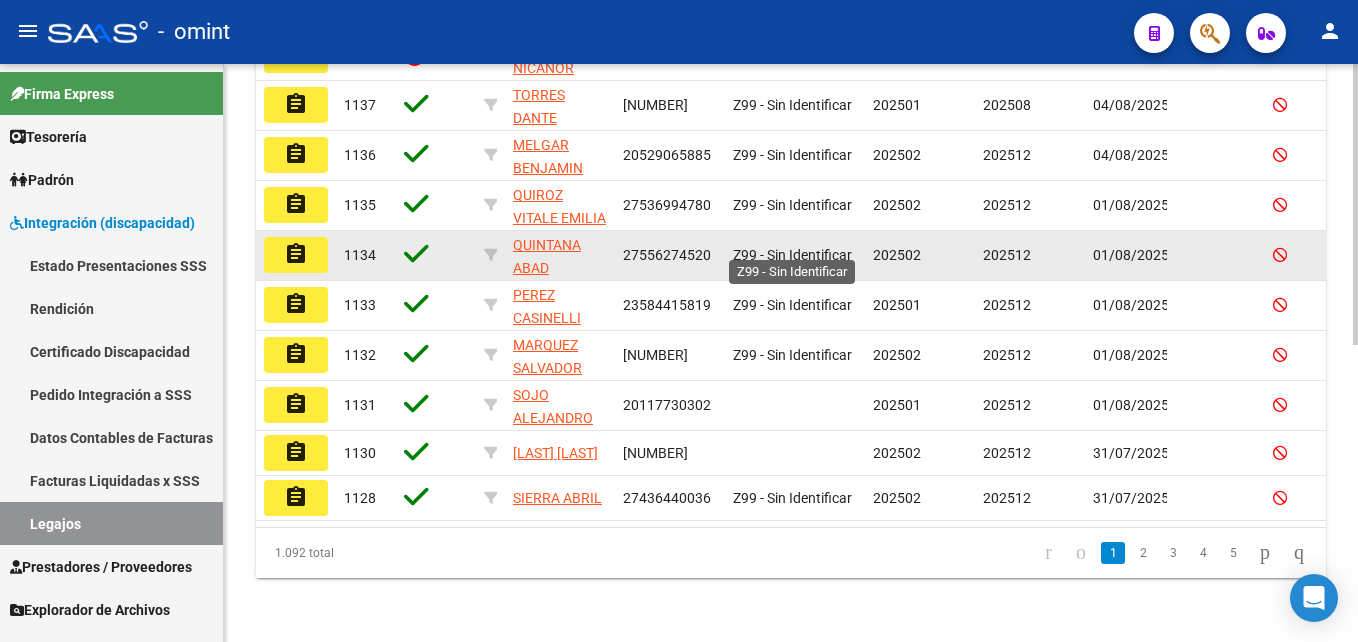 click on "Z99 - Sin Identificar" 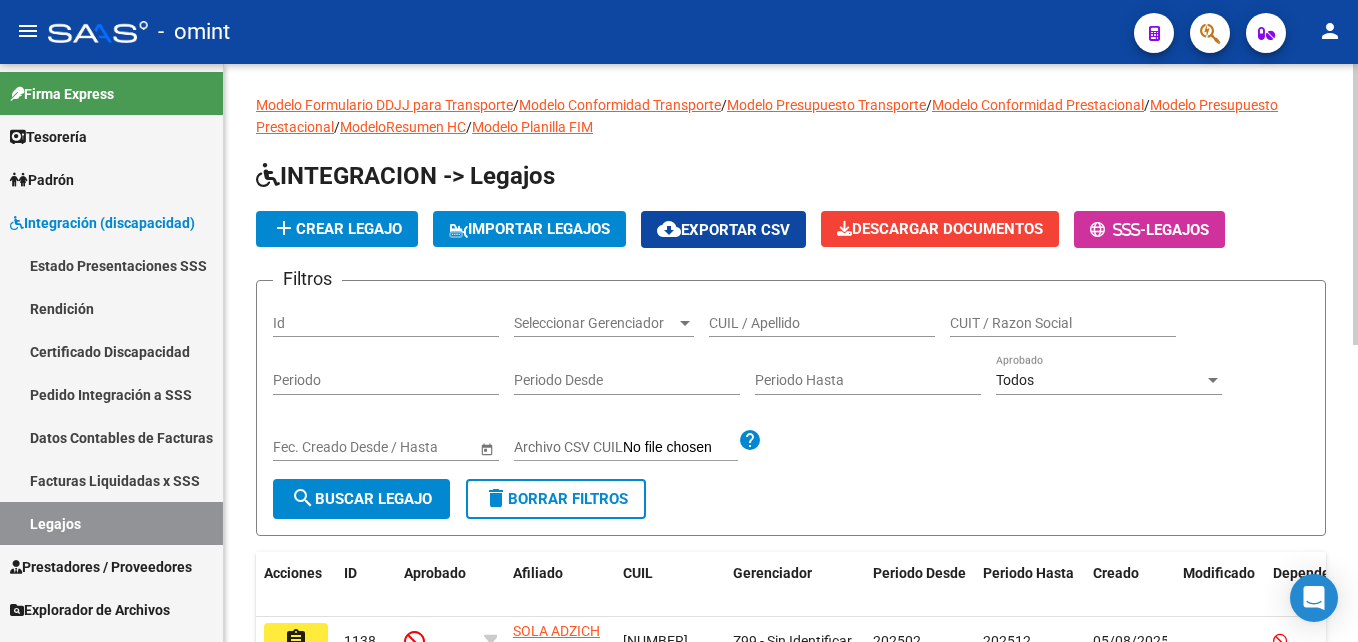 scroll, scrollTop: 0, scrollLeft: 0, axis: both 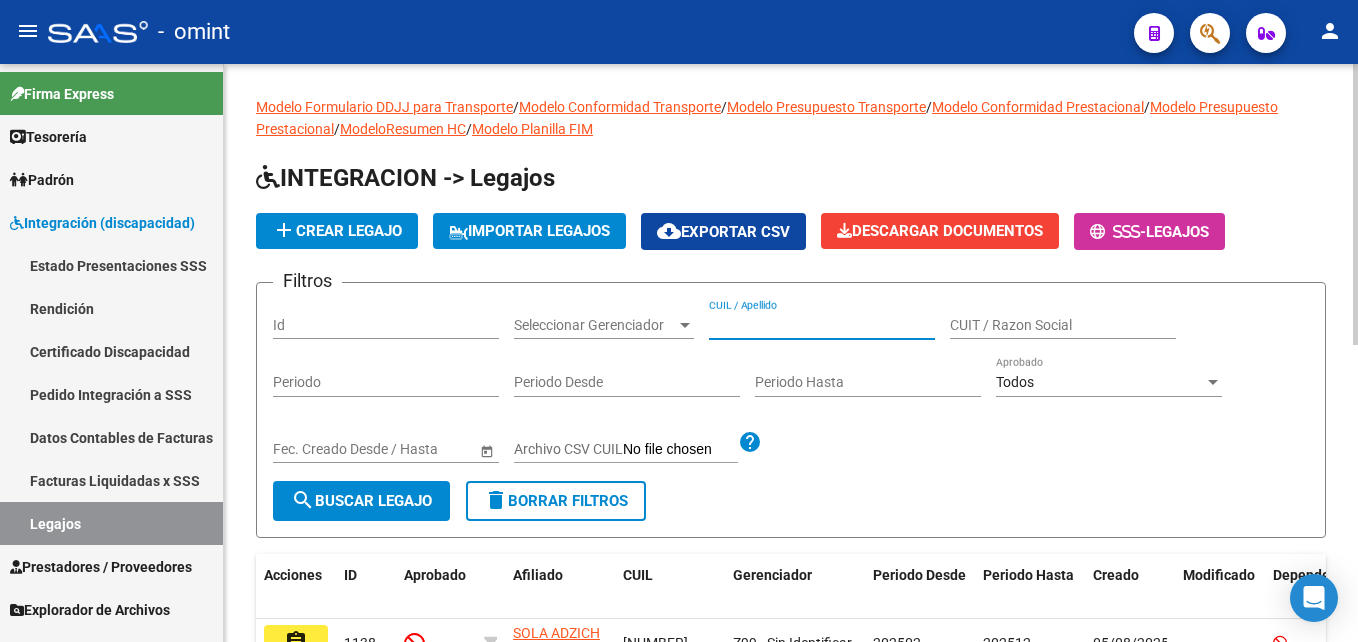 click on "CUIL / Apellido" at bounding box center [822, 325] 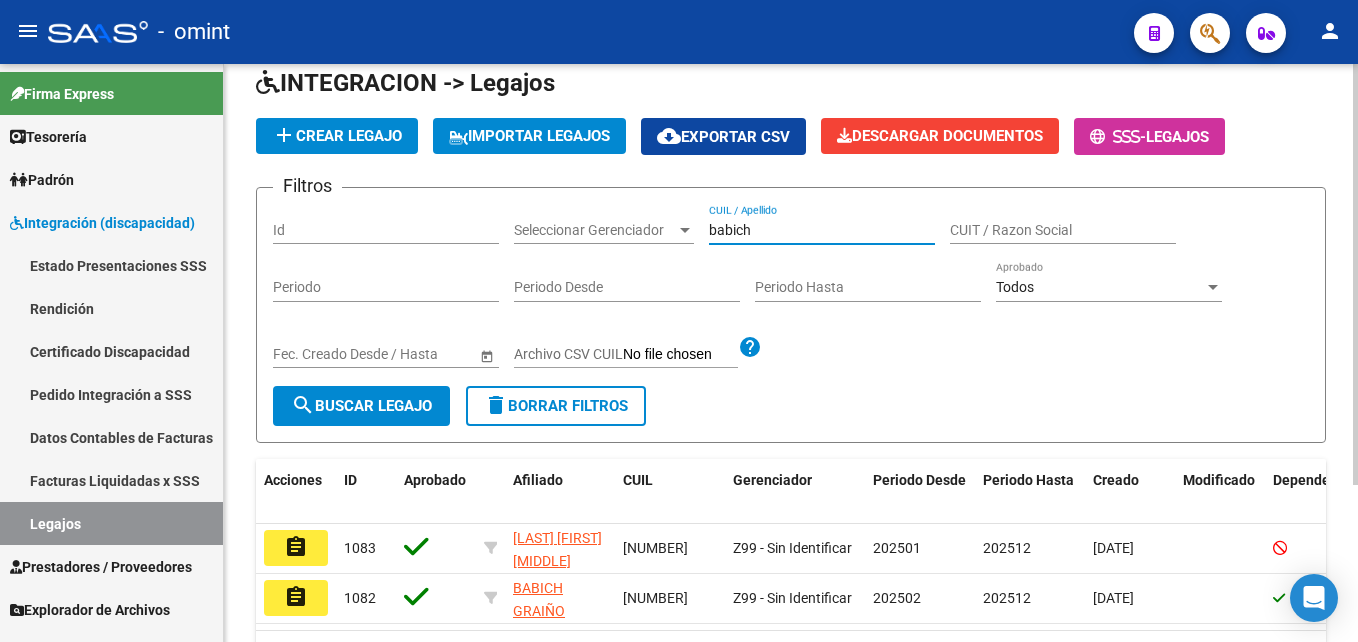 scroll, scrollTop: 215, scrollLeft: 0, axis: vertical 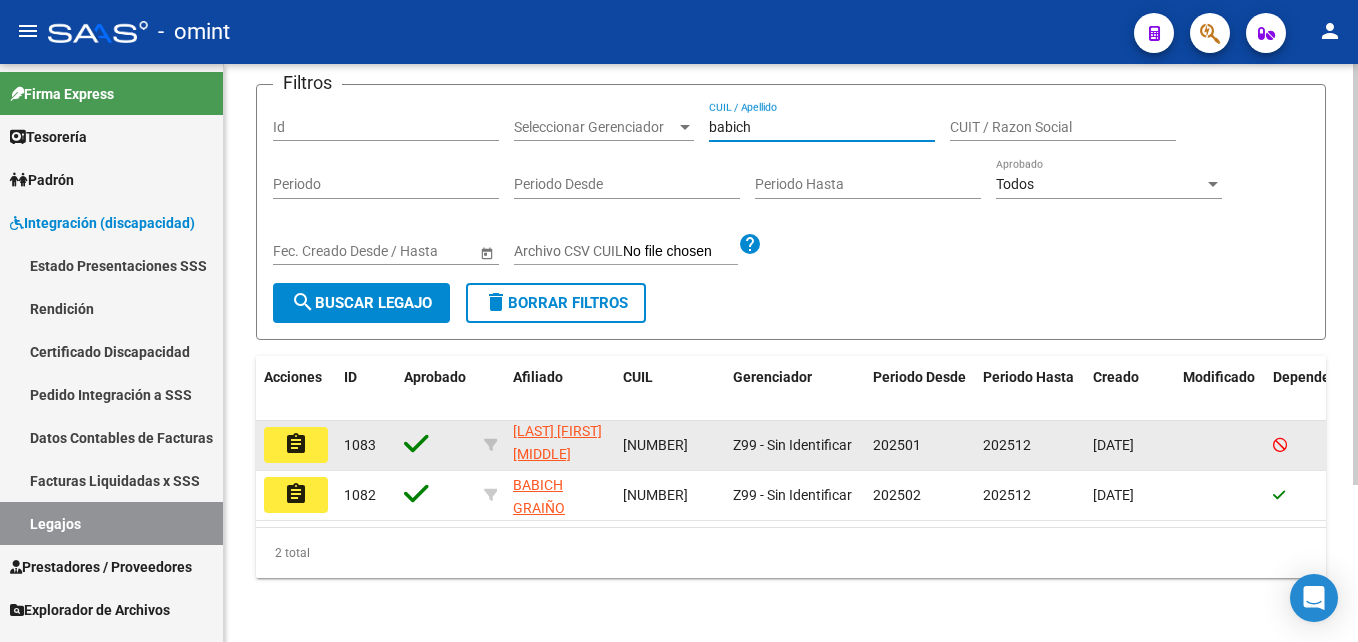 type on "babich" 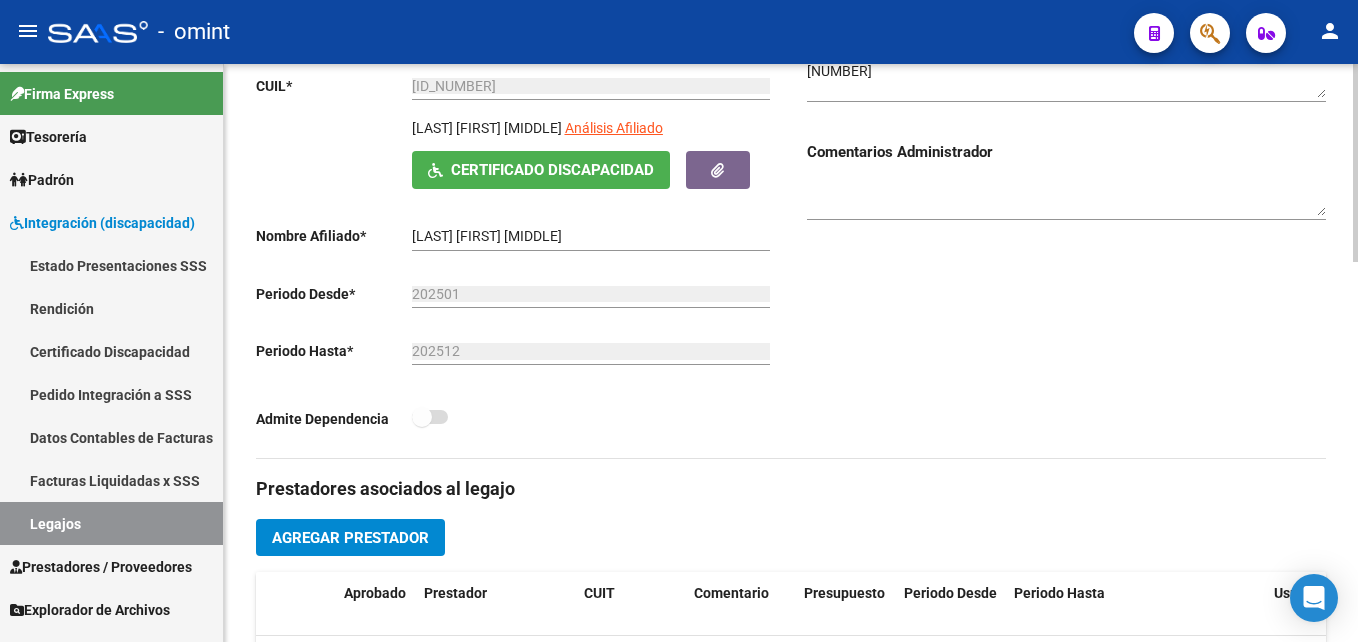scroll, scrollTop: 600, scrollLeft: 0, axis: vertical 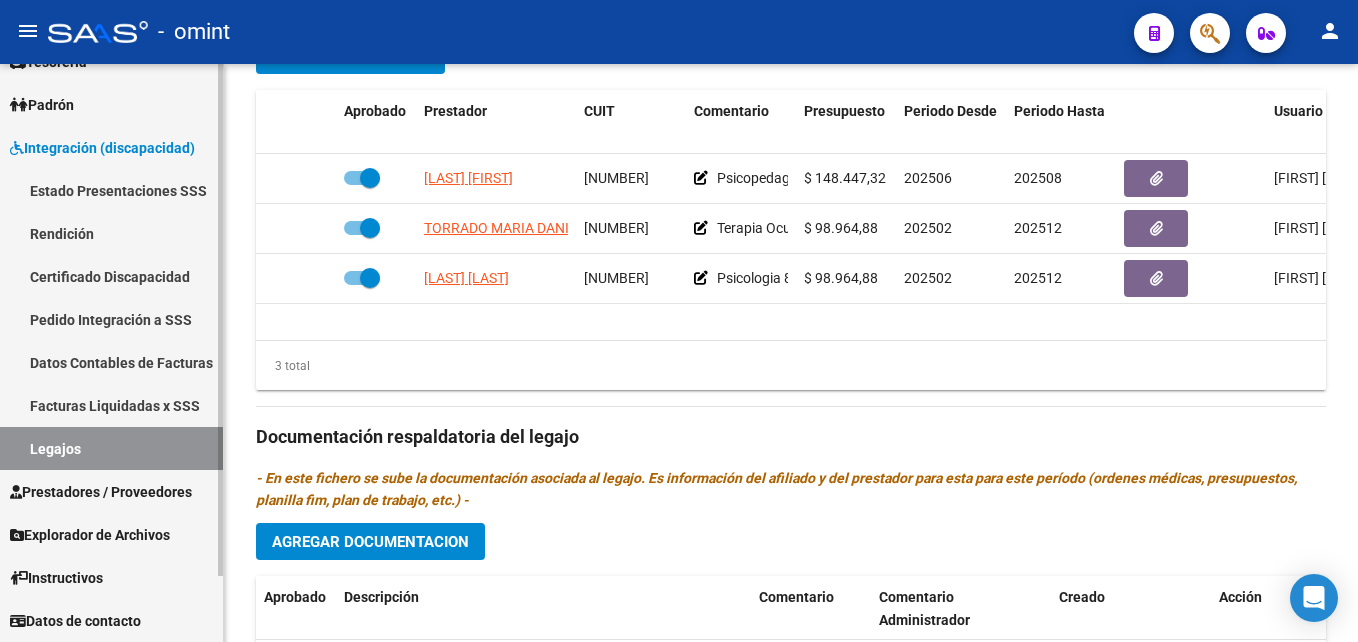 click on "Legajos" at bounding box center [111, 448] 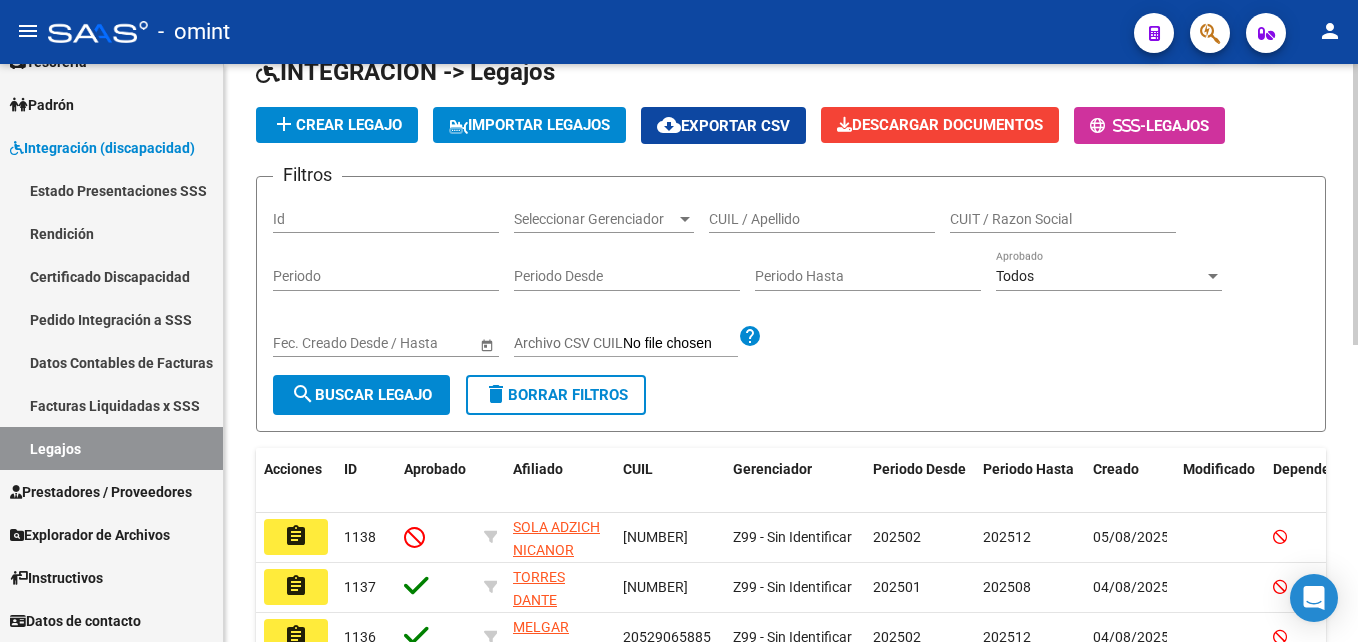 scroll, scrollTop: 0, scrollLeft: 0, axis: both 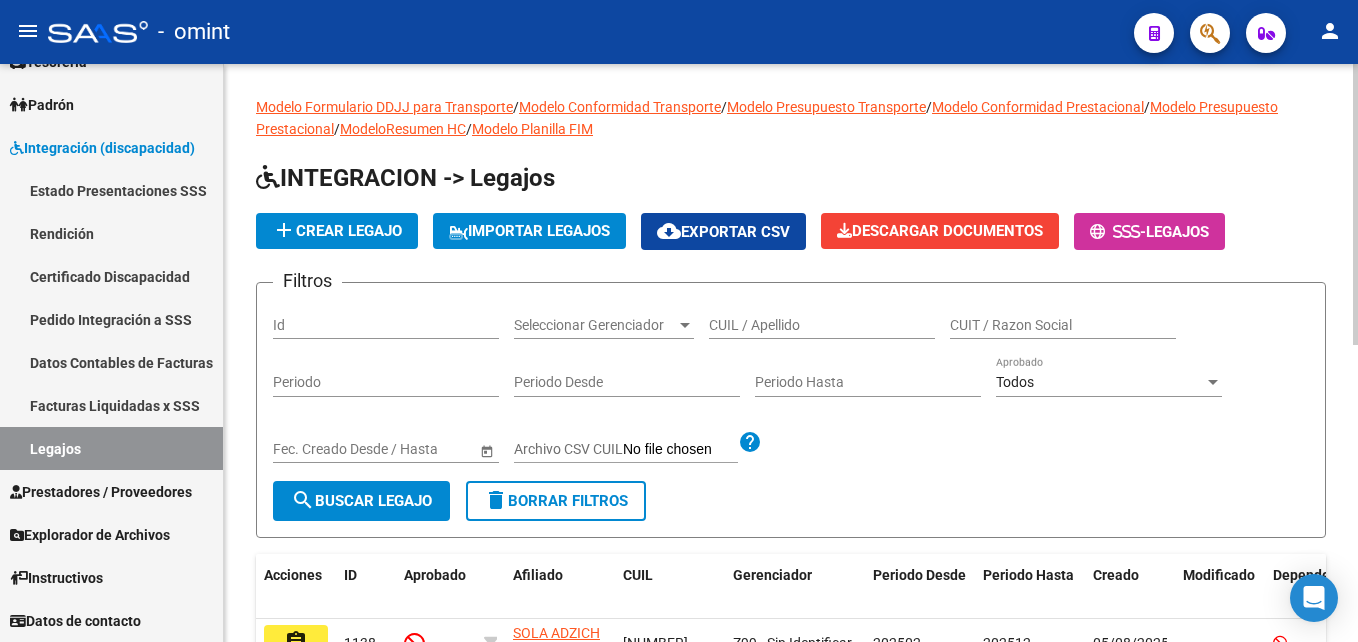 click on "CUIL / Apellido" at bounding box center (822, 325) 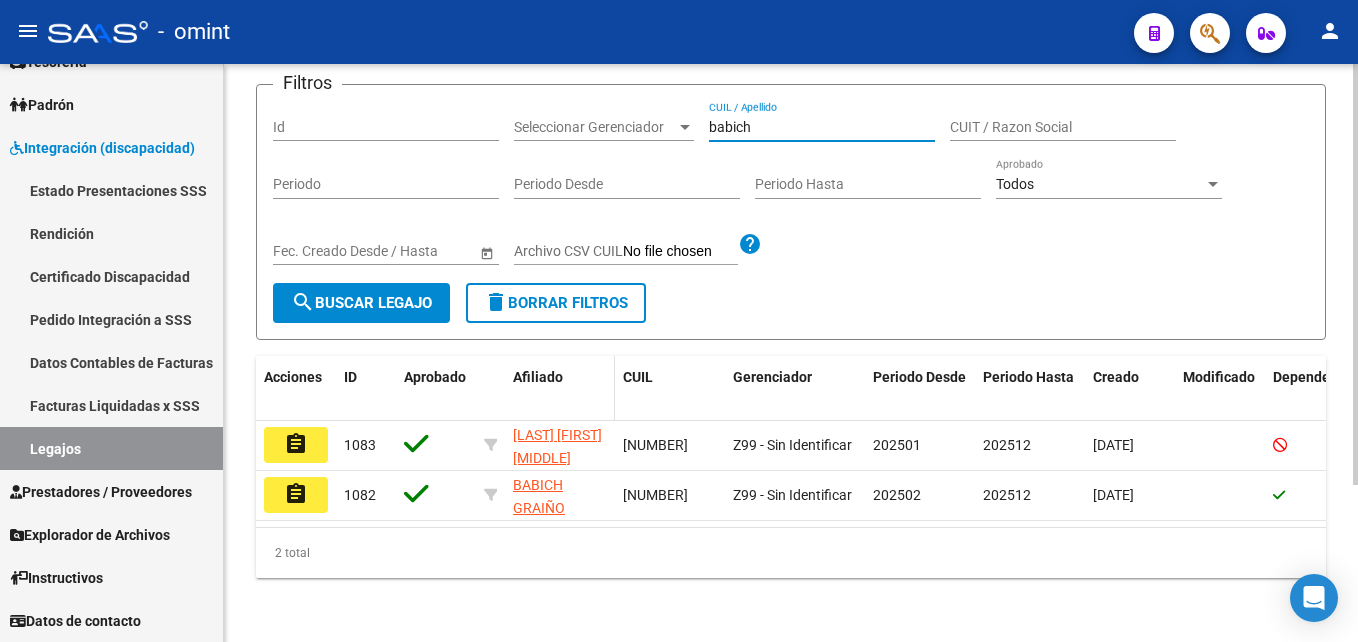 scroll, scrollTop: 215, scrollLeft: 0, axis: vertical 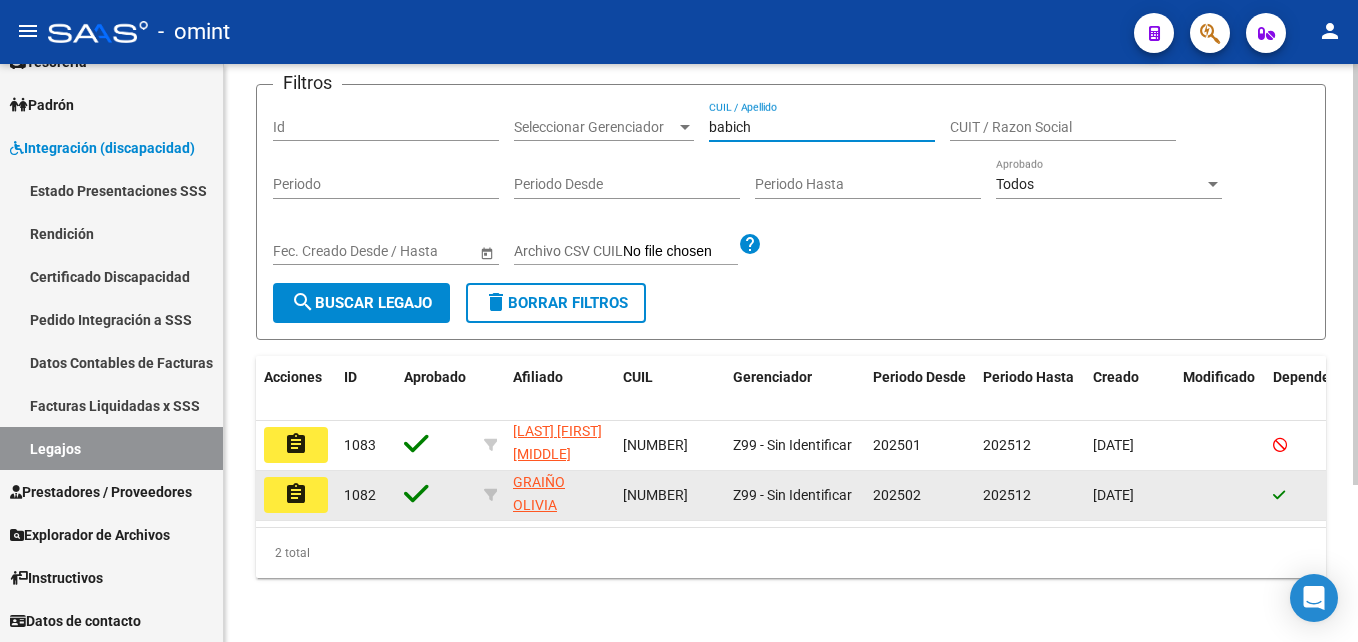type on "babich" 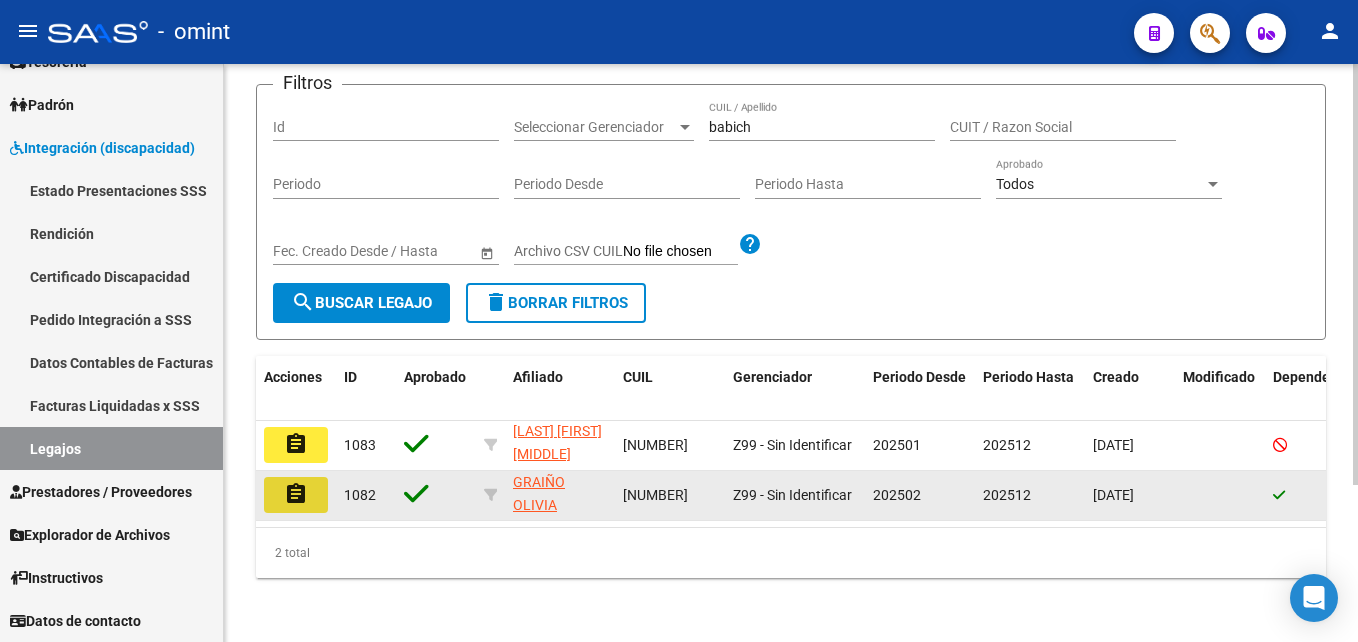 click on "assignment" 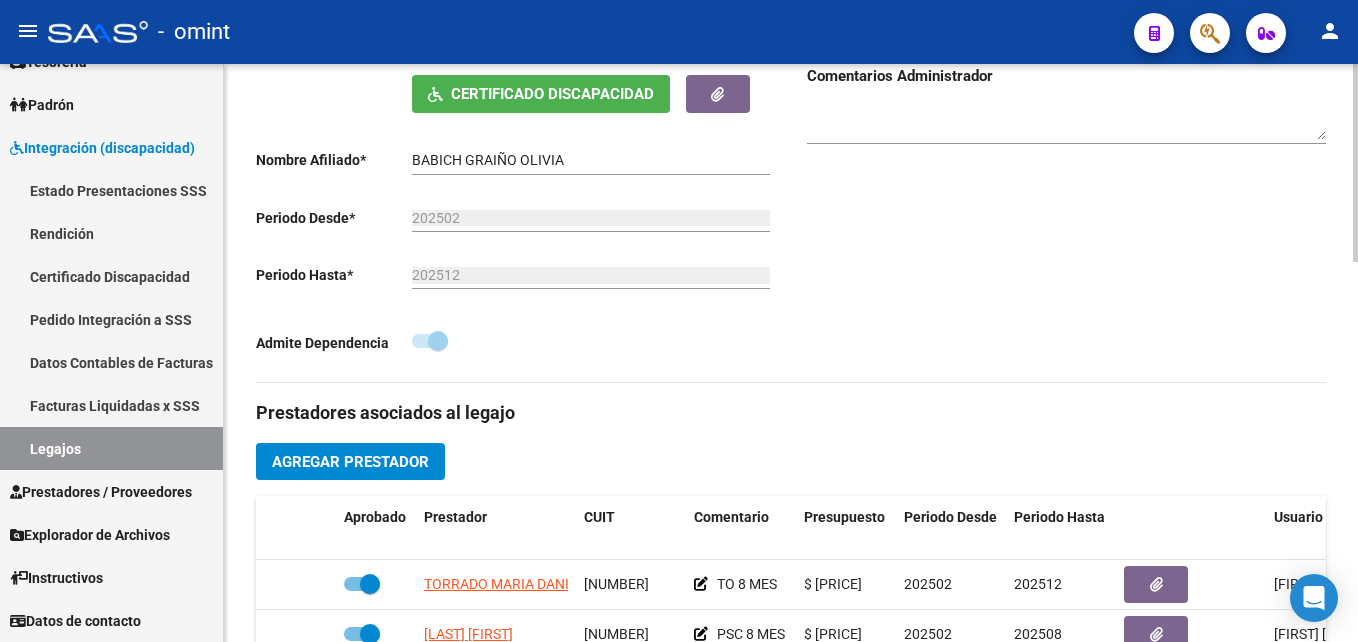 scroll, scrollTop: 700, scrollLeft: 0, axis: vertical 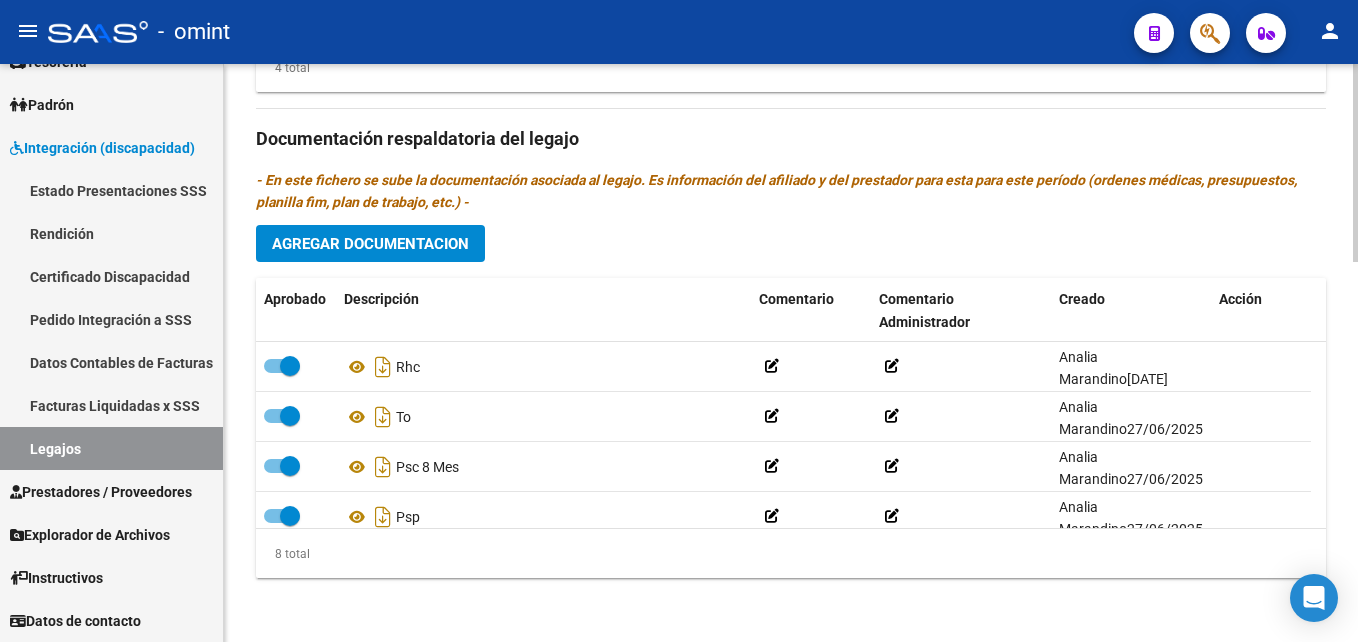 click on "Agregar Documentacion" 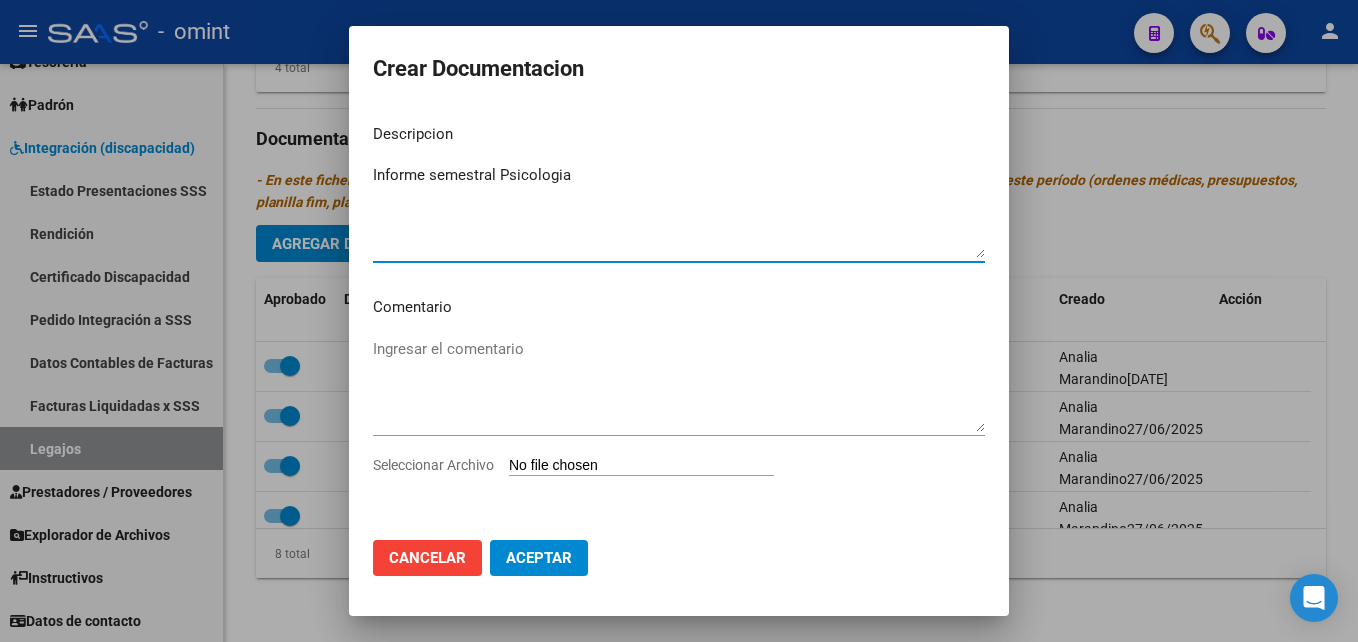 type on "Informe semestral Psicologia" 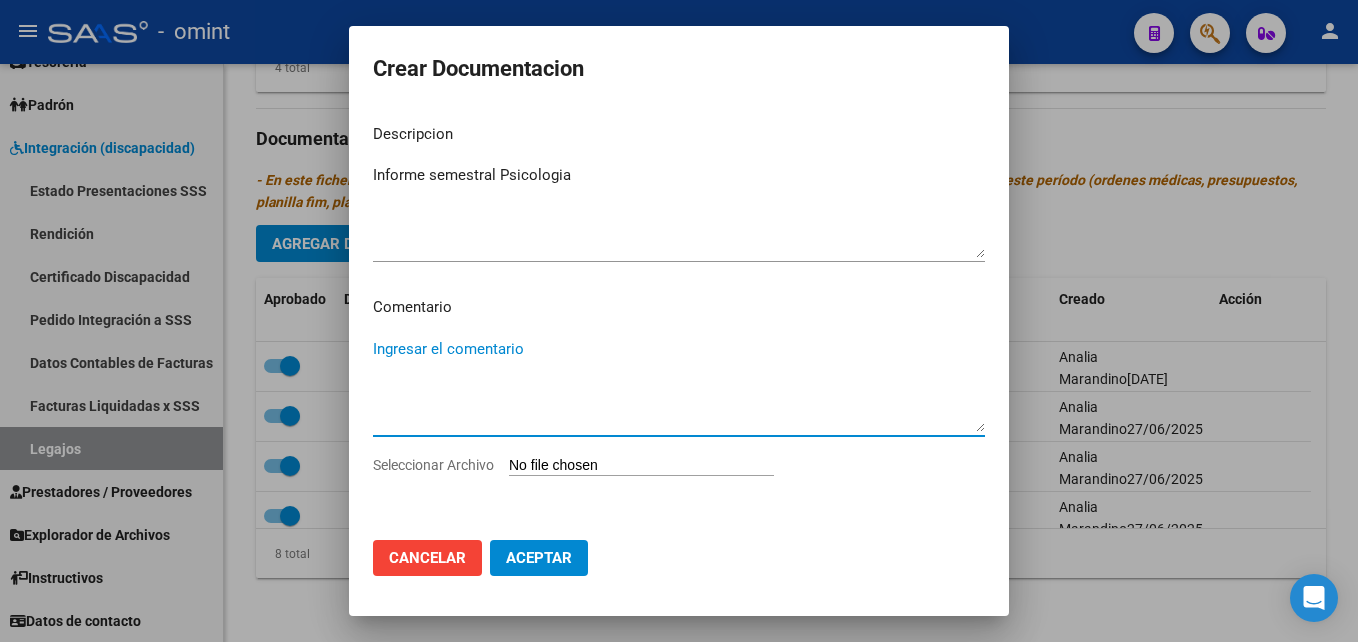 click on "Seleccionar Archivo" at bounding box center [641, 466] 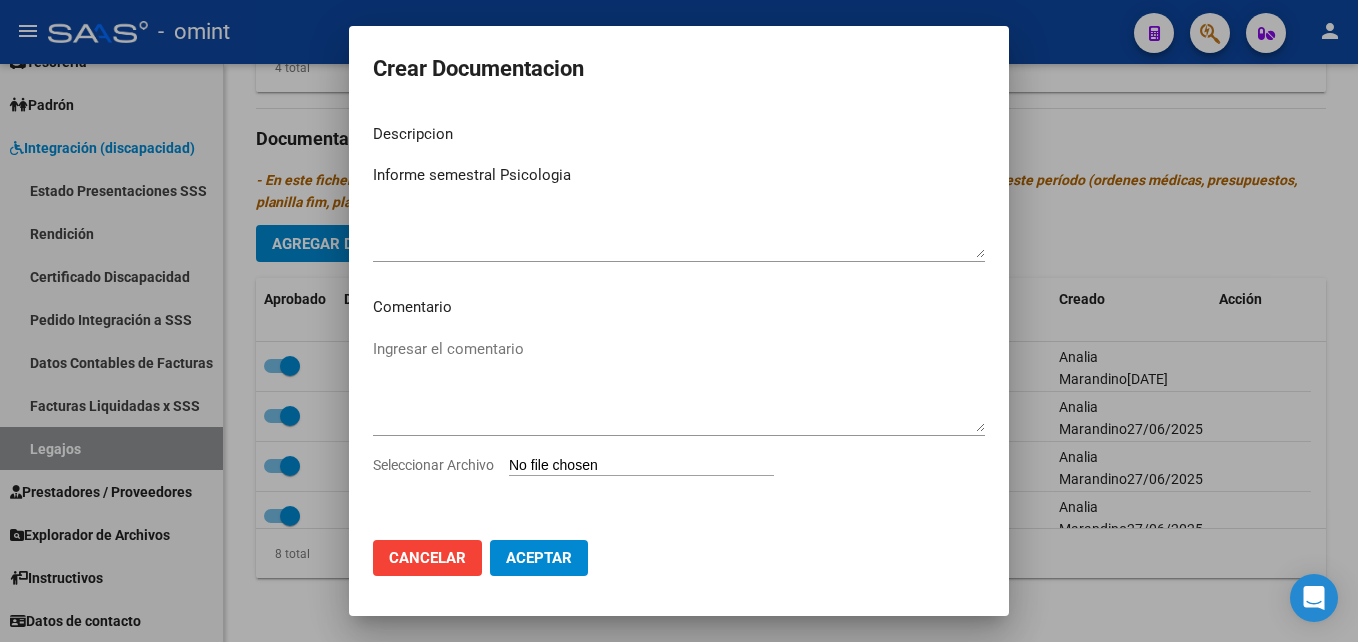 type on "C:\fakepath\Informe semestral Psicologia.pdf" 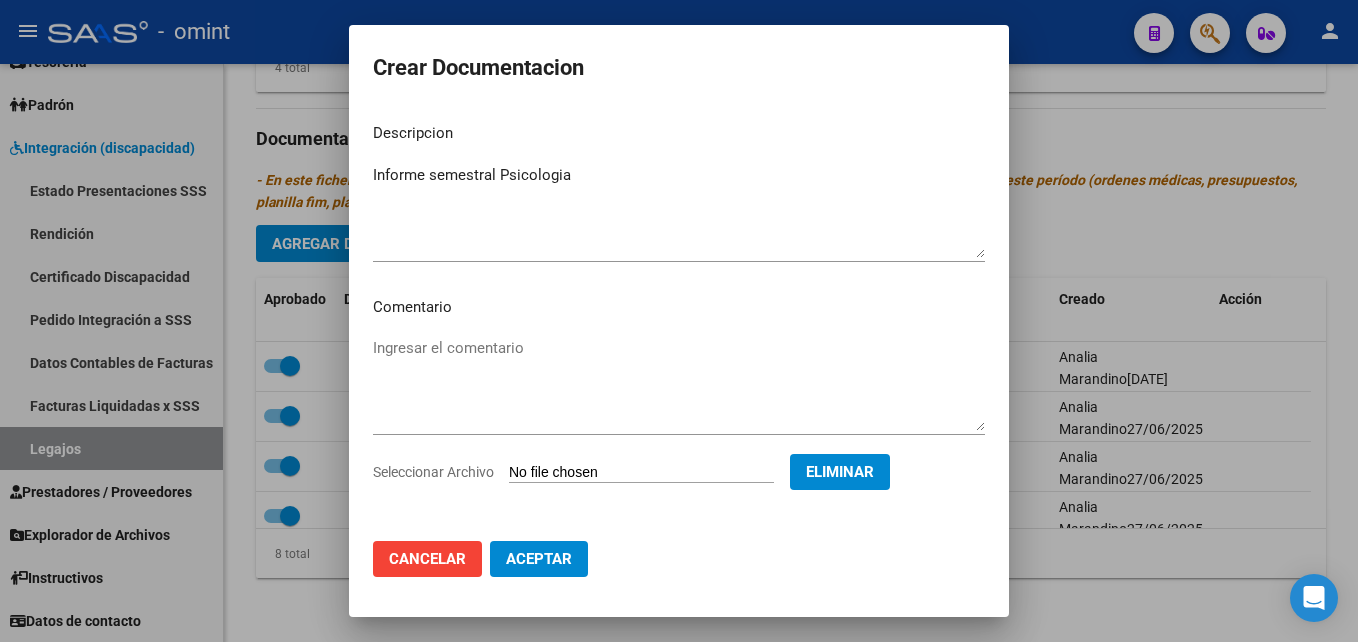 click on "Aceptar" 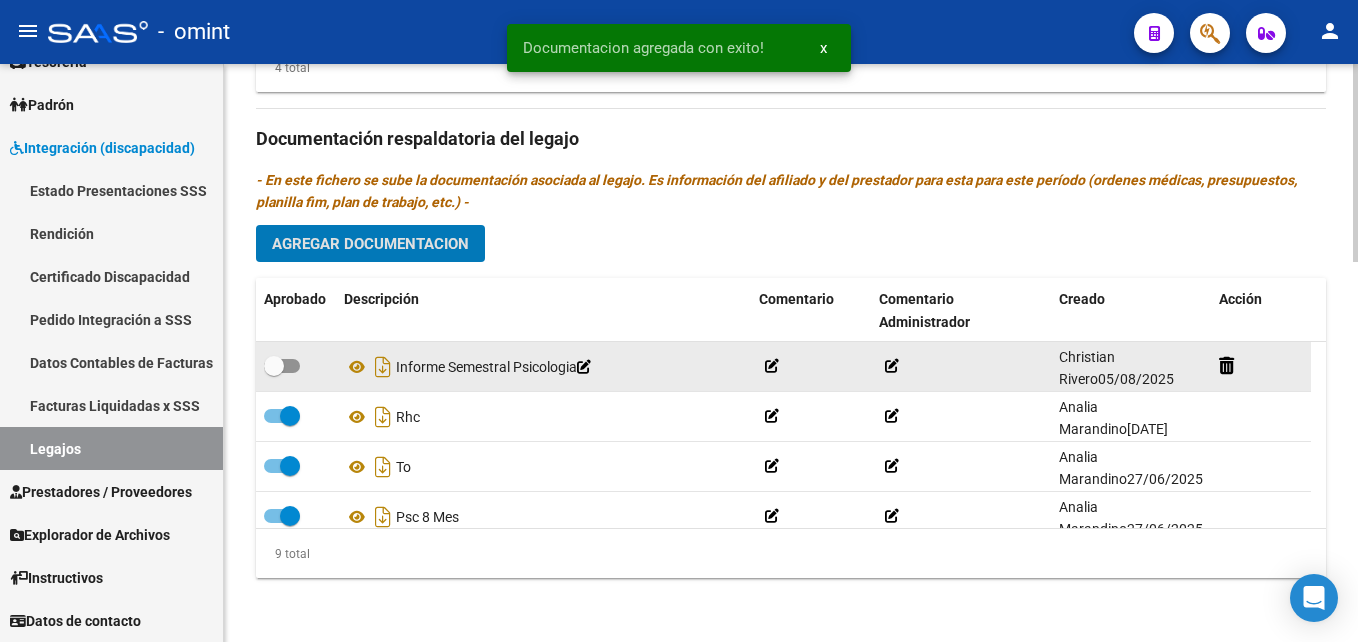 click 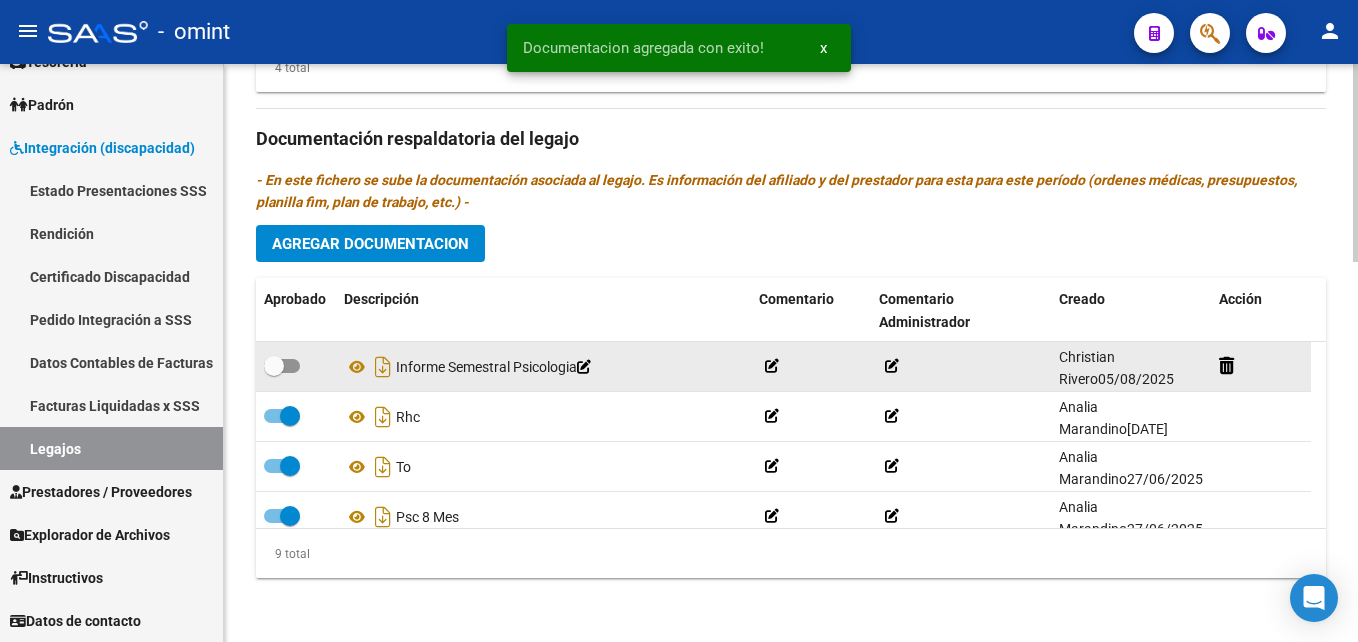 click at bounding box center [282, 366] 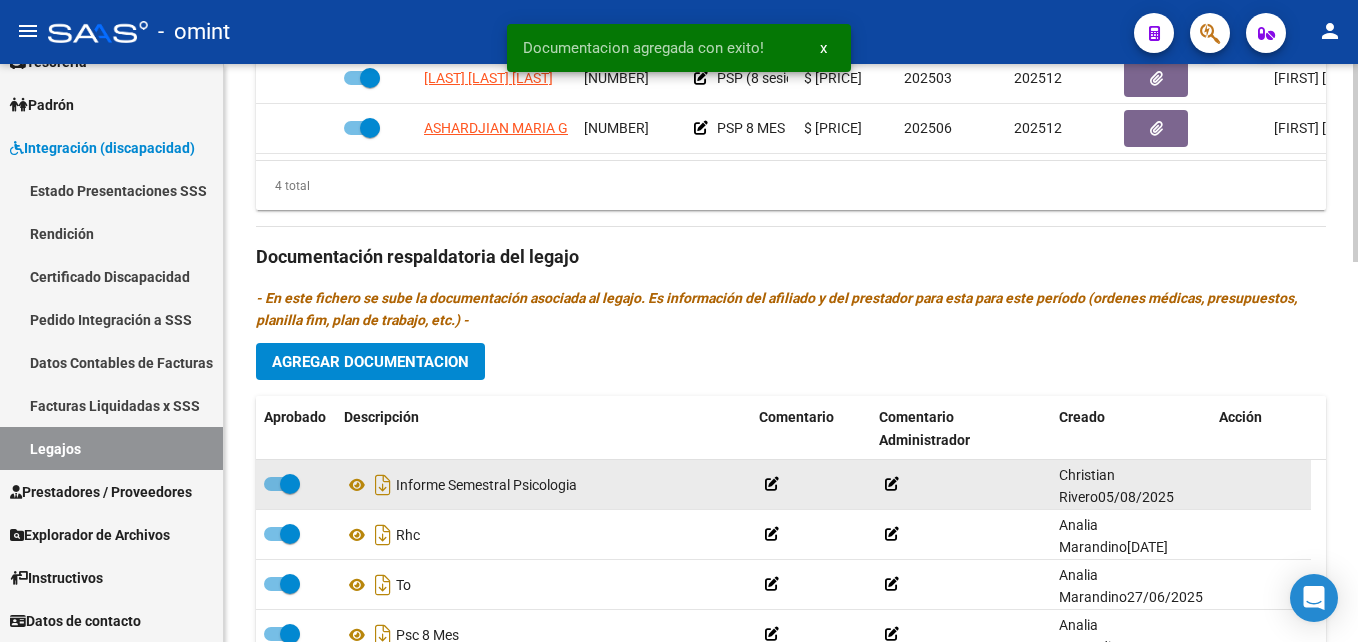 scroll, scrollTop: 806, scrollLeft: 0, axis: vertical 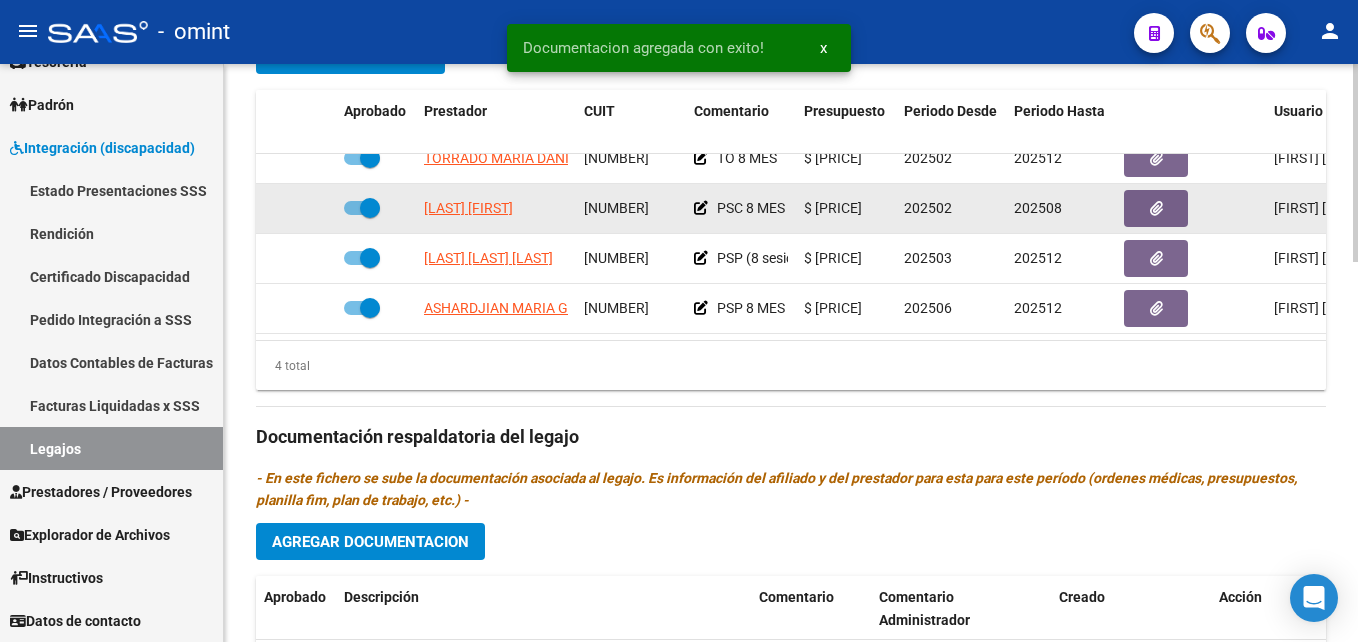 click at bounding box center [362, 208] 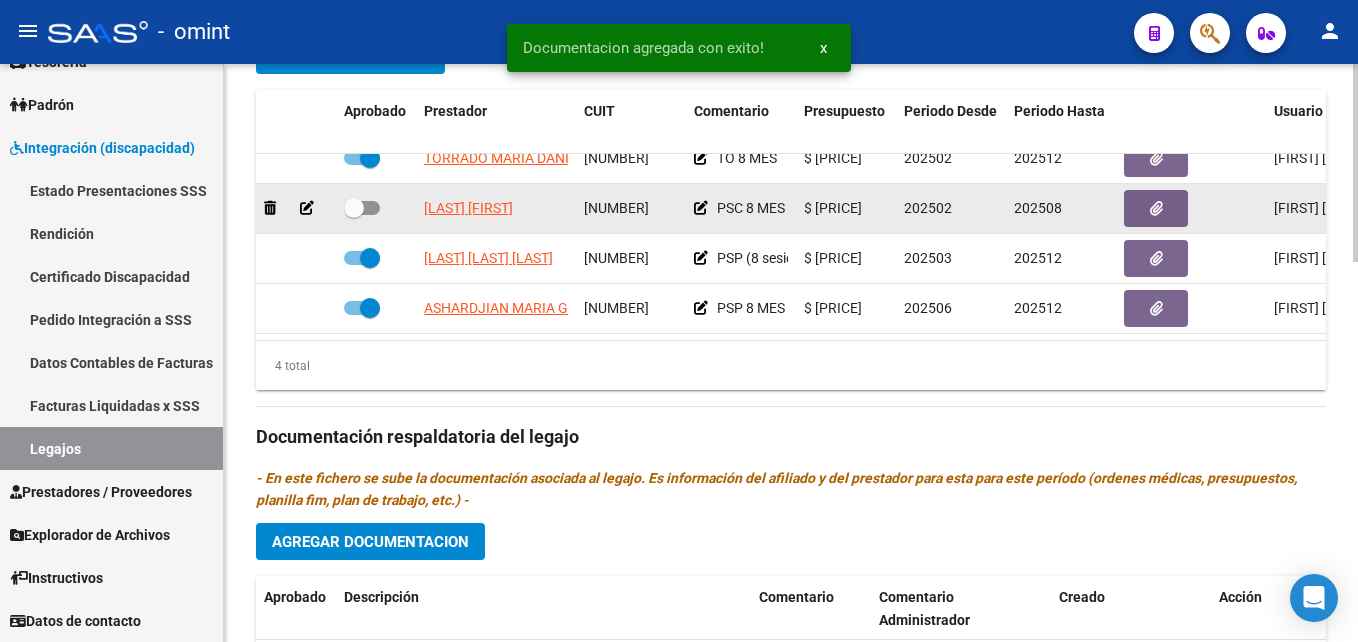 click 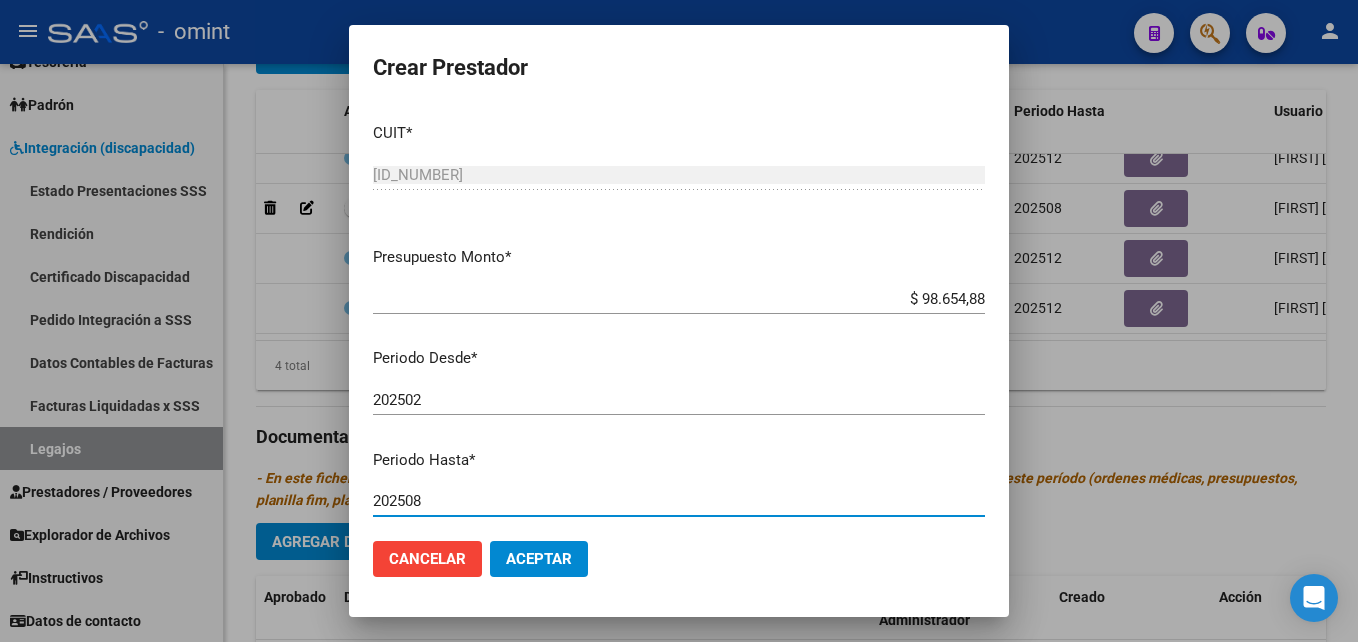 click on "202508" at bounding box center (679, 501) 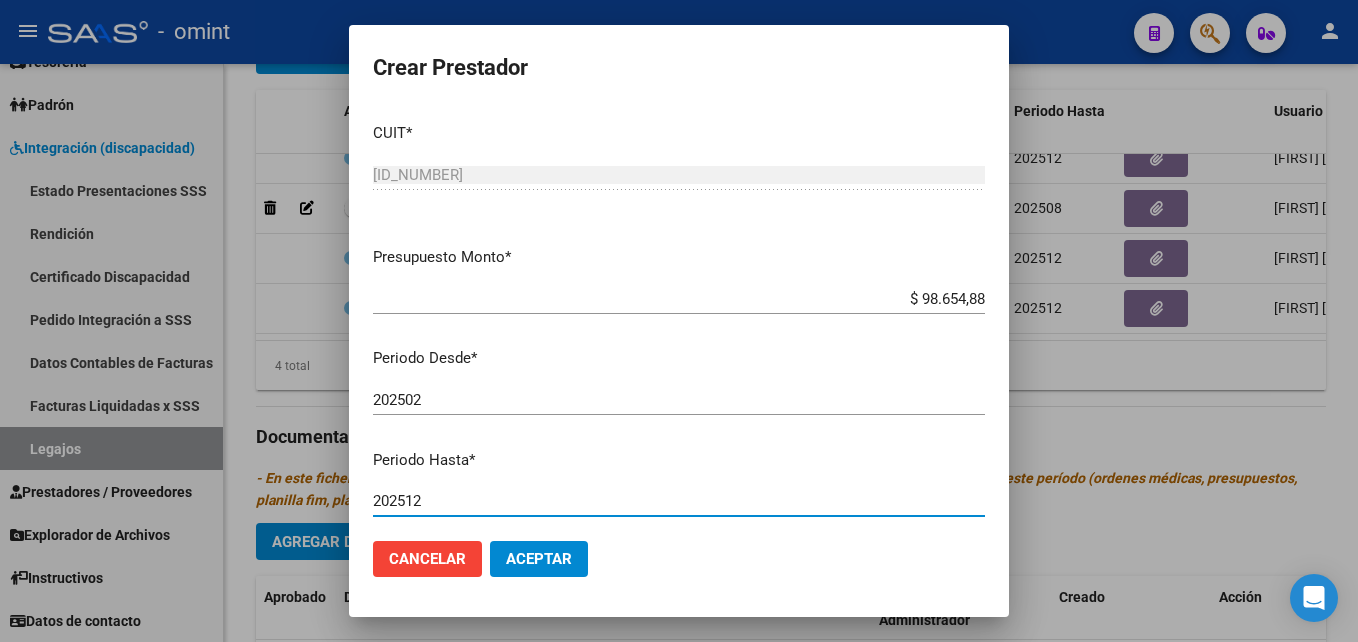 type on "202512" 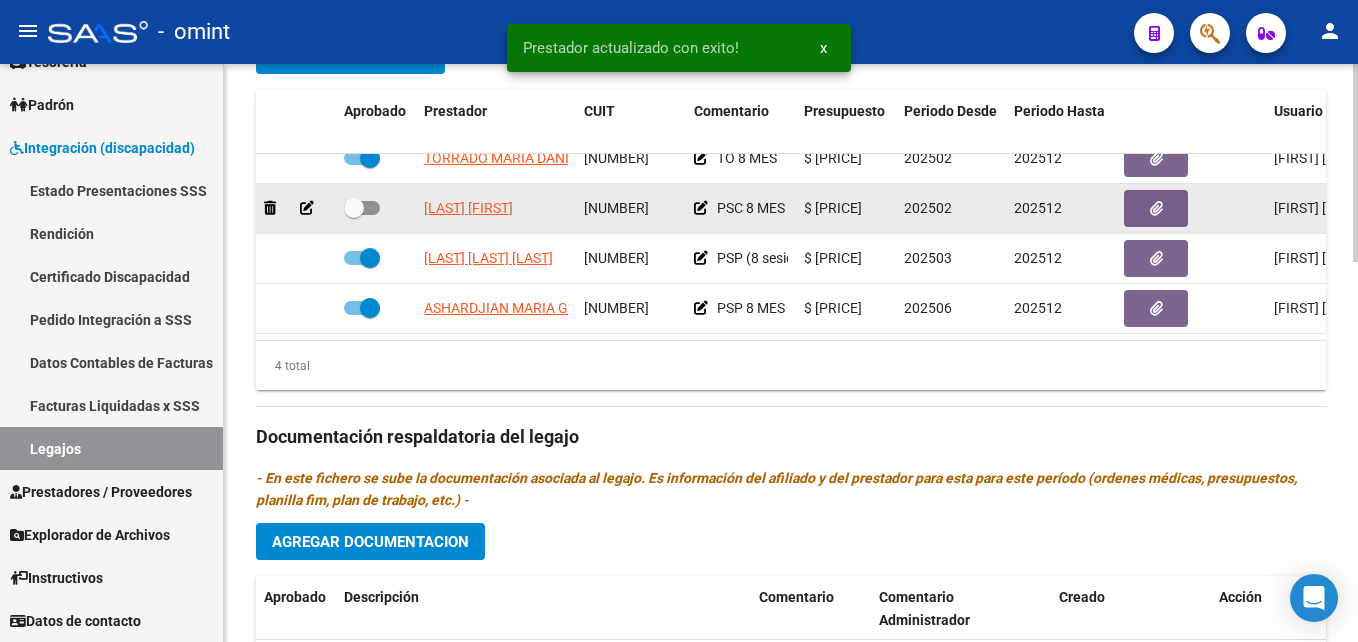 click at bounding box center (354, 208) 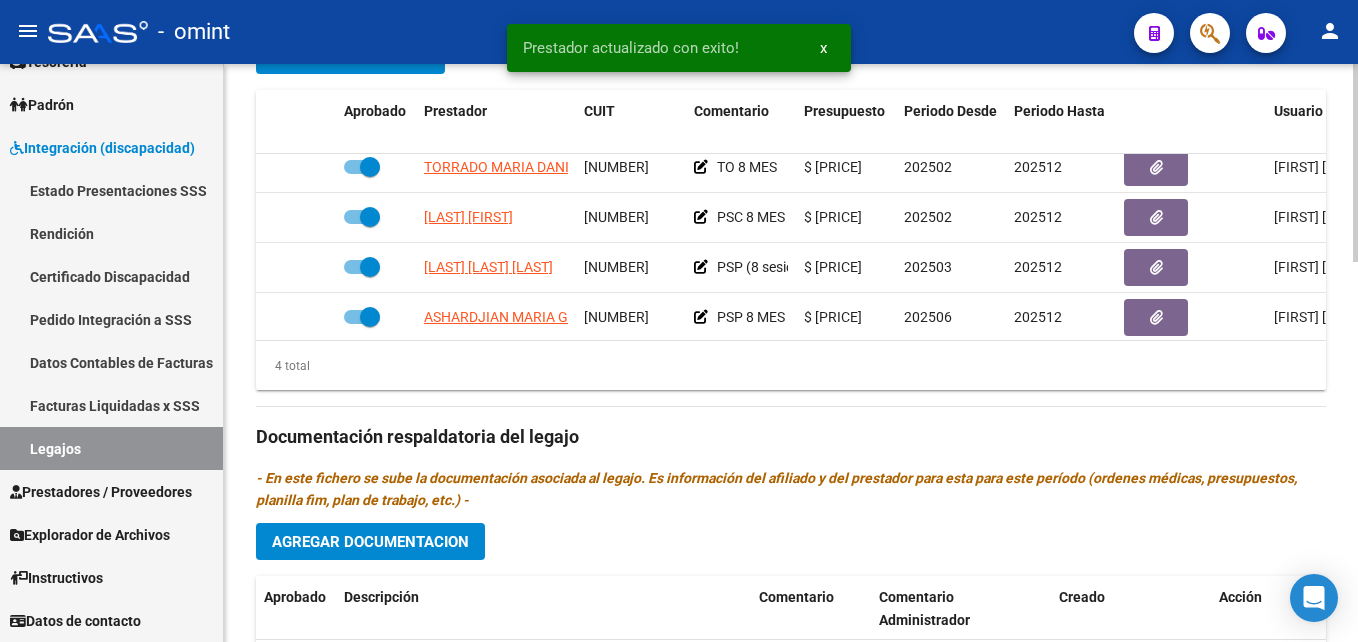 scroll, scrollTop: 0, scrollLeft: 0, axis: both 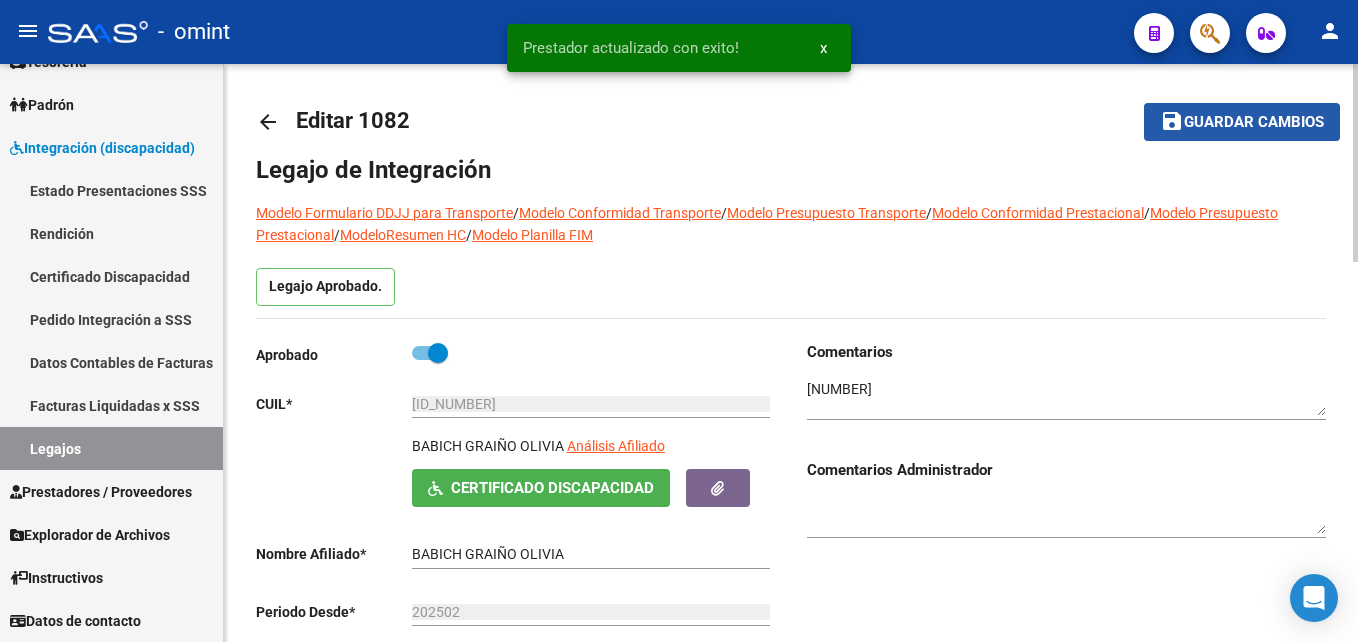 click on "save Guardar cambios" 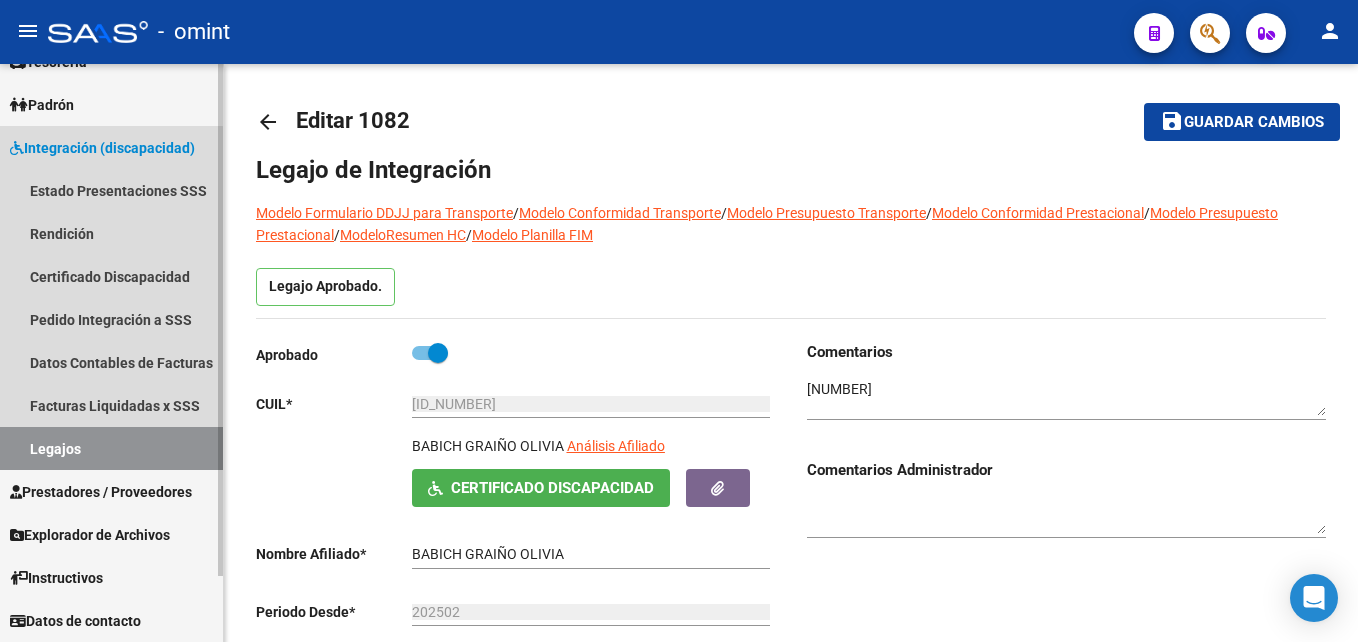 click on "Legajos" at bounding box center [111, 448] 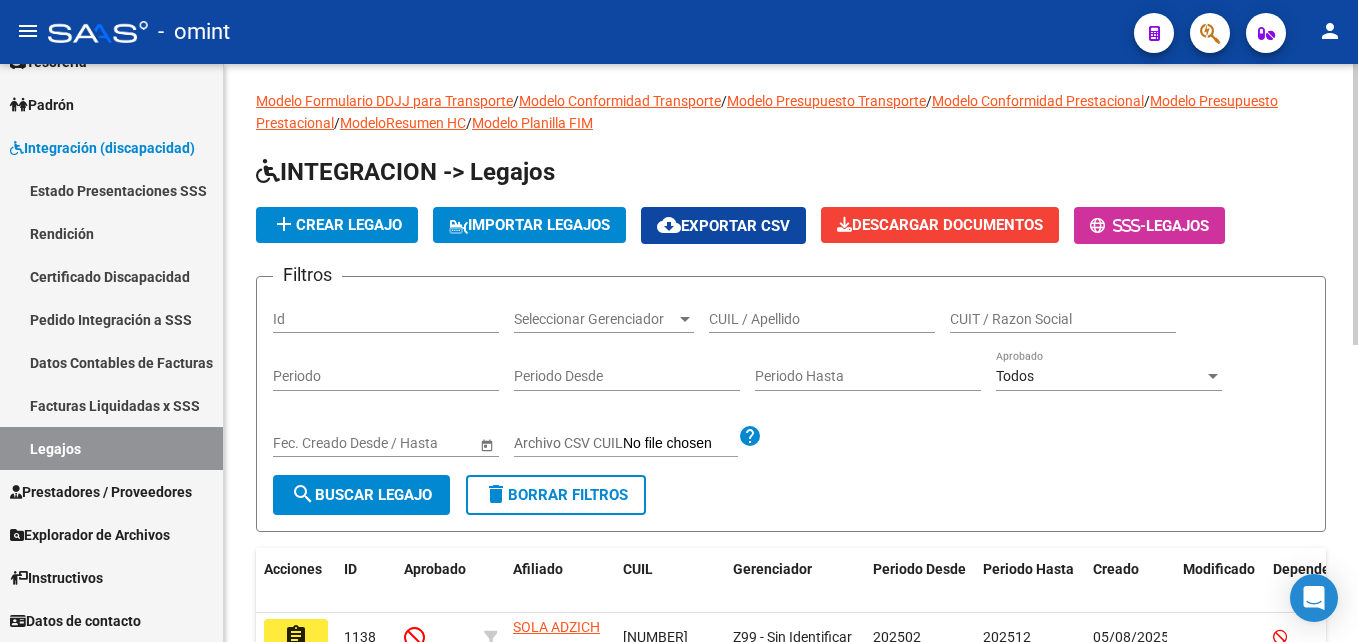 click on "CUIL / Apellido" at bounding box center (822, 319) 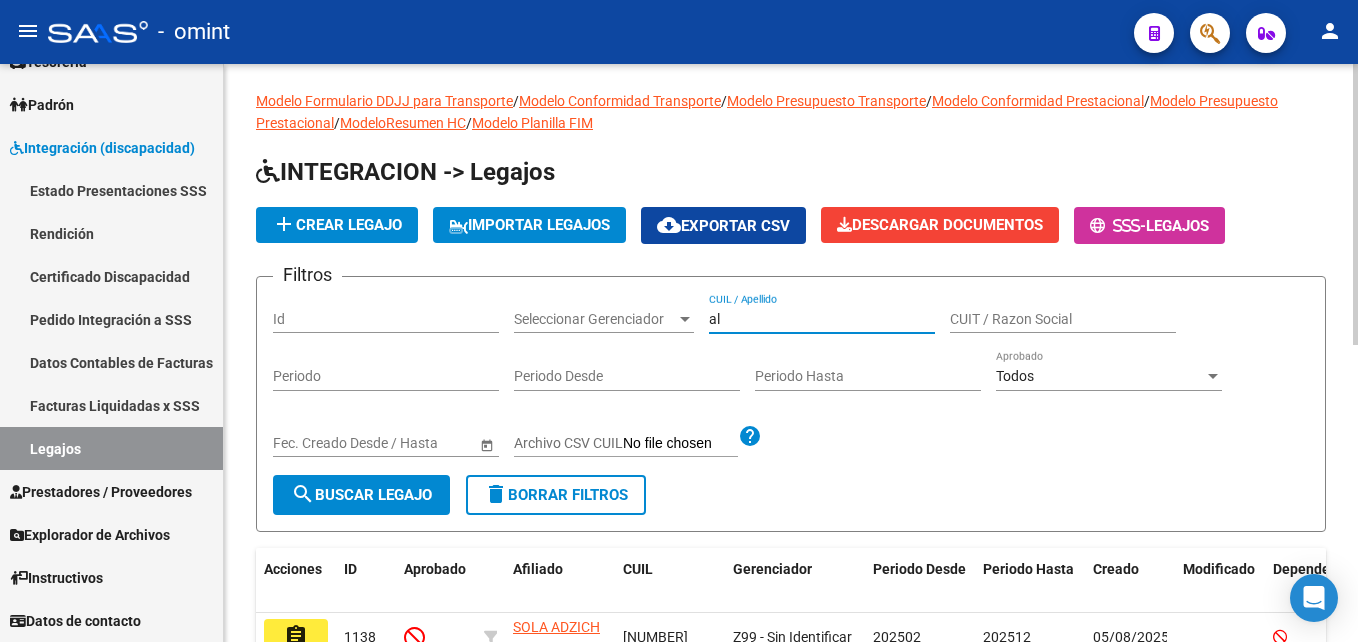 type on "a" 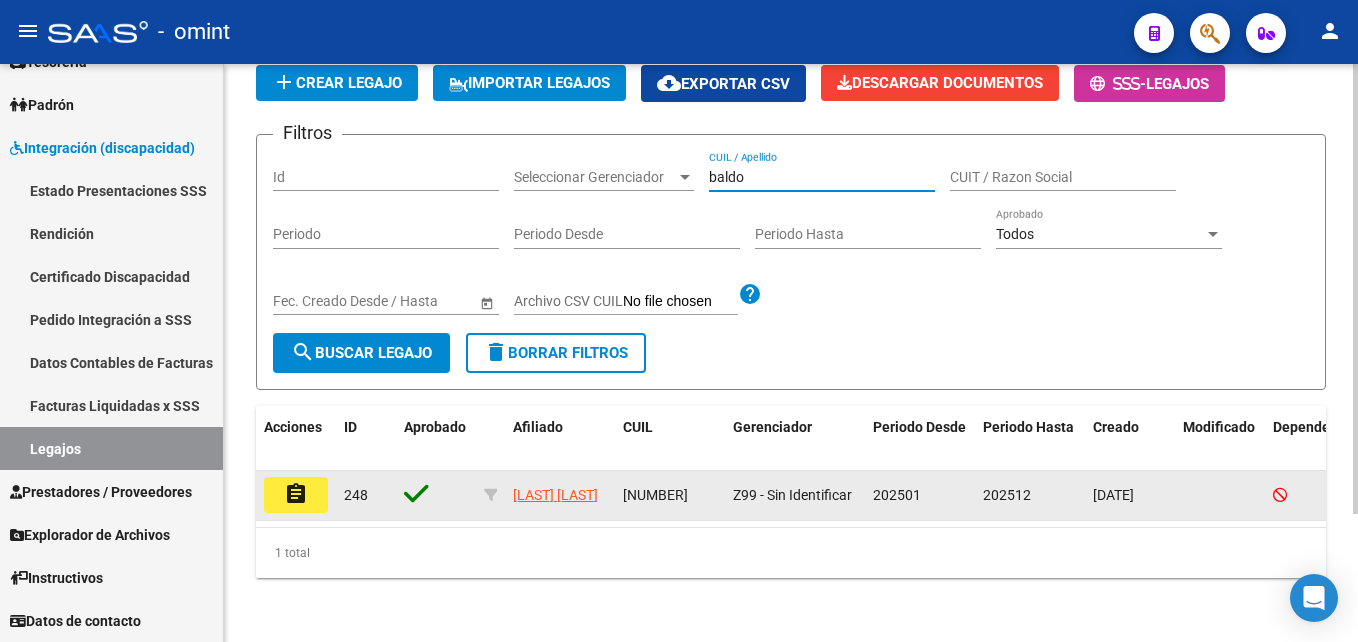 scroll, scrollTop: 165, scrollLeft: 0, axis: vertical 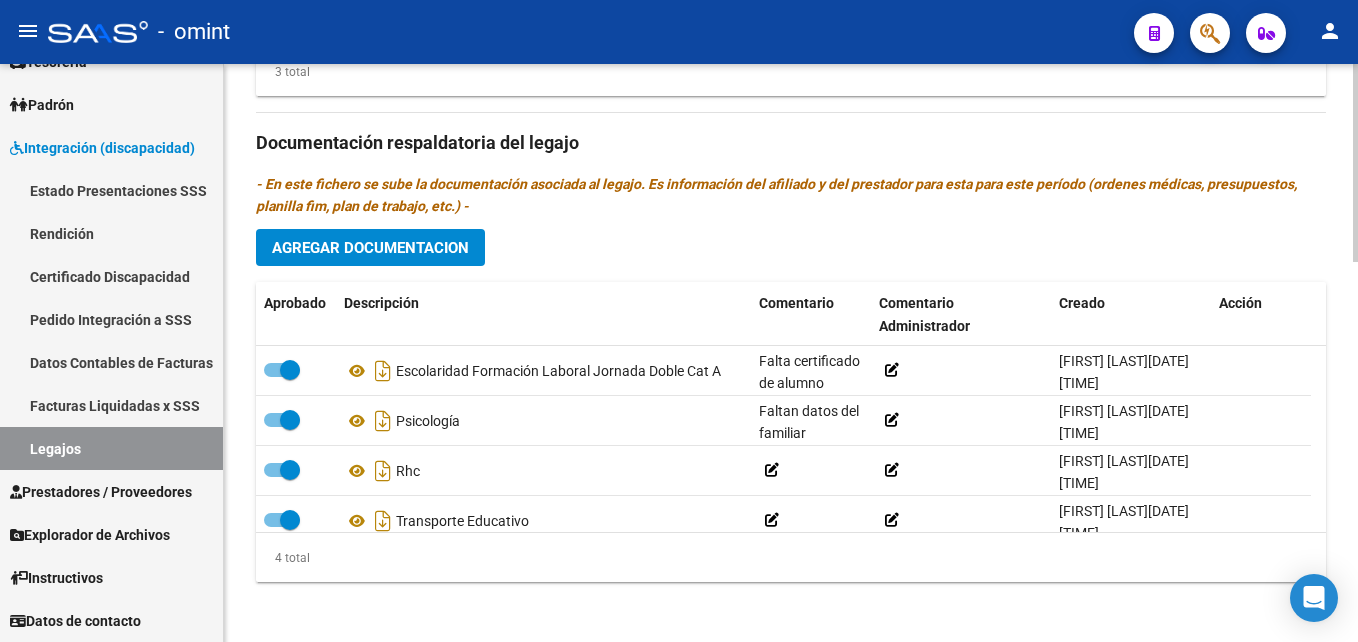 click on "Agregar Documentacion" 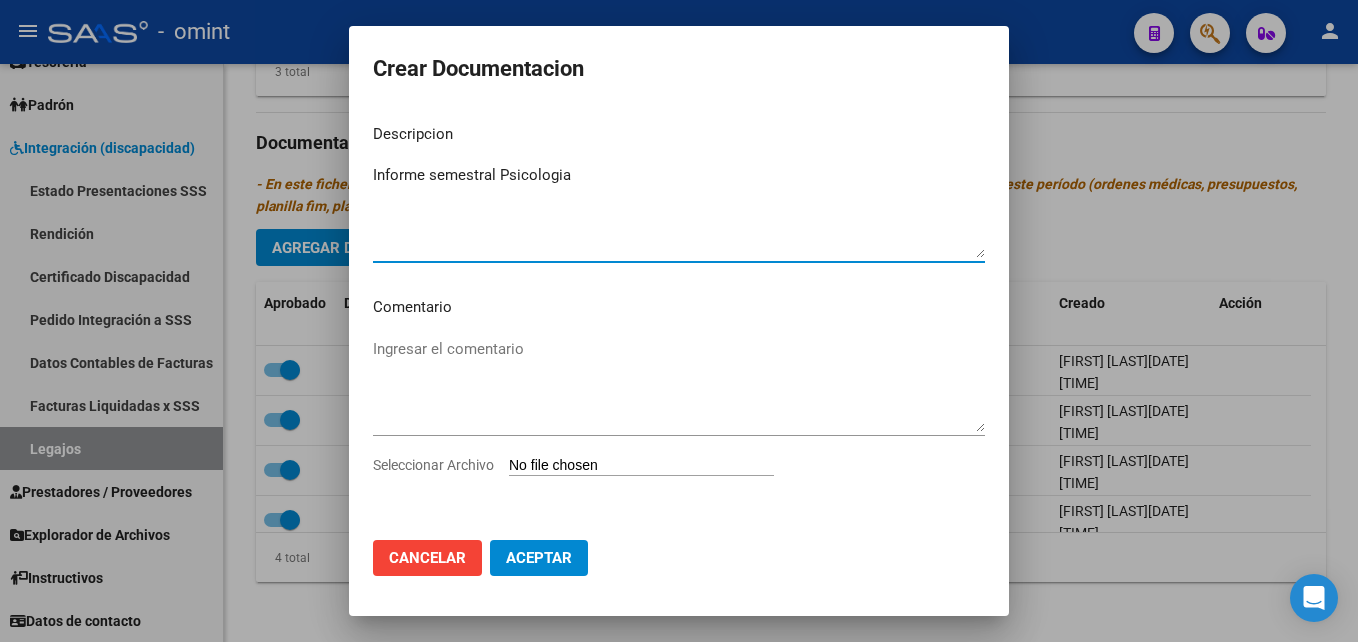 type on "Informe semestral Psicologia" 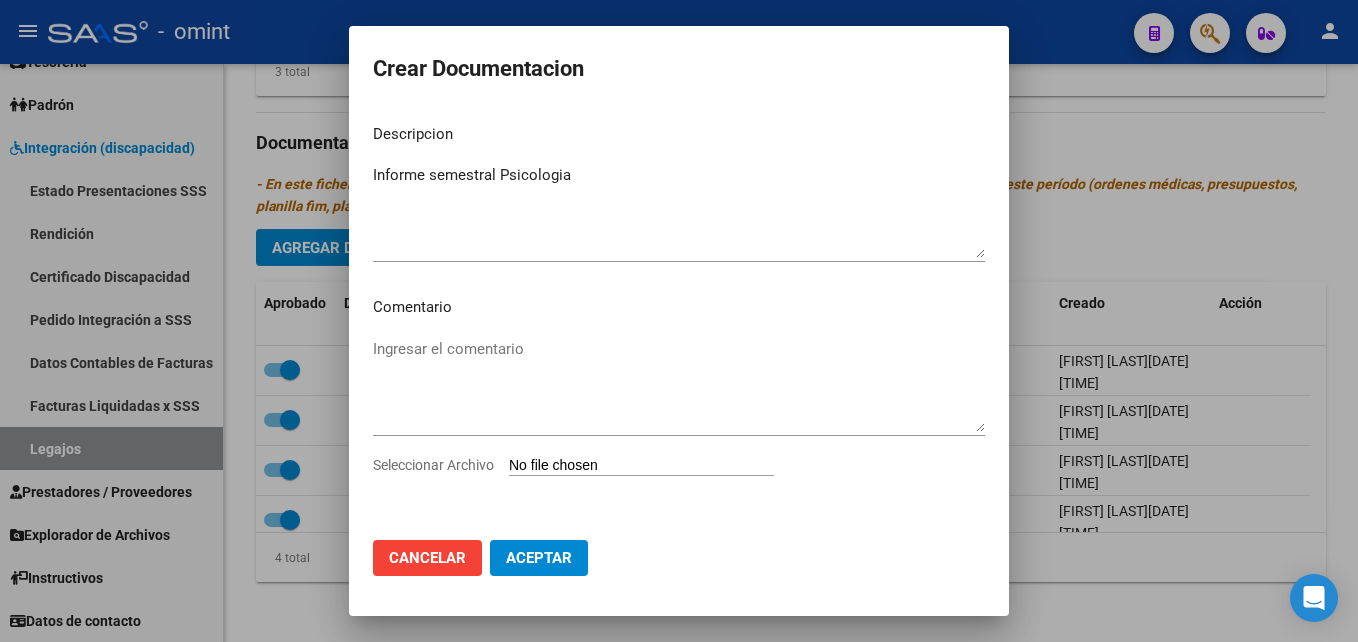 type on "C:\fakepath\Informe semestral Psicologia.pdf" 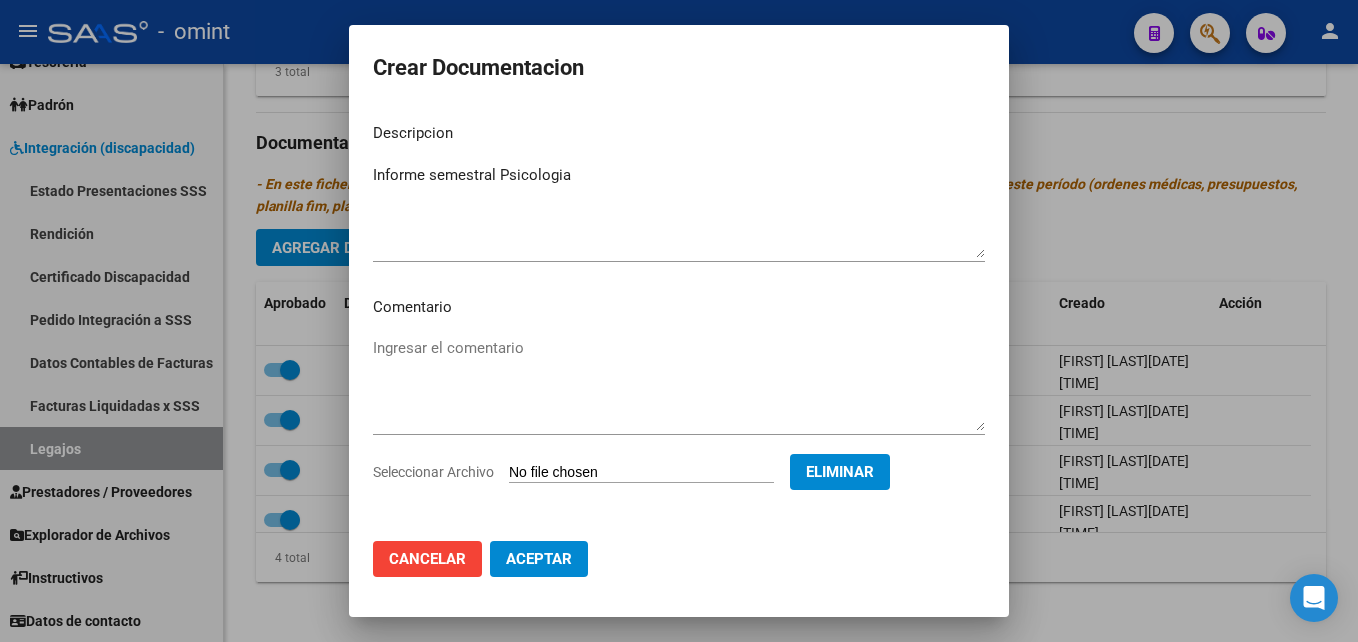 click on "Aceptar" 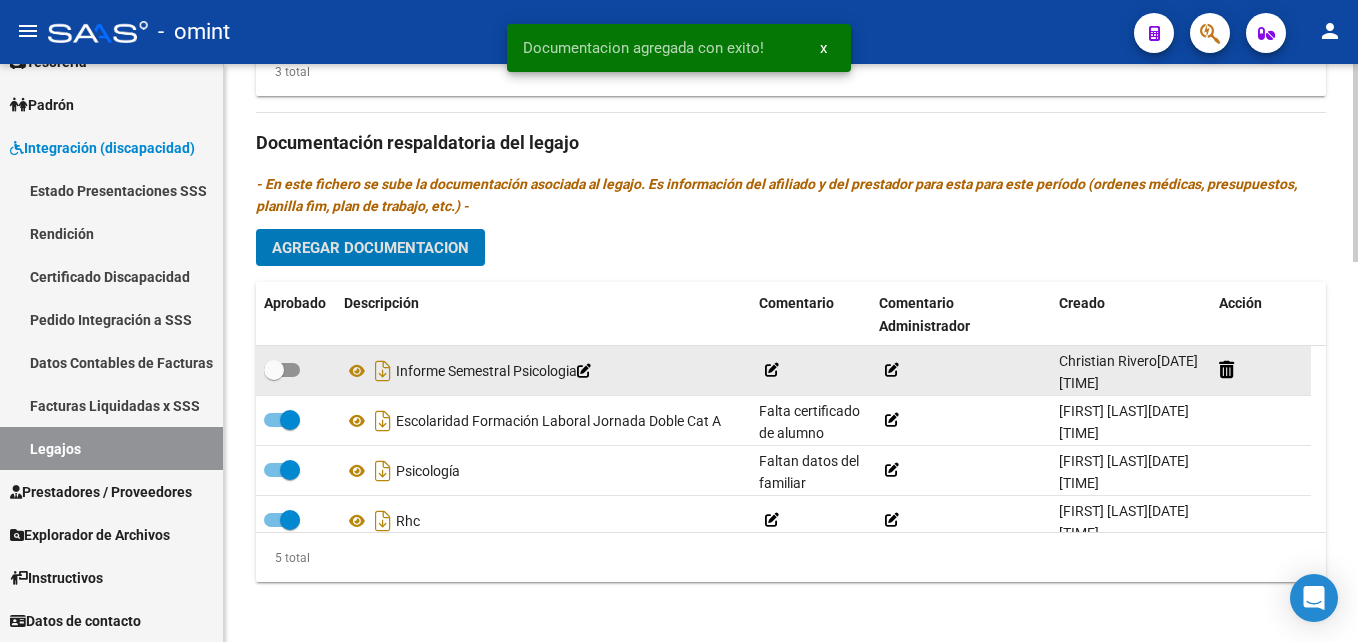 click at bounding box center (282, 370) 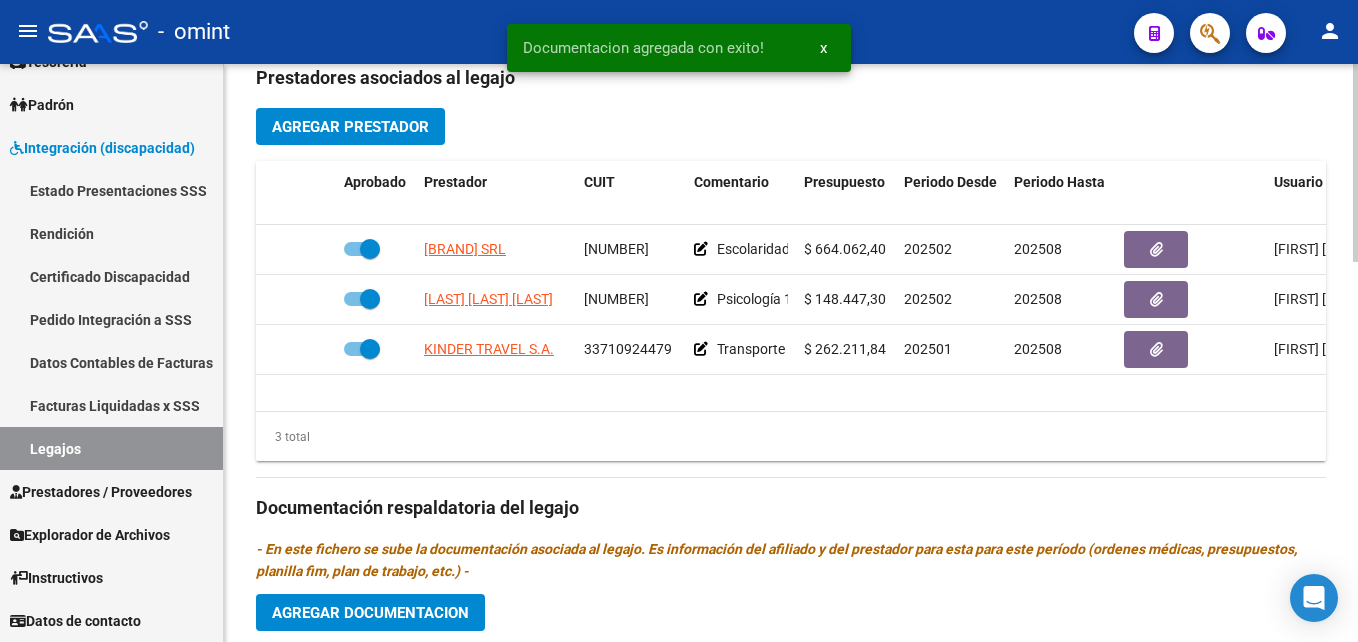 scroll, scrollTop: 700, scrollLeft: 0, axis: vertical 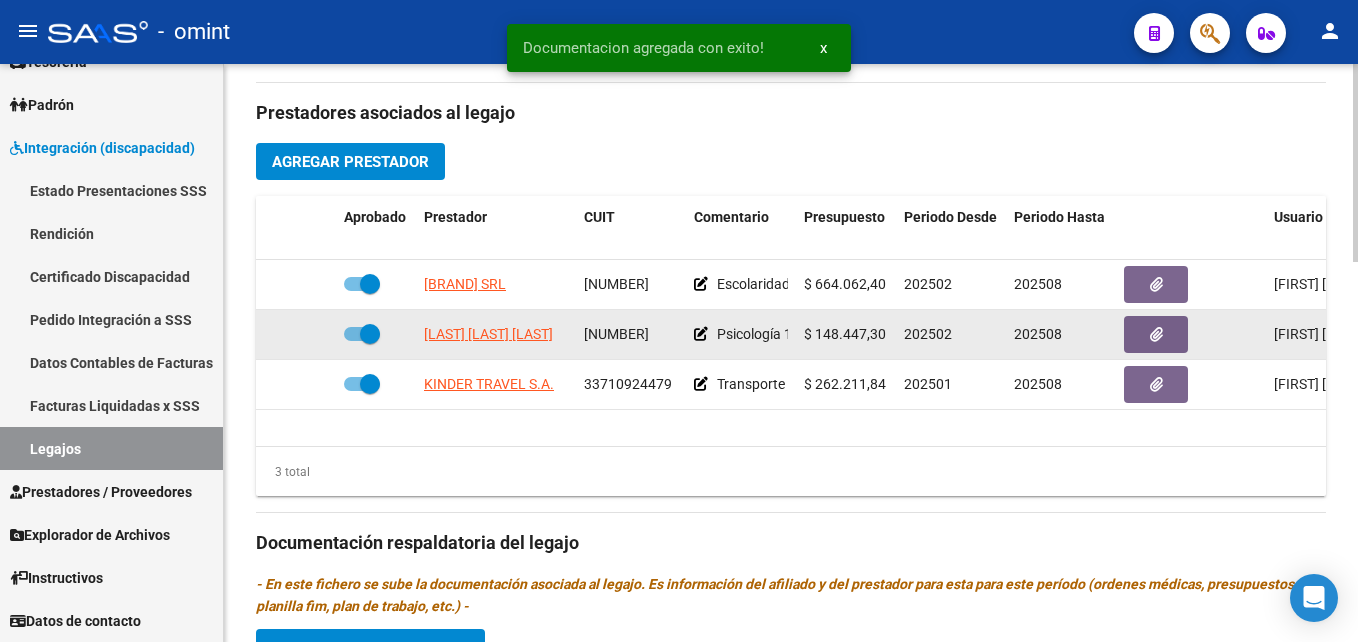 click at bounding box center (370, 334) 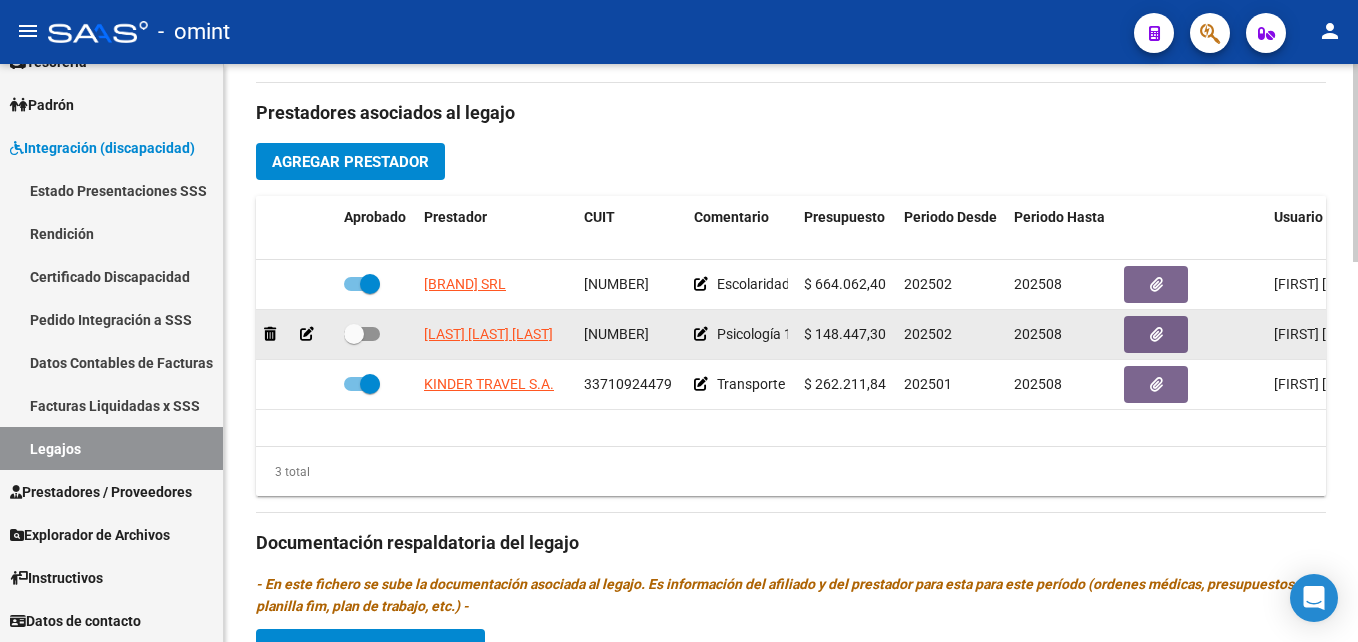 click 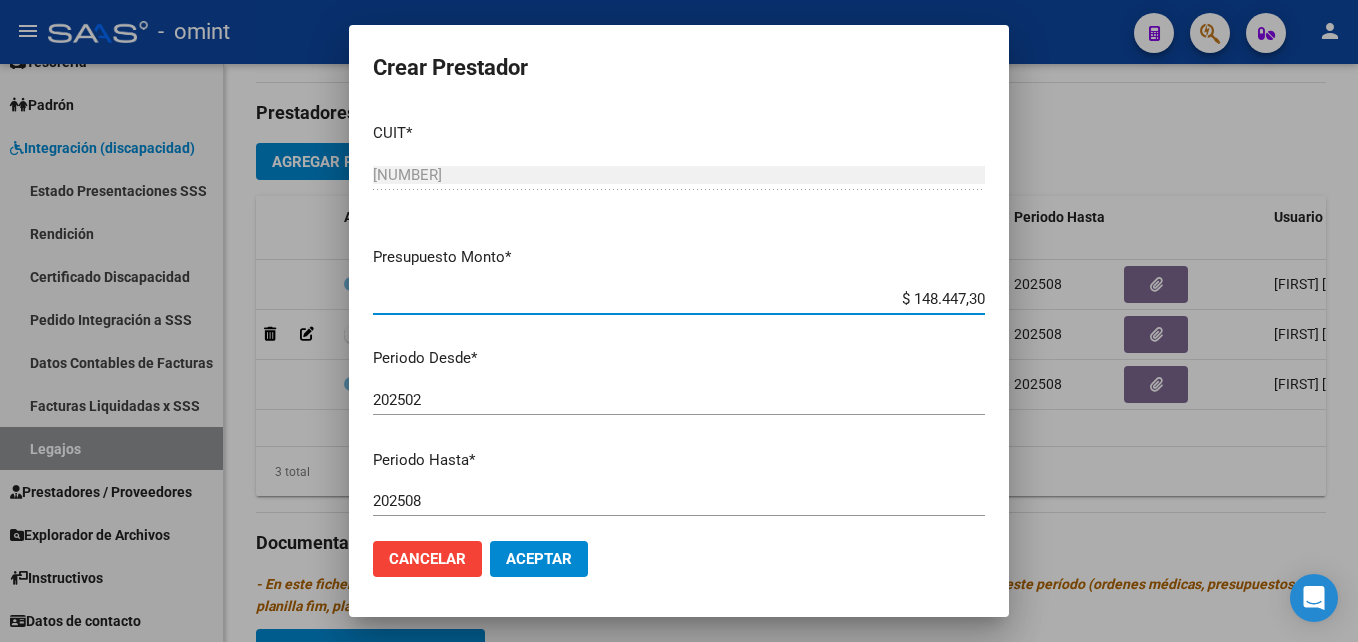 click on "202508" at bounding box center (679, 501) 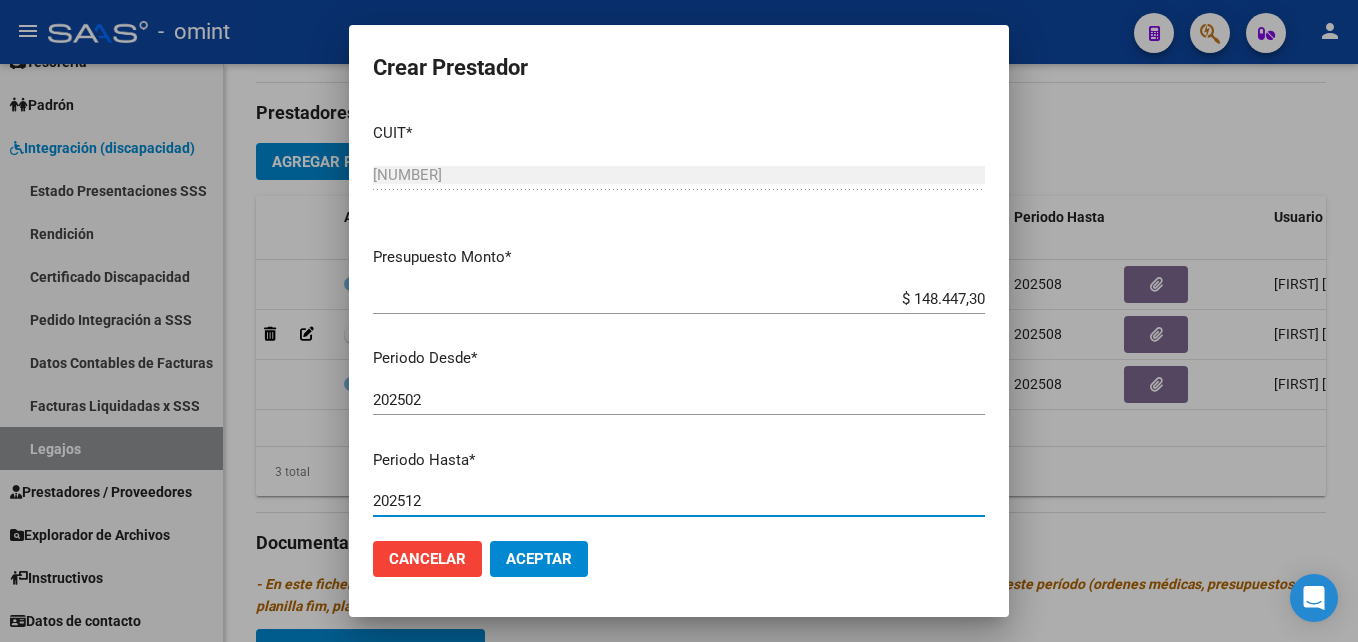 type on "202512" 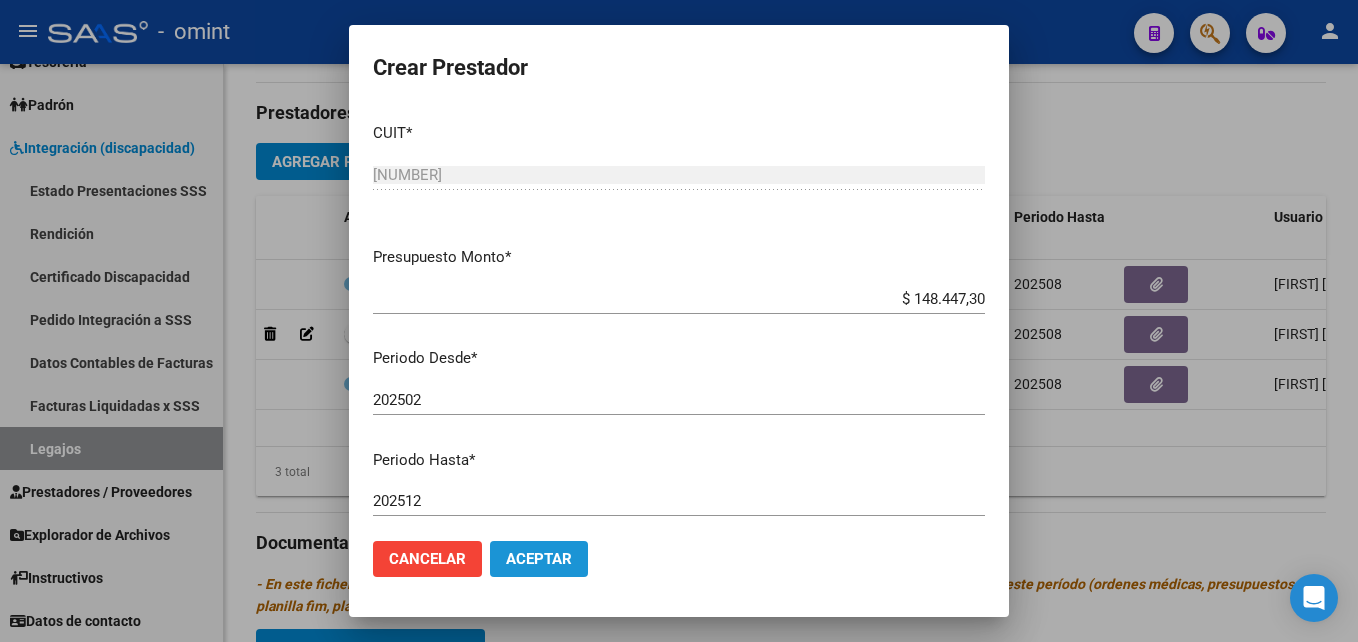 click on "Aceptar" 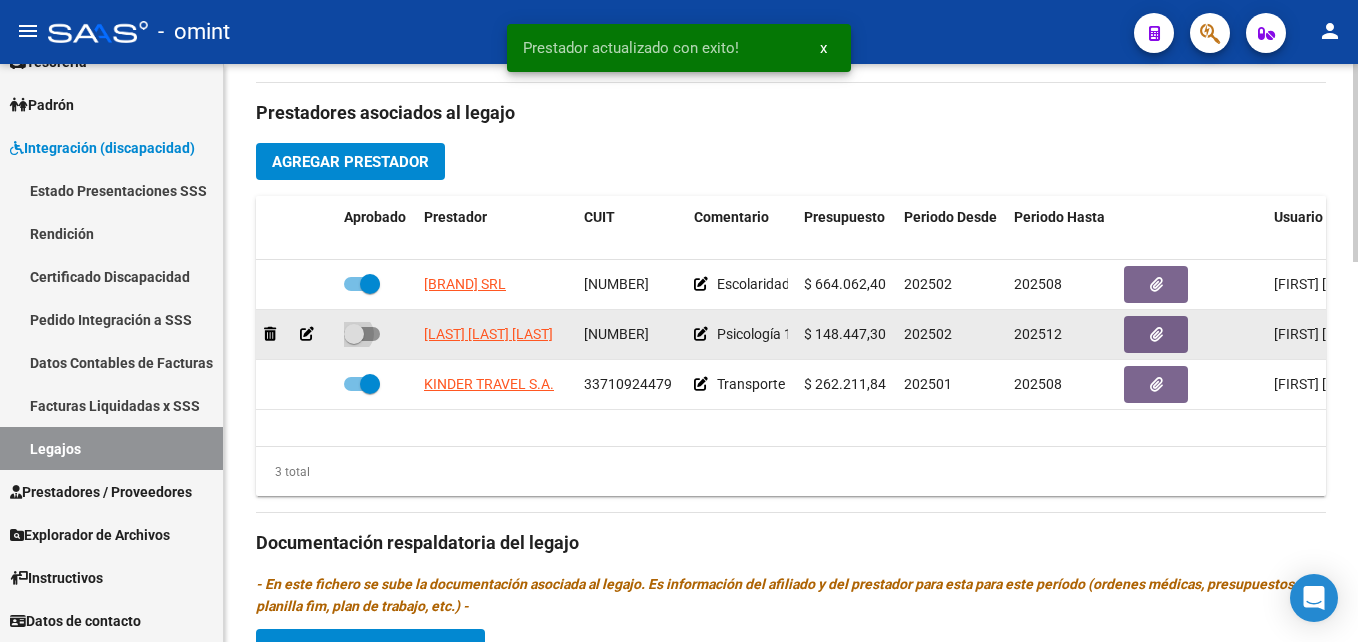 click at bounding box center (354, 334) 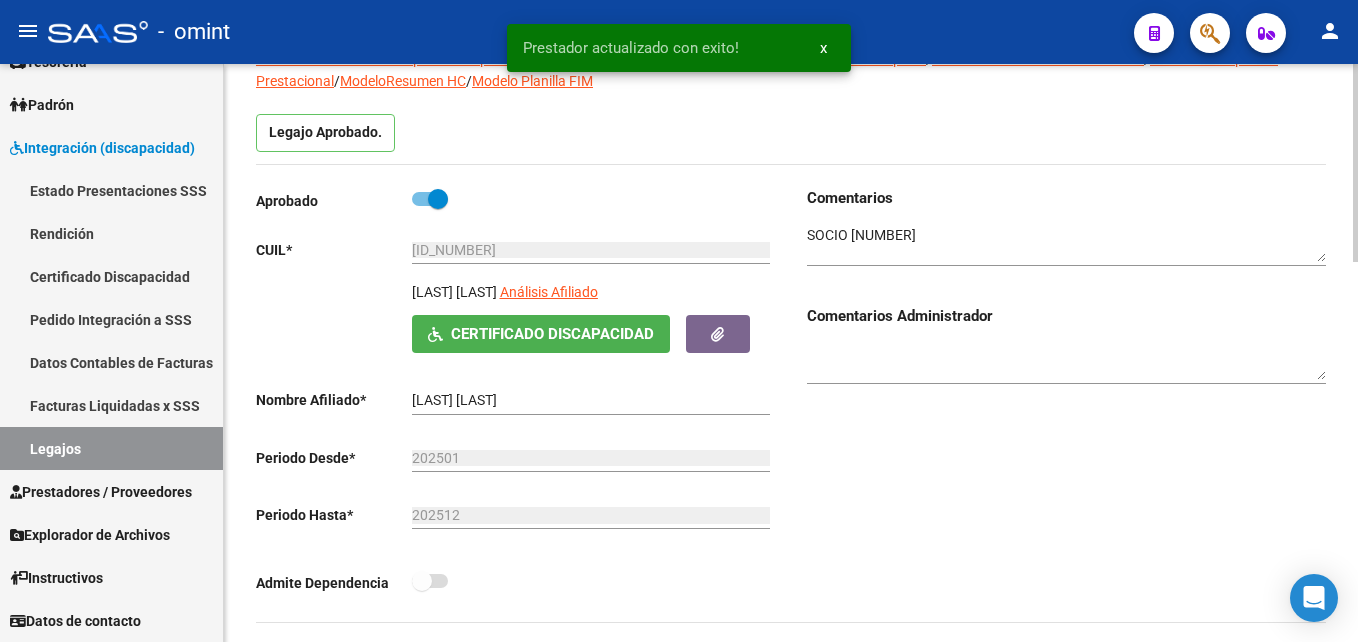 scroll, scrollTop: 0, scrollLeft: 0, axis: both 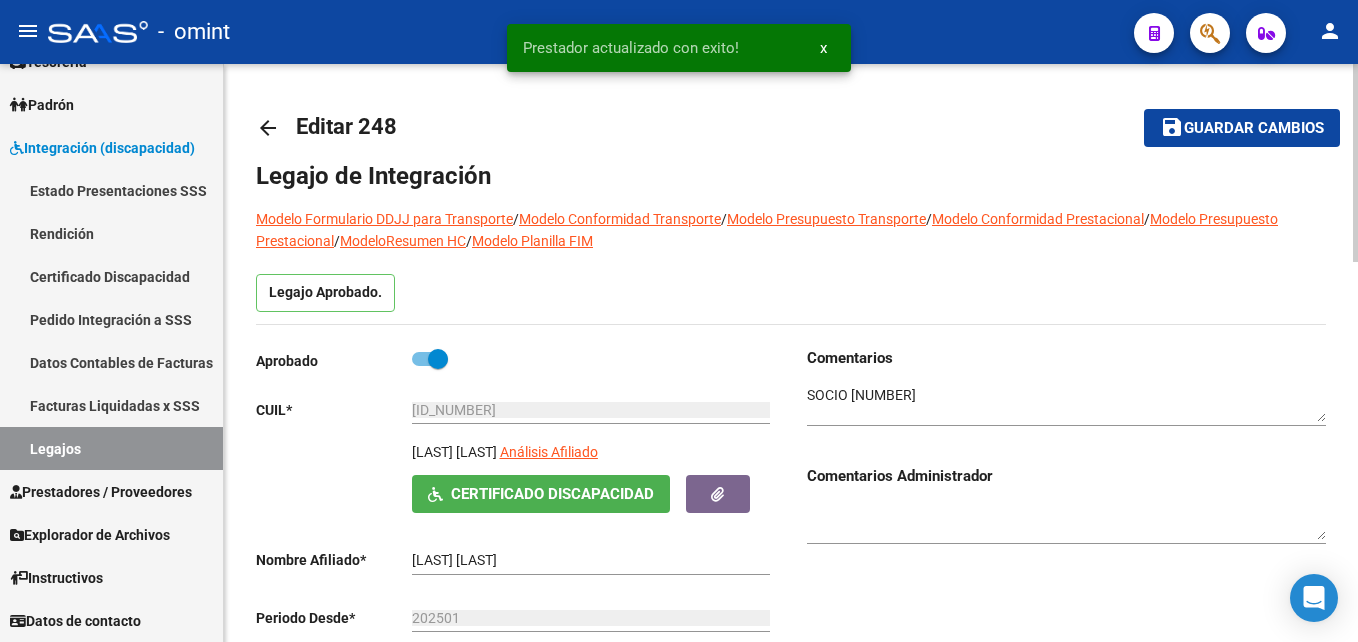 click on "save Guardar cambios" 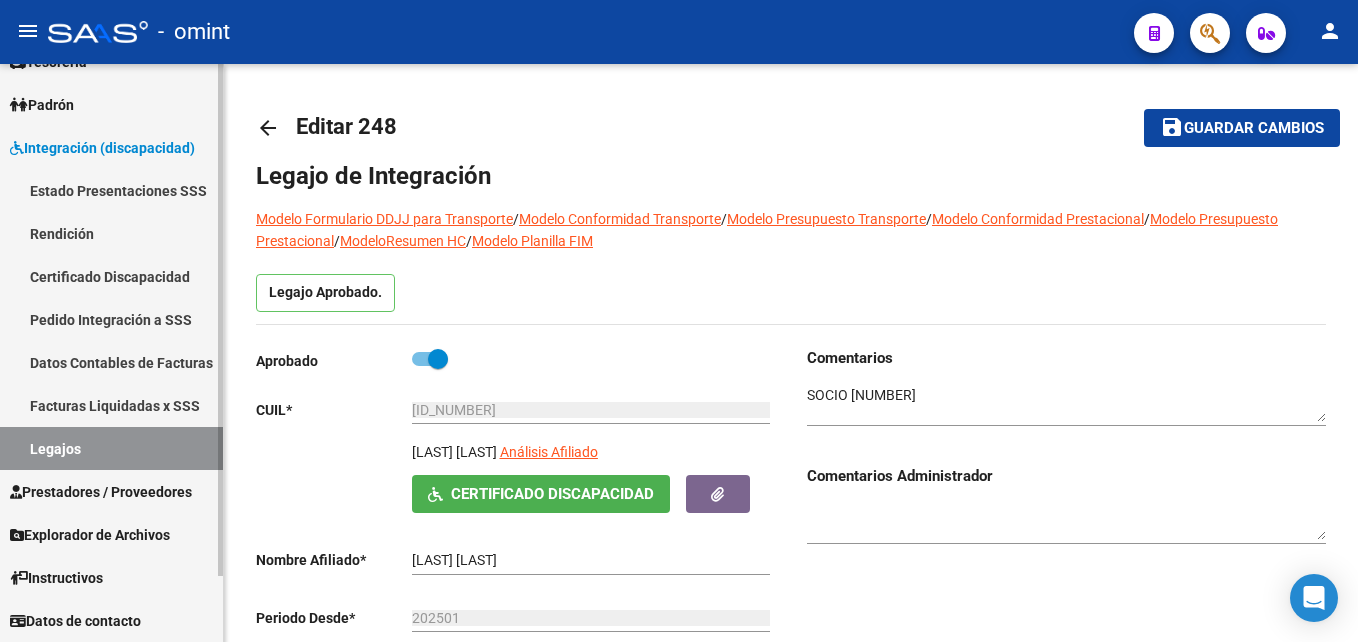 click on "Legajos" at bounding box center (111, 448) 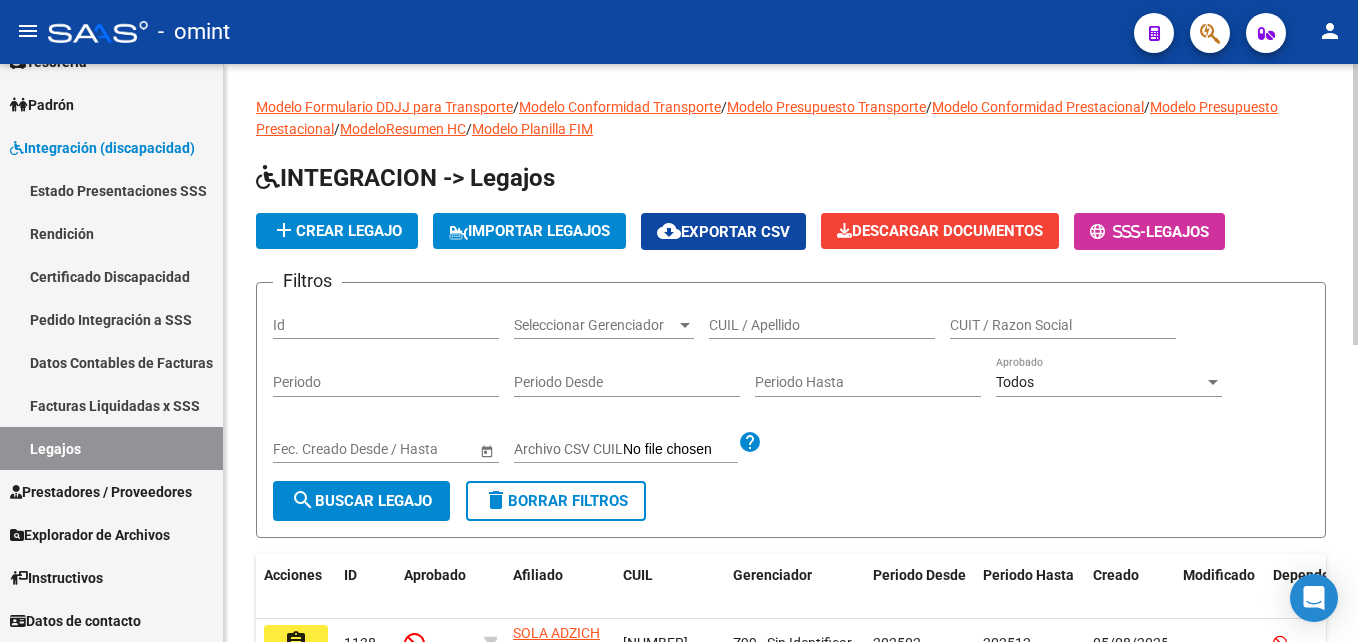 click on "CUIL / Apellido" at bounding box center (822, 325) 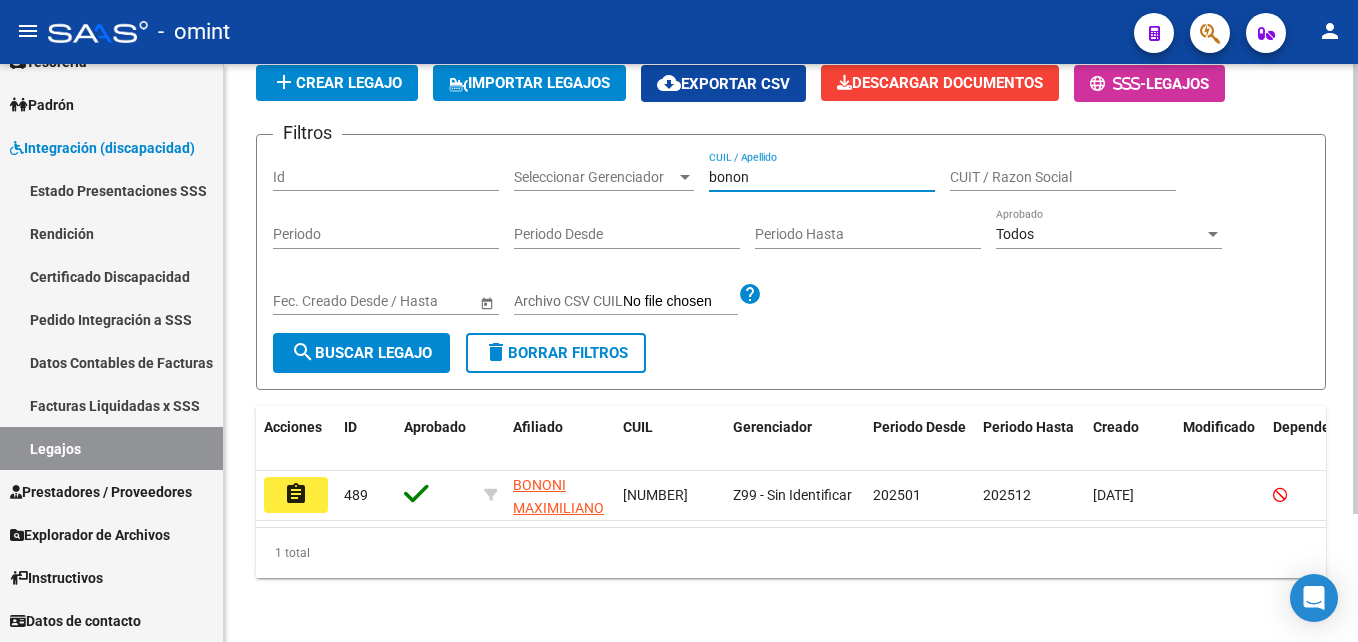 scroll, scrollTop: 165, scrollLeft: 0, axis: vertical 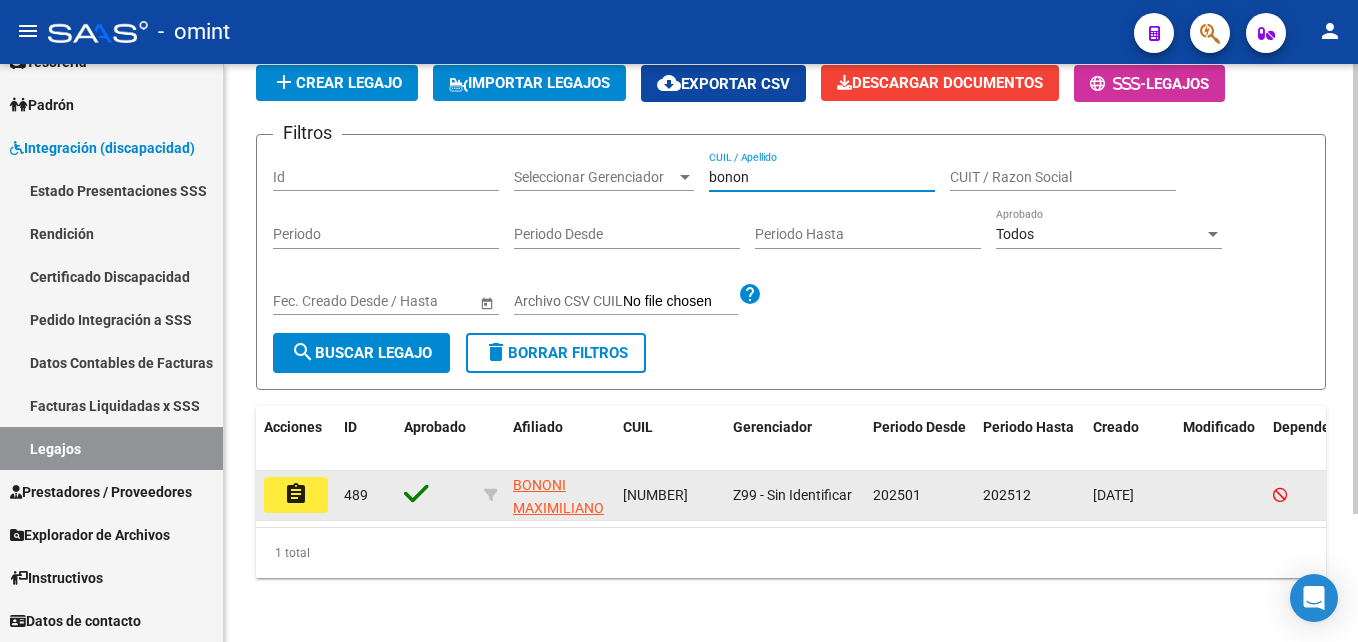 type on "bonon" 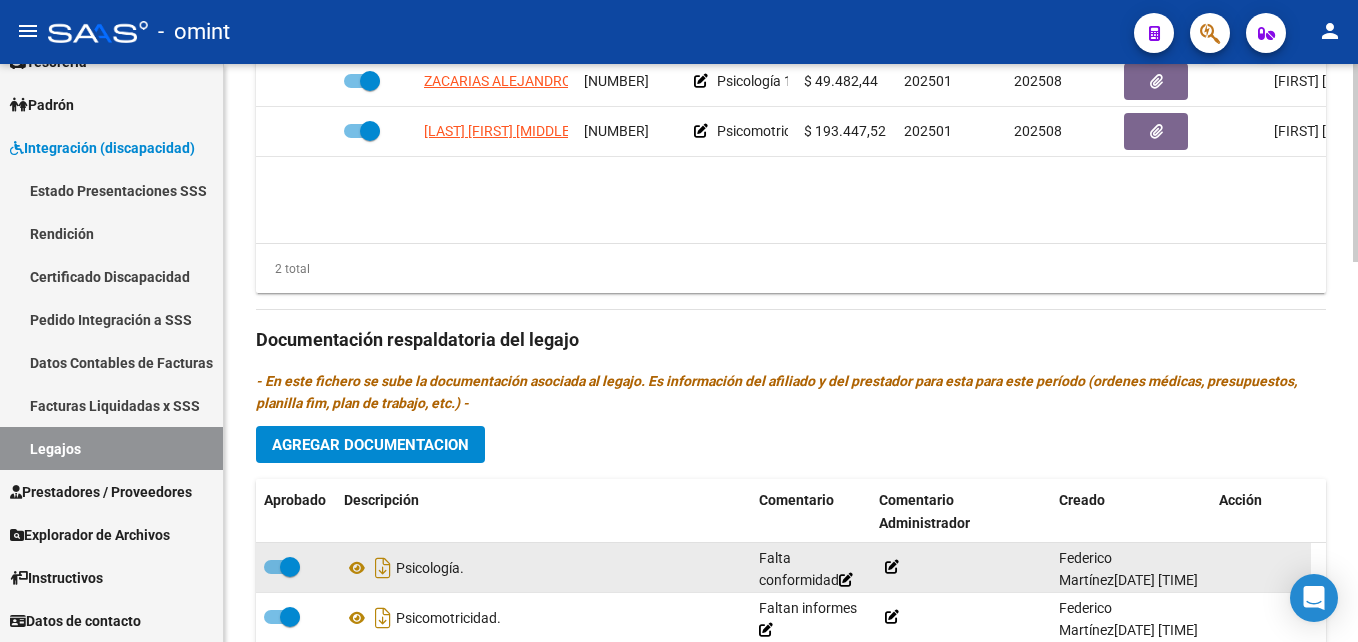 scroll, scrollTop: 1100, scrollLeft: 0, axis: vertical 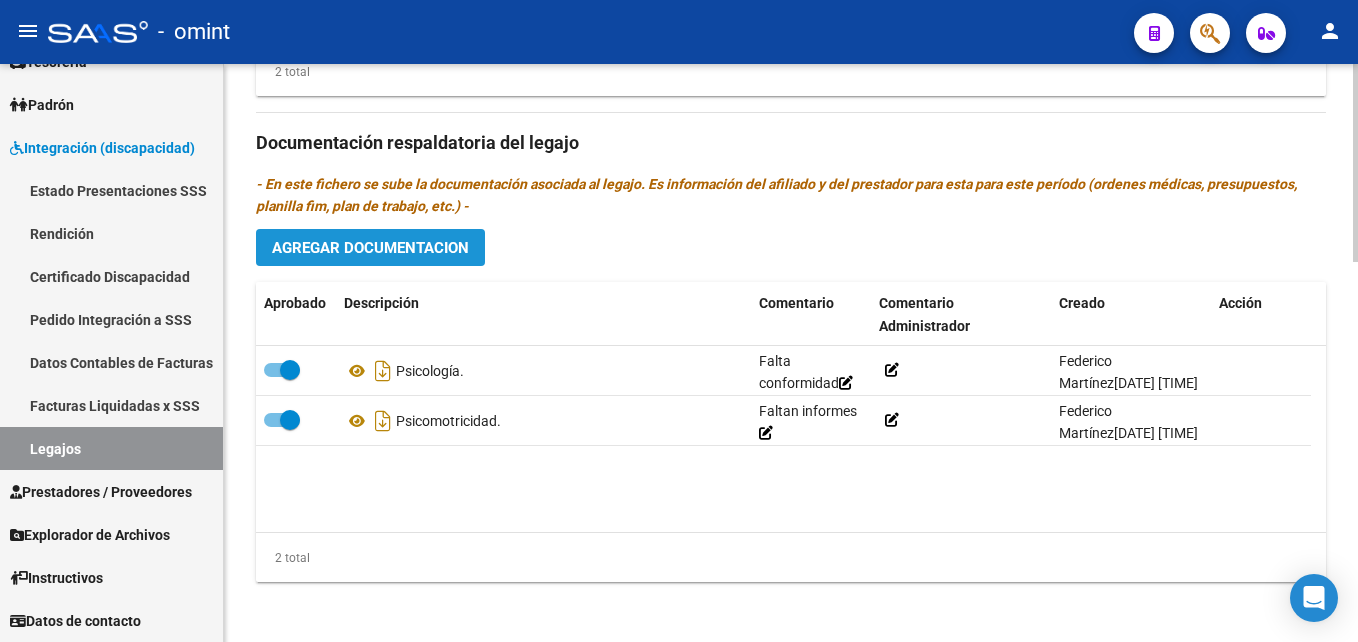 click on "Agregar Documentacion" 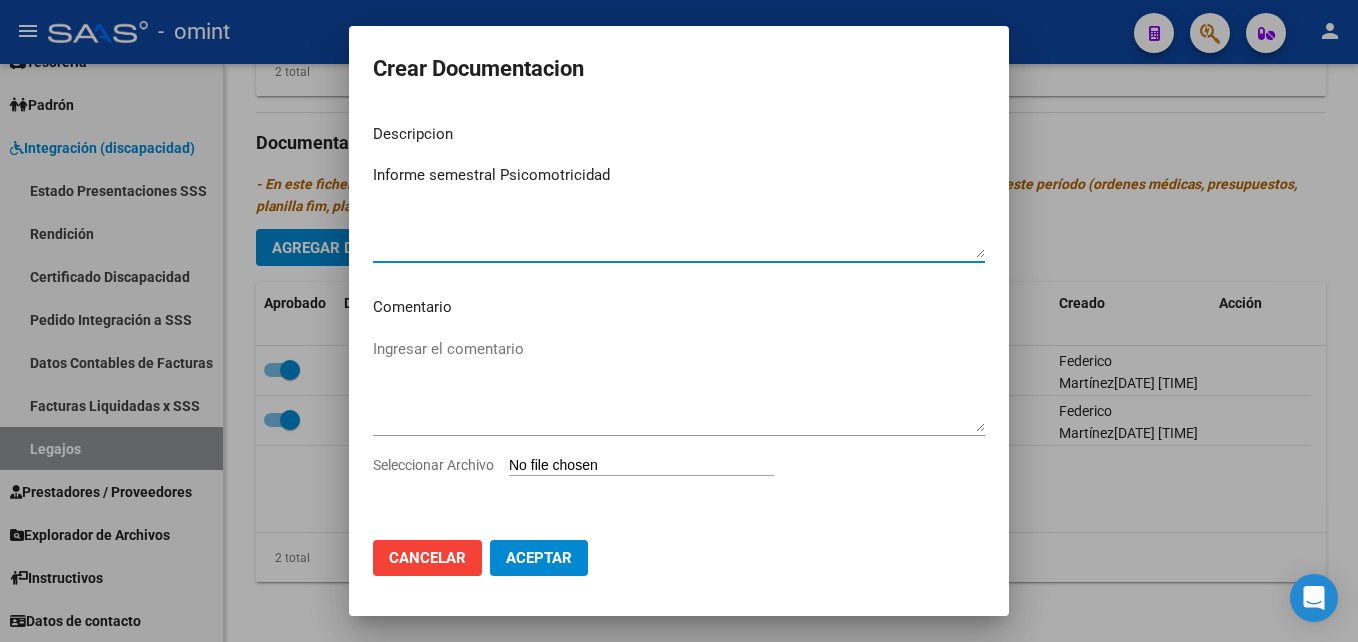 type on "Informe semestral Psicomotricidad" 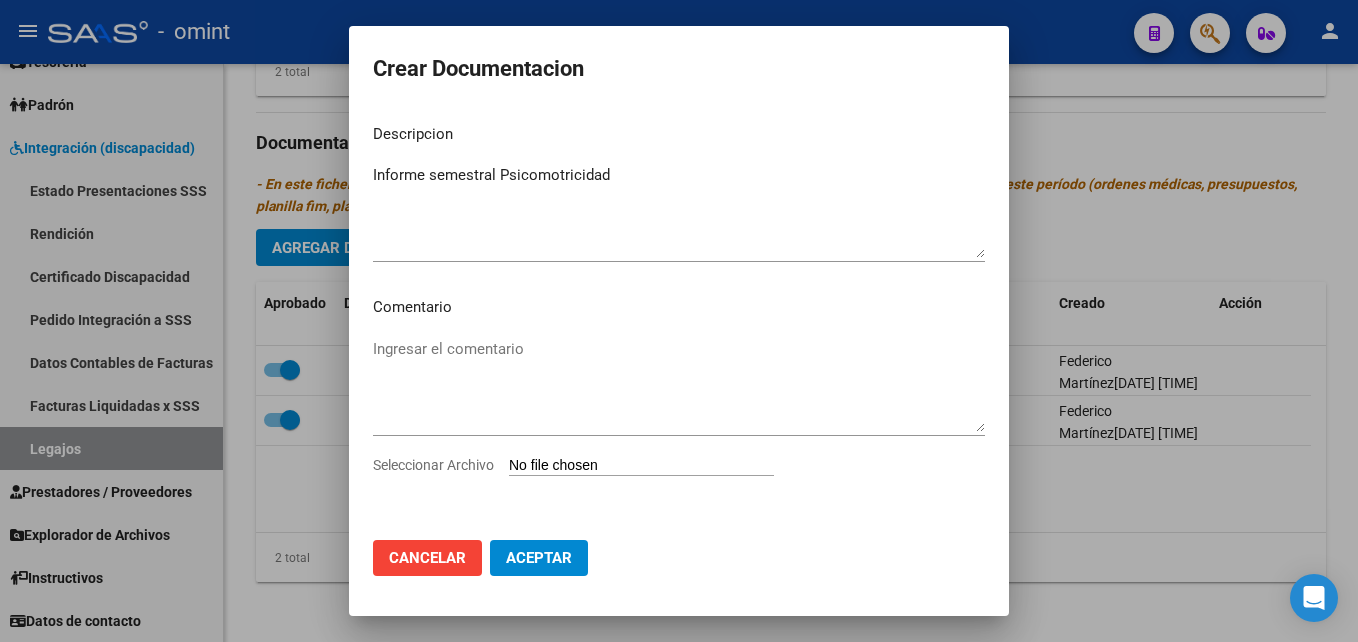 type on "C:\fakepath\Informe semestral Psicomotricidad.pdf" 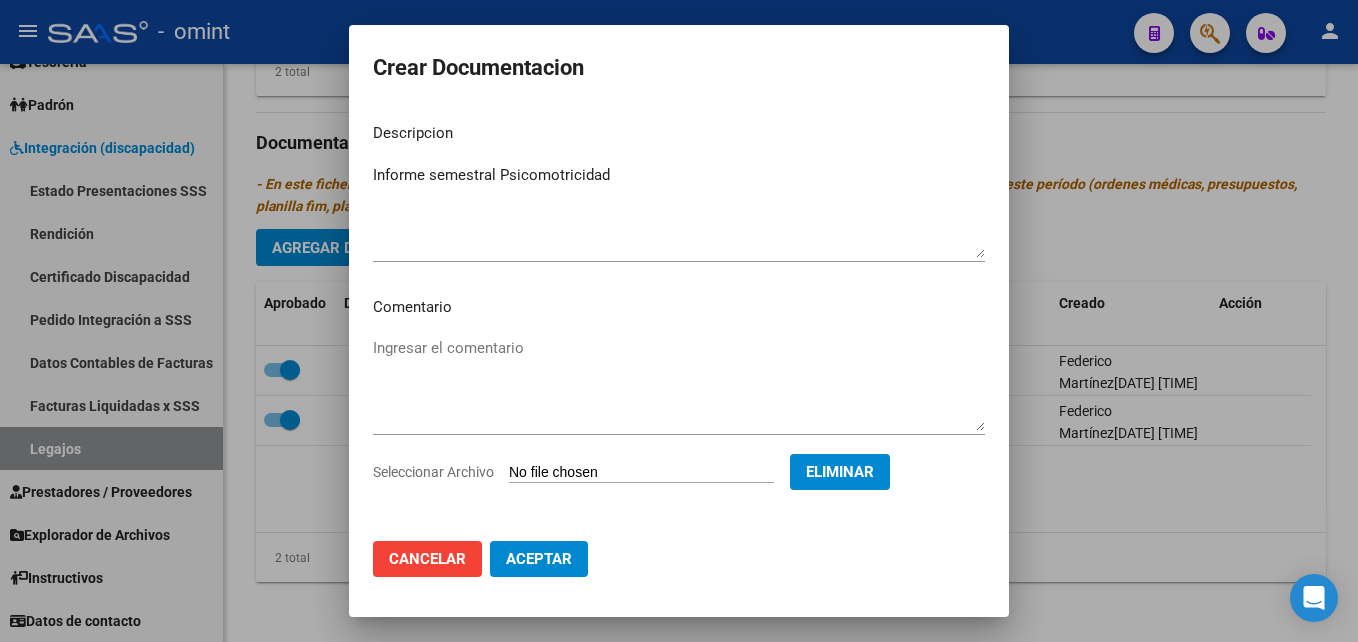 click on "Aceptar" 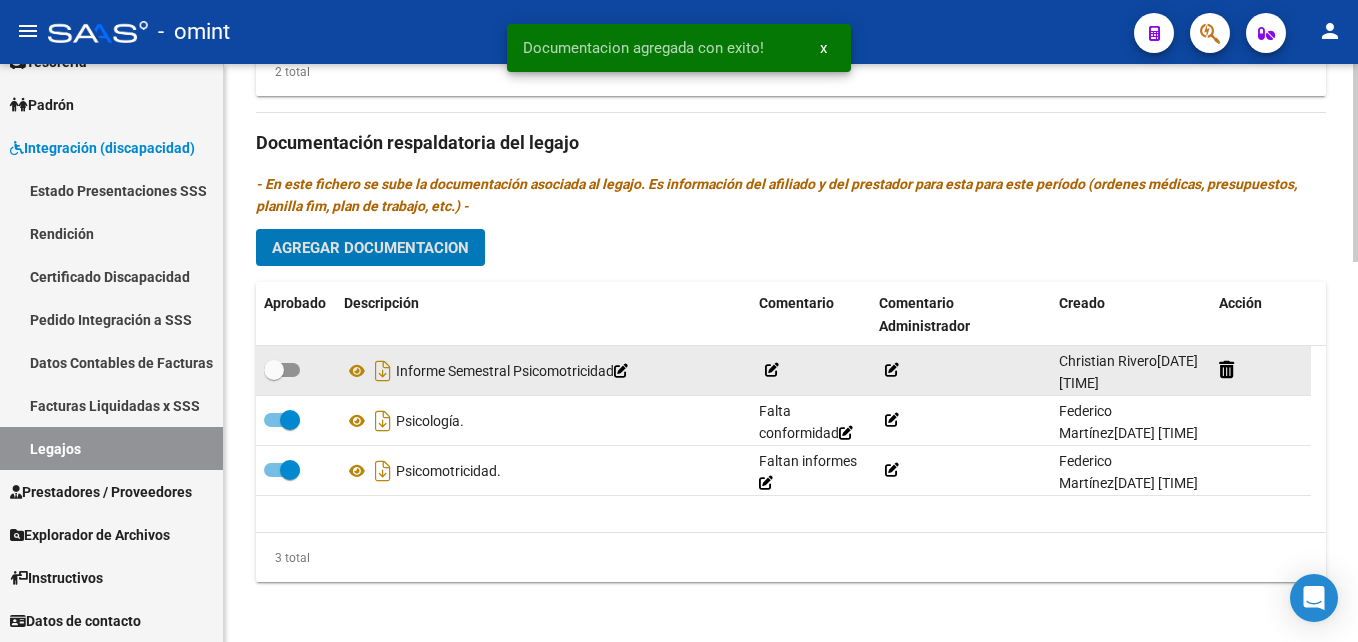 click at bounding box center (282, 370) 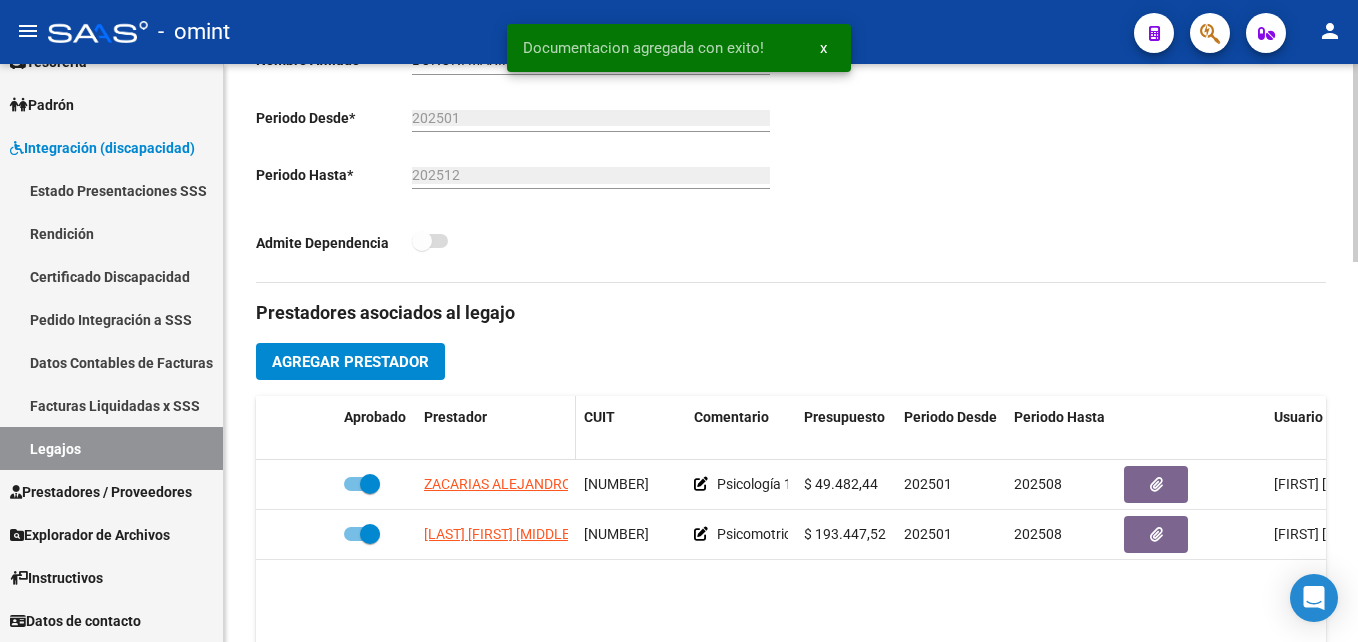 scroll, scrollTop: 600, scrollLeft: 0, axis: vertical 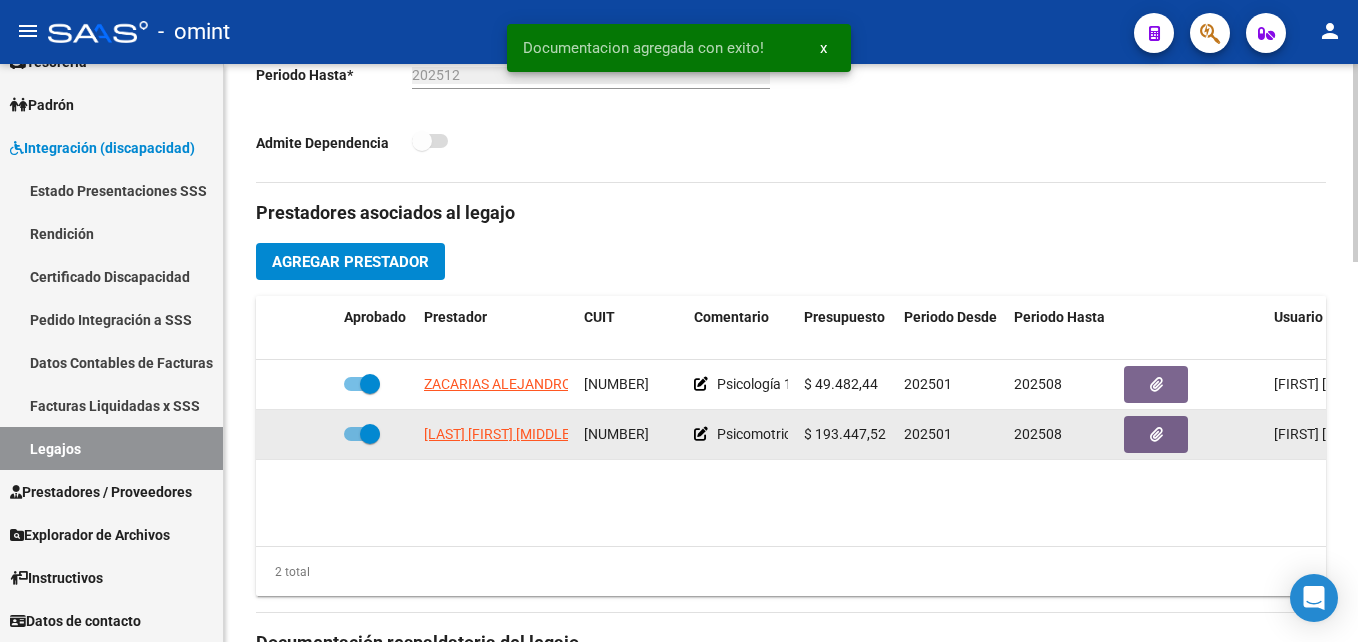 click at bounding box center (370, 434) 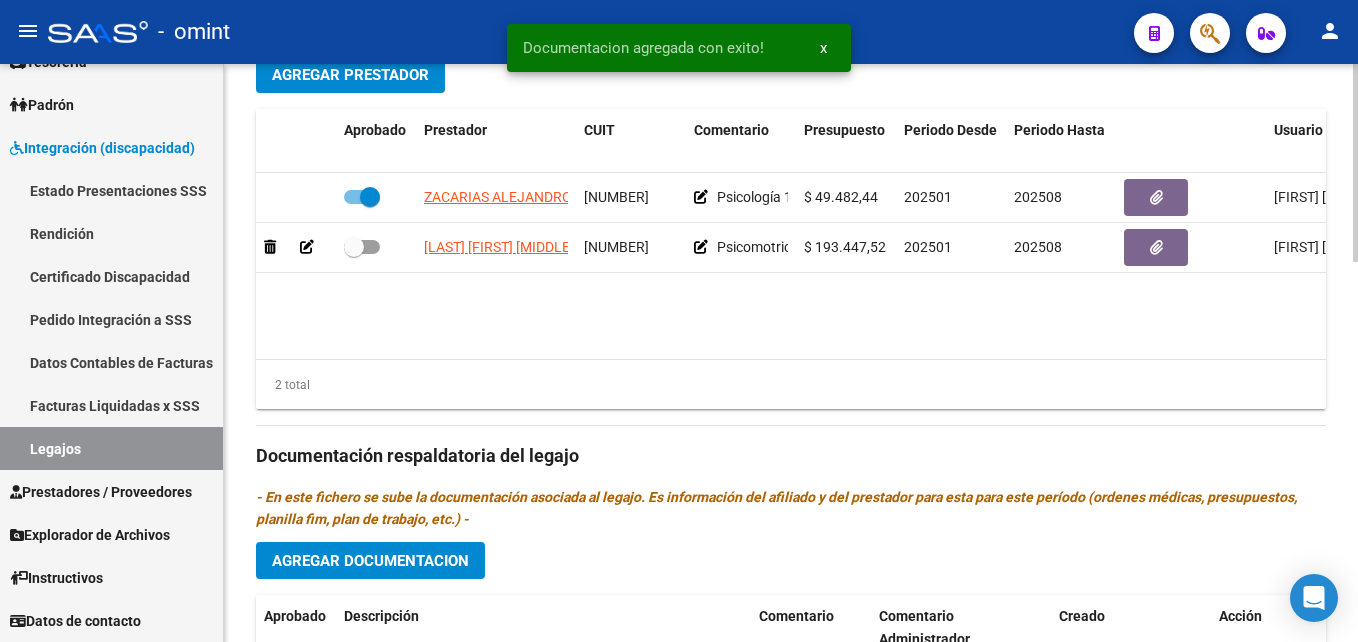 scroll, scrollTop: 800, scrollLeft: 0, axis: vertical 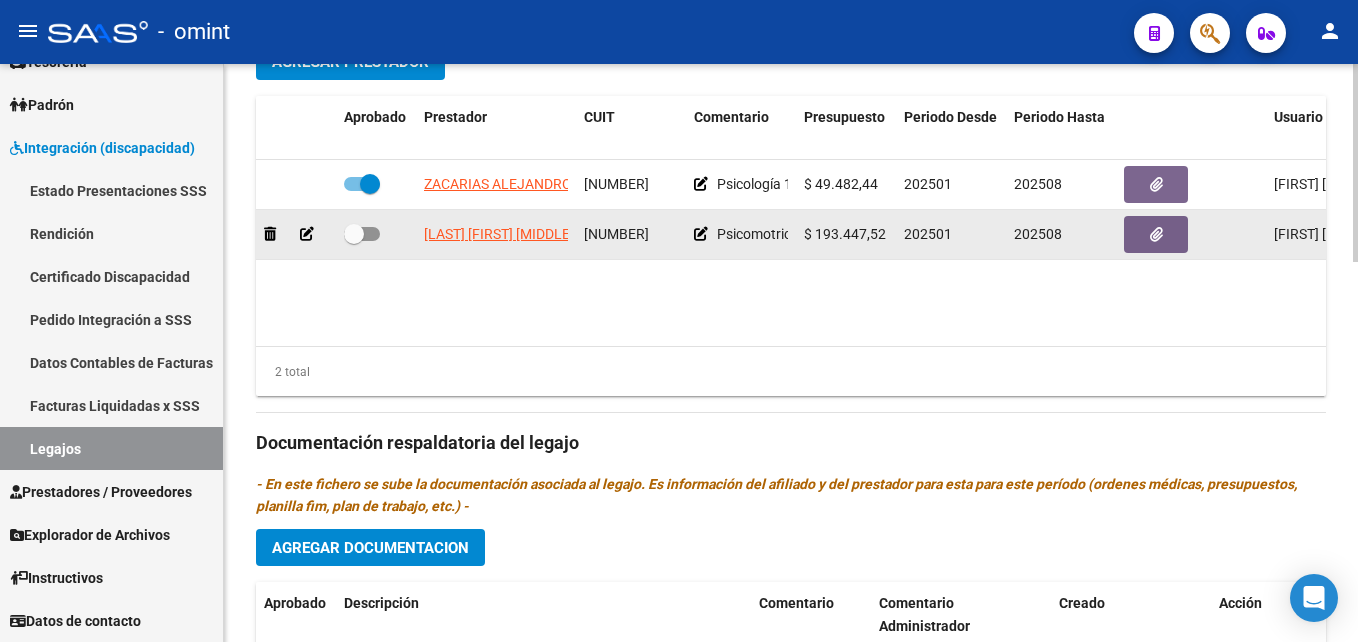 click 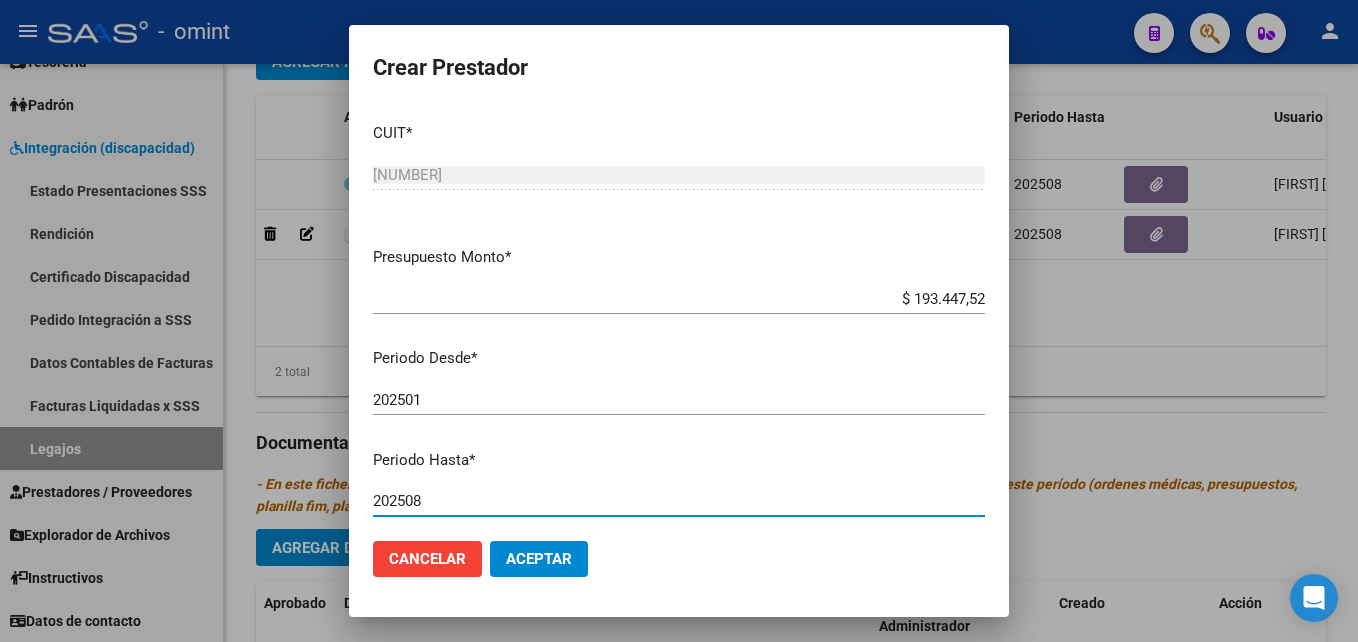 click on "202508" at bounding box center [679, 501] 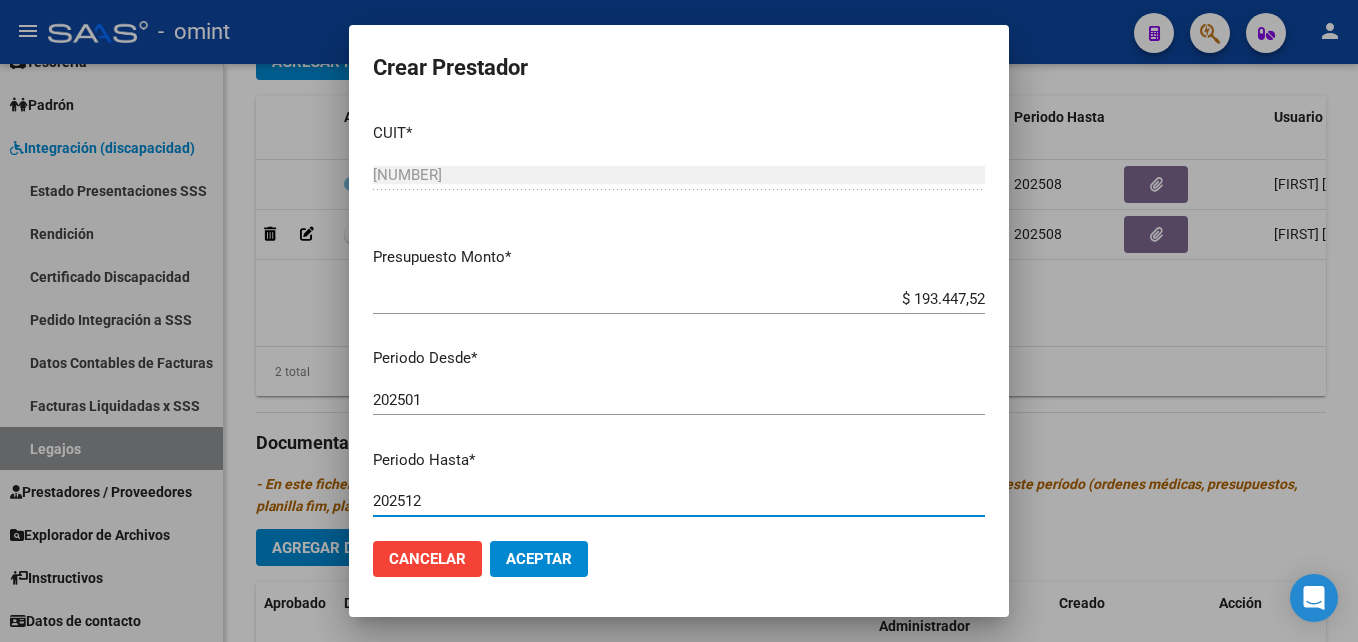 type on "202512" 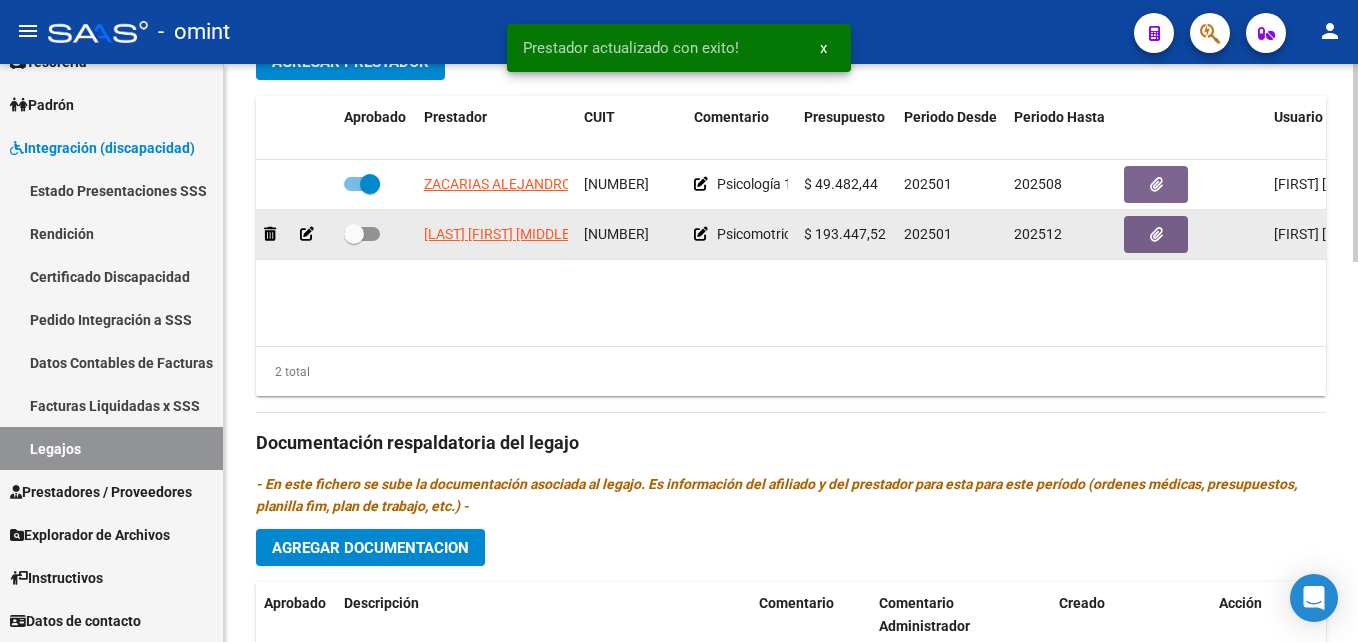 click at bounding box center [354, 234] 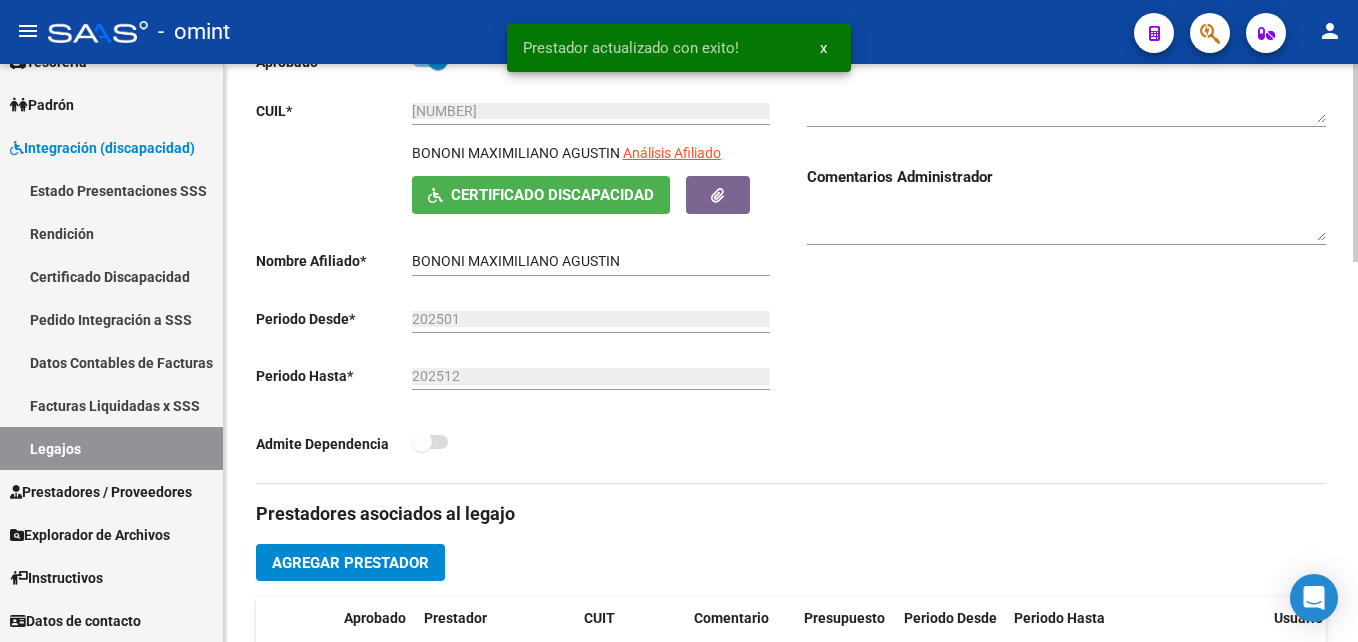 scroll, scrollTop: 0, scrollLeft: 0, axis: both 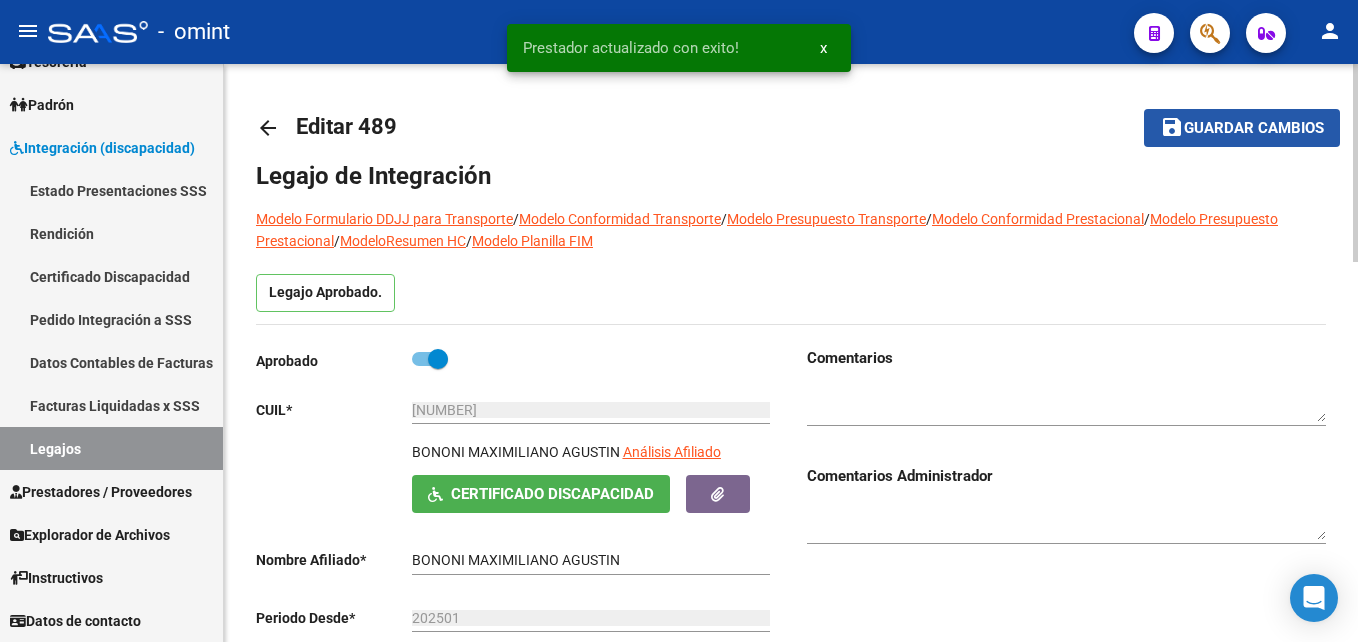 click on "save Guardar cambios" 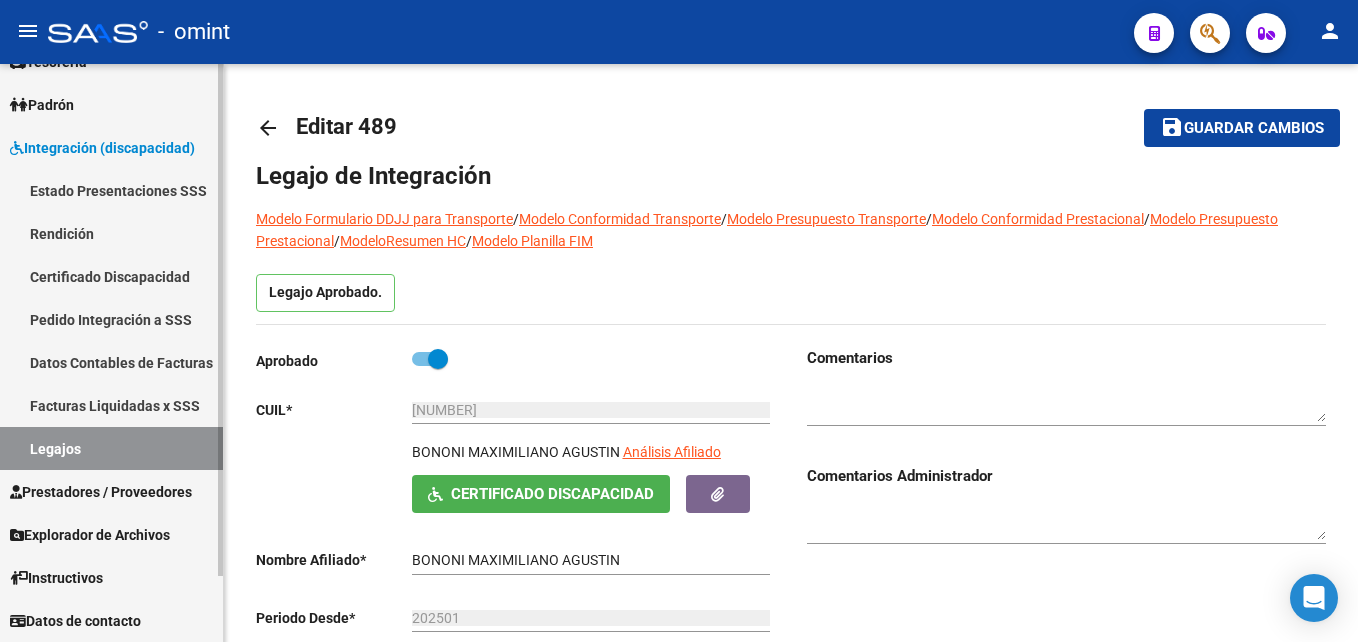 drag, startPoint x: 62, startPoint y: 436, endPoint x: 101, endPoint y: 437, distance: 39.012817 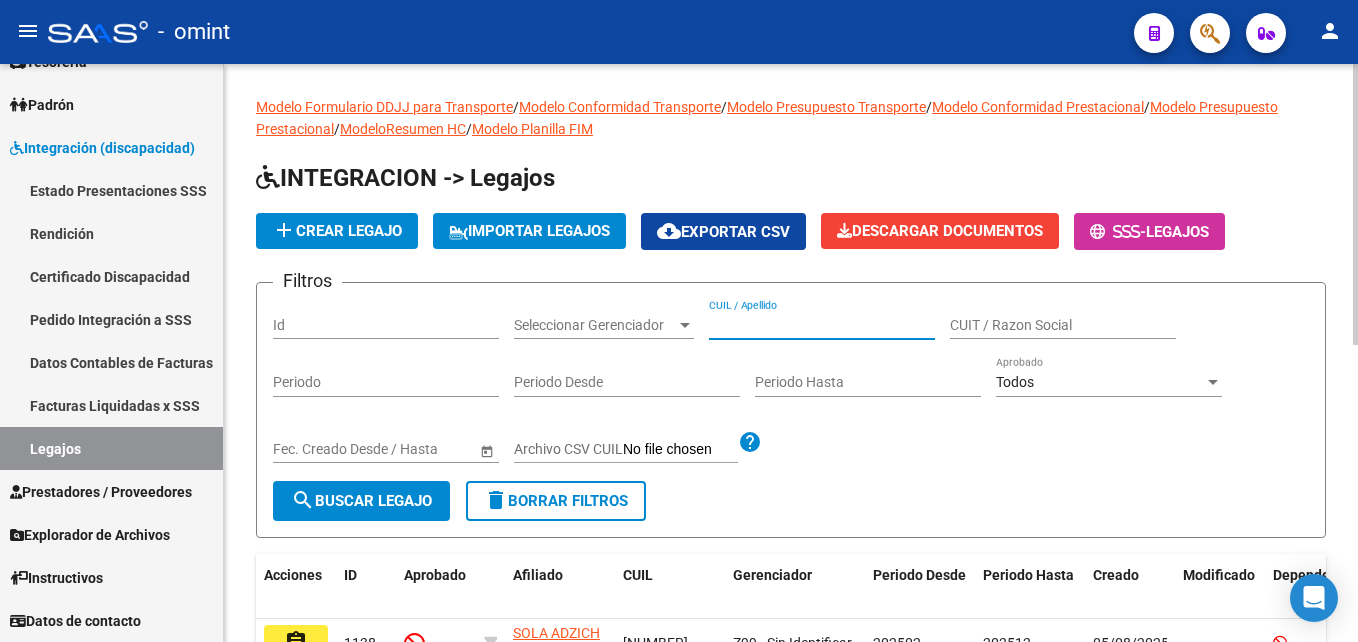 click on "CUIL / Apellido" at bounding box center (822, 325) 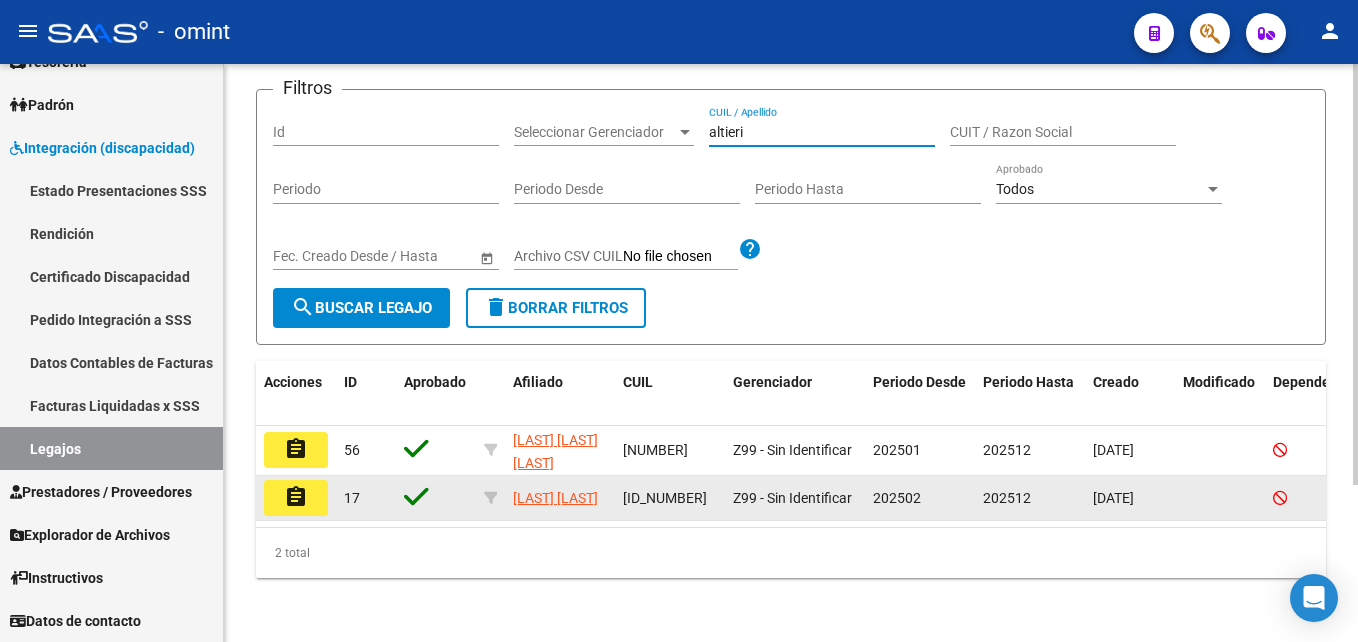 scroll, scrollTop: 215, scrollLeft: 0, axis: vertical 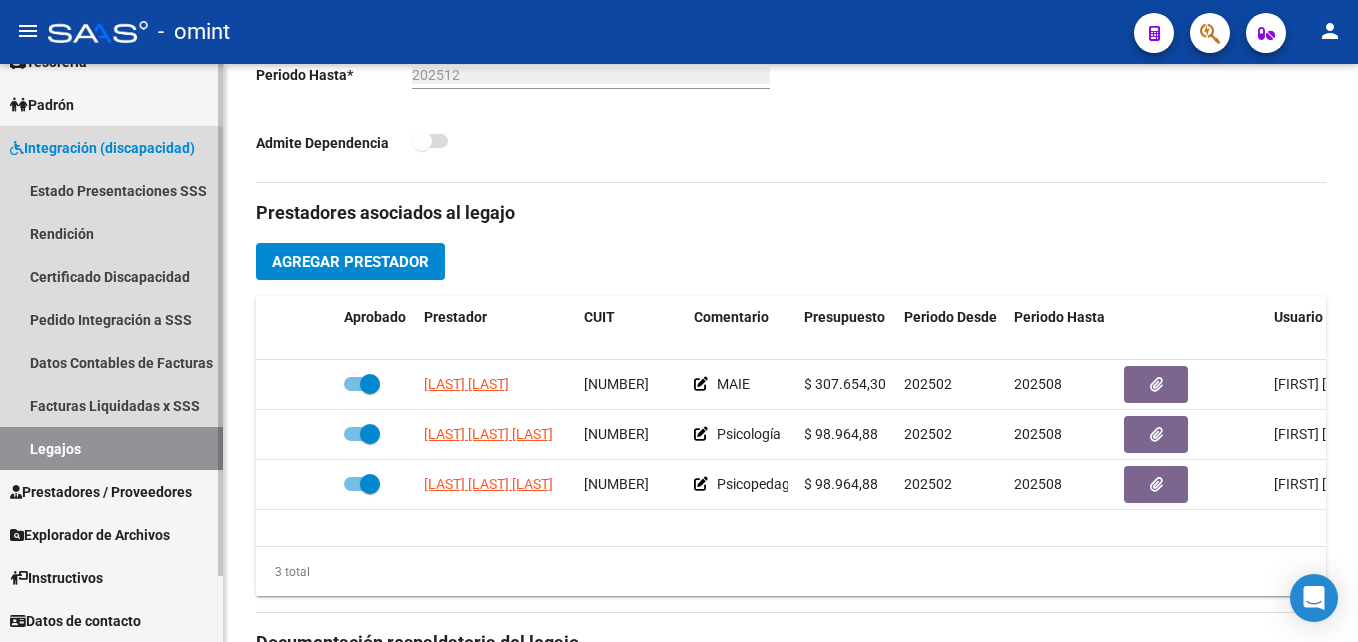 click on "Legajos" at bounding box center (111, 448) 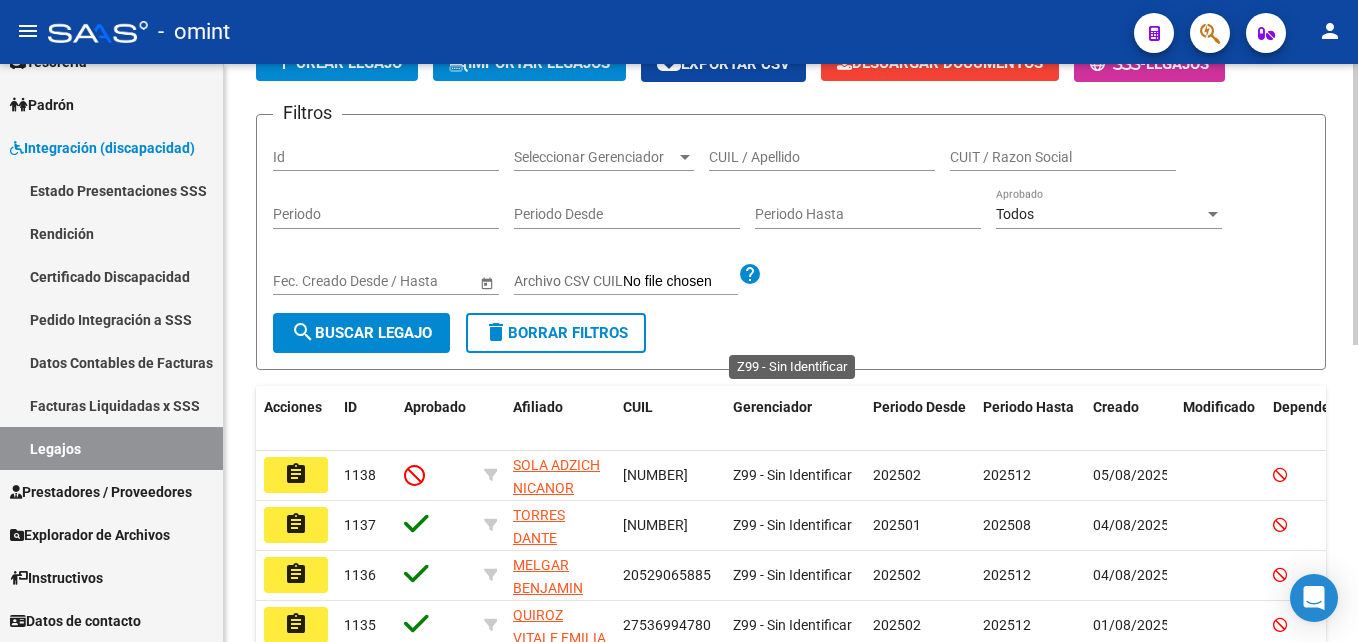 scroll, scrollTop: 0, scrollLeft: 0, axis: both 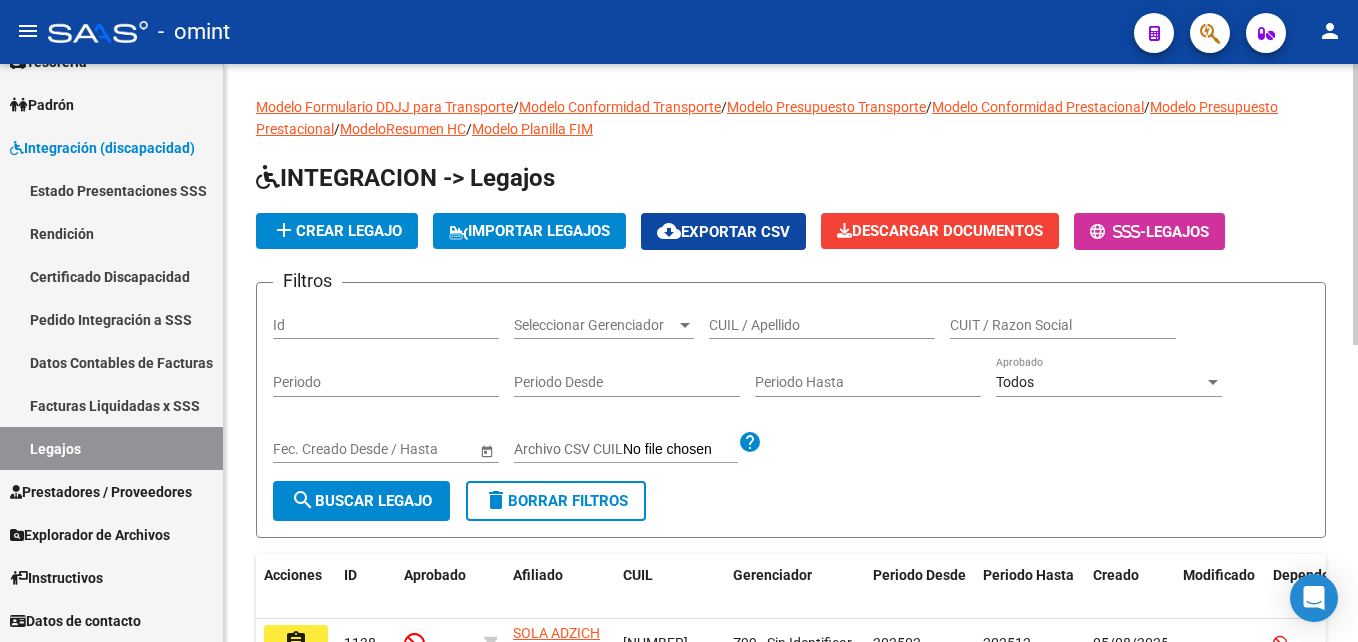 click on "CUIL / Apellido" 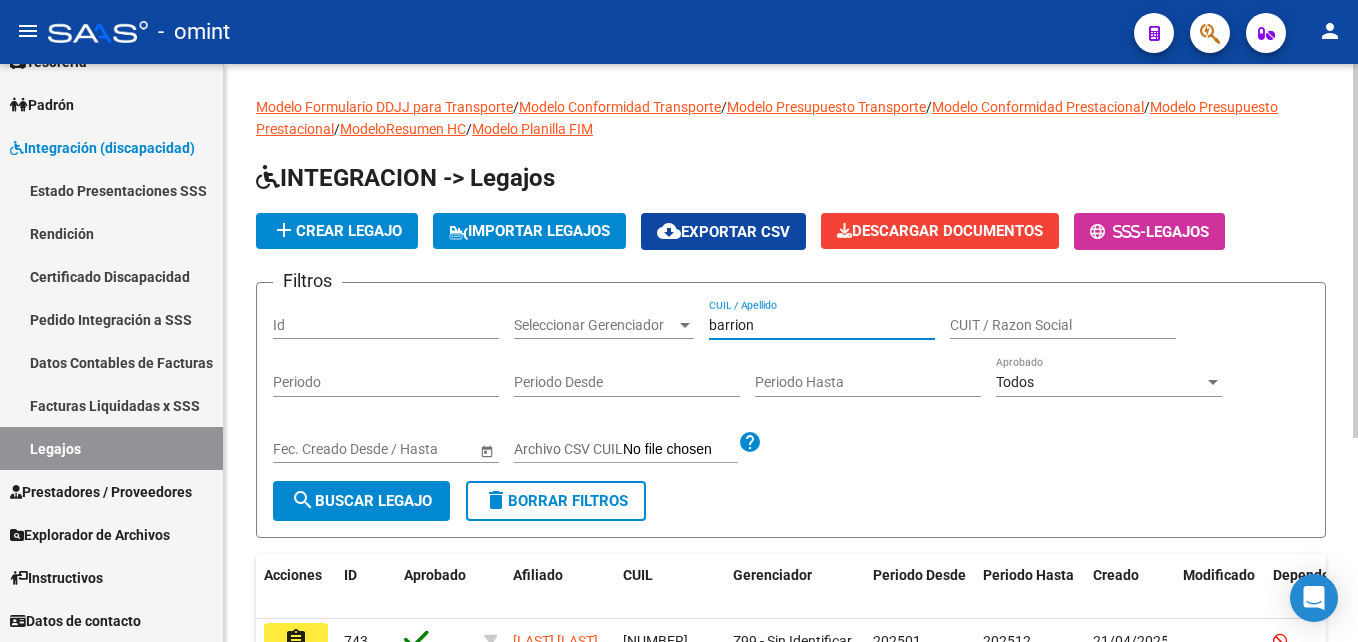 scroll, scrollTop: 300, scrollLeft: 0, axis: vertical 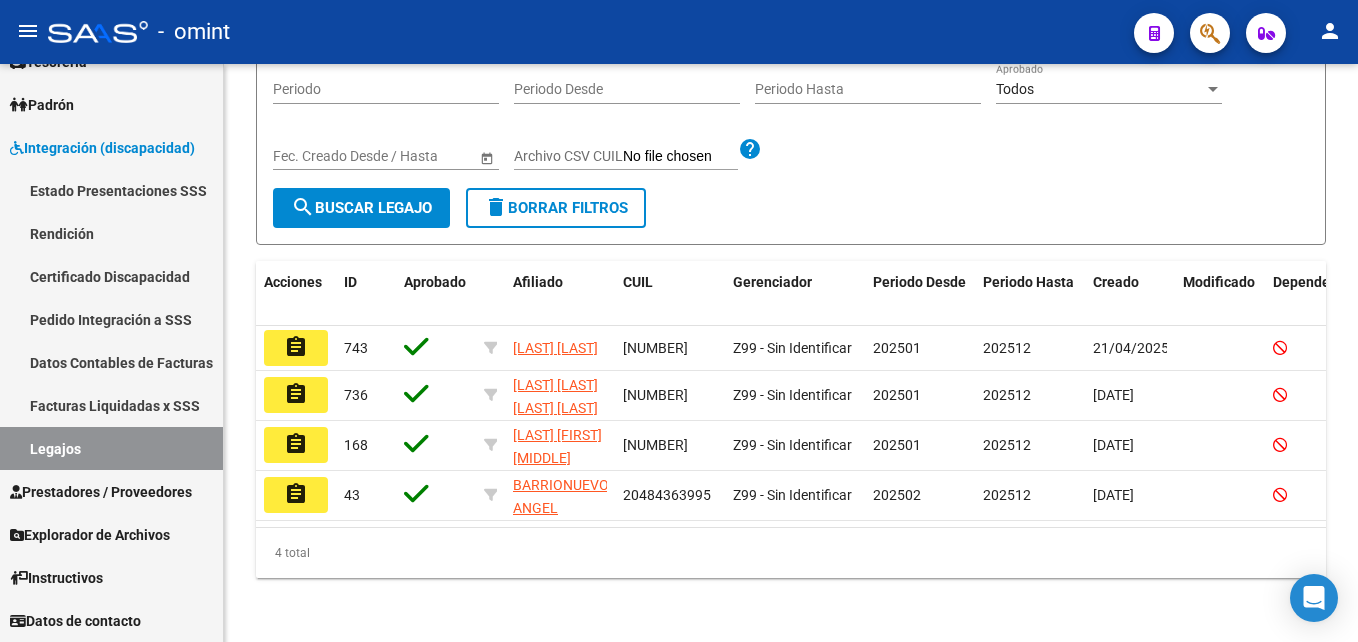 type on "barrion" 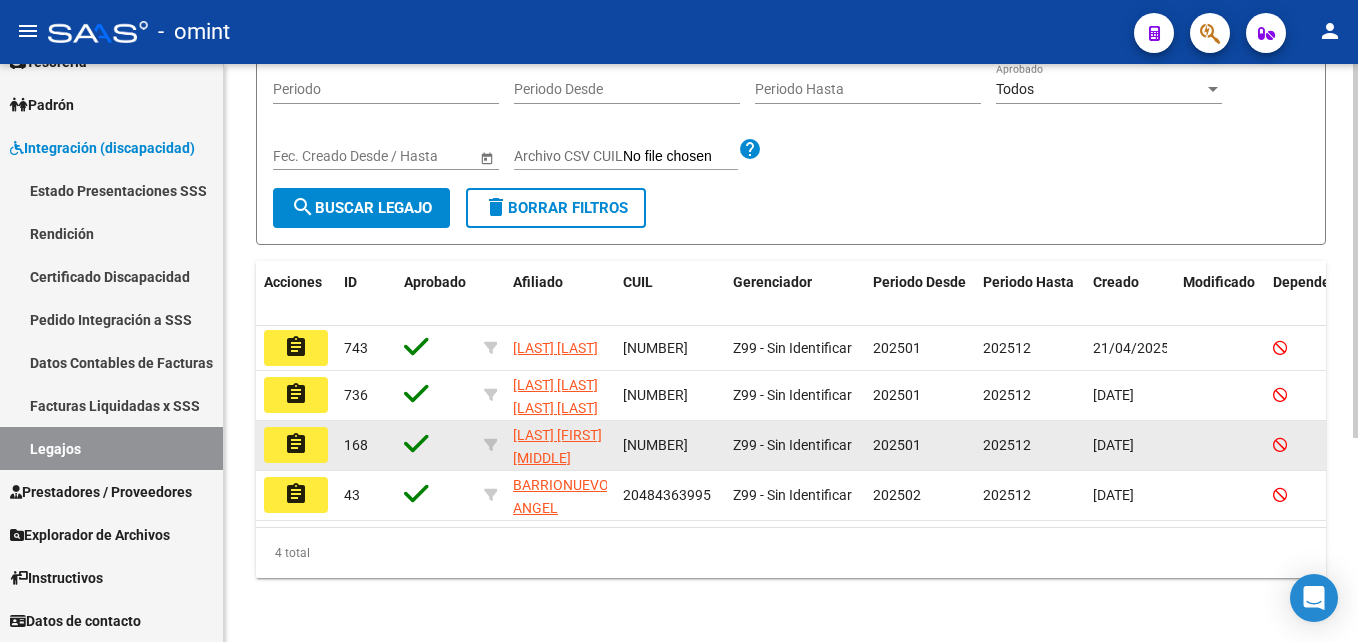 click on "assignment" 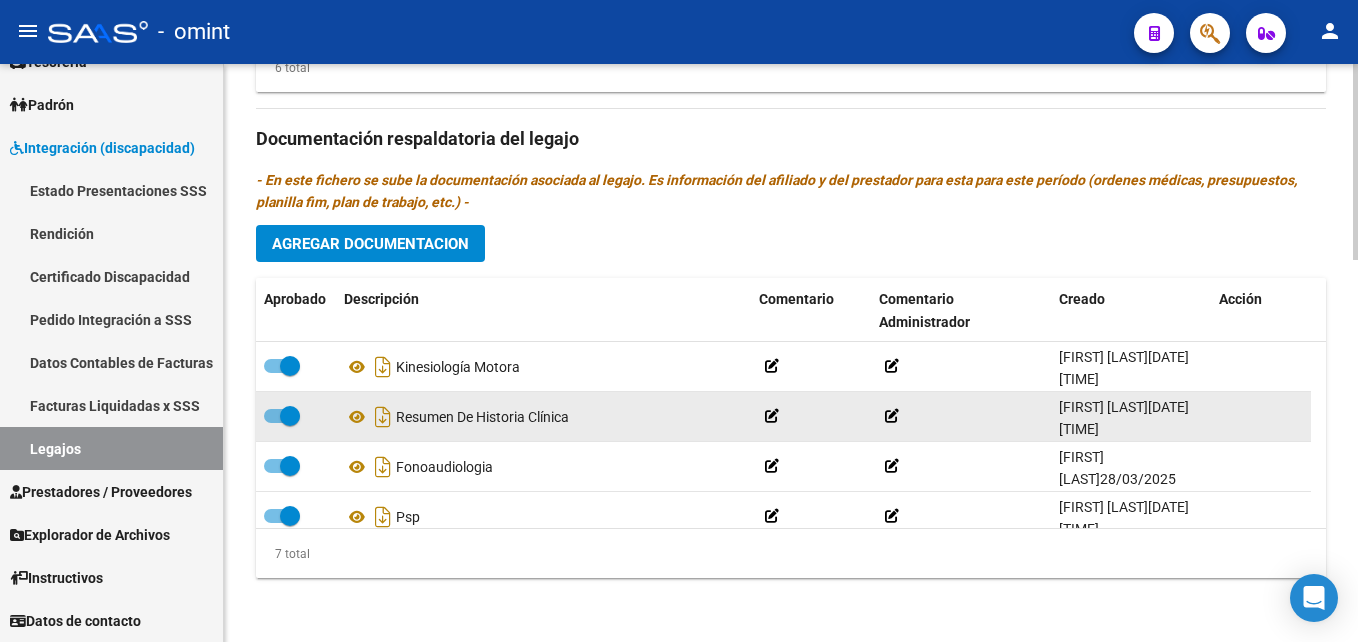 scroll, scrollTop: 1128, scrollLeft: 0, axis: vertical 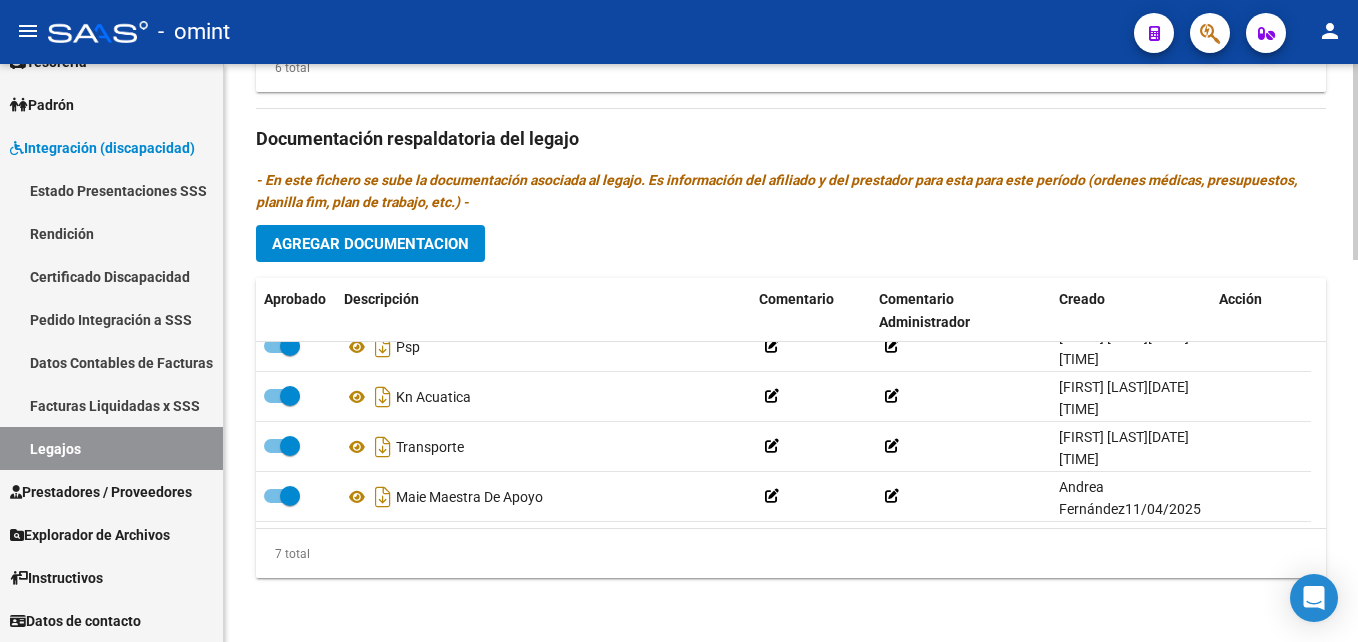 click on "Agregar Documentacion" 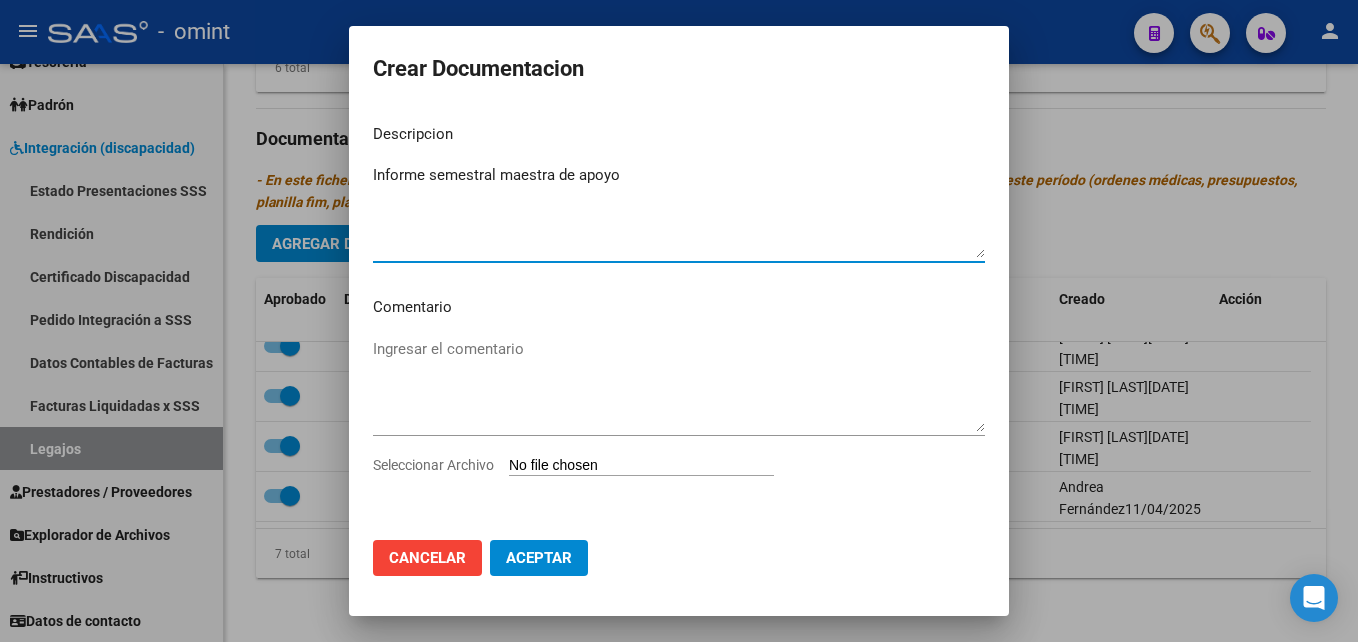 type on "Informe semestral maestra de apoyo" 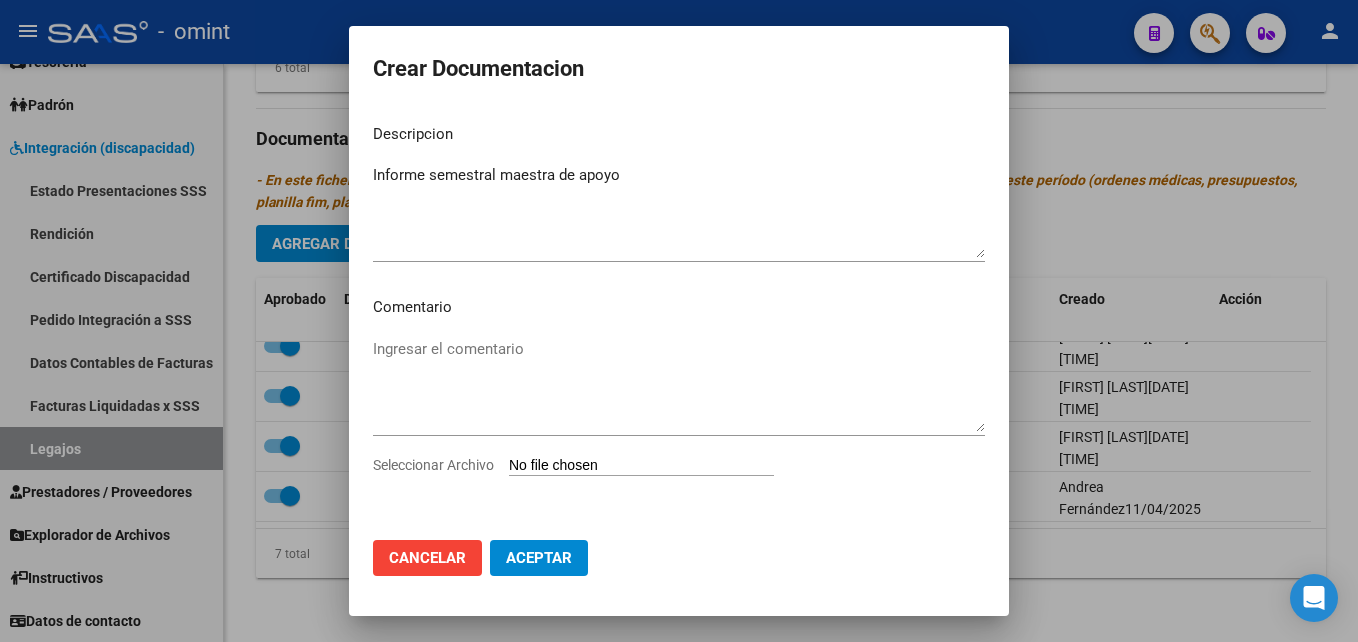 click on "Seleccionar Archivo" at bounding box center (641, 466) 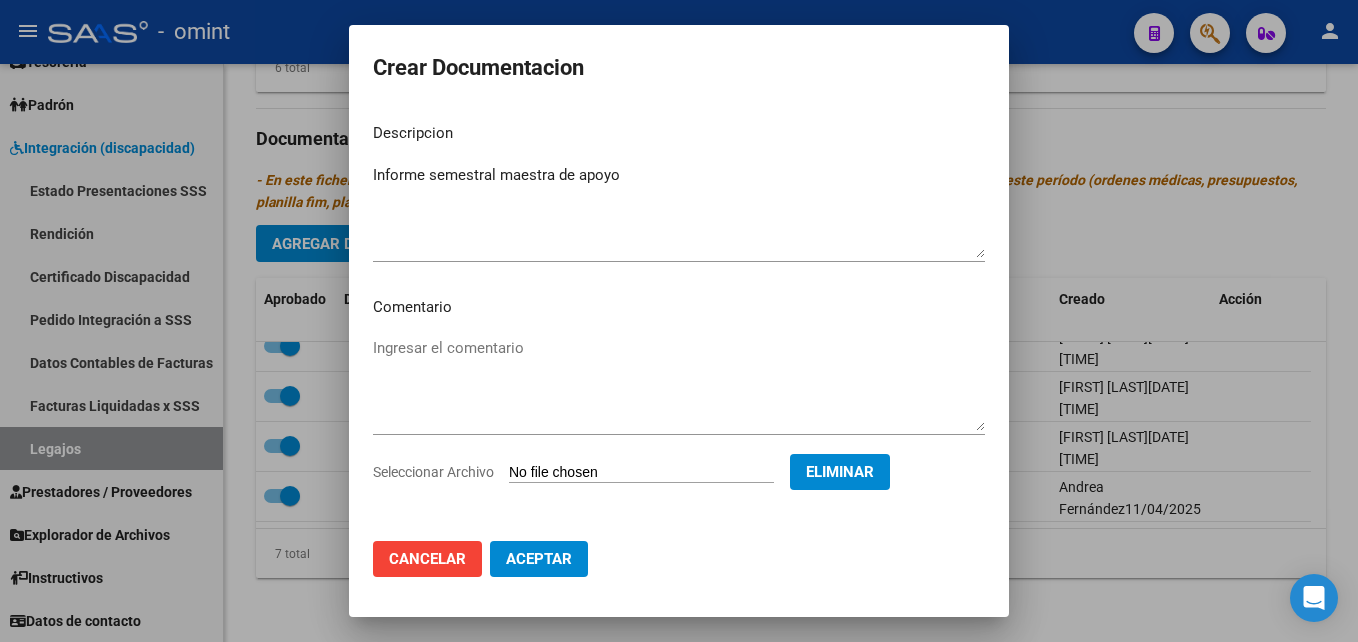 click on "Aceptar" 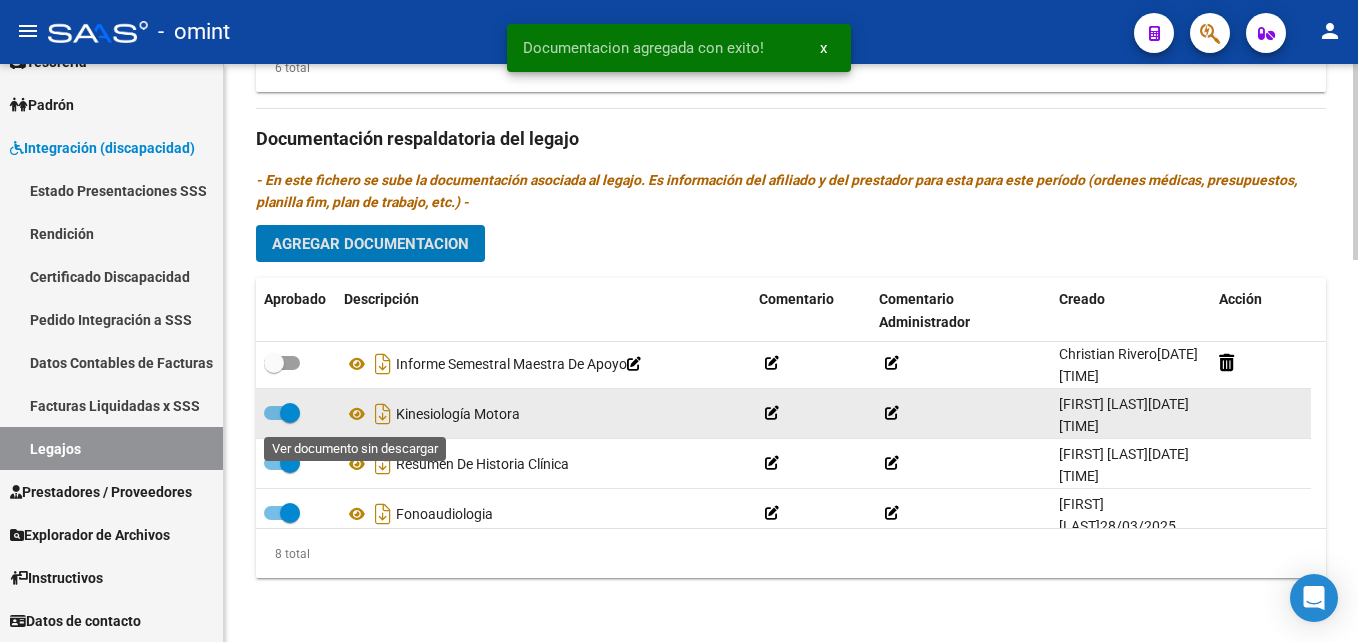 scroll, scrollTop: 0, scrollLeft: 0, axis: both 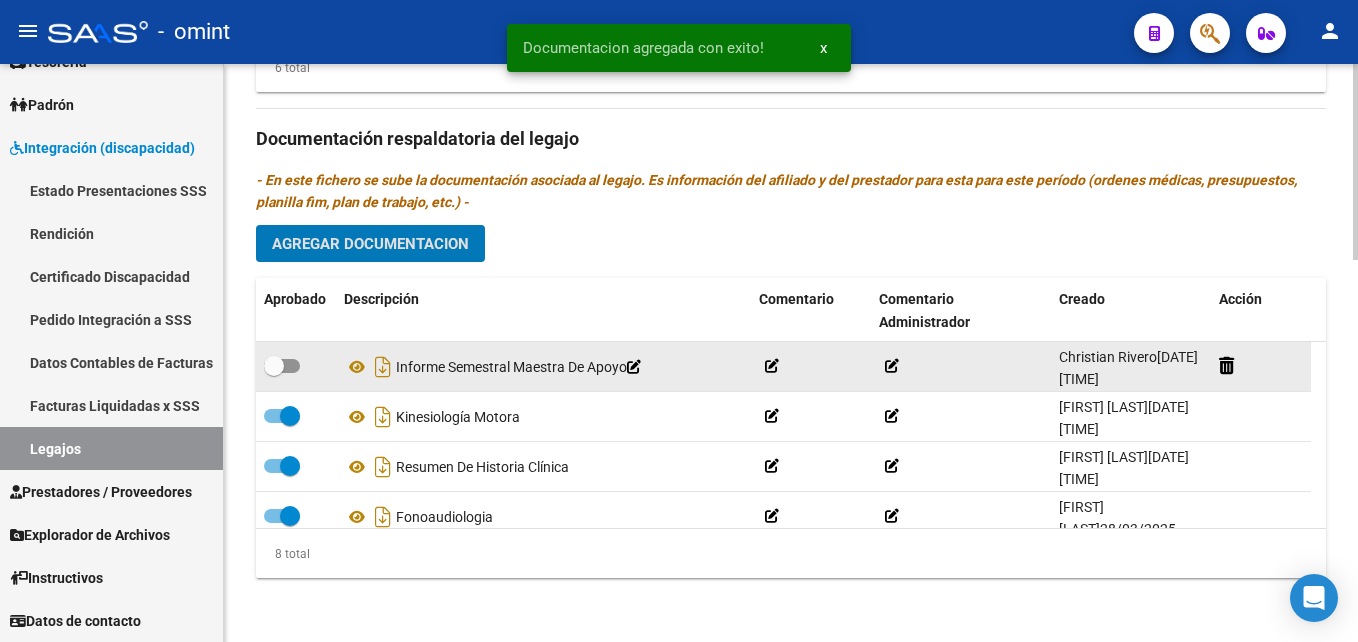 click at bounding box center (282, 366) 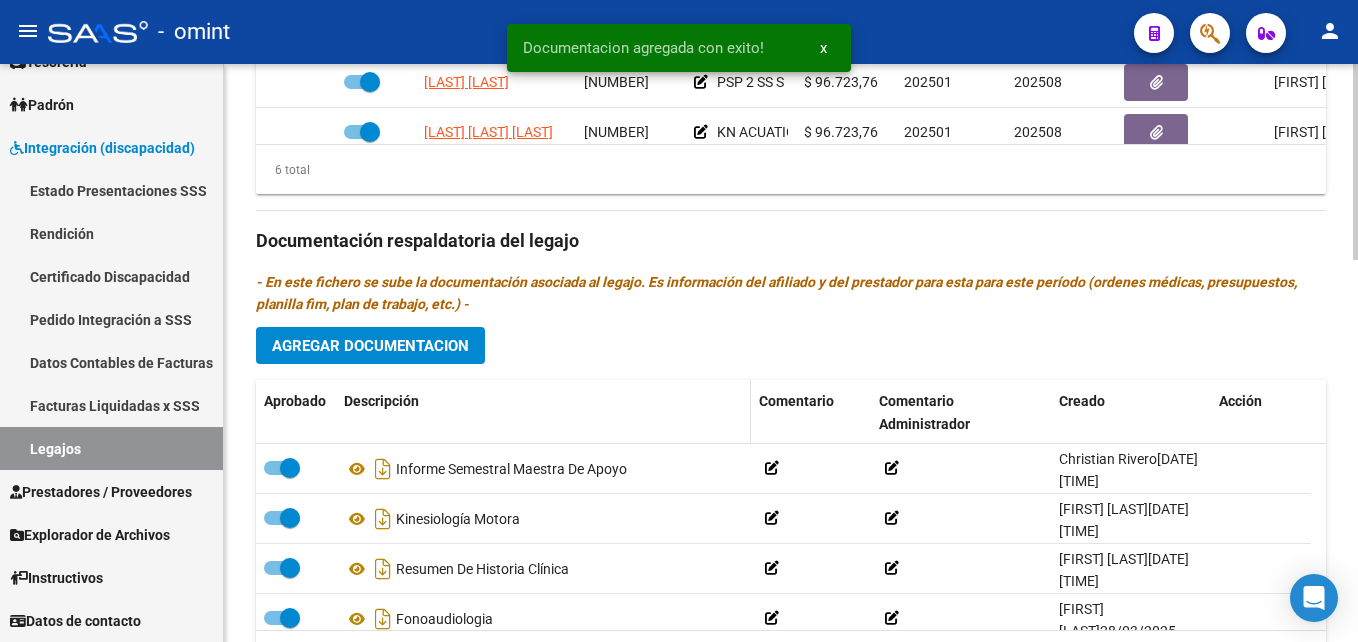 scroll, scrollTop: 828, scrollLeft: 0, axis: vertical 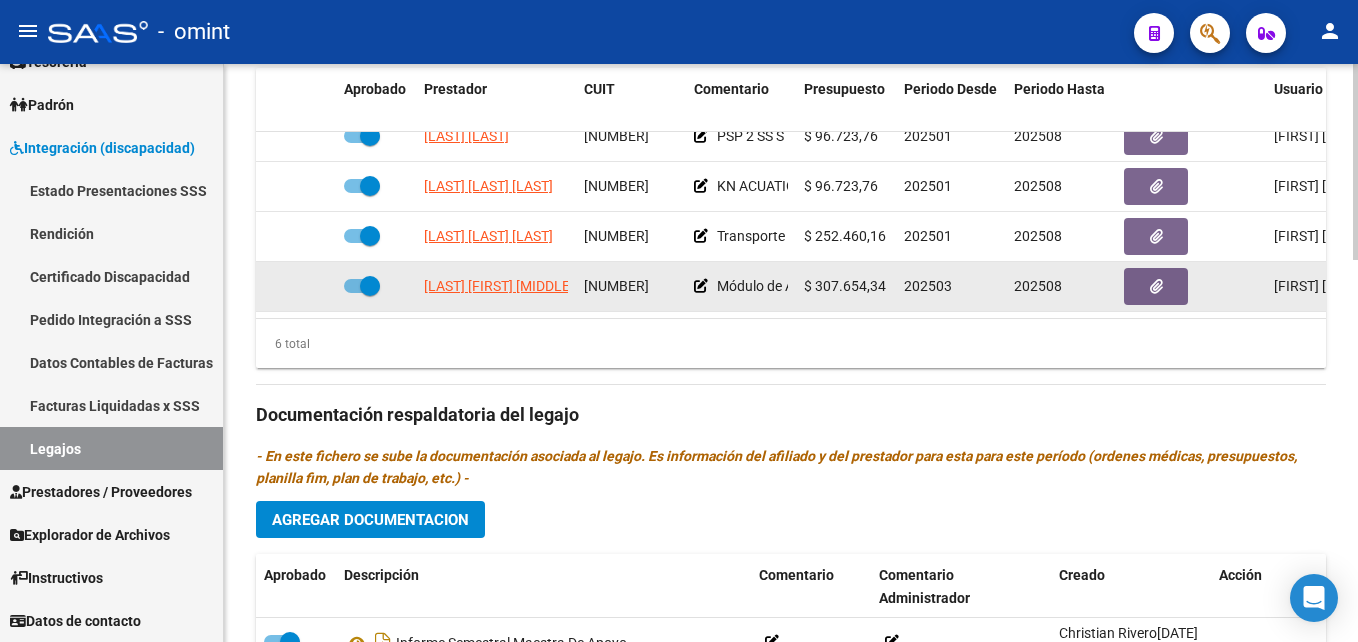 click at bounding box center [362, 286] 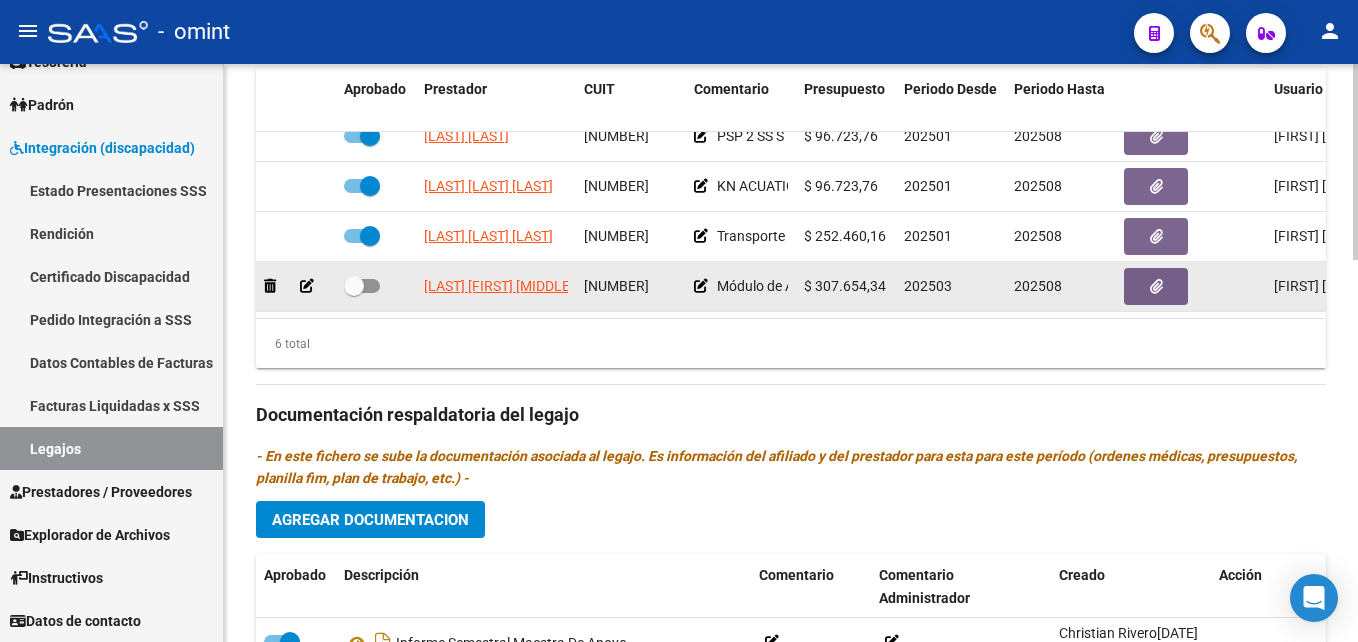 click 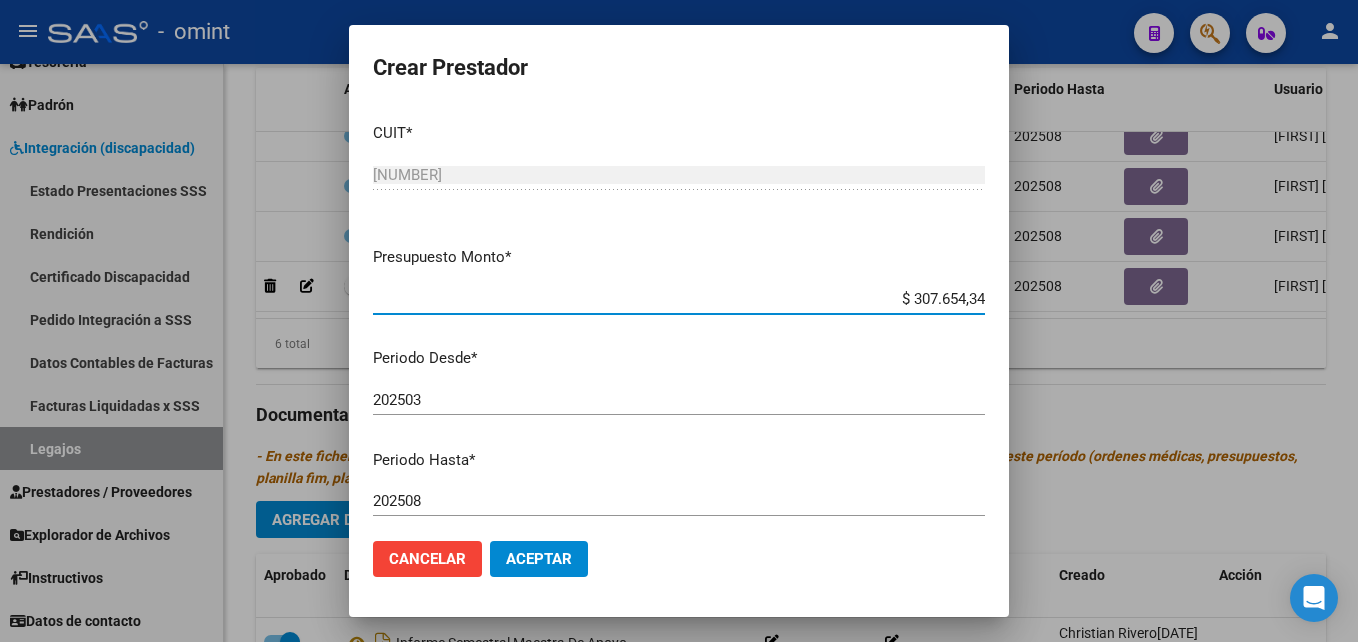 click on "202508" at bounding box center [679, 501] 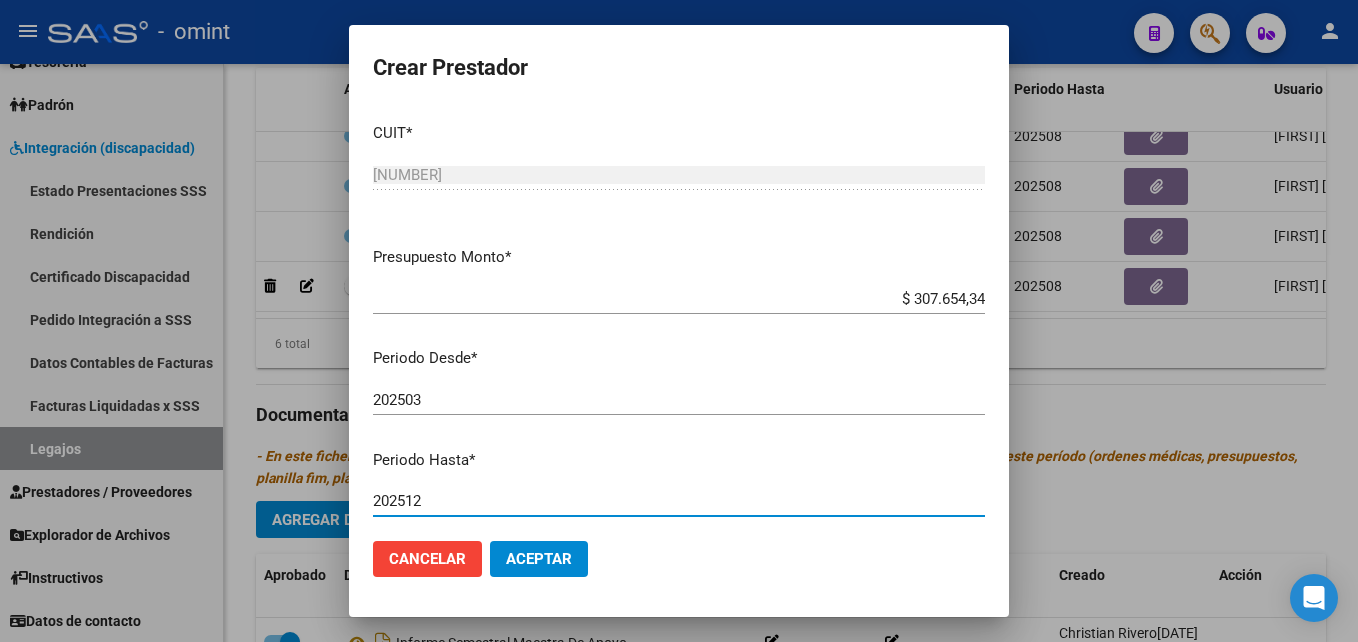 type on "202512" 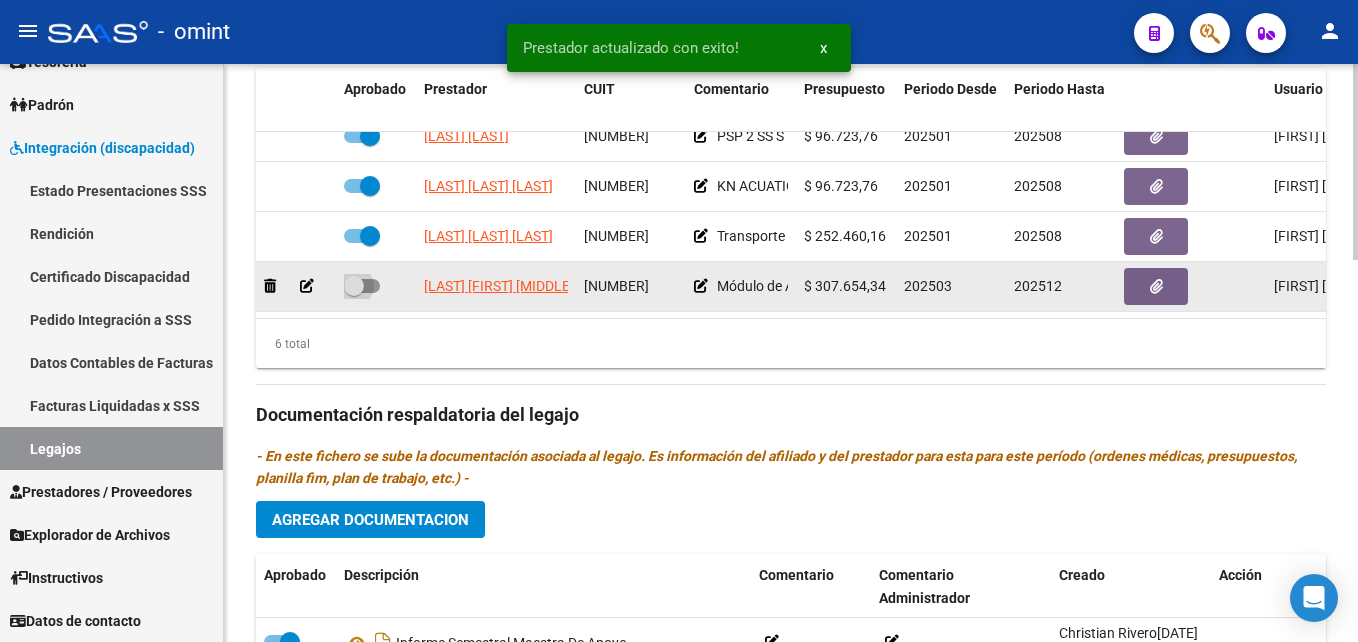 click at bounding box center (354, 286) 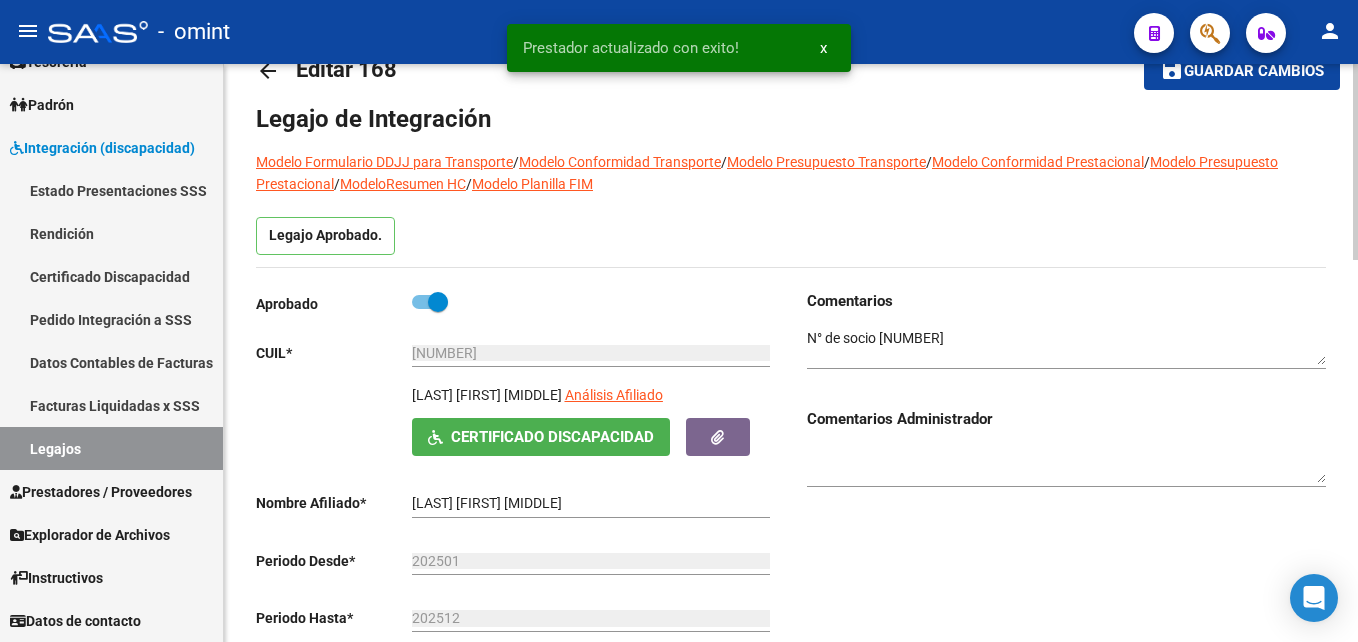 scroll, scrollTop: 0, scrollLeft: 0, axis: both 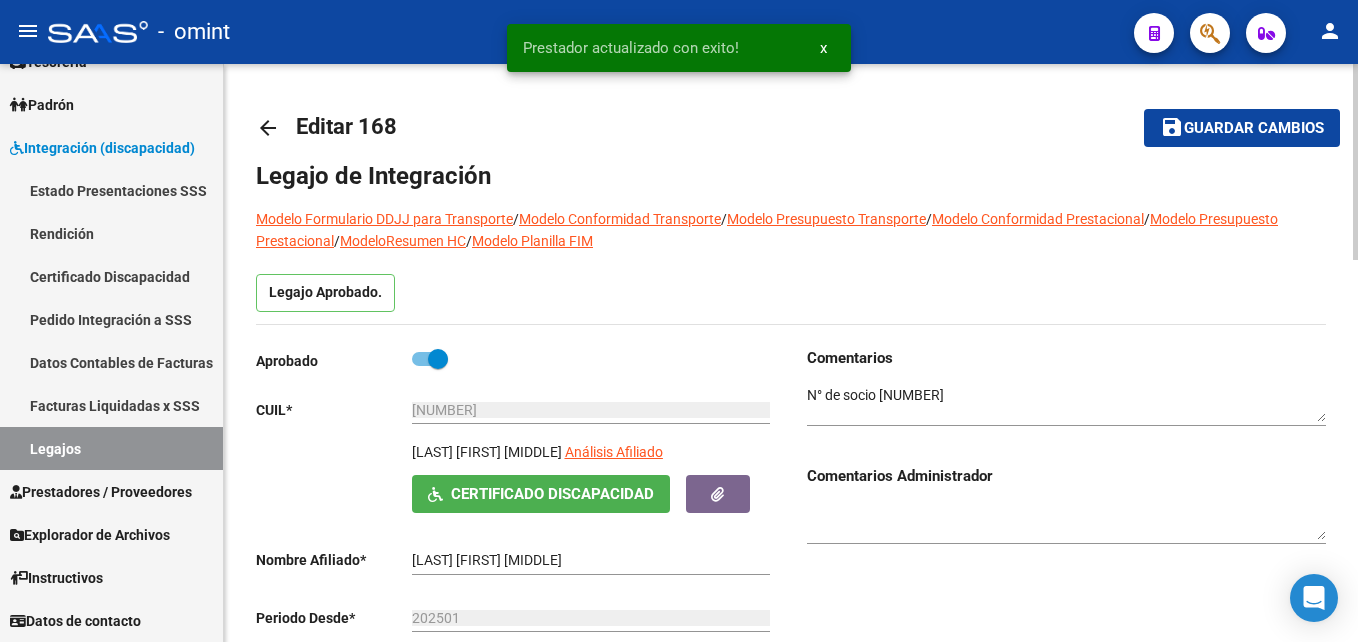 click on "Guardar cambios" 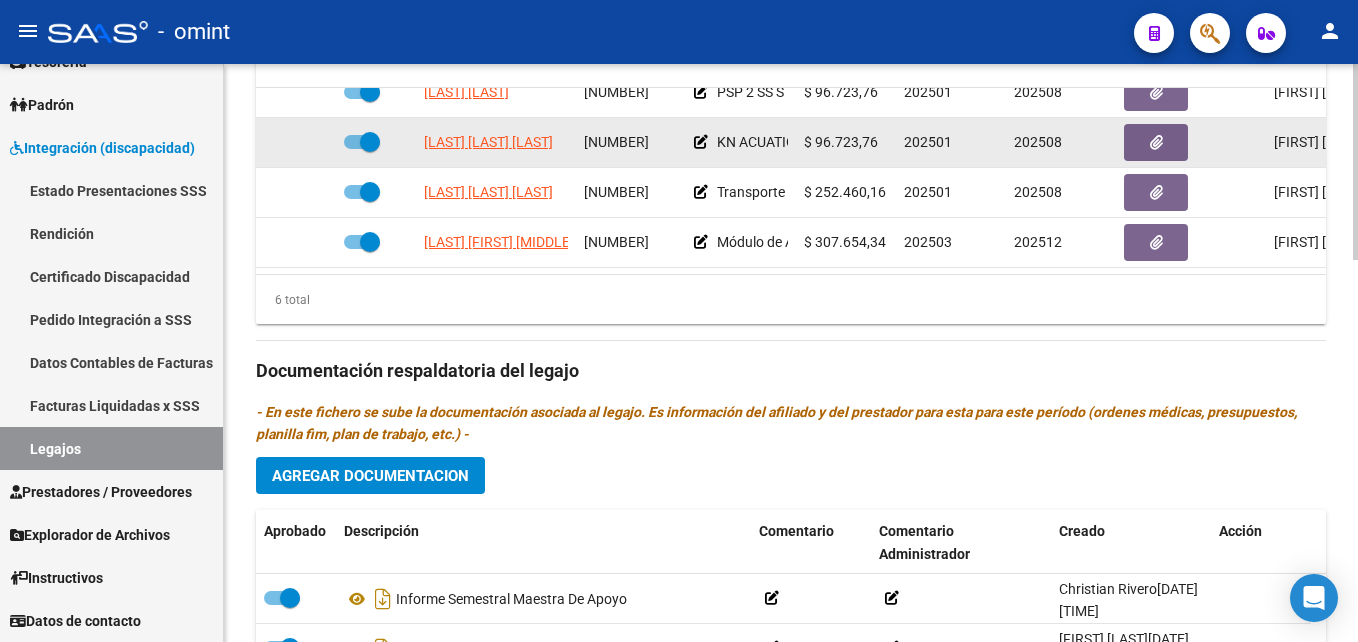 scroll, scrollTop: 1000, scrollLeft: 0, axis: vertical 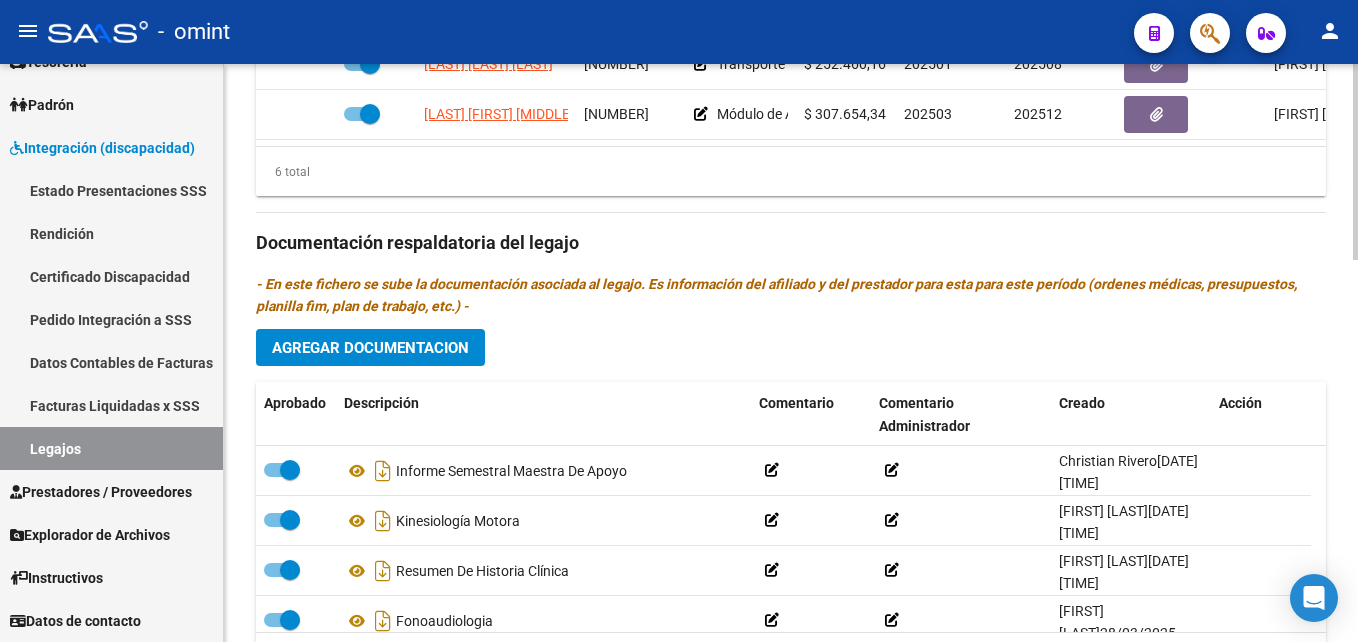 click on "Agregar Documentacion" 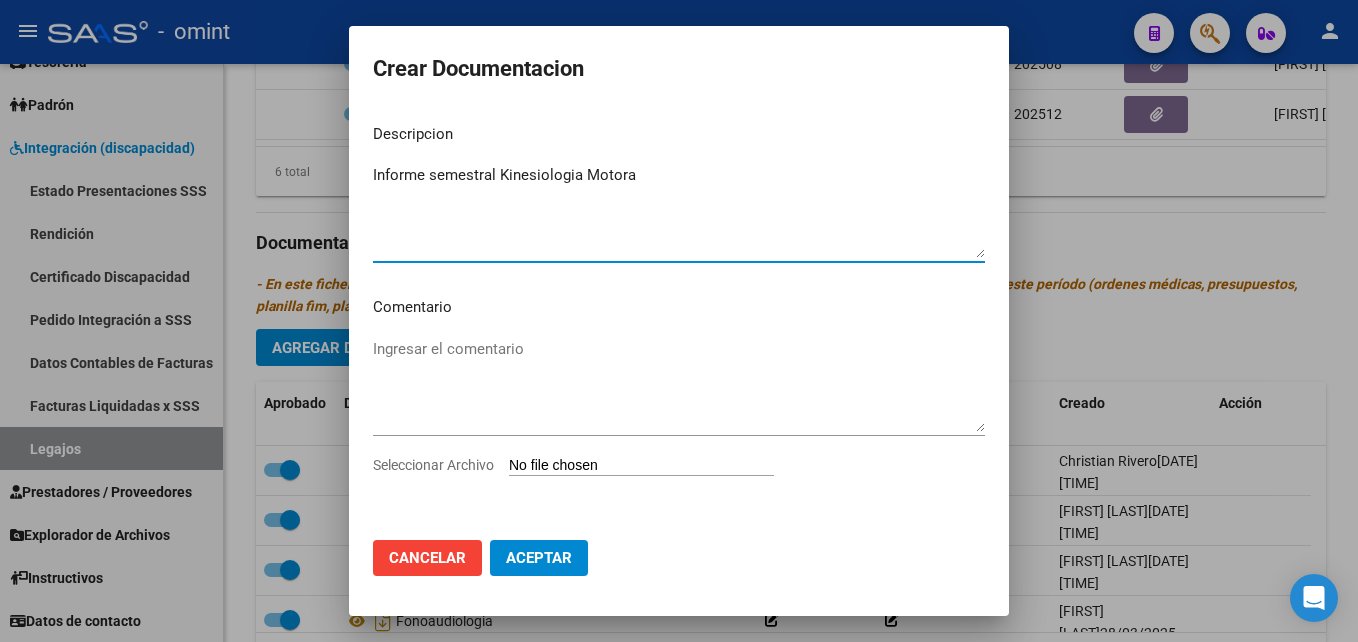 type on "Informe semestral Kinesiologia Motora" 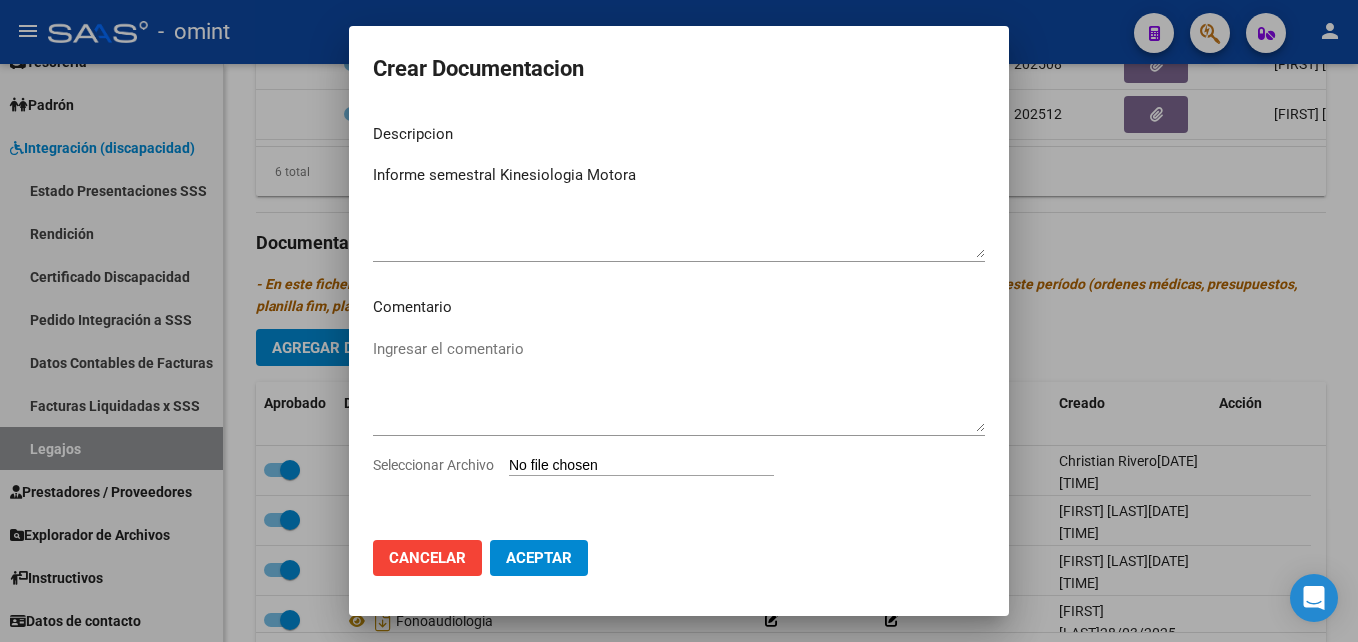 type on "C:\fakepath\Informe semestral Kinesiologia Motora.pdf" 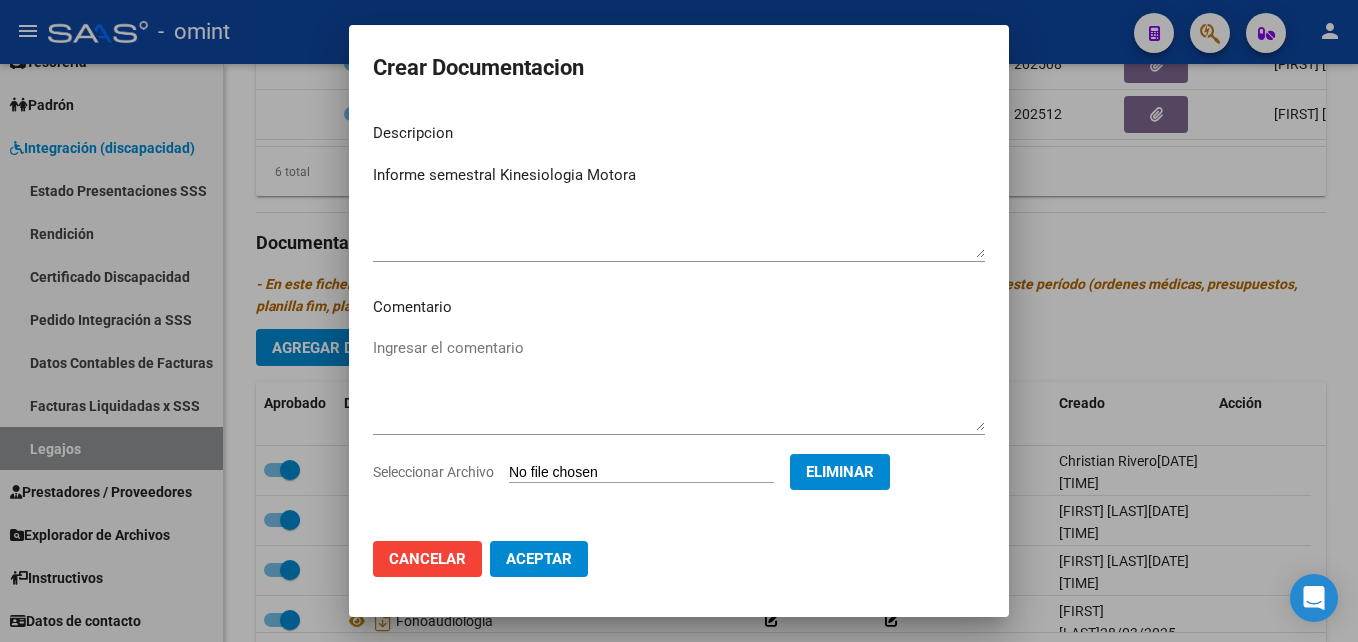click on "Aceptar" 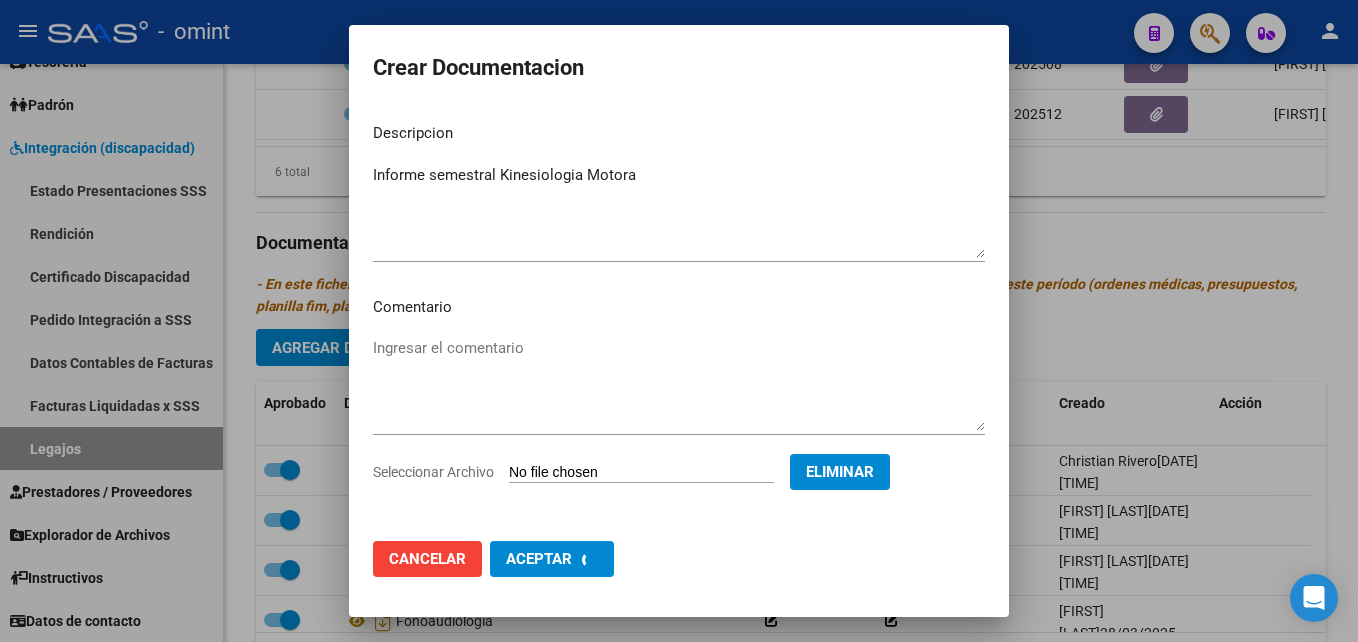 checkbox on "false" 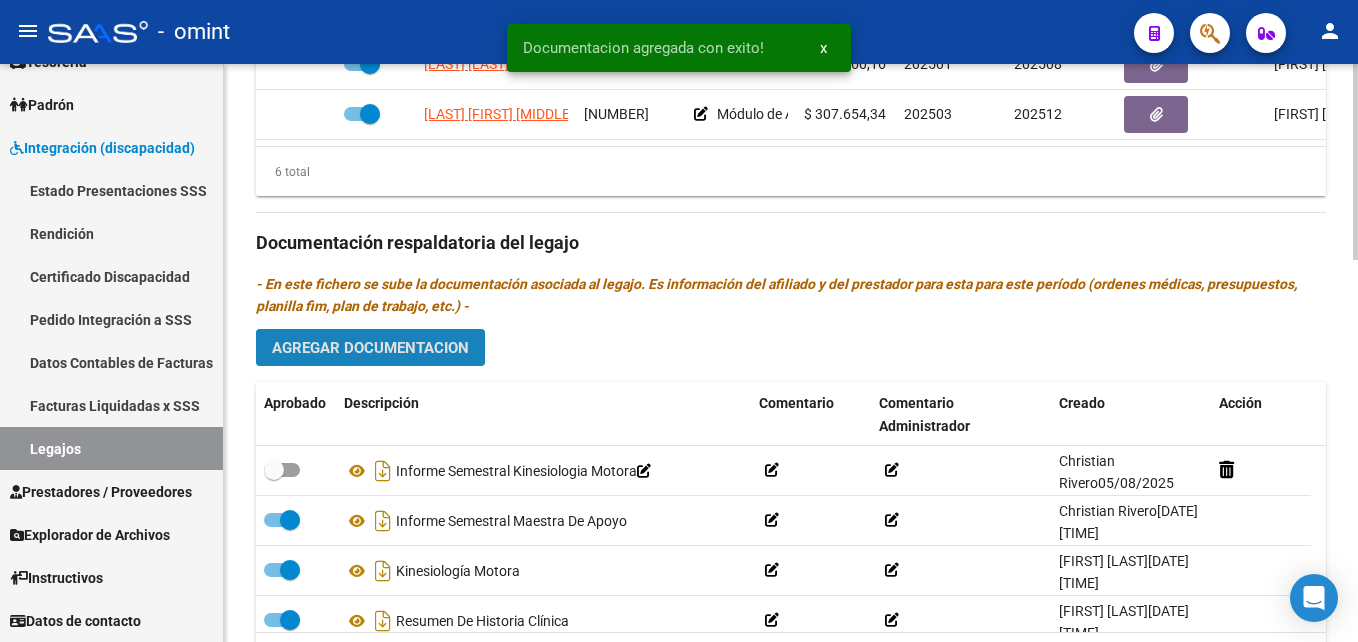 click on "Agregar Documentacion" 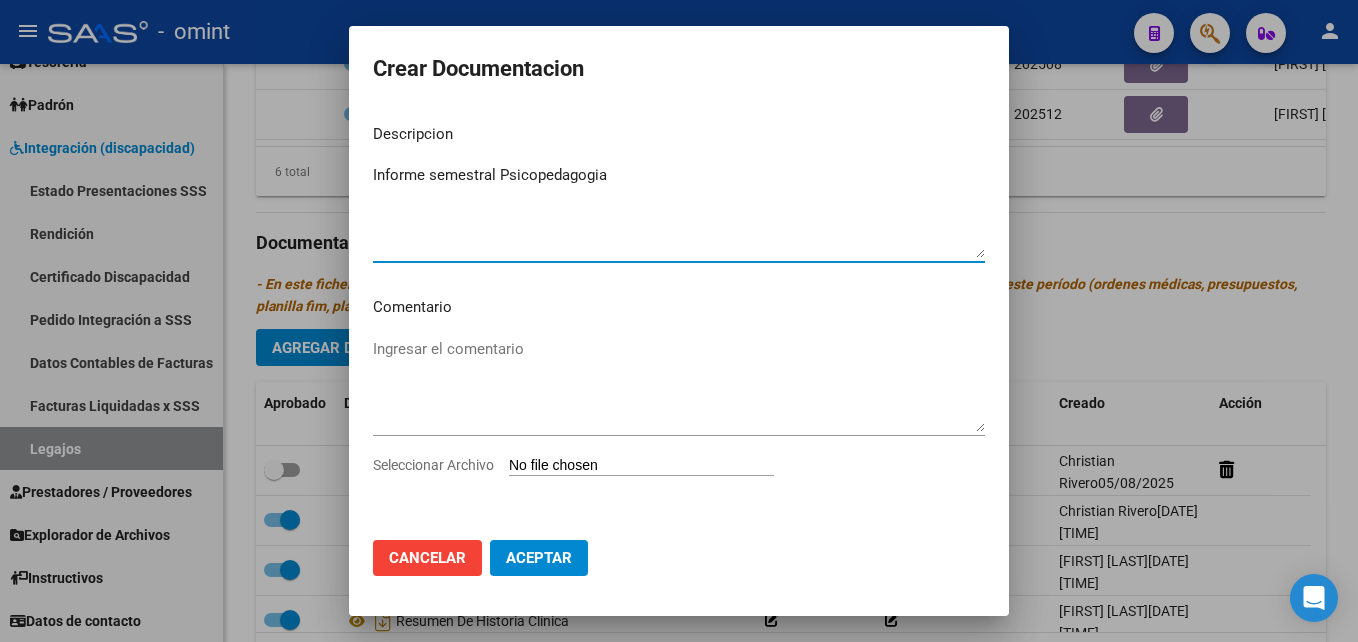 type on "Informe semestral Psicopedagogia" 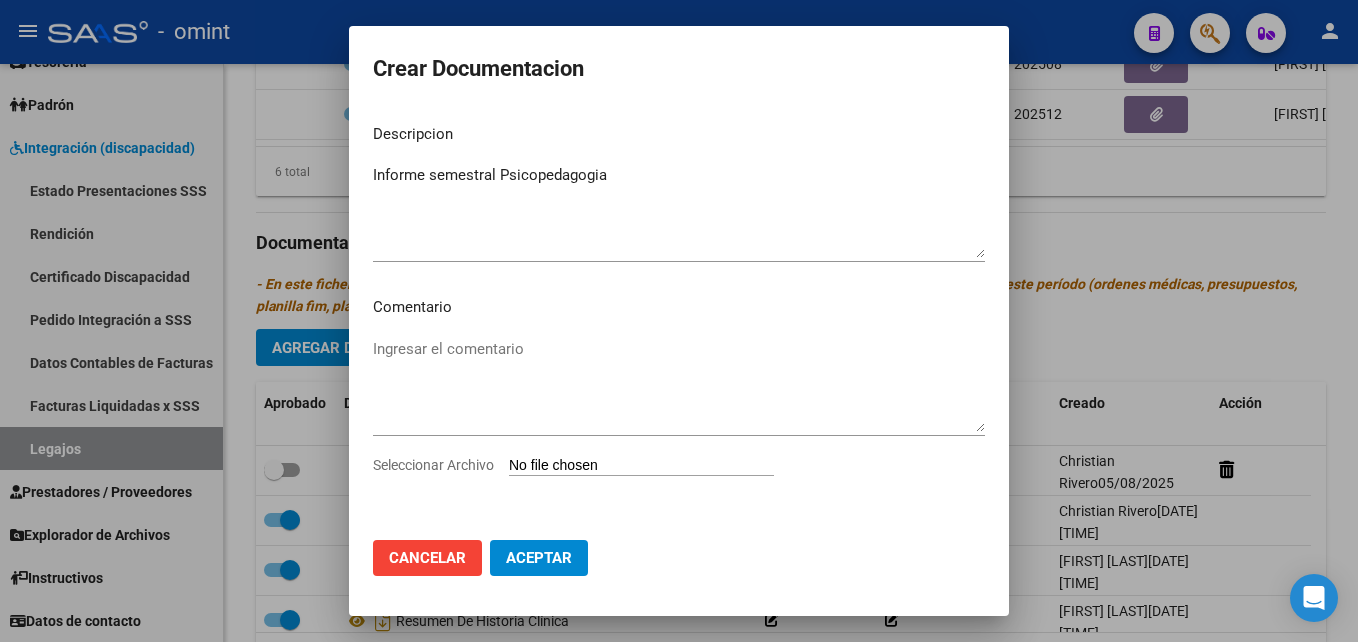 click on "Seleccionar Archivo" at bounding box center (641, 466) 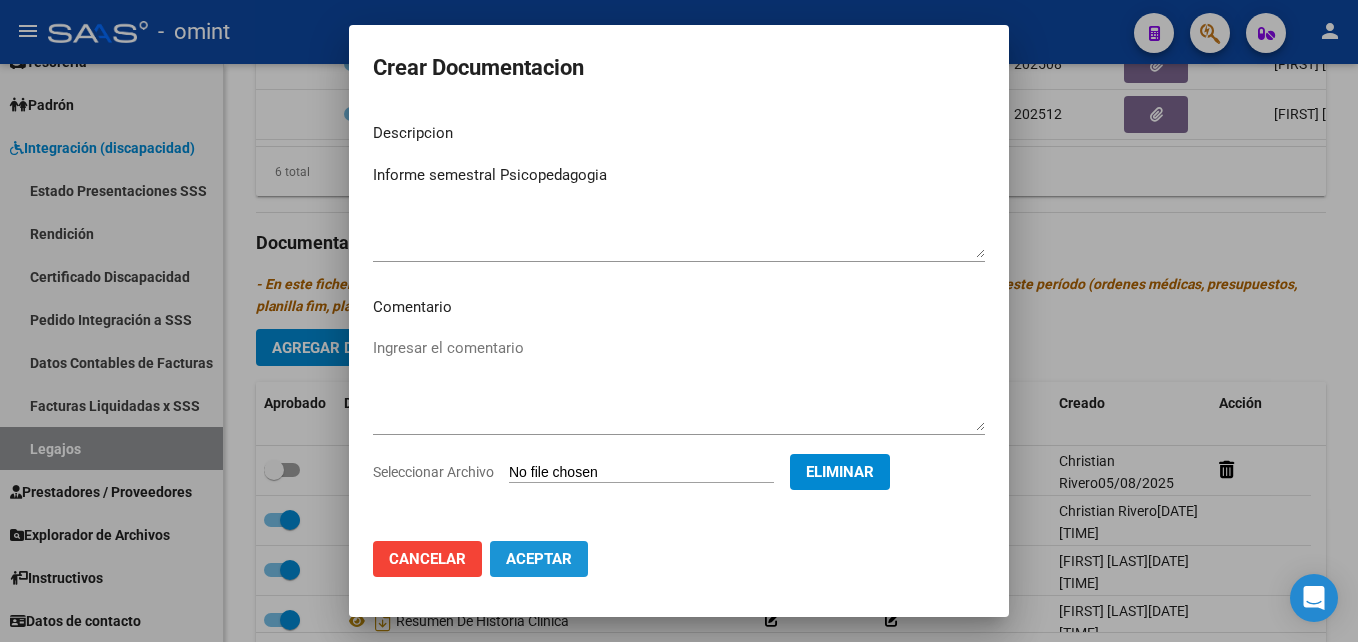 click on "Aceptar" 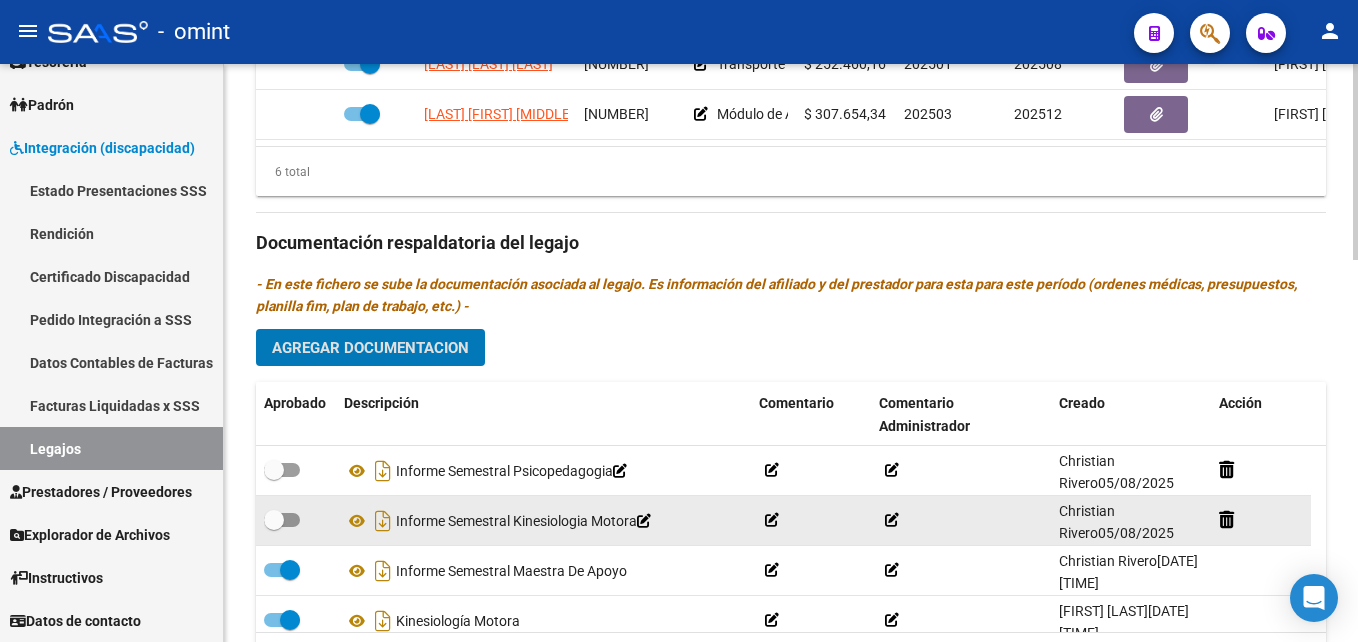 click at bounding box center [274, 520] 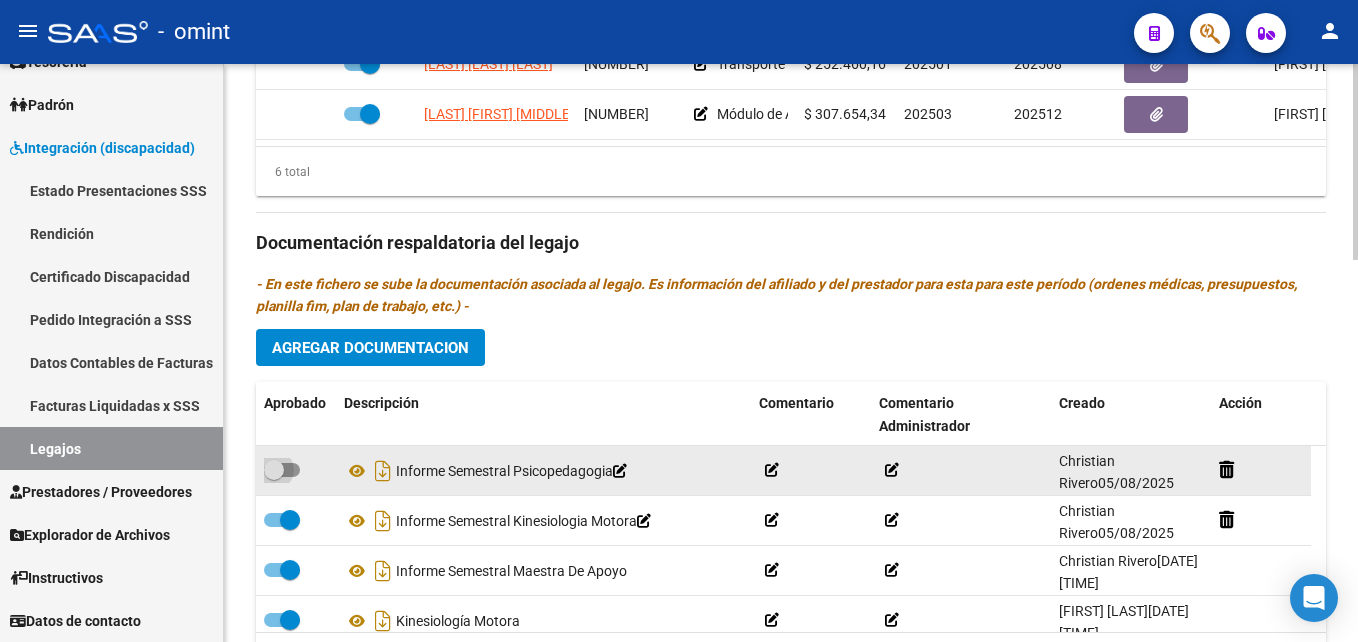 click at bounding box center (282, 470) 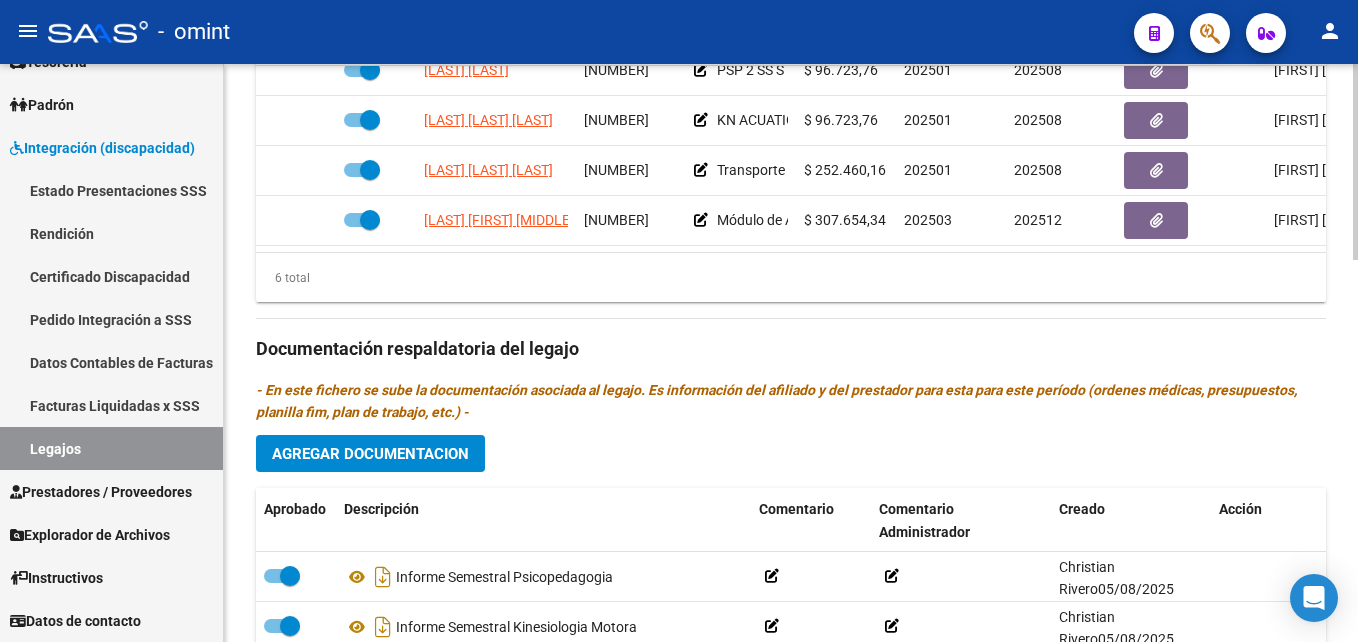 scroll, scrollTop: 800, scrollLeft: 0, axis: vertical 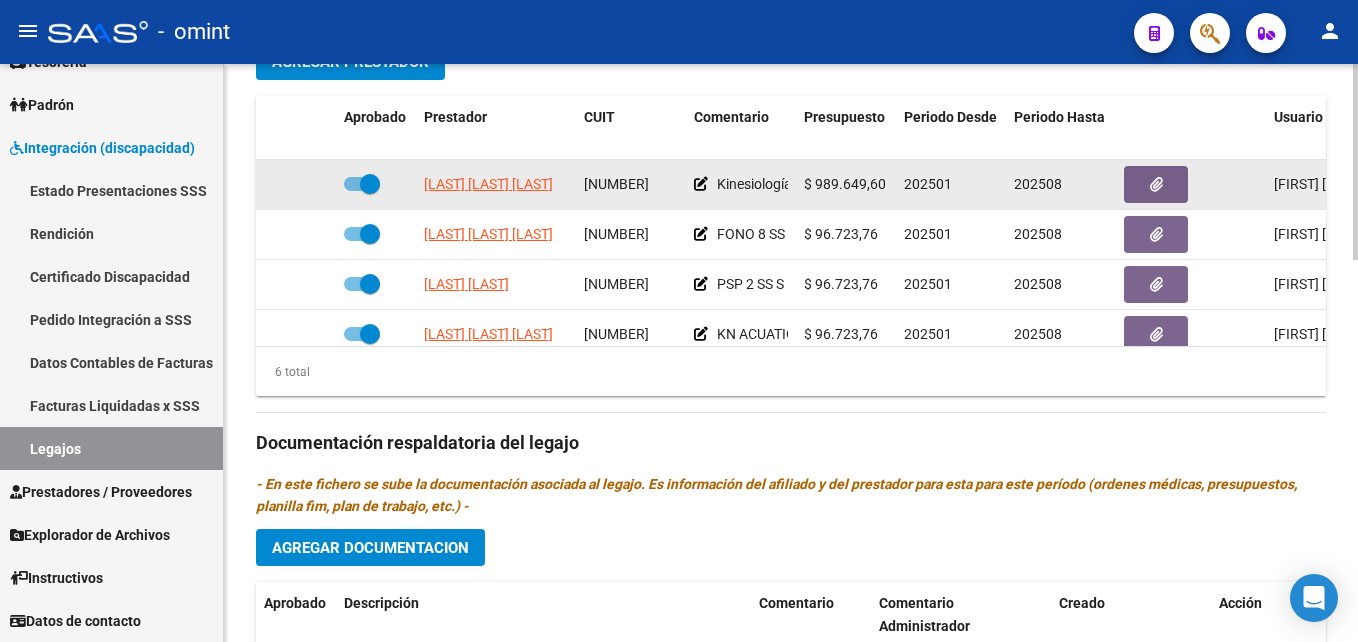 click at bounding box center (362, 184) 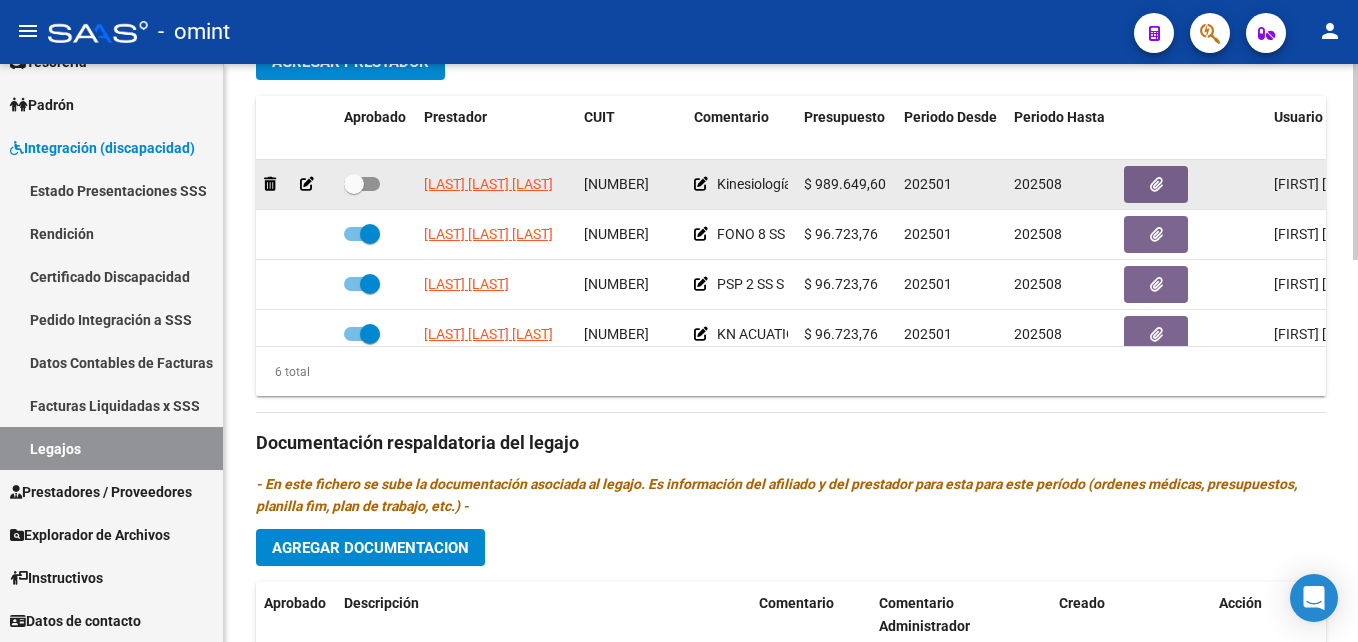 click 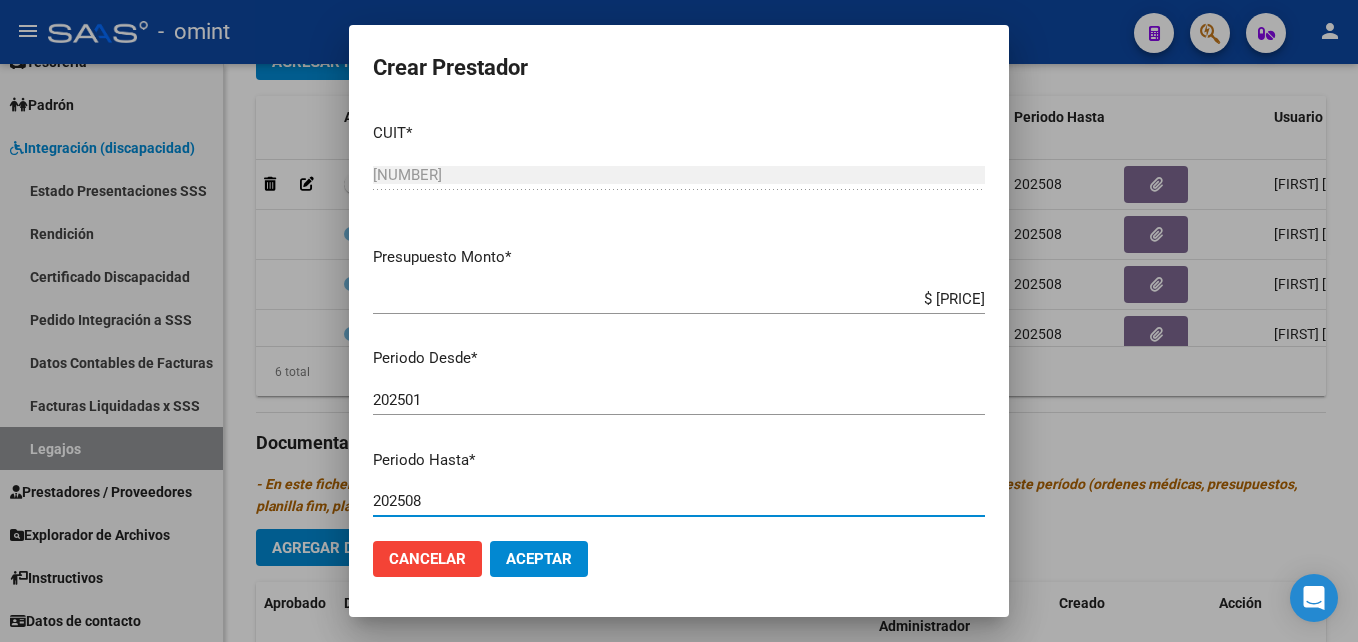click on "202508" at bounding box center (679, 501) 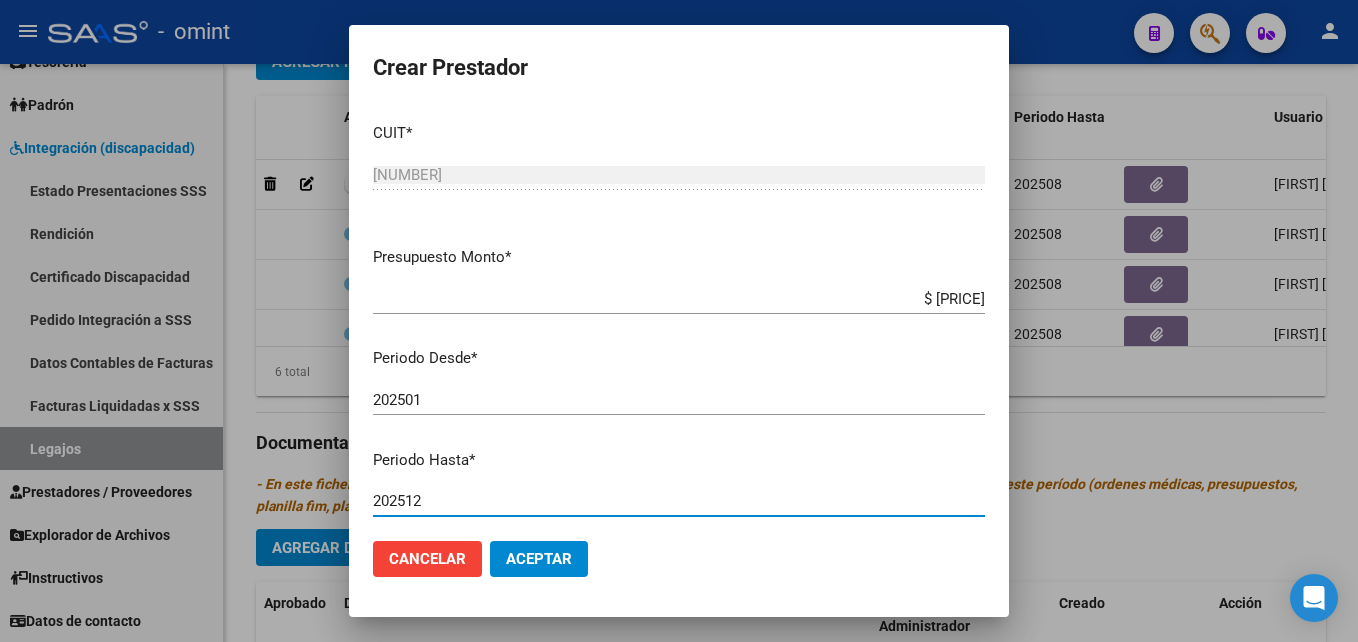 type on "202512" 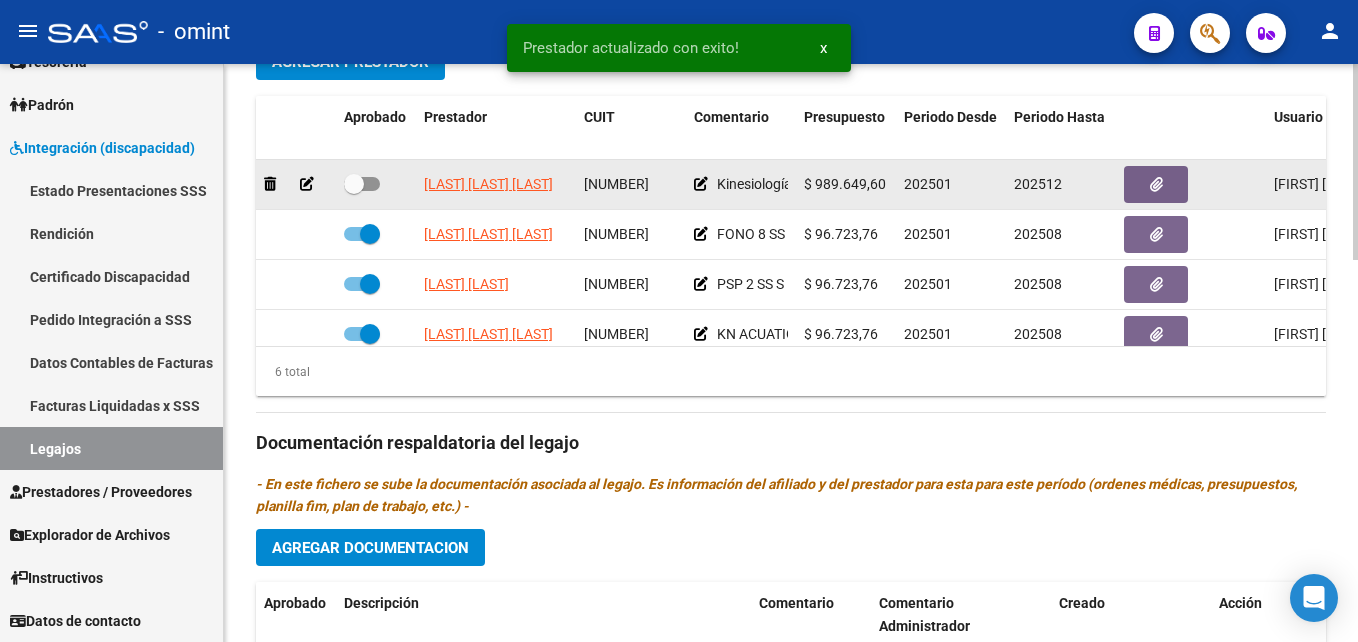click at bounding box center (354, 184) 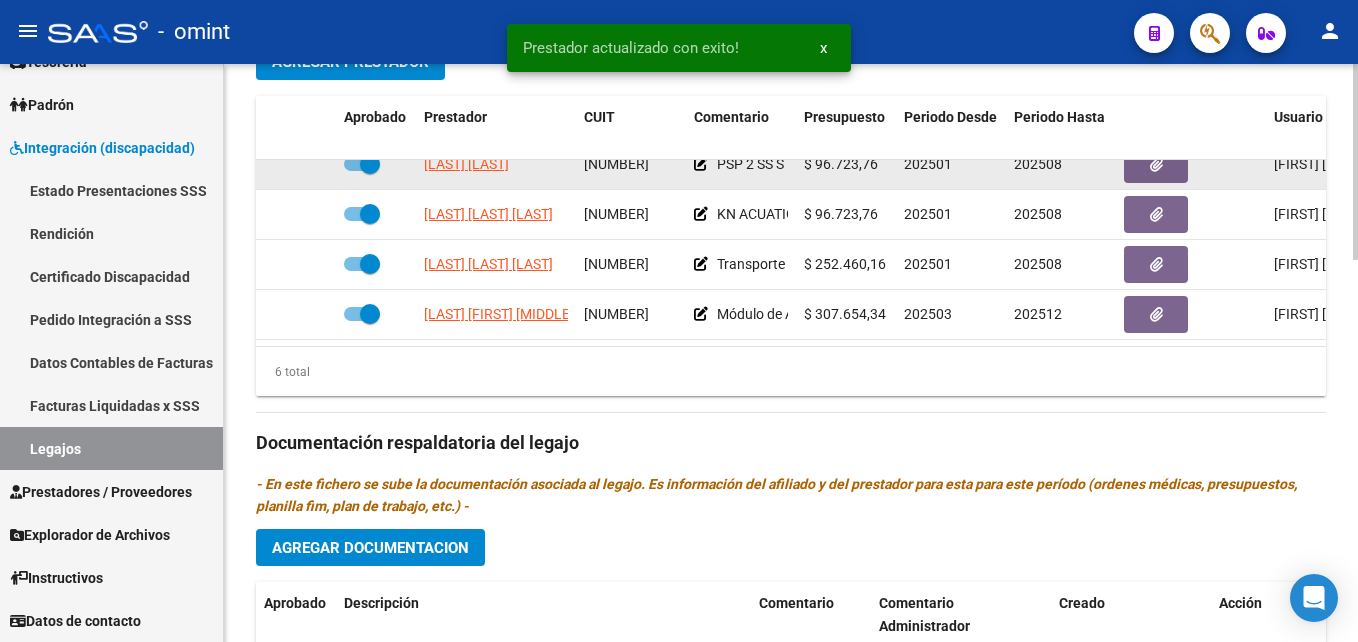 scroll, scrollTop: 136, scrollLeft: 0, axis: vertical 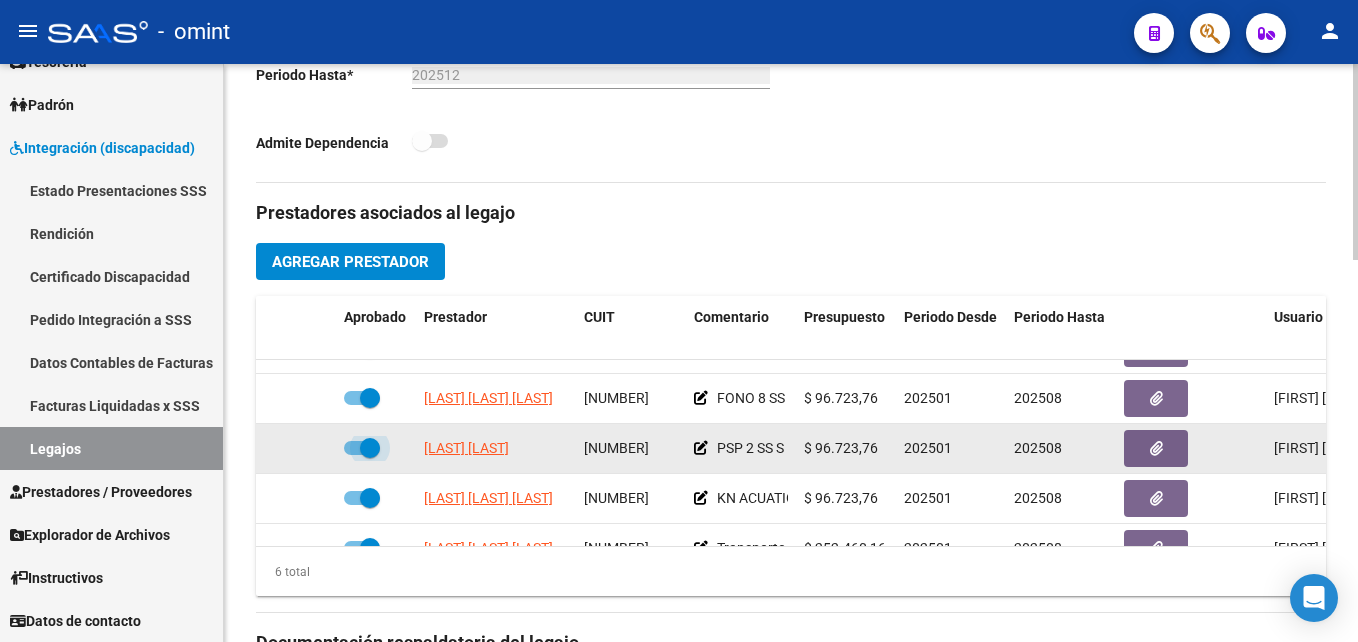 click at bounding box center [370, 448] 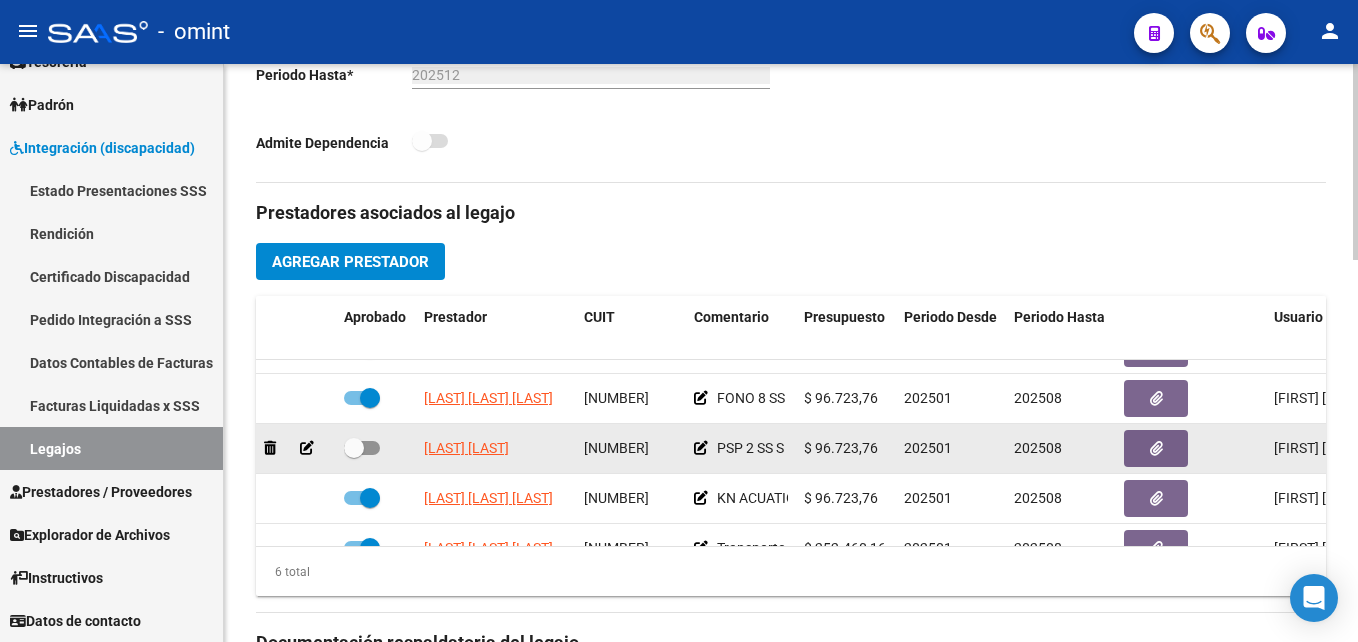 click 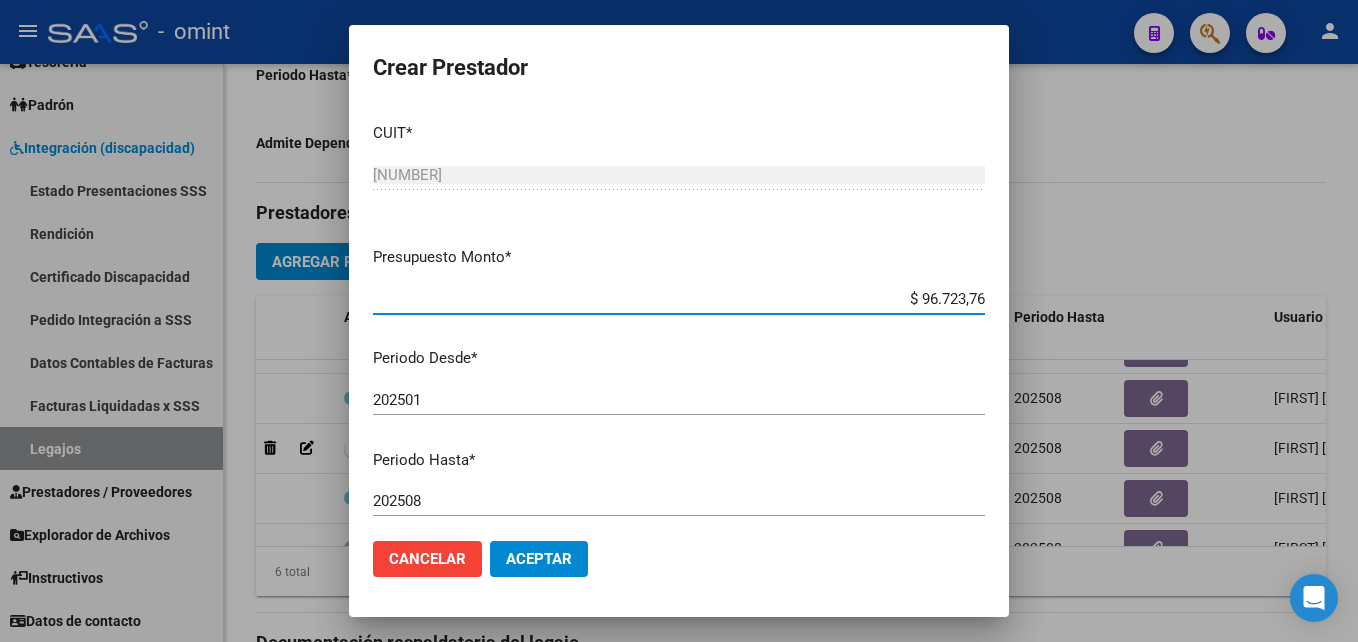click on "202508" at bounding box center (679, 501) 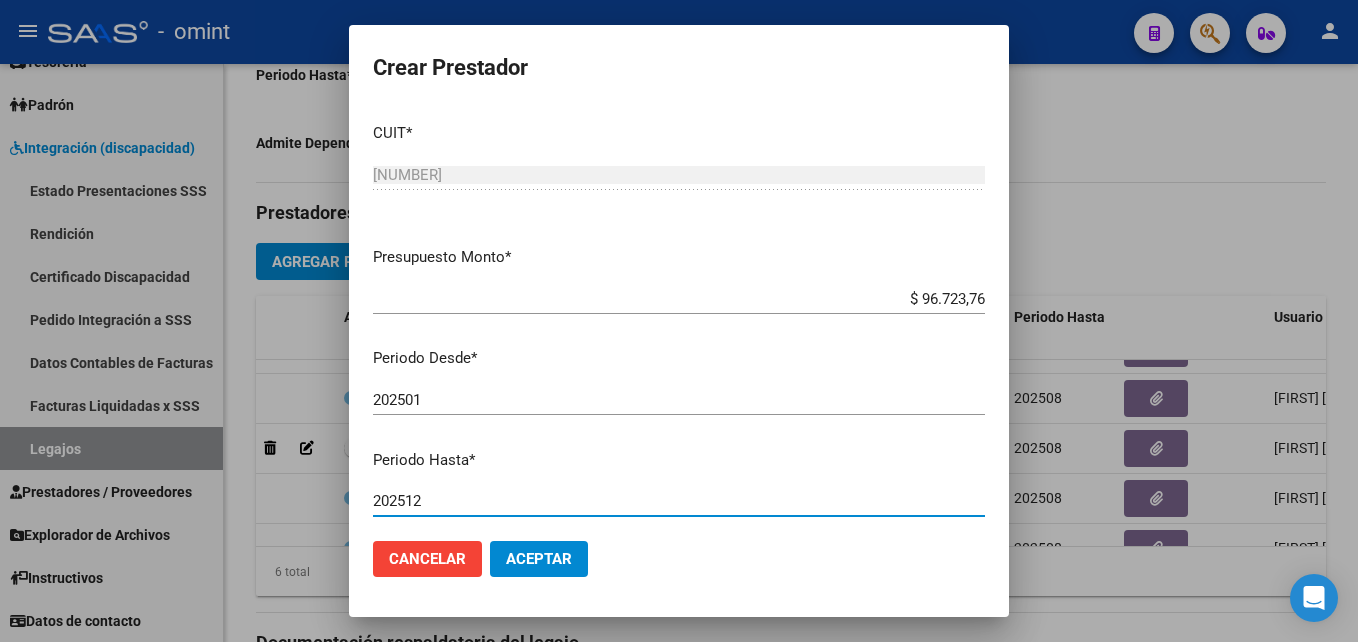 type on "202512" 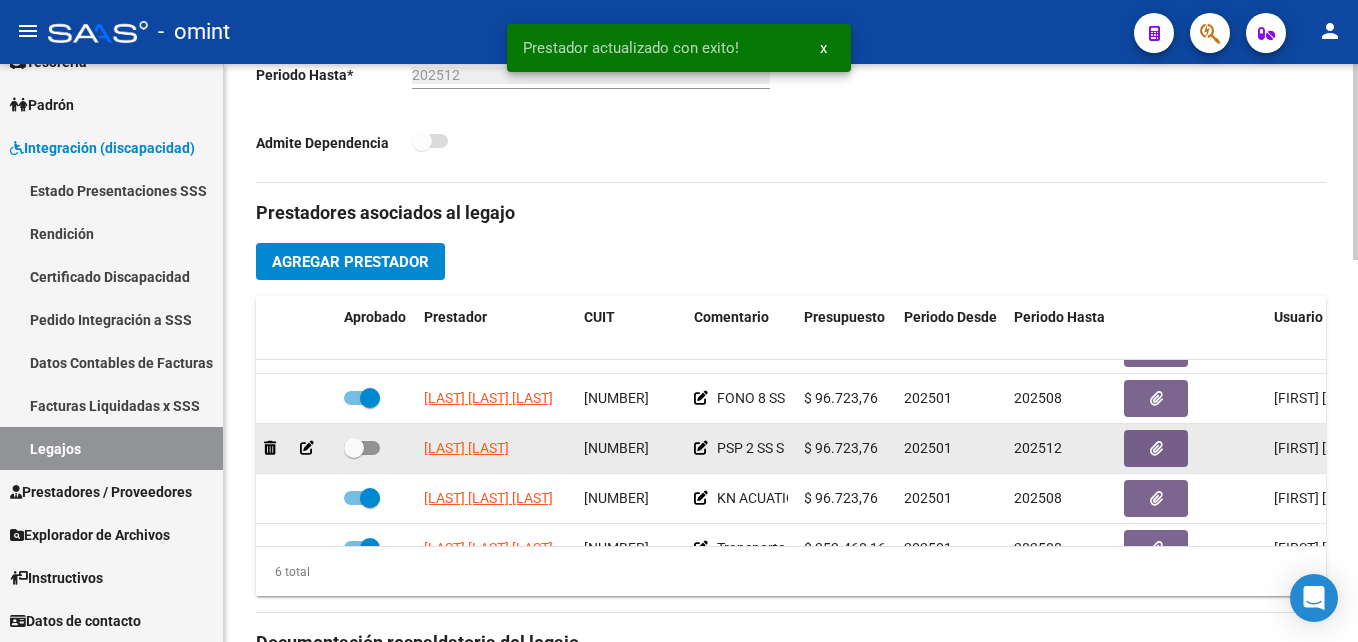 click at bounding box center [354, 448] 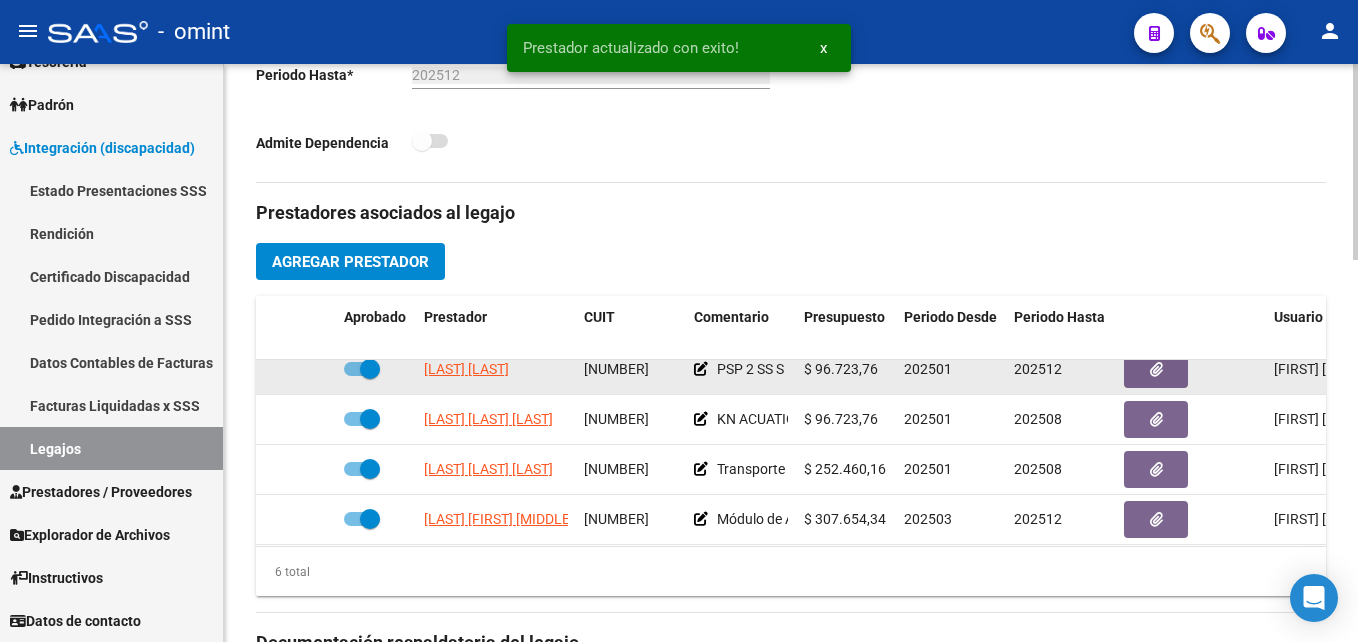 scroll, scrollTop: 136, scrollLeft: 0, axis: vertical 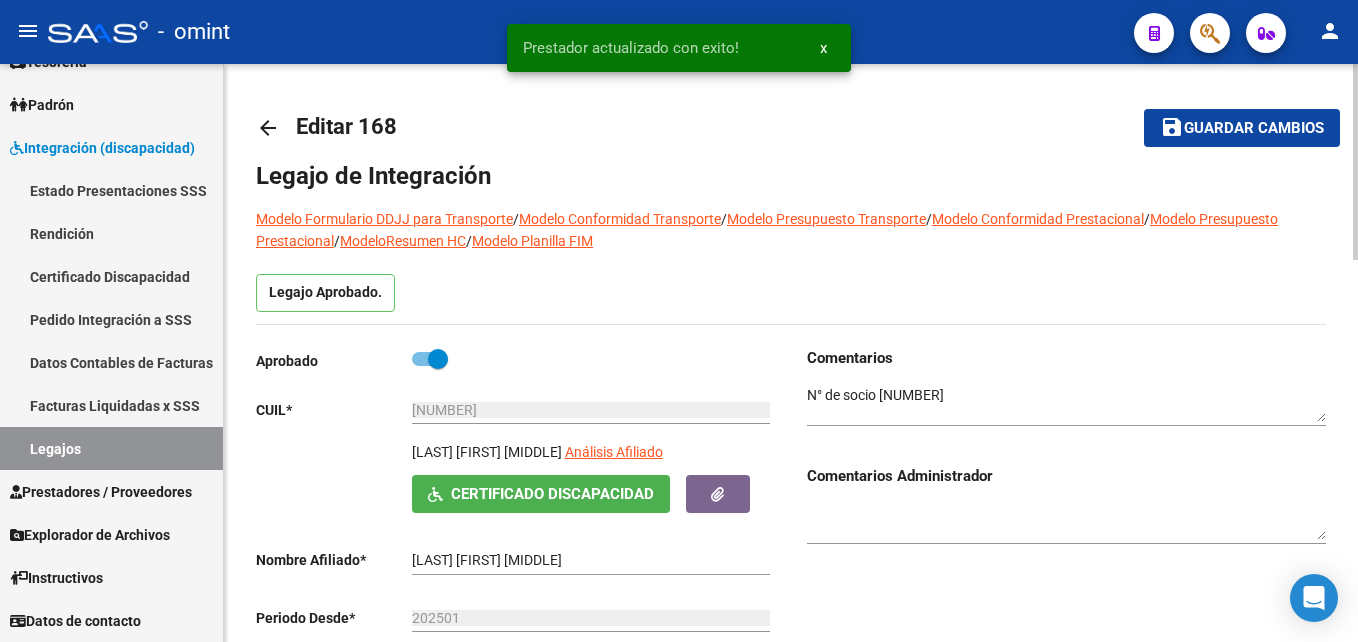 drag, startPoint x: 1238, startPoint y: 130, endPoint x: 1225, endPoint y: 134, distance: 13.601471 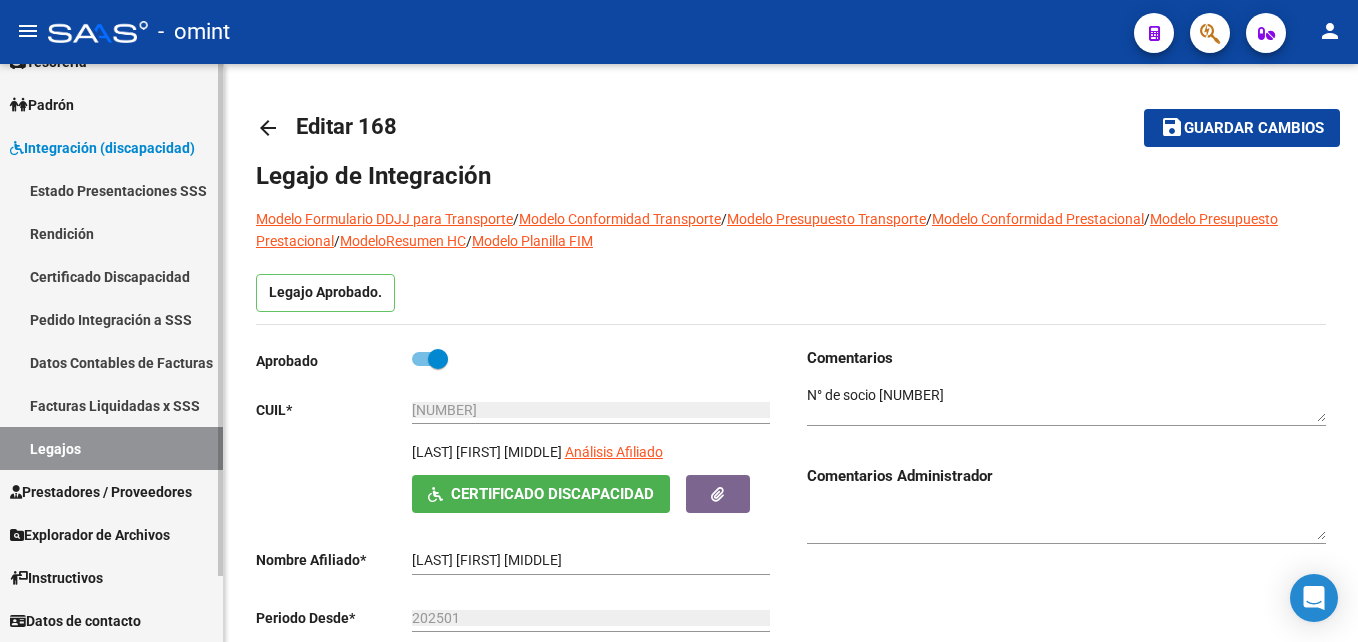 click on "Legajos" at bounding box center (111, 448) 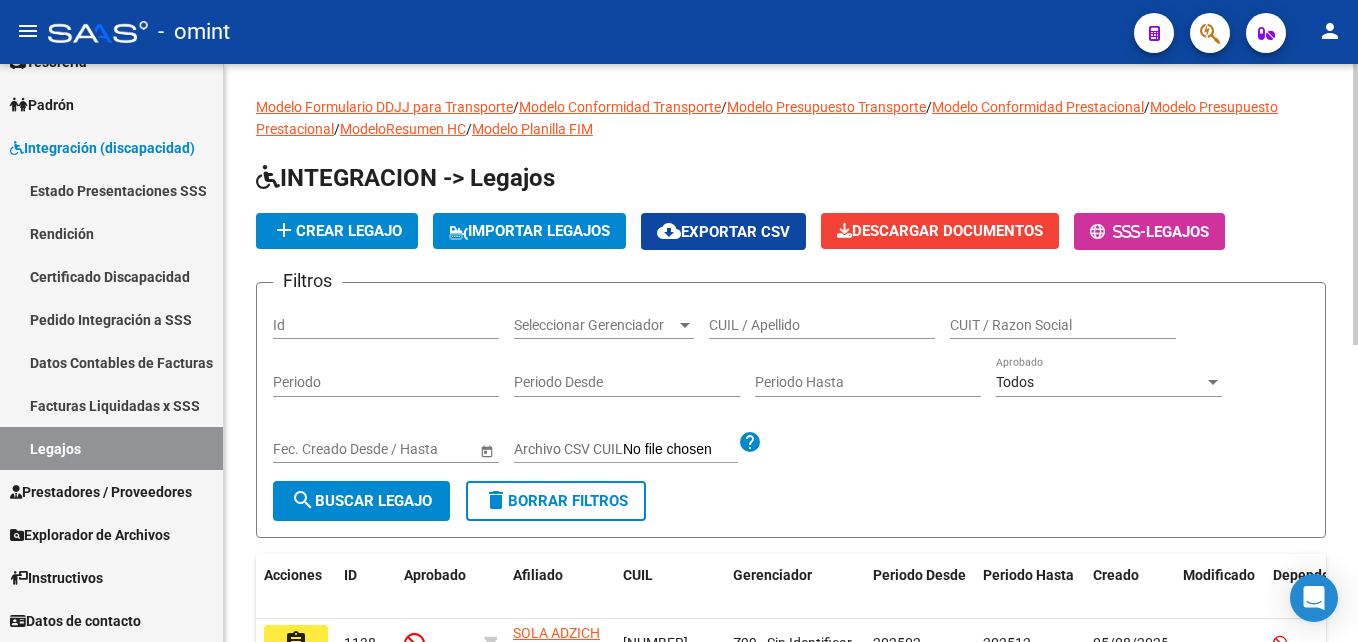 click on "CUIL / Apellido" at bounding box center (822, 325) 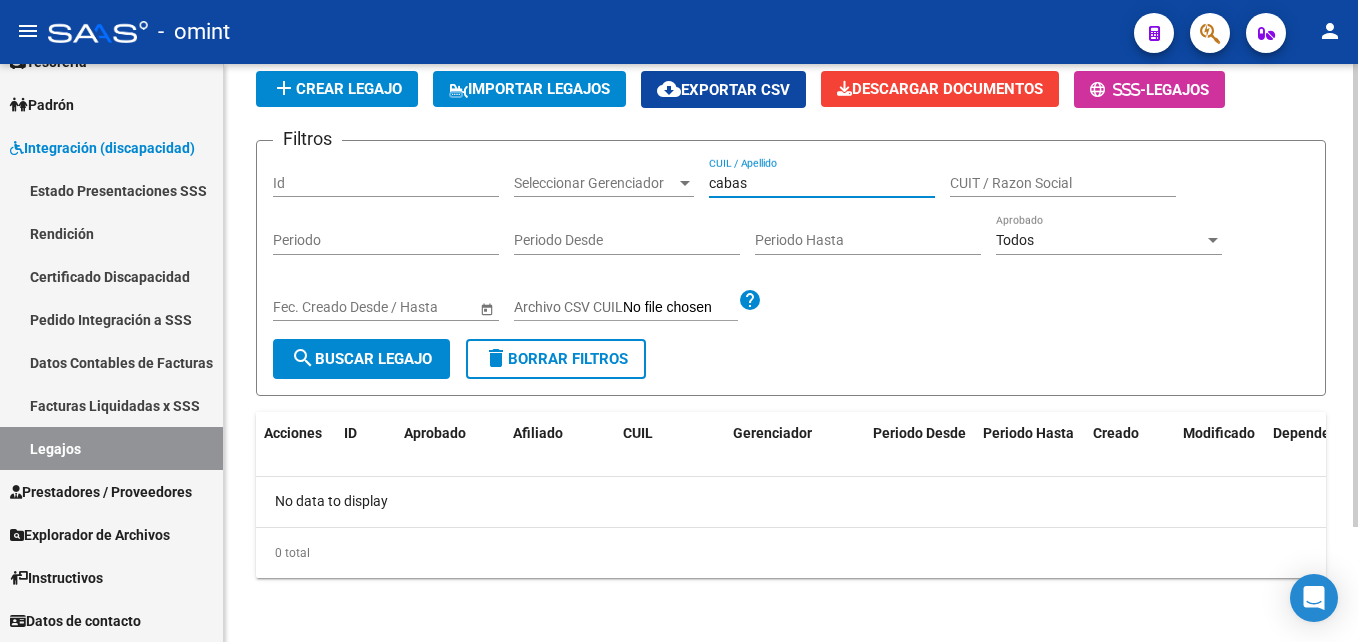 scroll, scrollTop: 143, scrollLeft: 0, axis: vertical 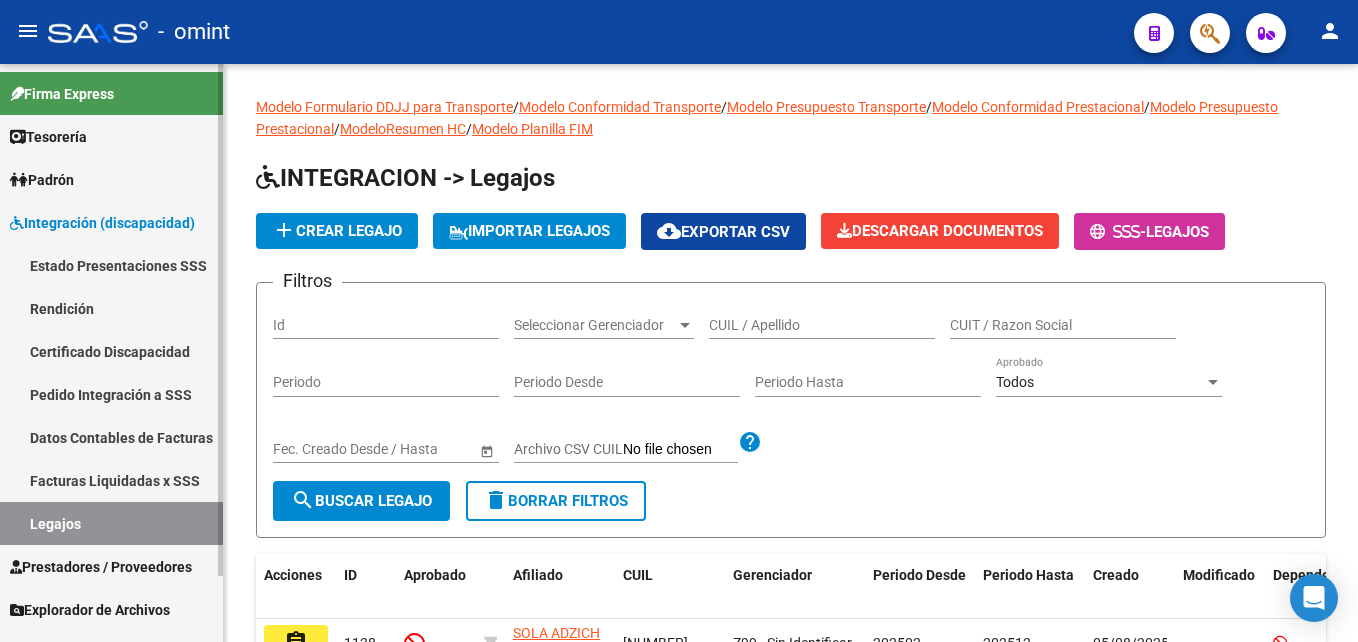 drag, startPoint x: 77, startPoint y: 515, endPoint x: 85, endPoint y: 505, distance: 12.806249 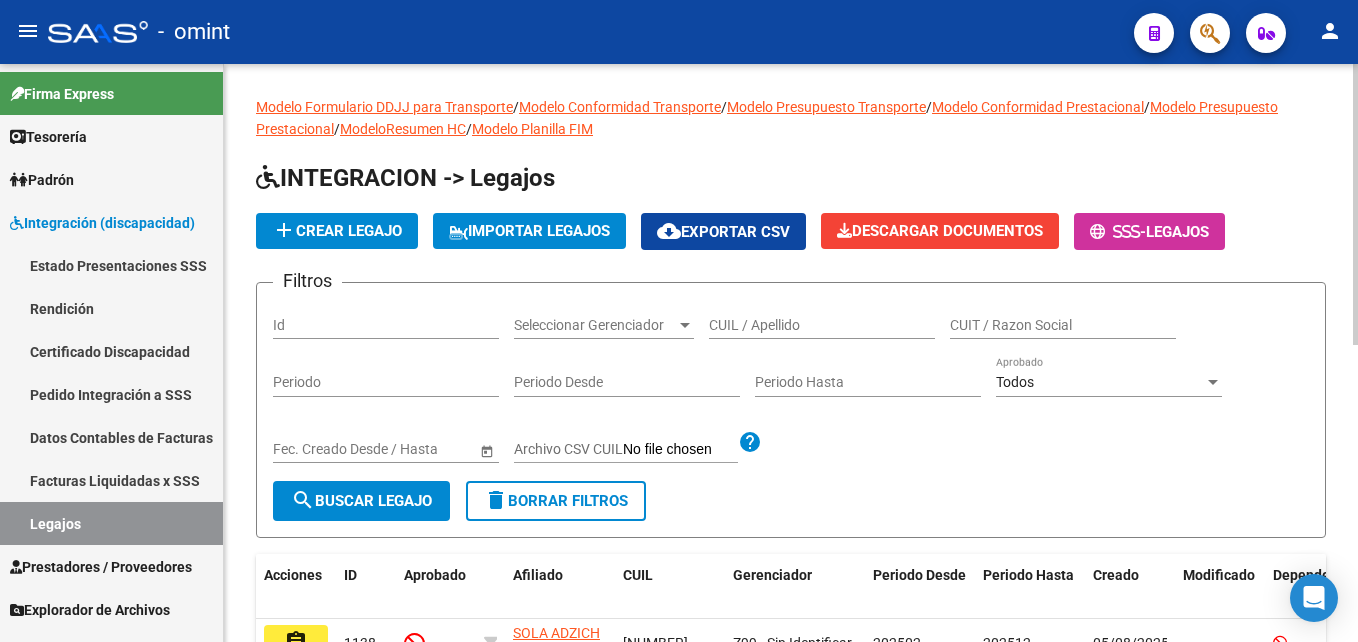 click on "CUIL / Apellido" at bounding box center (822, 325) 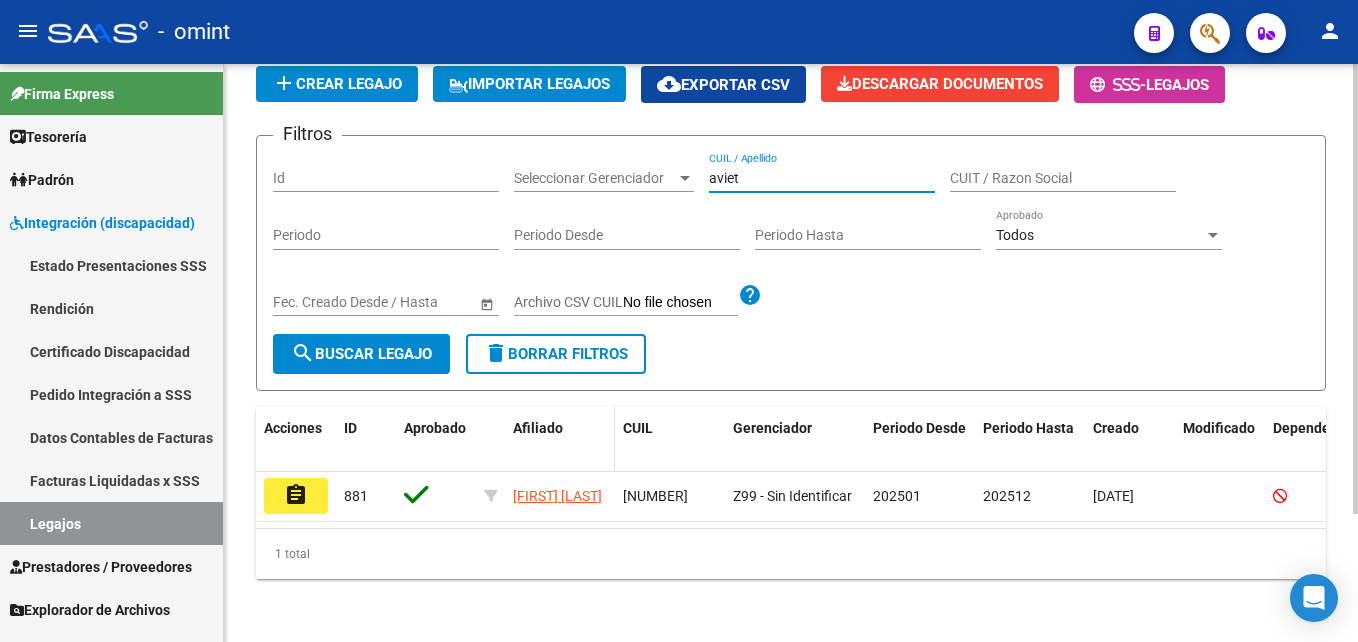 scroll, scrollTop: 165, scrollLeft: 0, axis: vertical 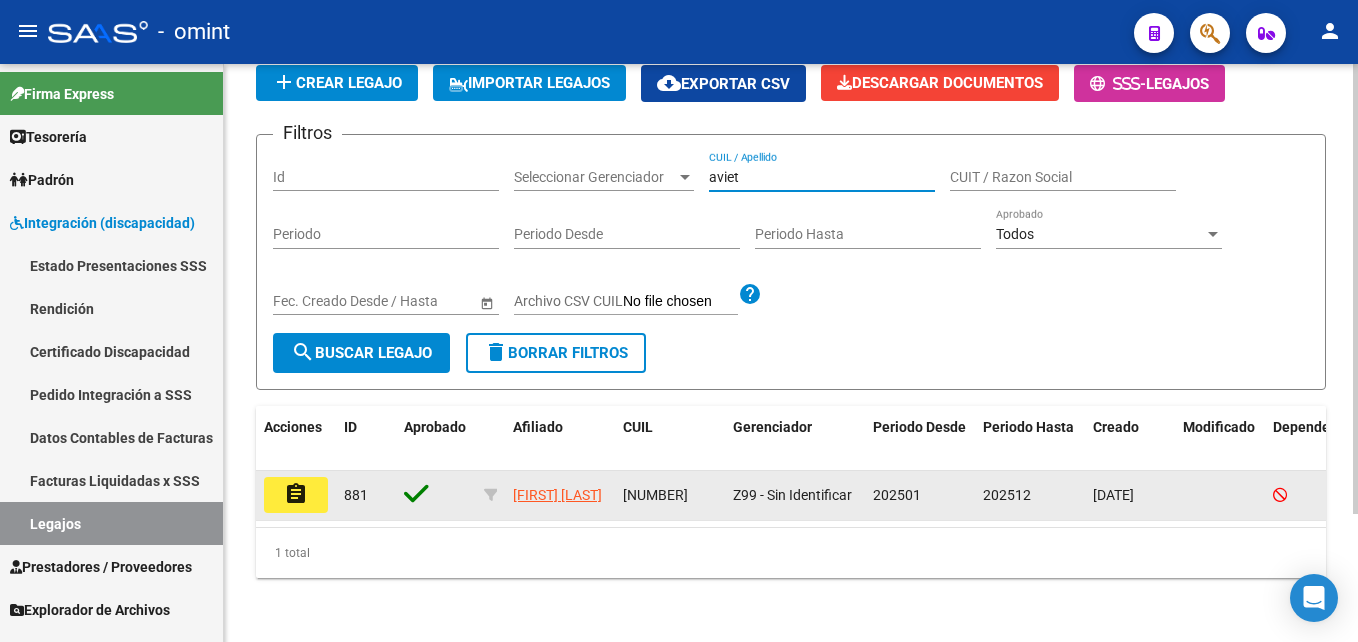 type on "aviet" 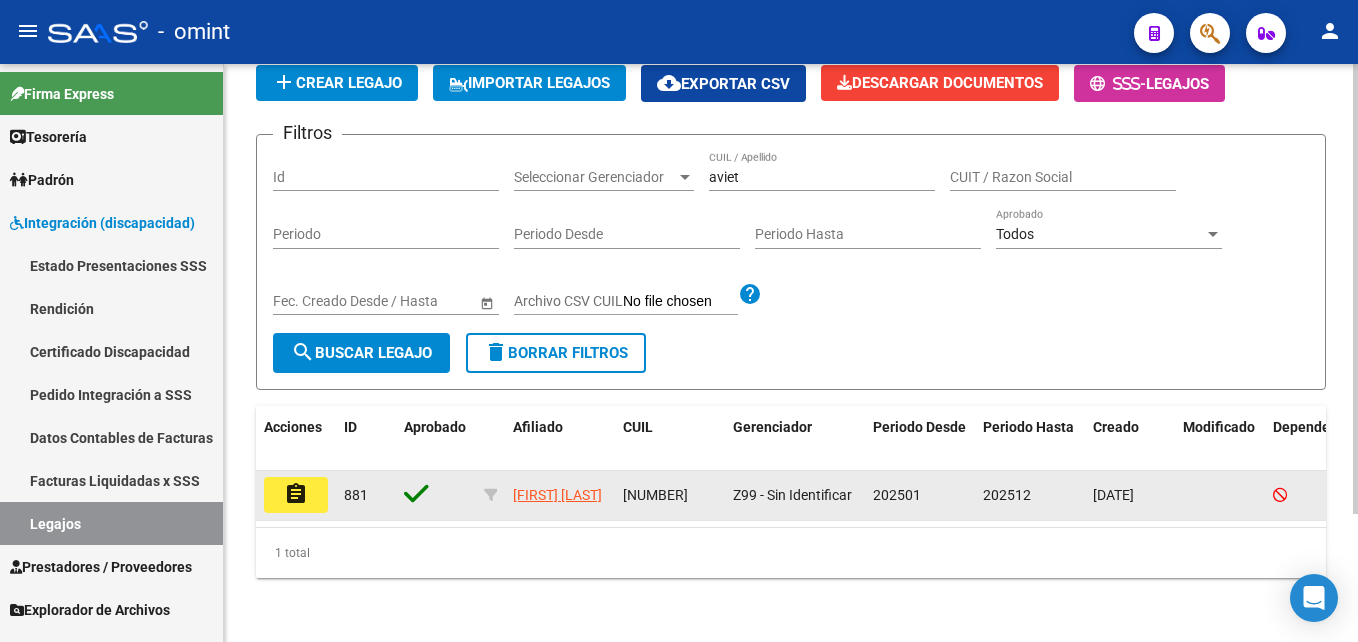 click on "[NUMBER]" 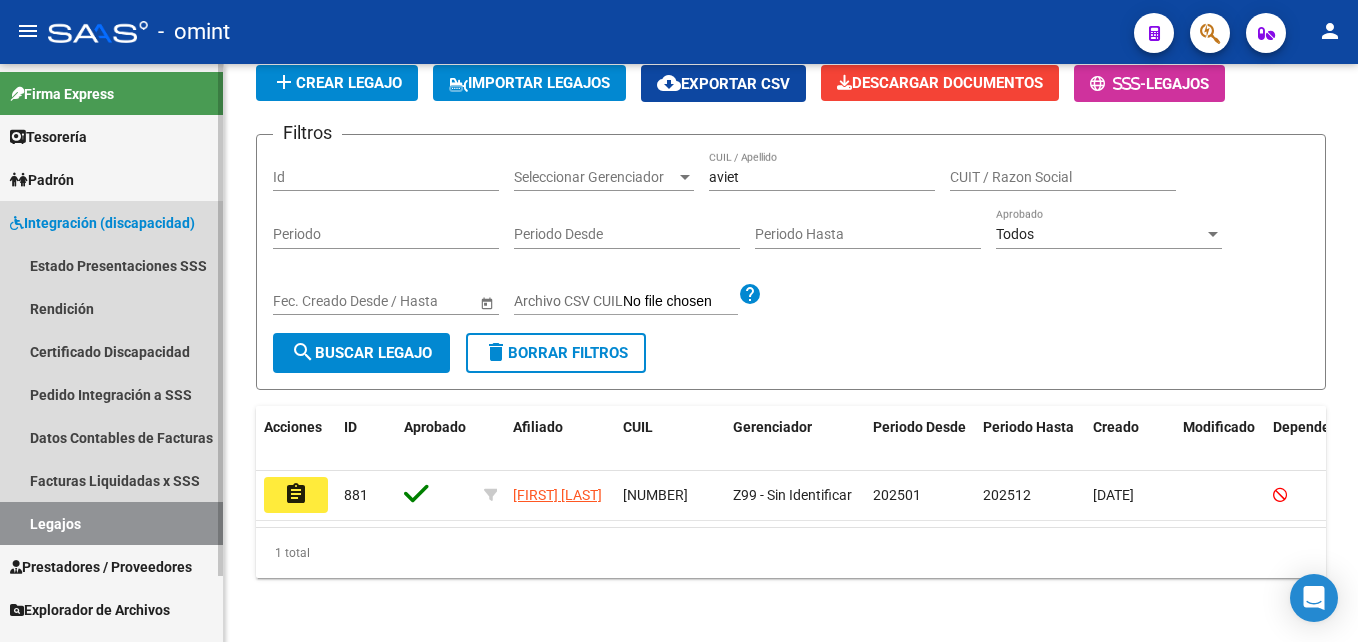 click on "Legajos" at bounding box center [111, 523] 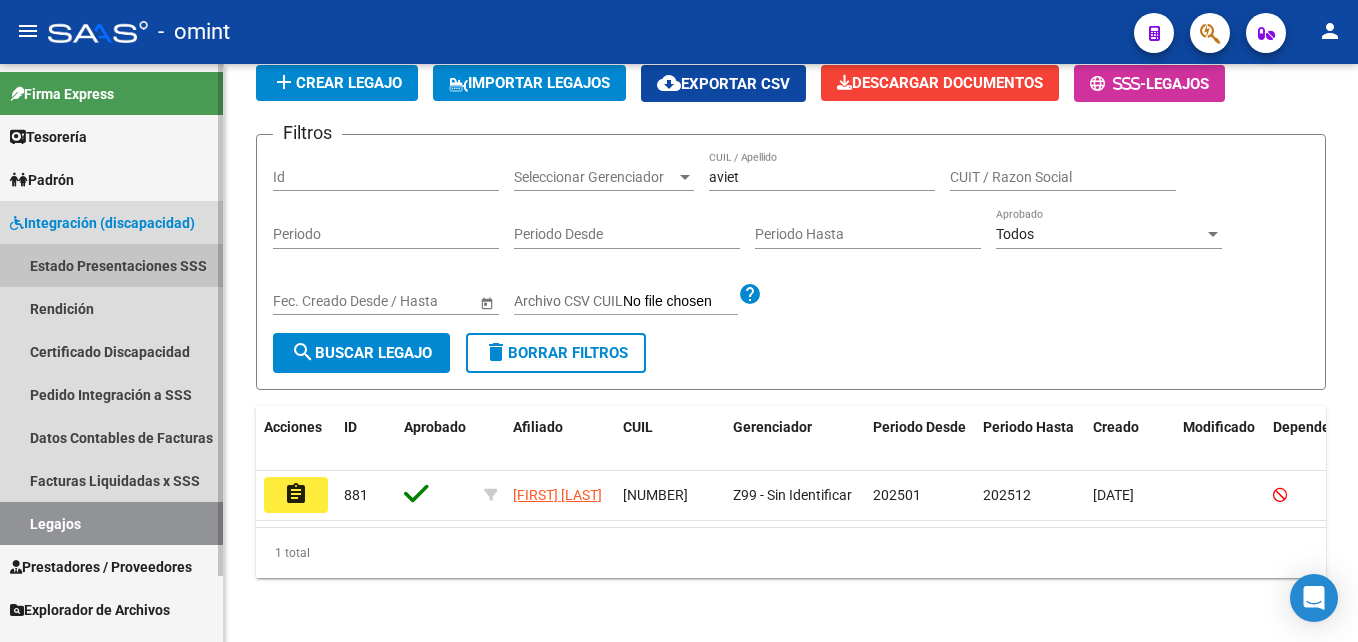 click on "Estado Presentaciones SSS" at bounding box center (111, 265) 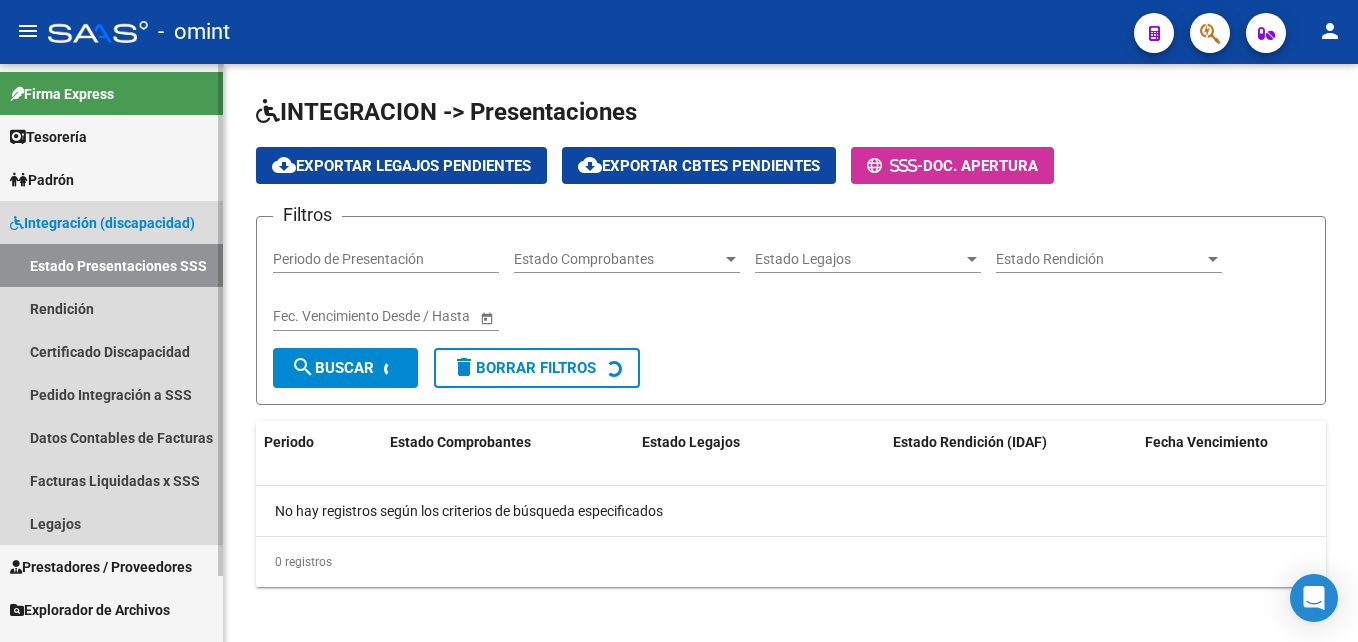 click on "Integración (discapacidad)" at bounding box center [102, 223] 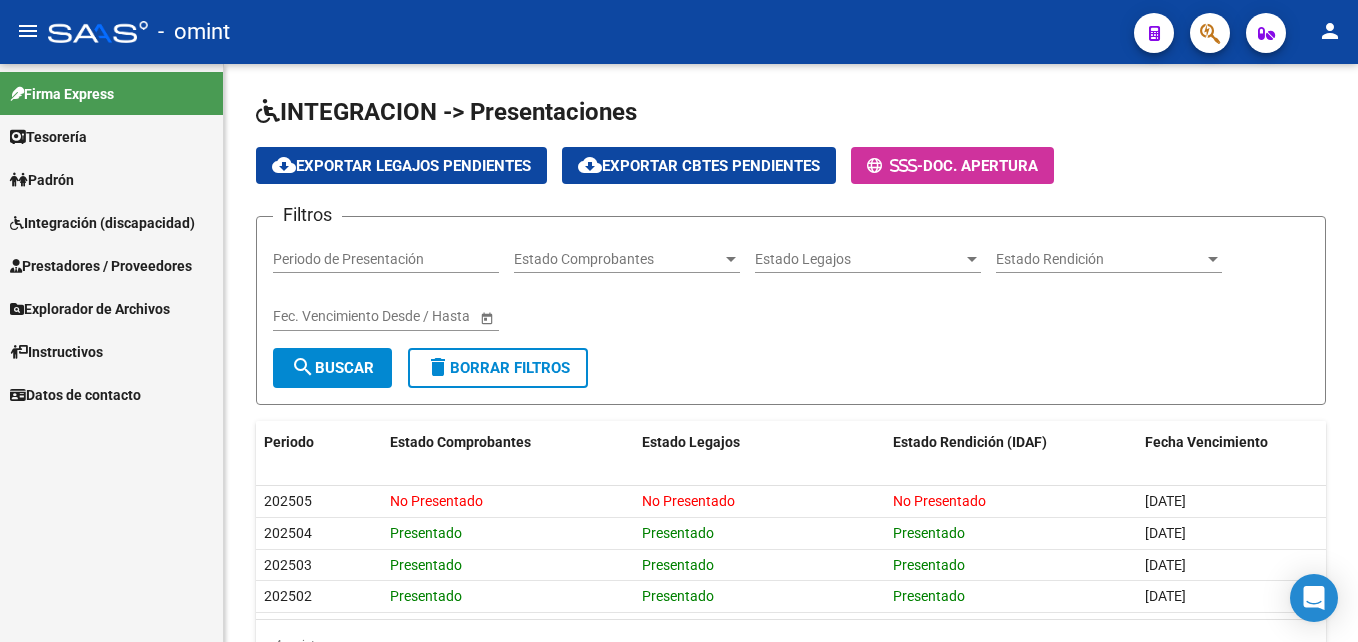 click on "Prestadores / Proveedores" at bounding box center (101, 266) 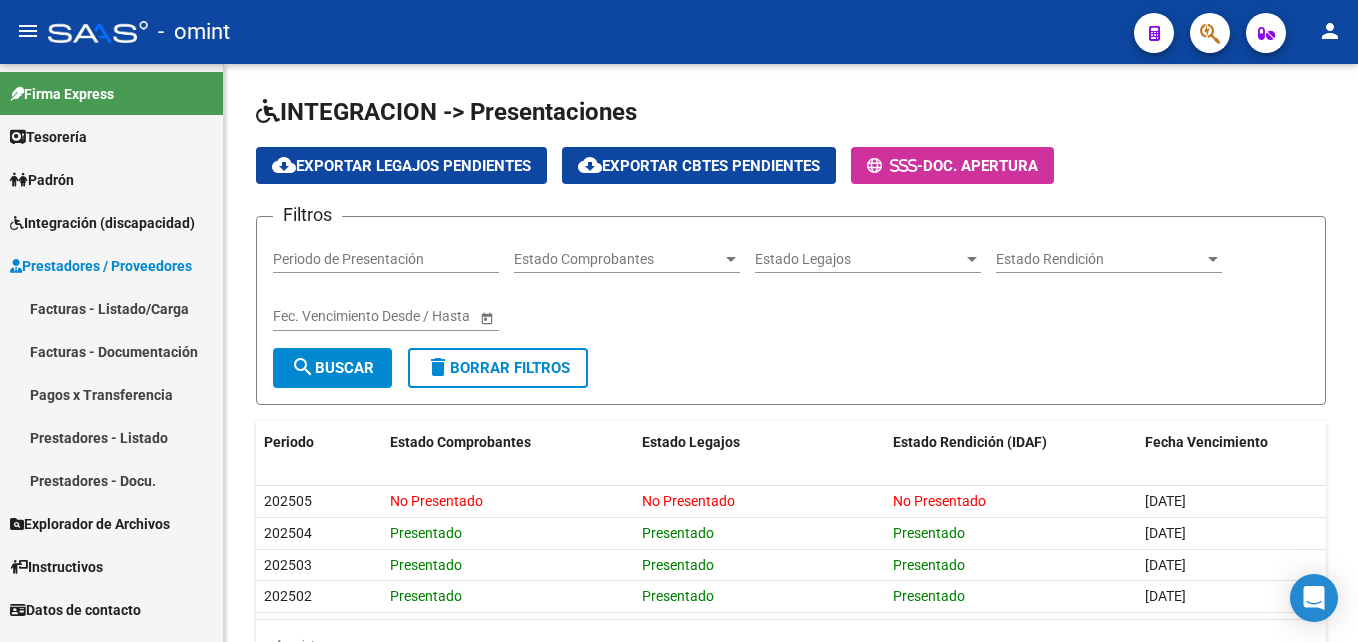 click on "Facturas - Listado/Carga" at bounding box center (111, 308) 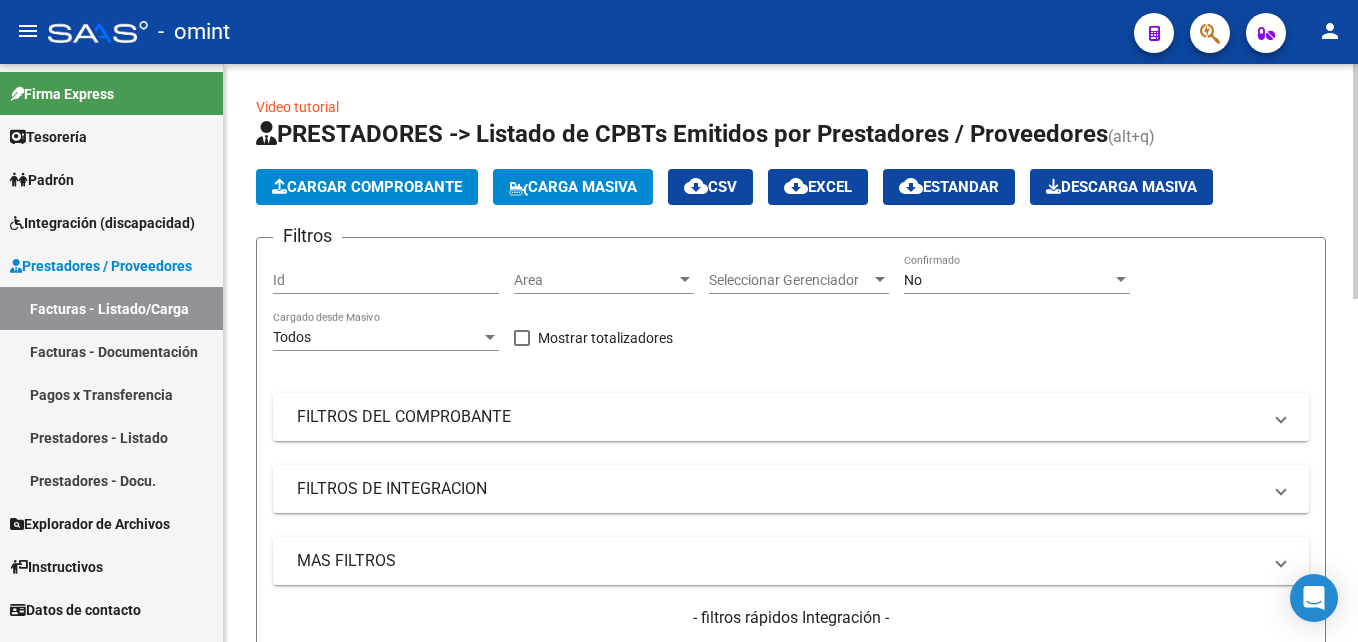 click on "FILTROS DEL COMPROBANTE" at bounding box center (791, 417) 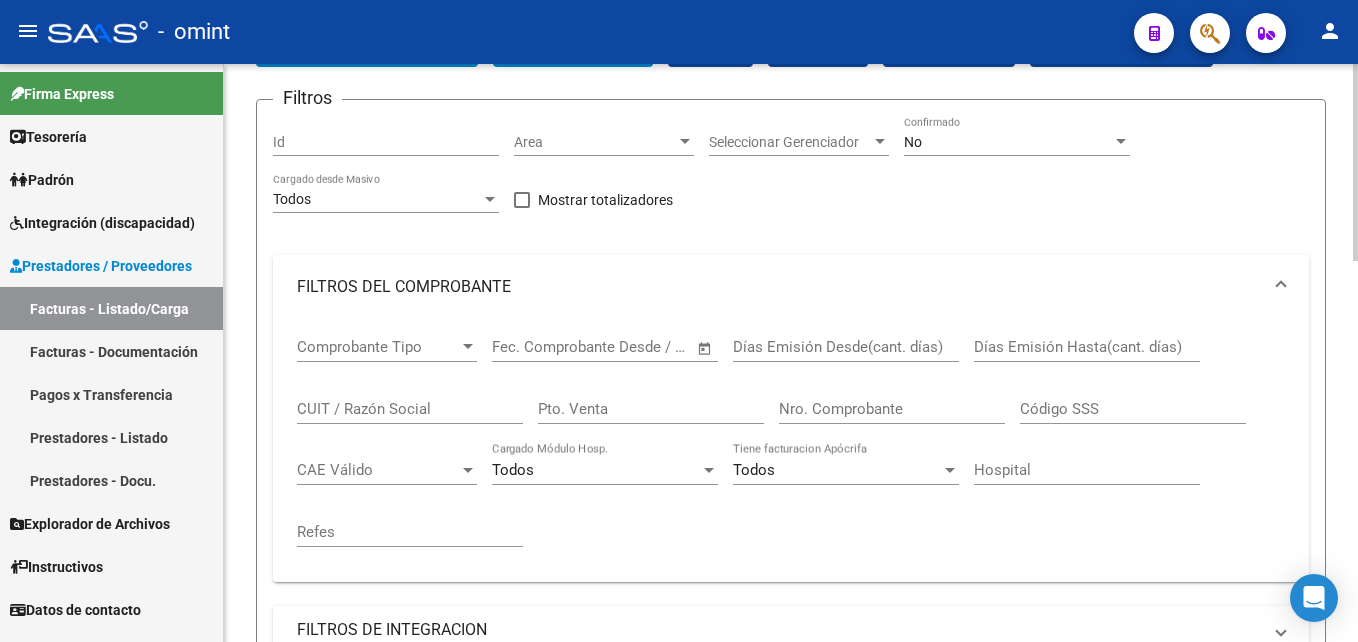 scroll, scrollTop: 200, scrollLeft: 0, axis: vertical 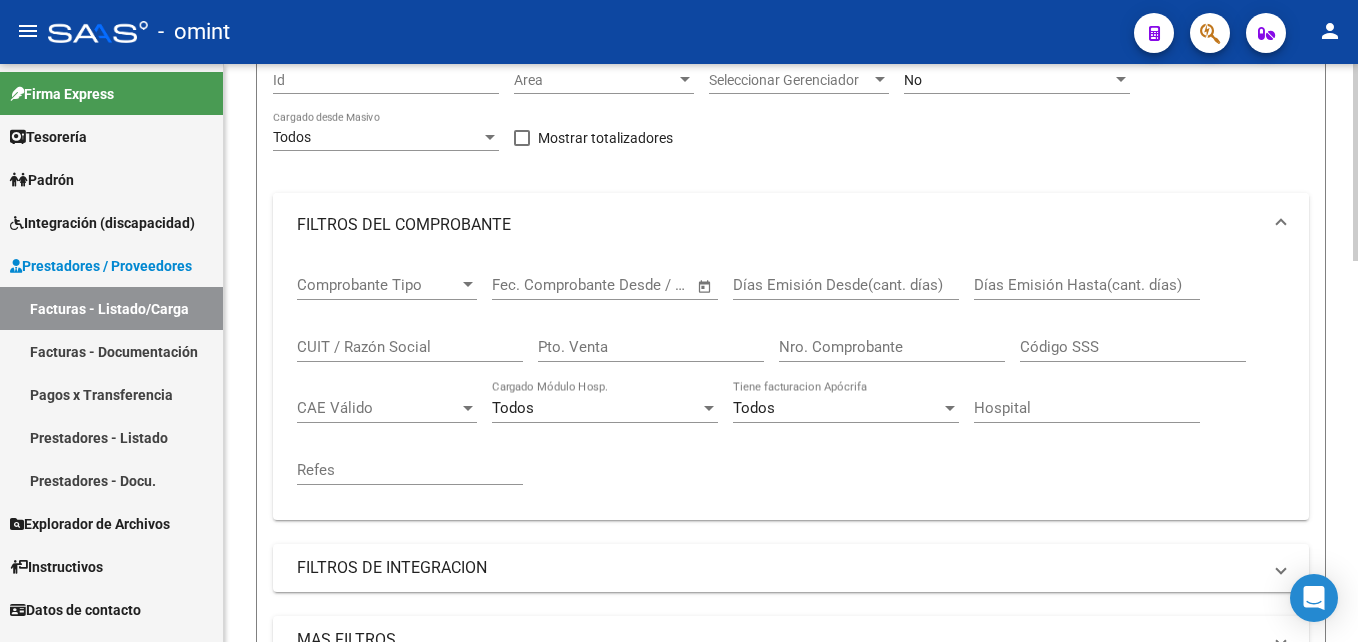 drag, startPoint x: 408, startPoint y: 352, endPoint x: 454, endPoint y: 251, distance: 110.98198 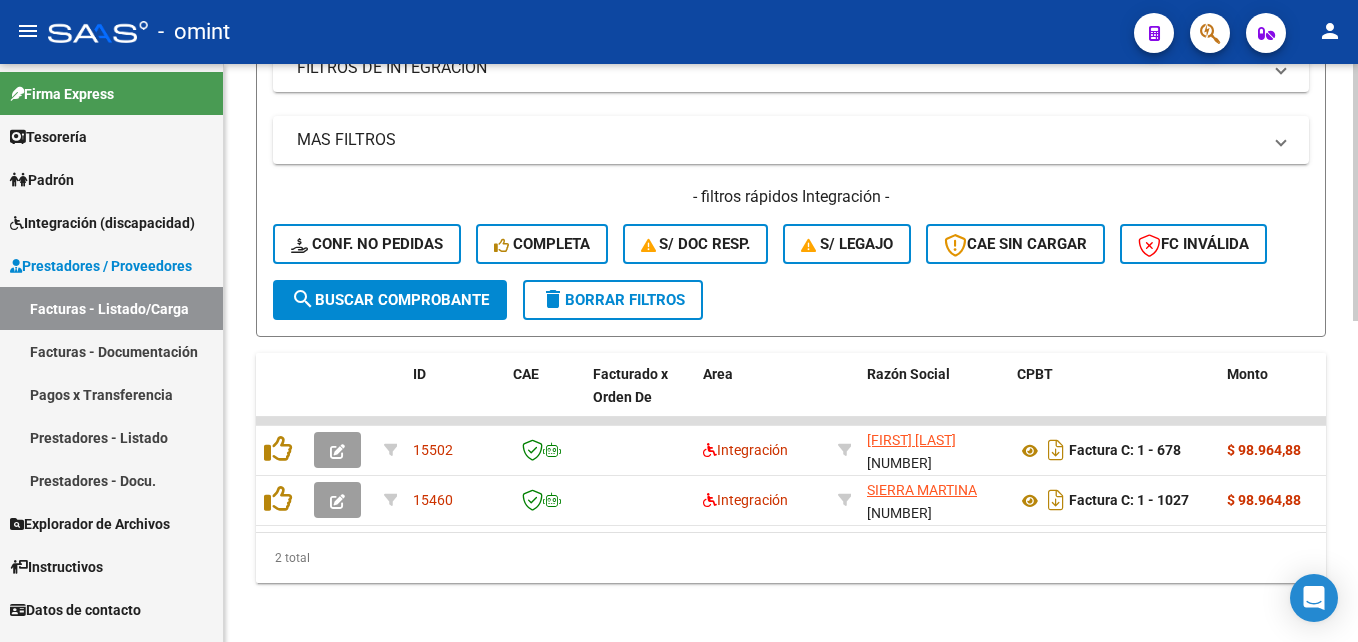 scroll, scrollTop: 721, scrollLeft: 0, axis: vertical 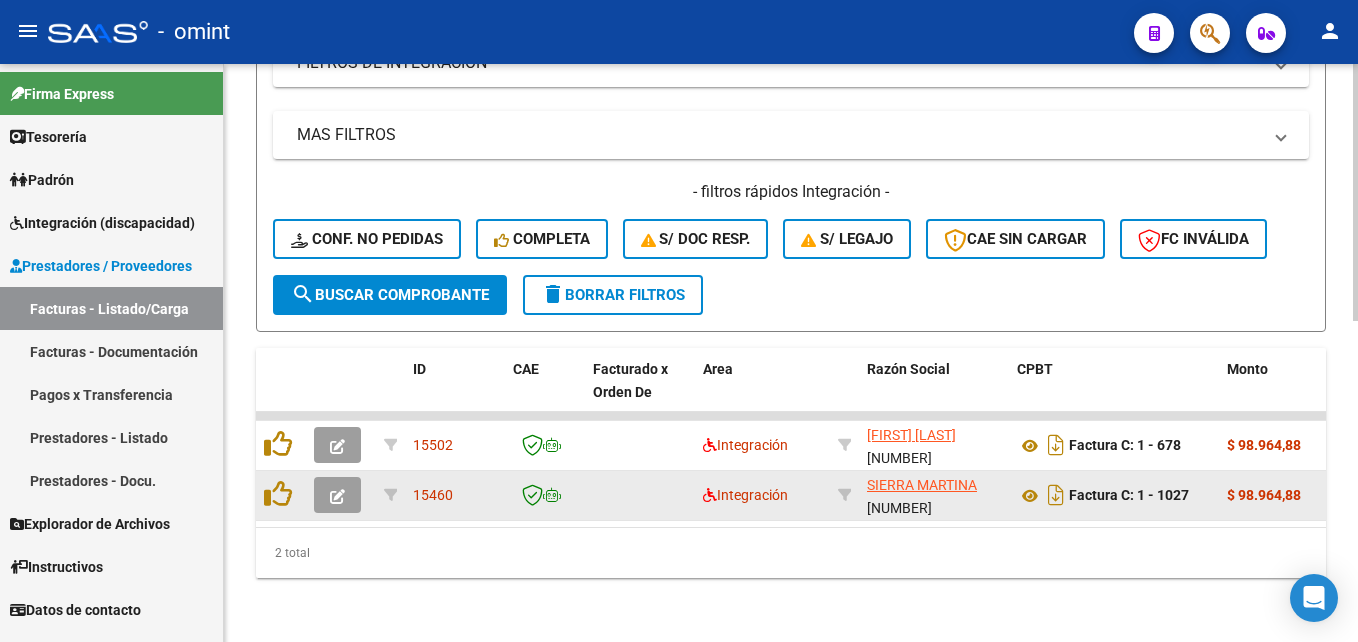 type on "sierra" 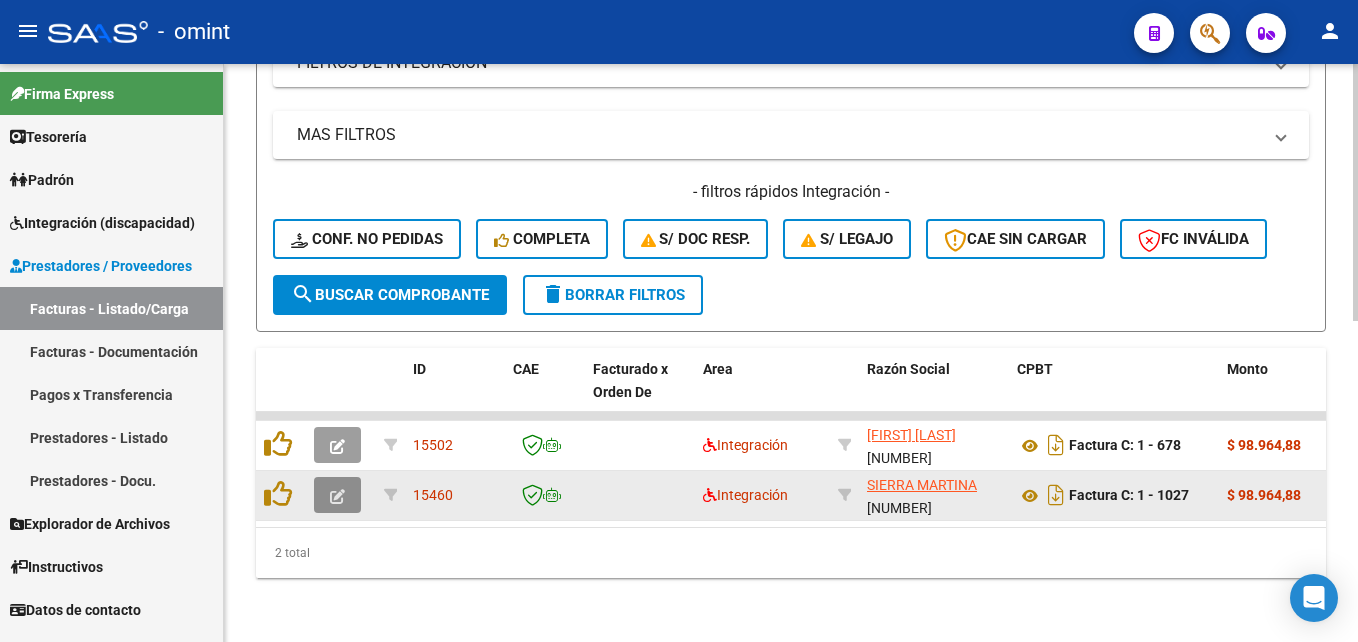 click 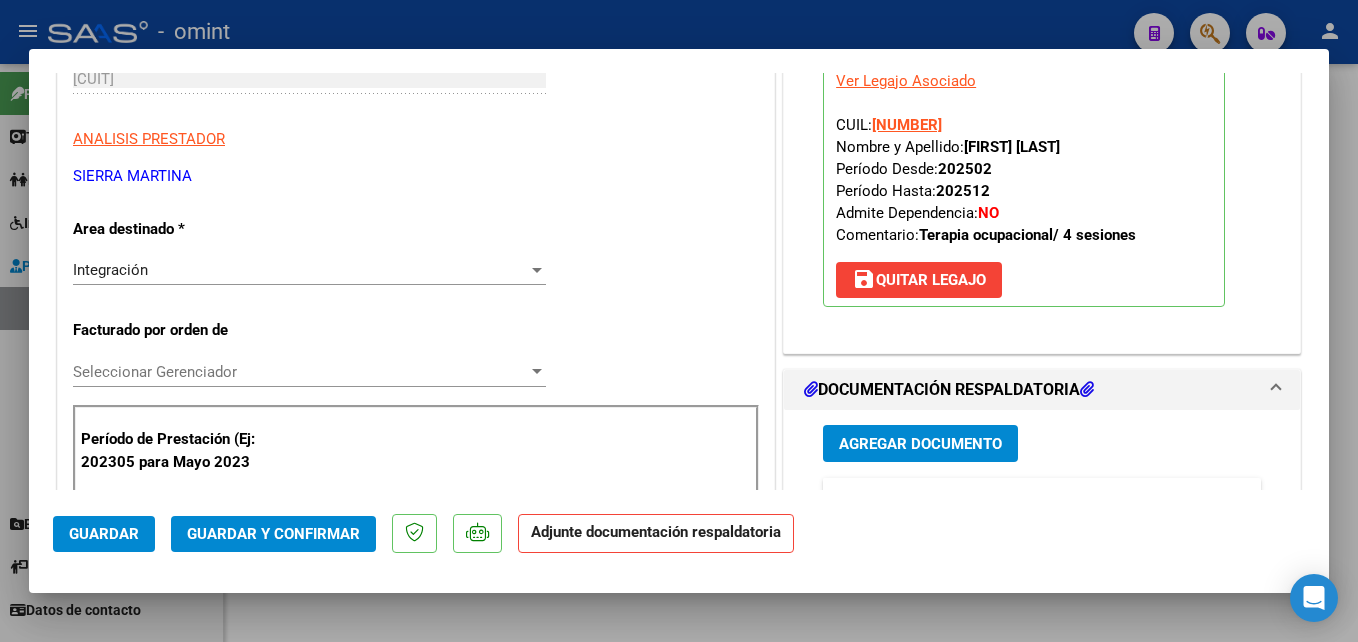 scroll, scrollTop: 300, scrollLeft: 0, axis: vertical 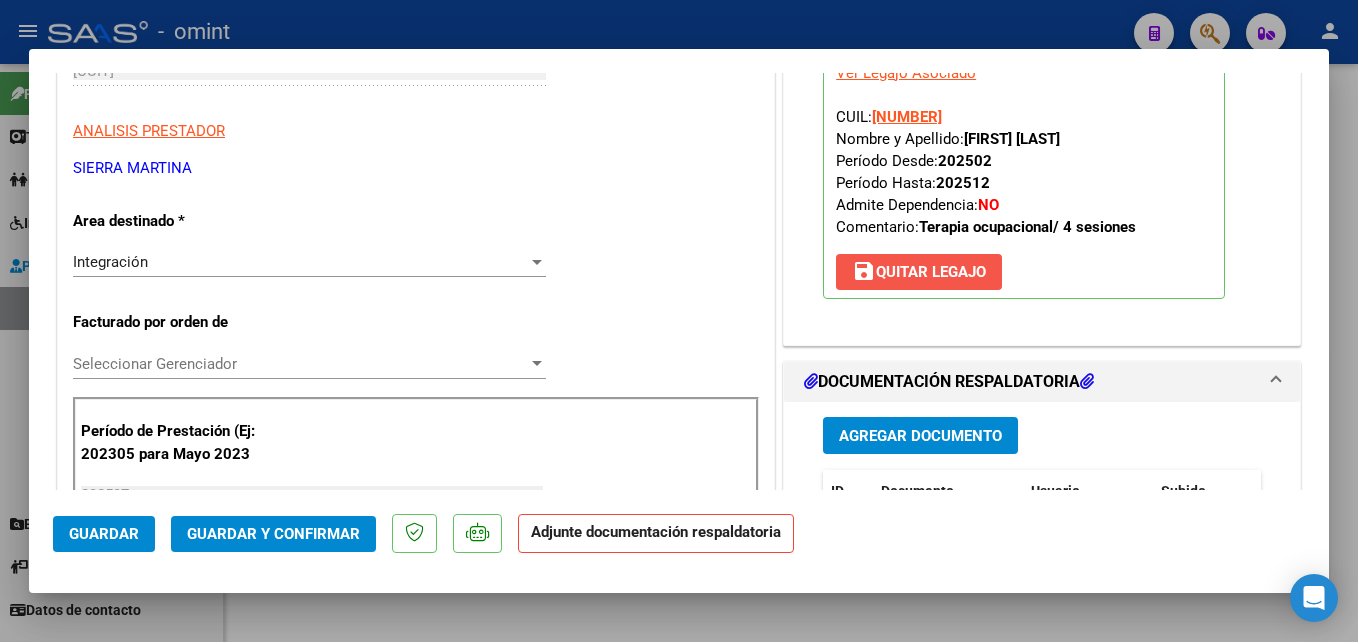 click on "save" at bounding box center [864, 271] 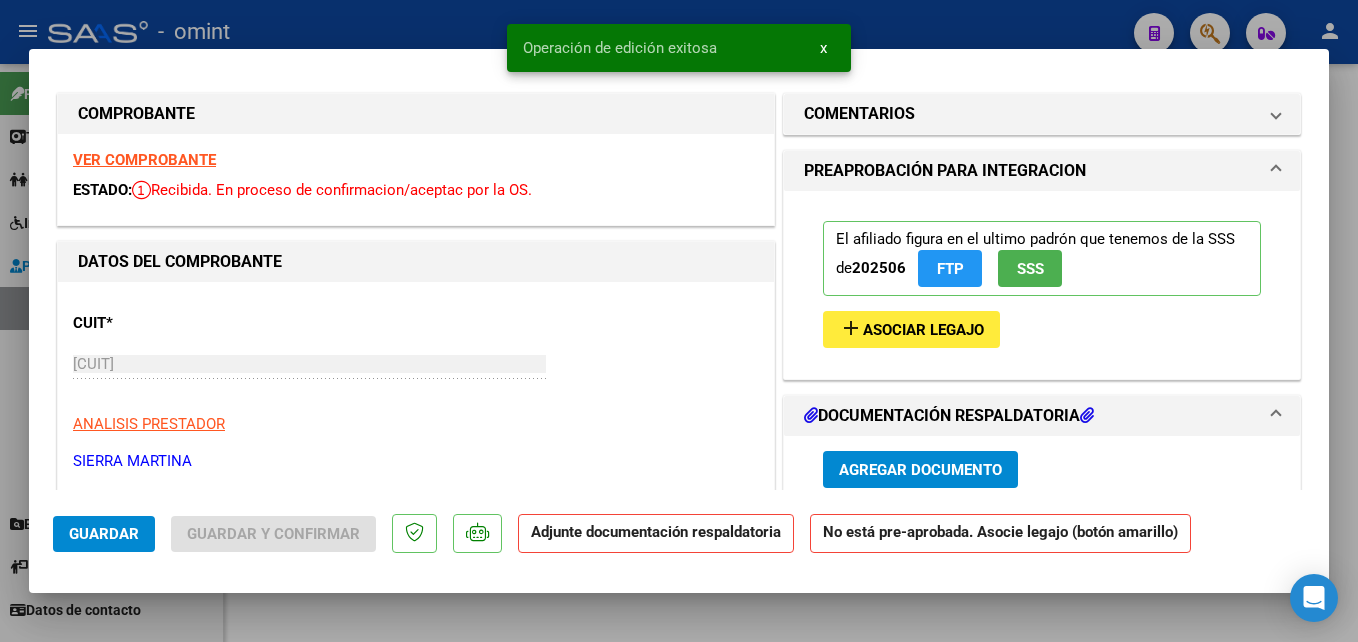 scroll, scrollTop: 0, scrollLeft: 0, axis: both 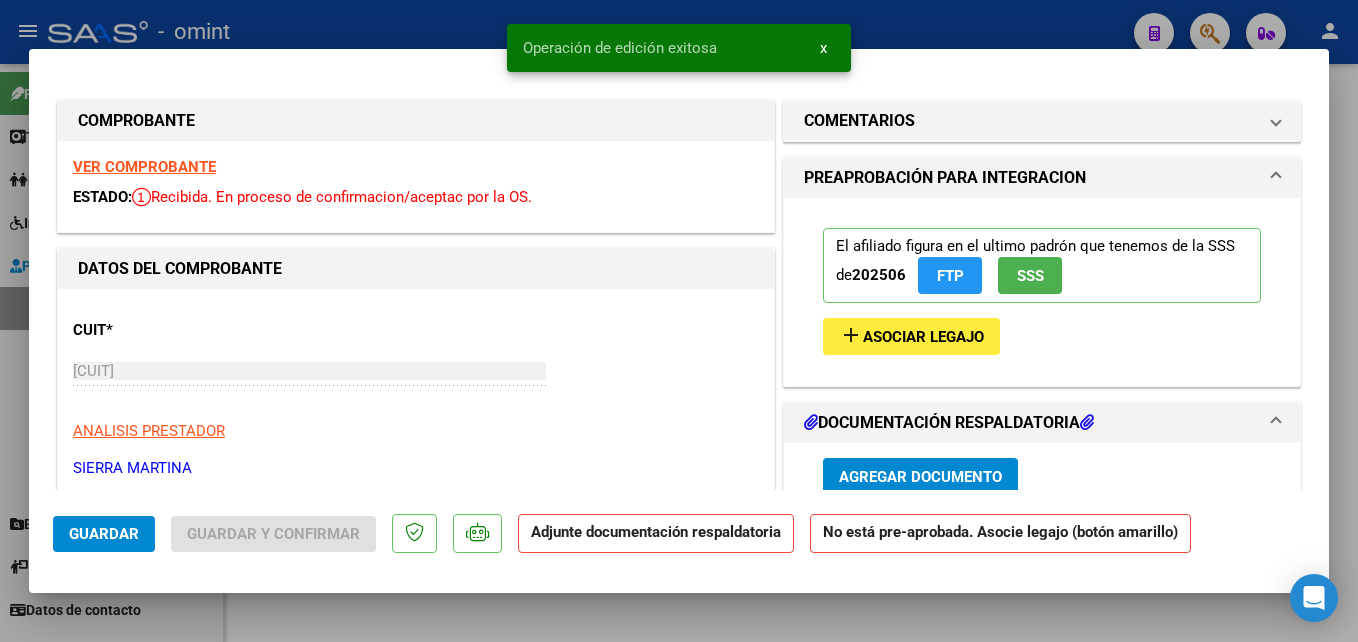 click on "add" at bounding box center (851, 335) 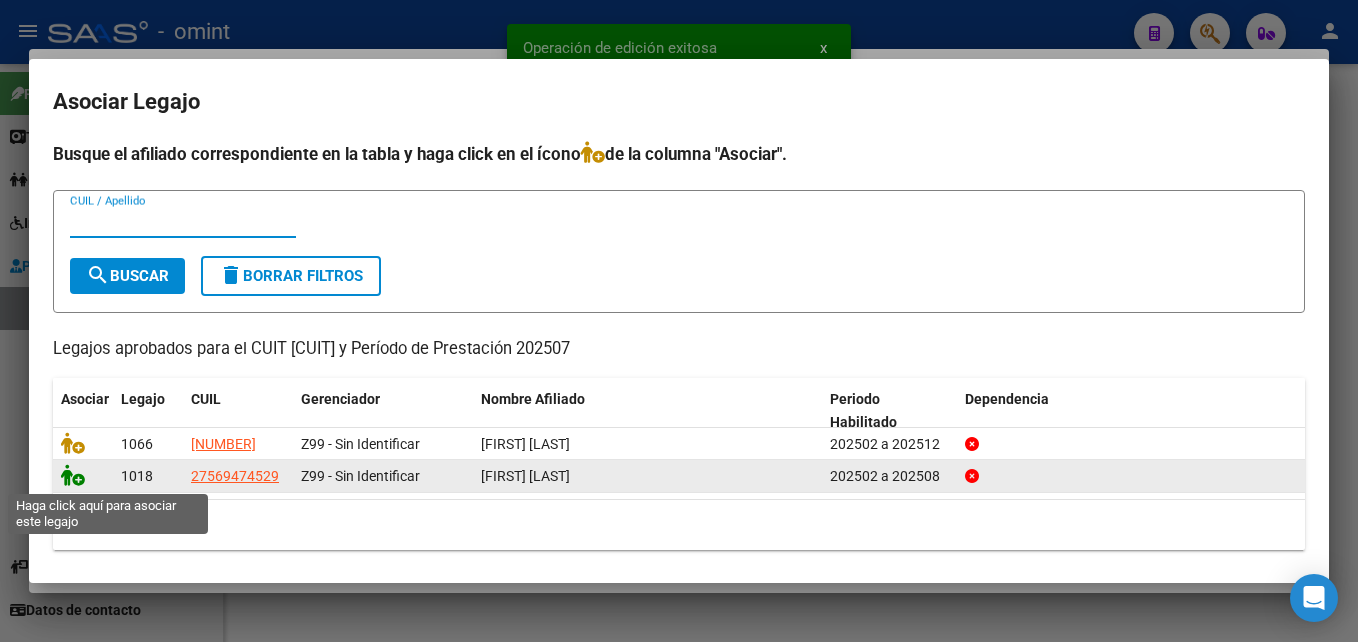click 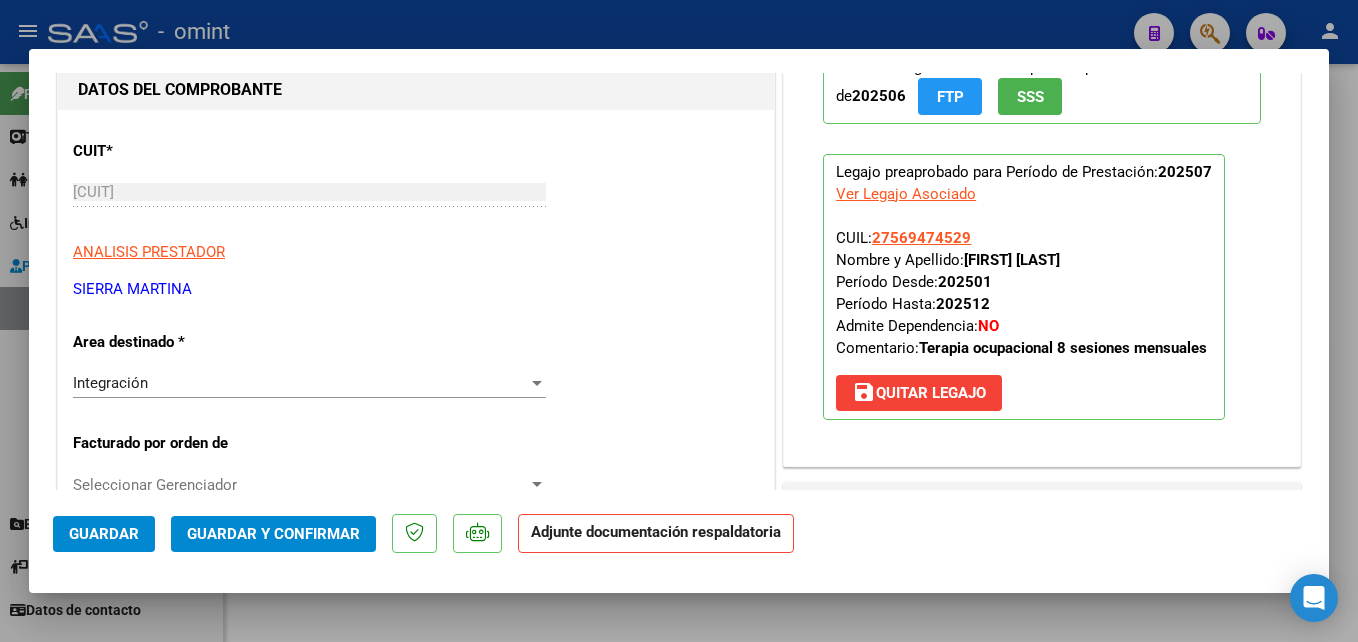 scroll, scrollTop: 0, scrollLeft: 0, axis: both 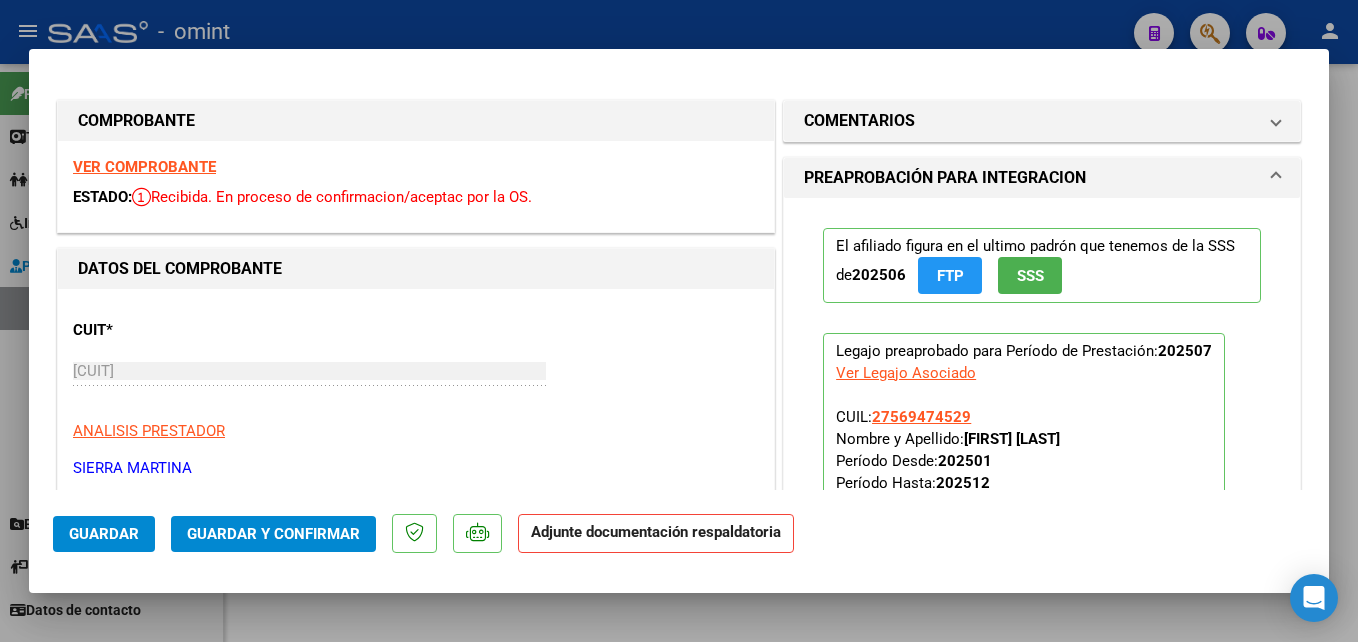 click on "VER COMPROBANTE" at bounding box center [144, 167] 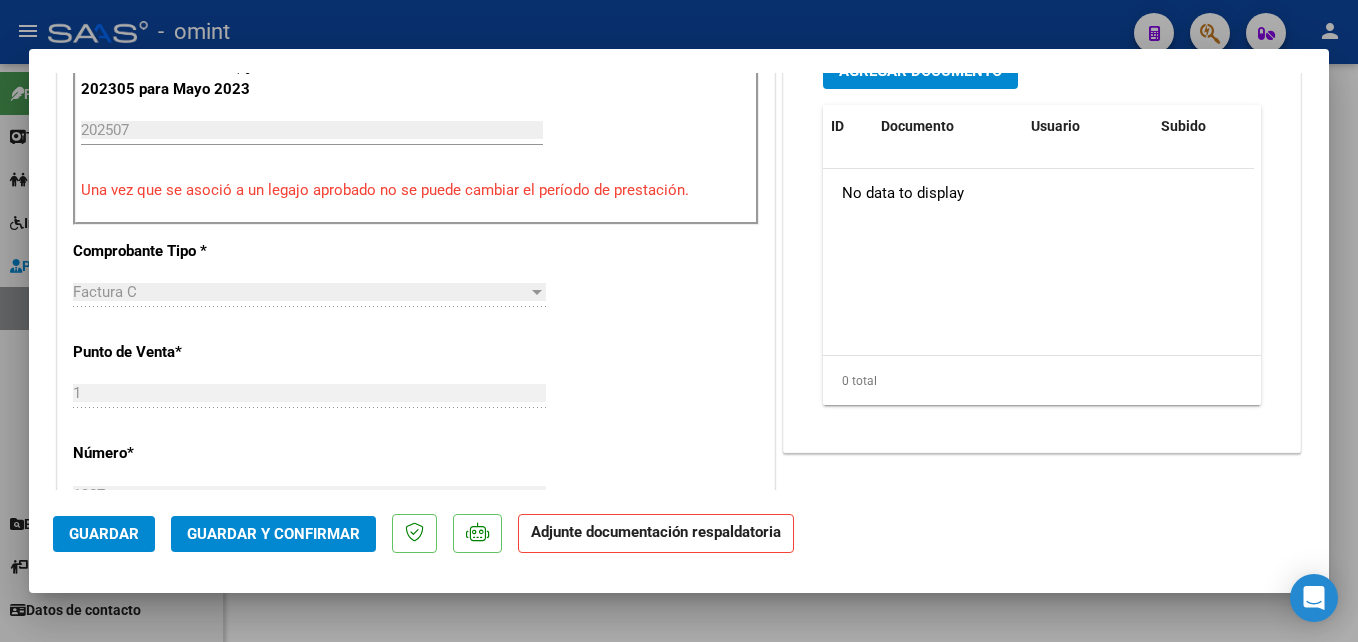 scroll, scrollTop: 800, scrollLeft: 0, axis: vertical 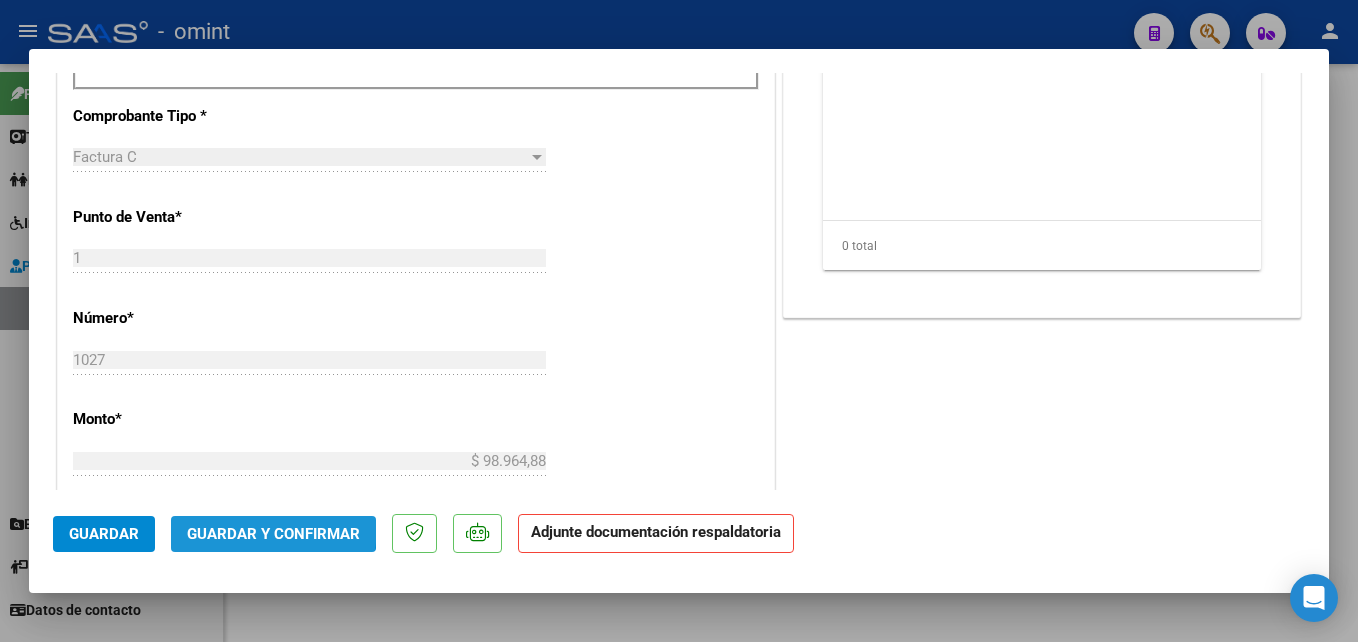 click on "Guardar y Confirmar" 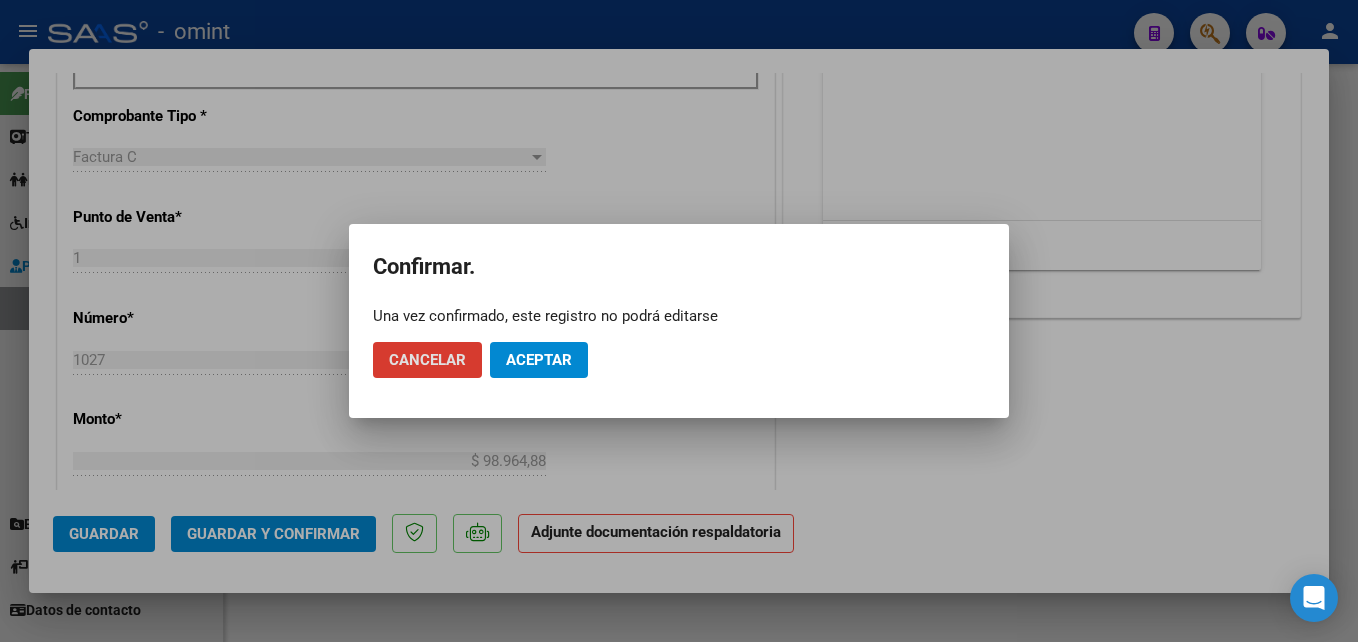 click on "Aceptar" 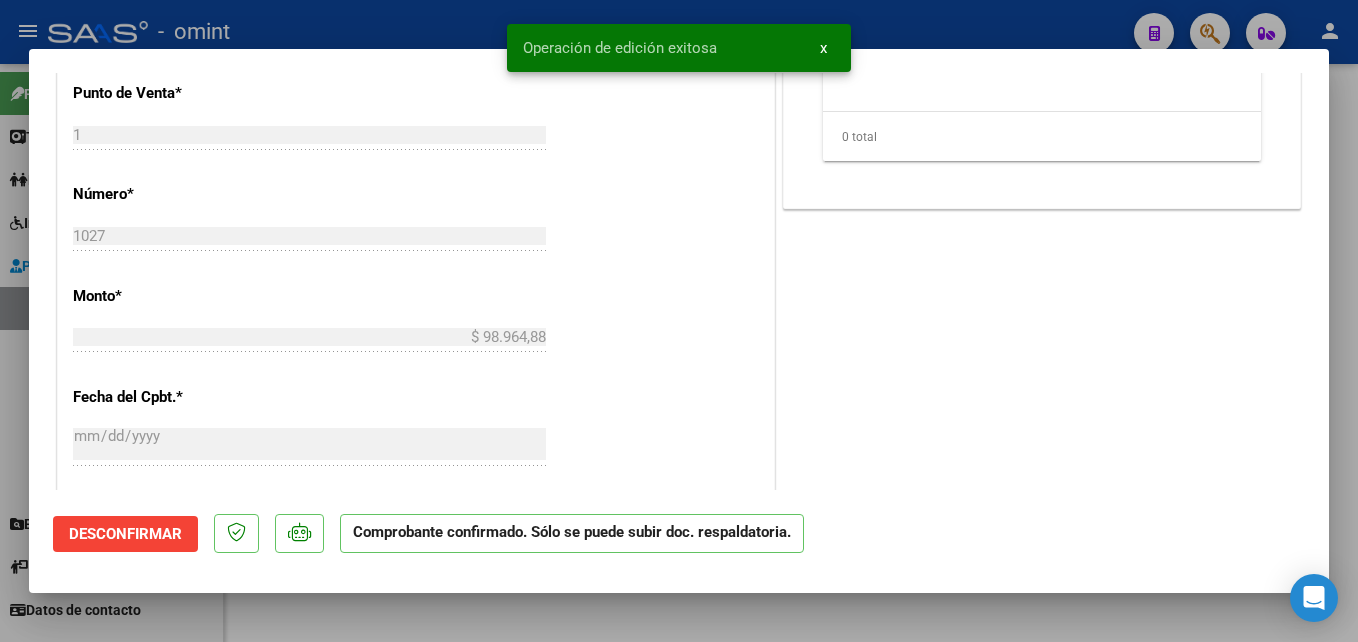 type 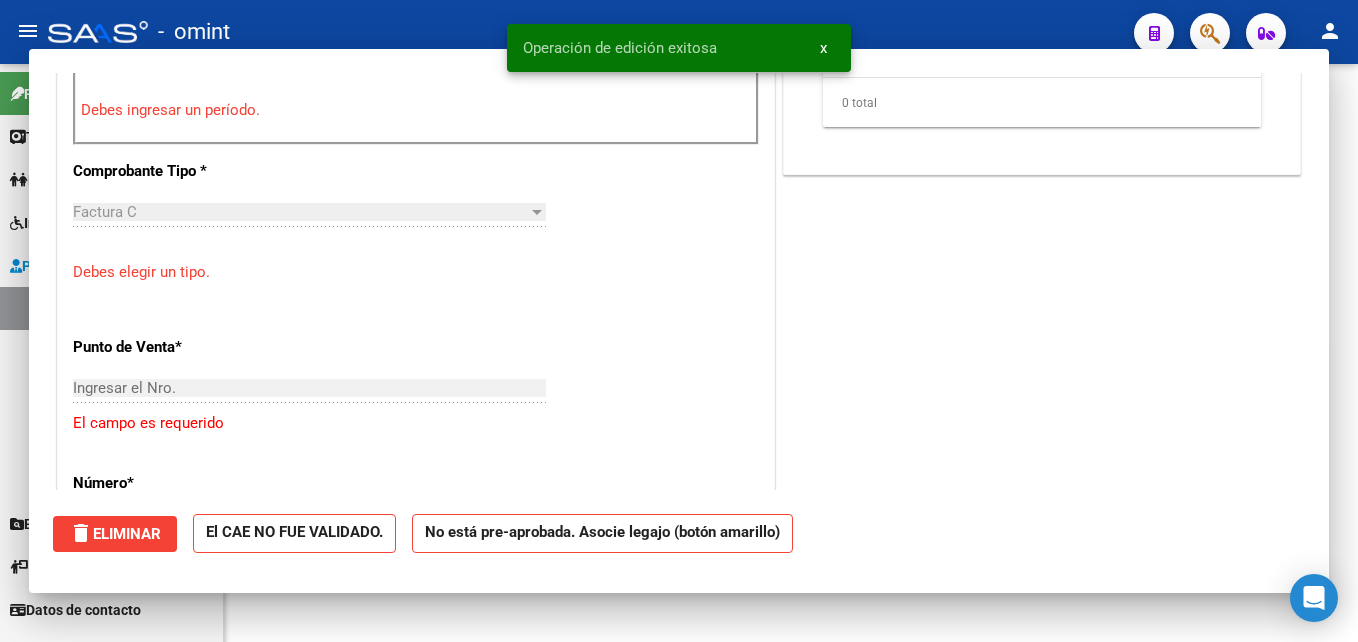 scroll, scrollTop: 0, scrollLeft: 0, axis: both 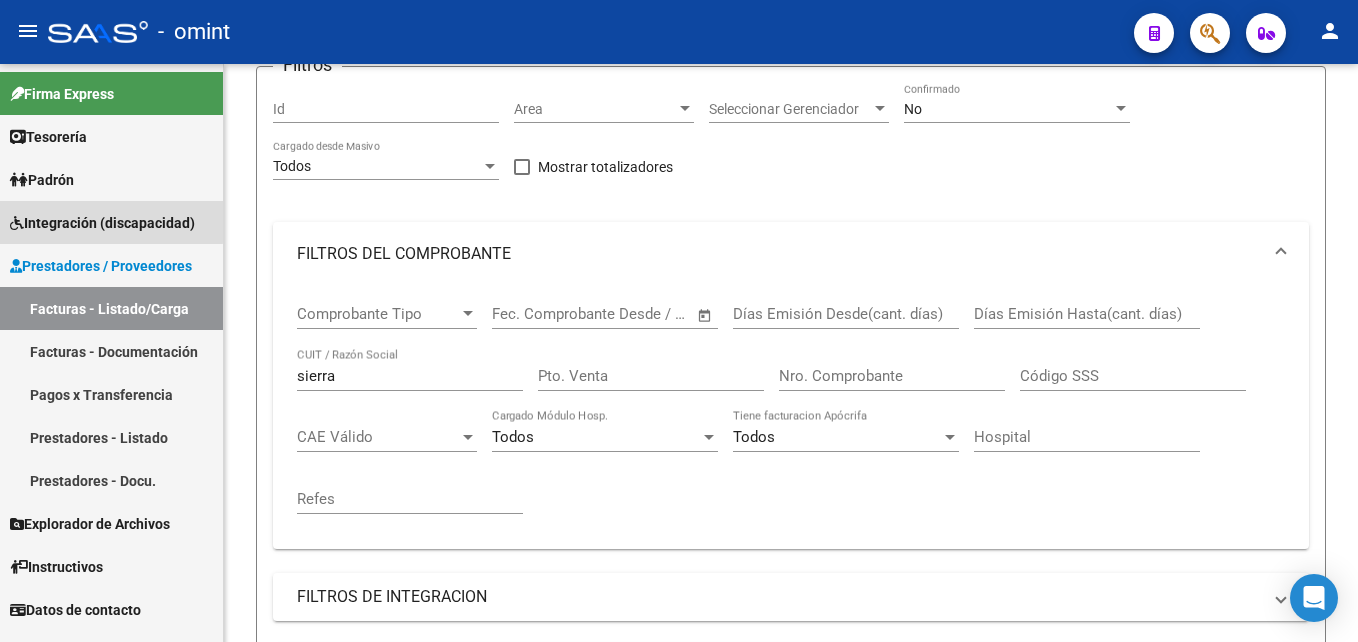 click on "Integración (discapacidad)" at bounding box center (102, 223) 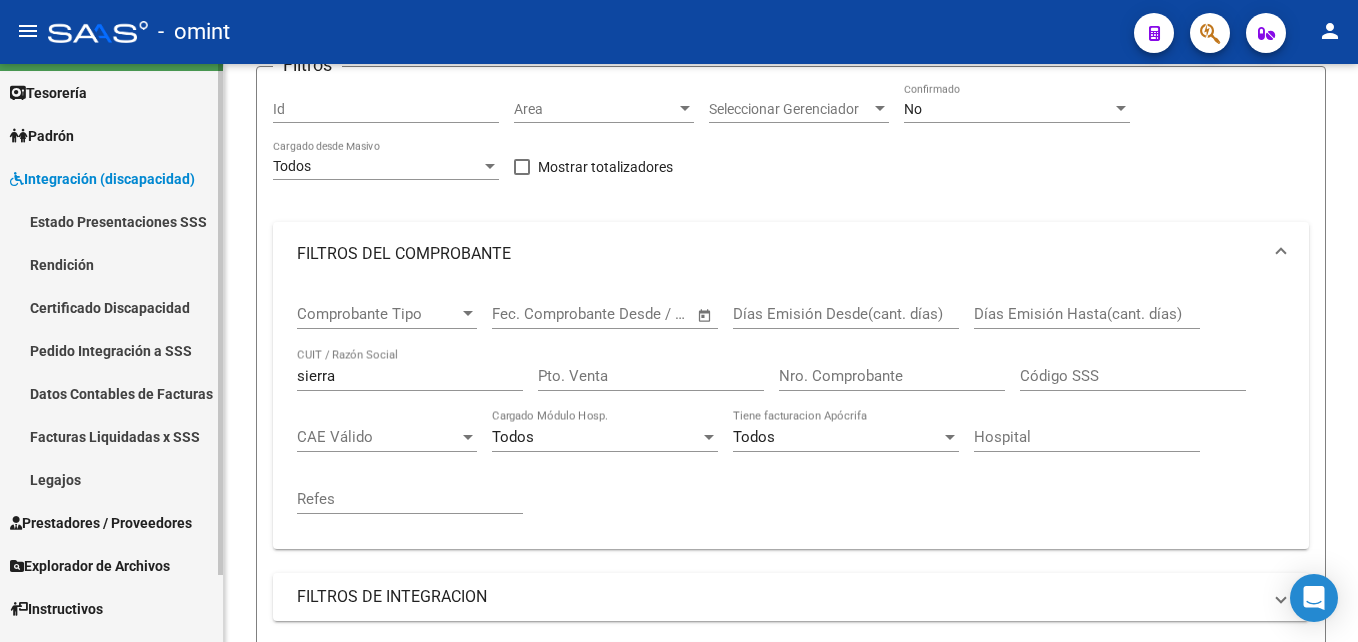 scroll, scrollTop: 75, scrollLeft: 0, axis: vertical 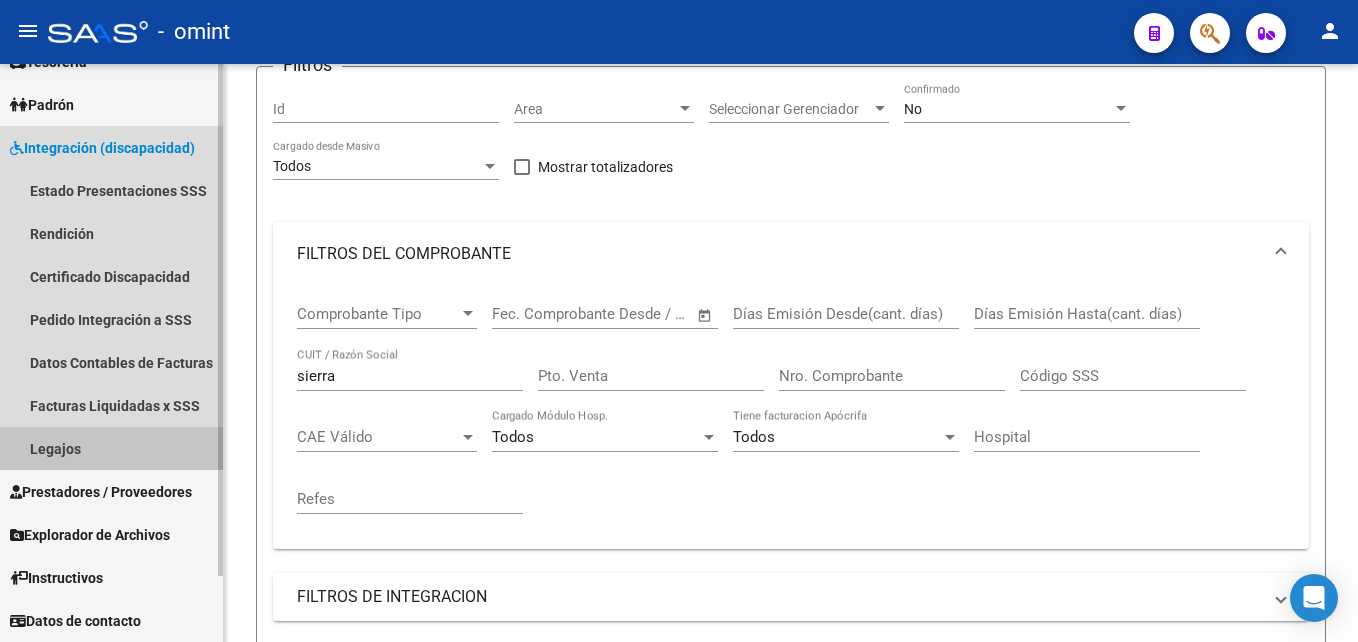 click on "Legajos" at bounding box center [111, 448] 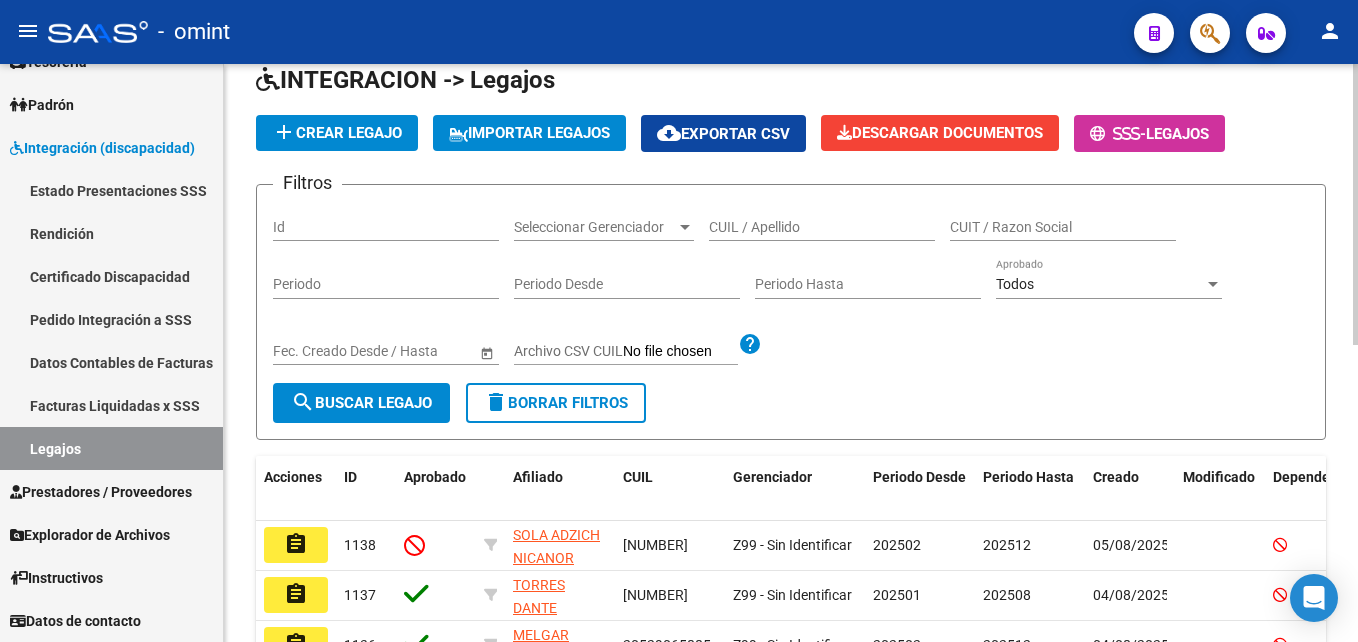 scroll, scrollTop: 171, scrollLeft: 0, axis: vertical 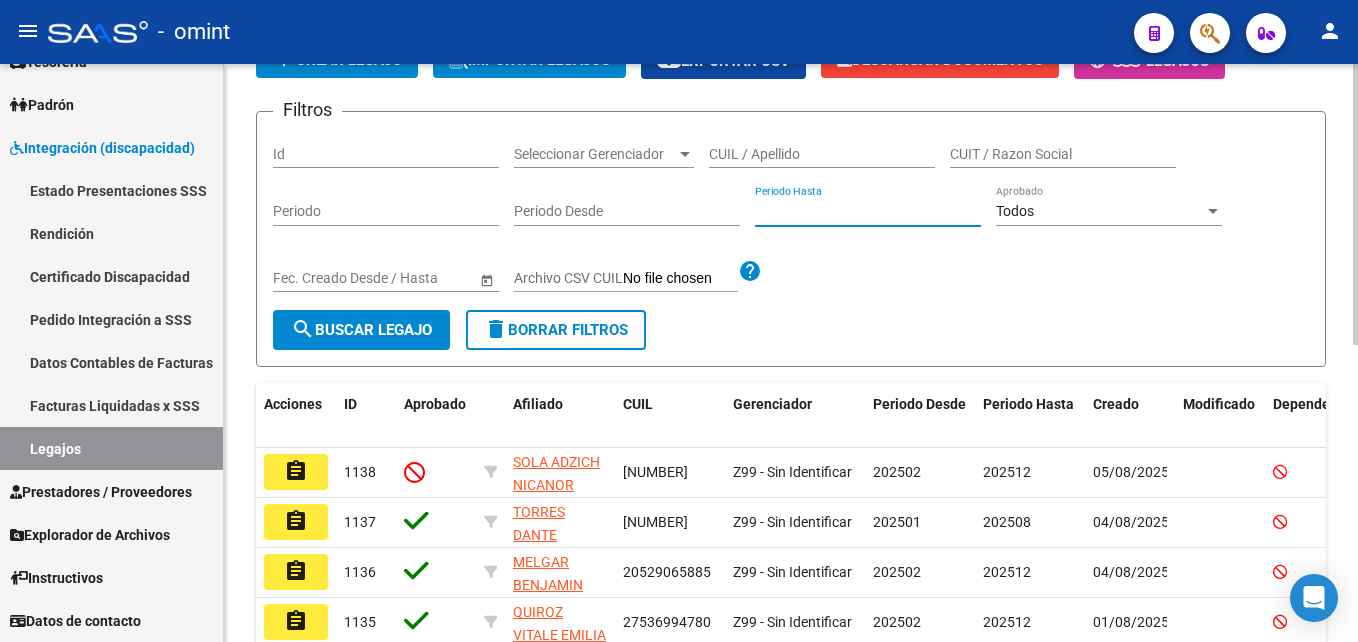 click on "Periodo Hasta" at bounding box center [868, 211] 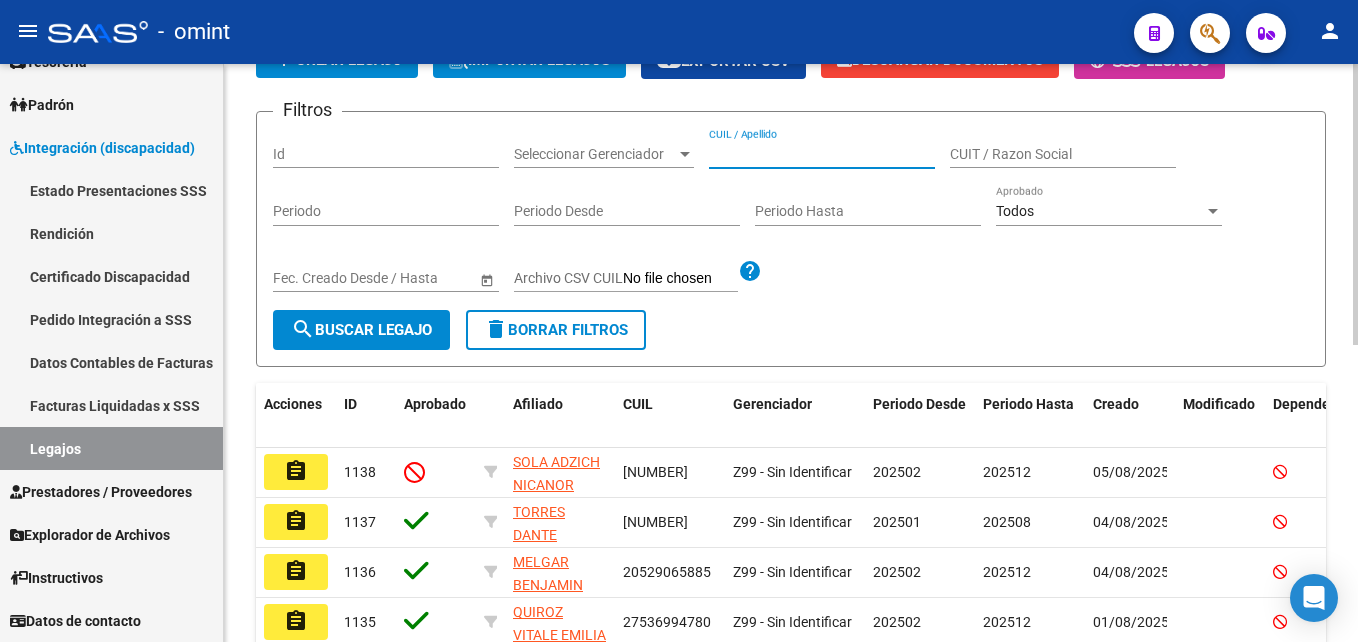 click on "CUIL / Apellido" at bounding box center (822, 154) 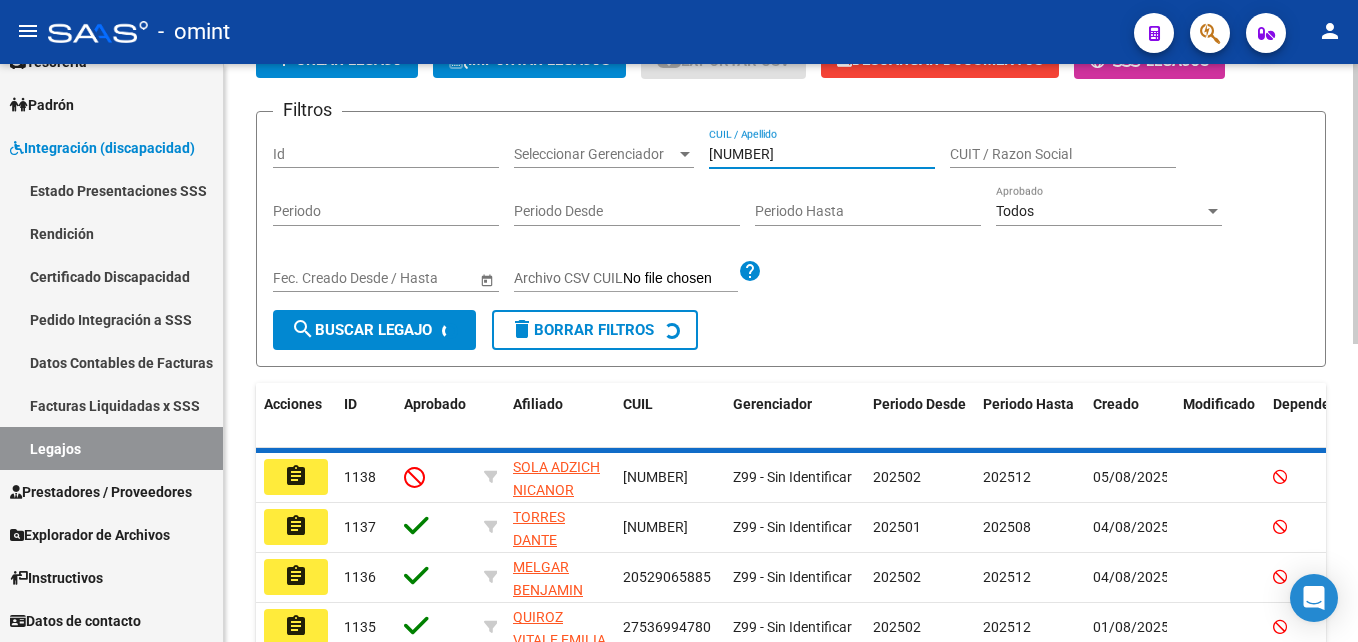 scroll, scrollTop: 143, scrollLeft: 0, axis: vertical 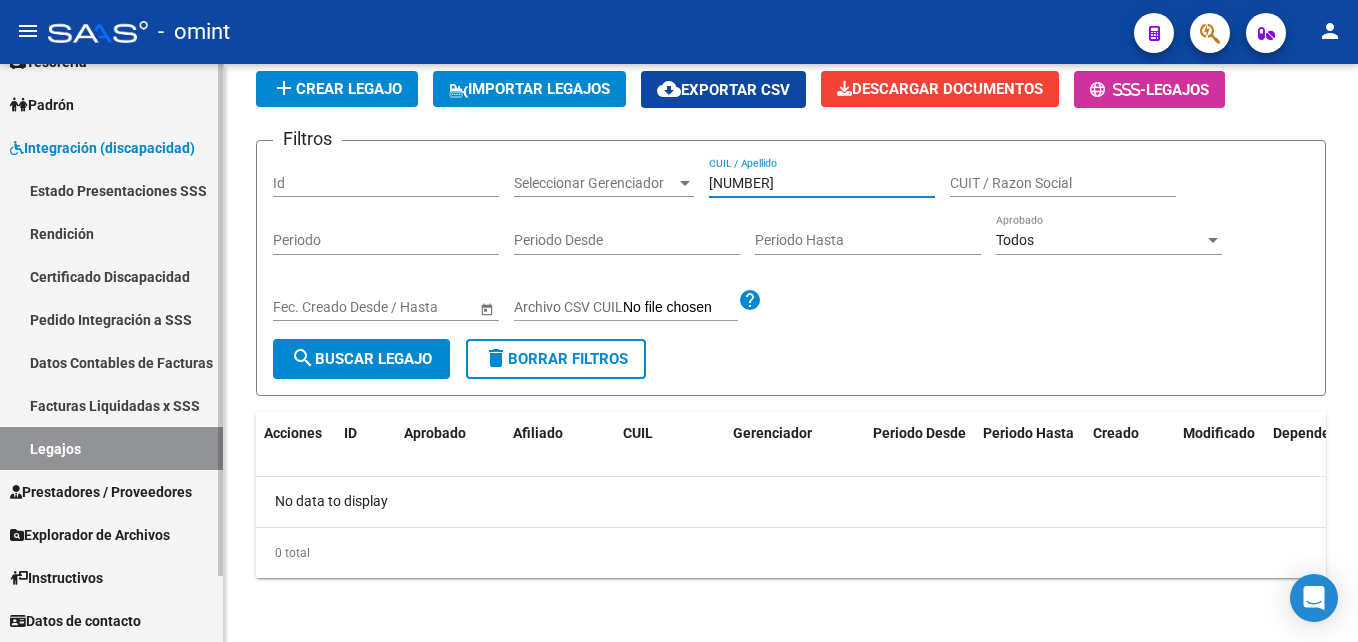 click on "Legajos" at bounding box center [111, 448] 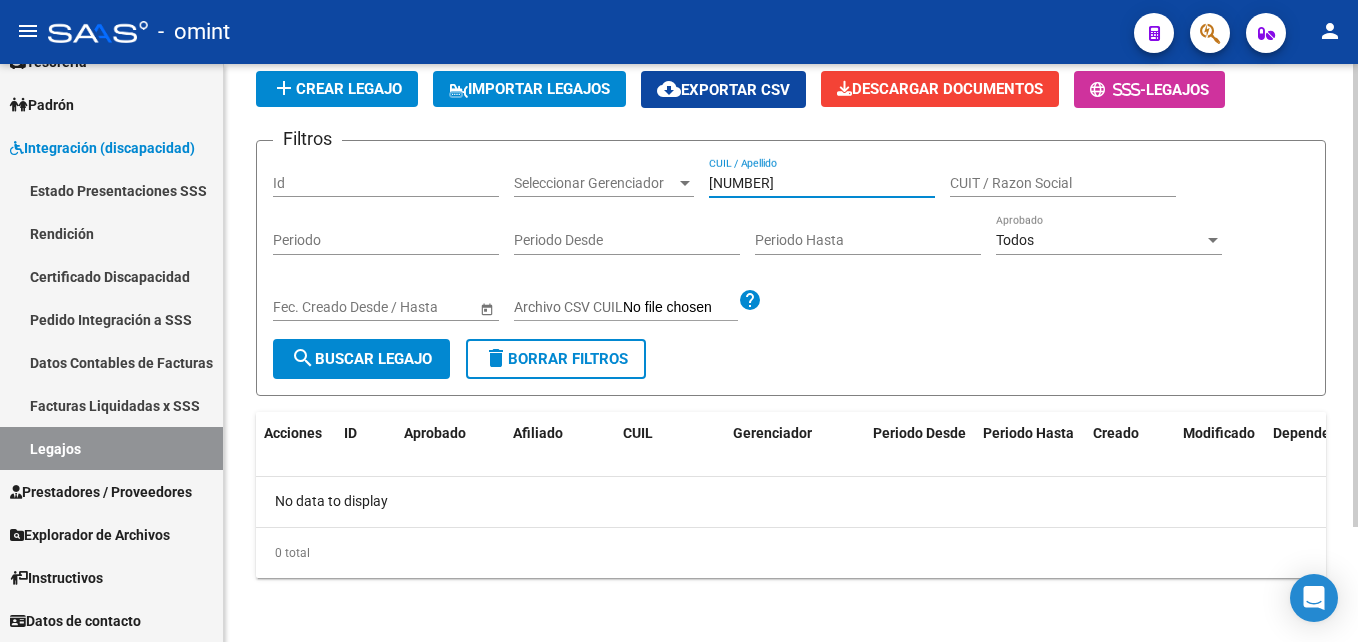 click on "[NUMBER]" at bounding box center [822, 183] 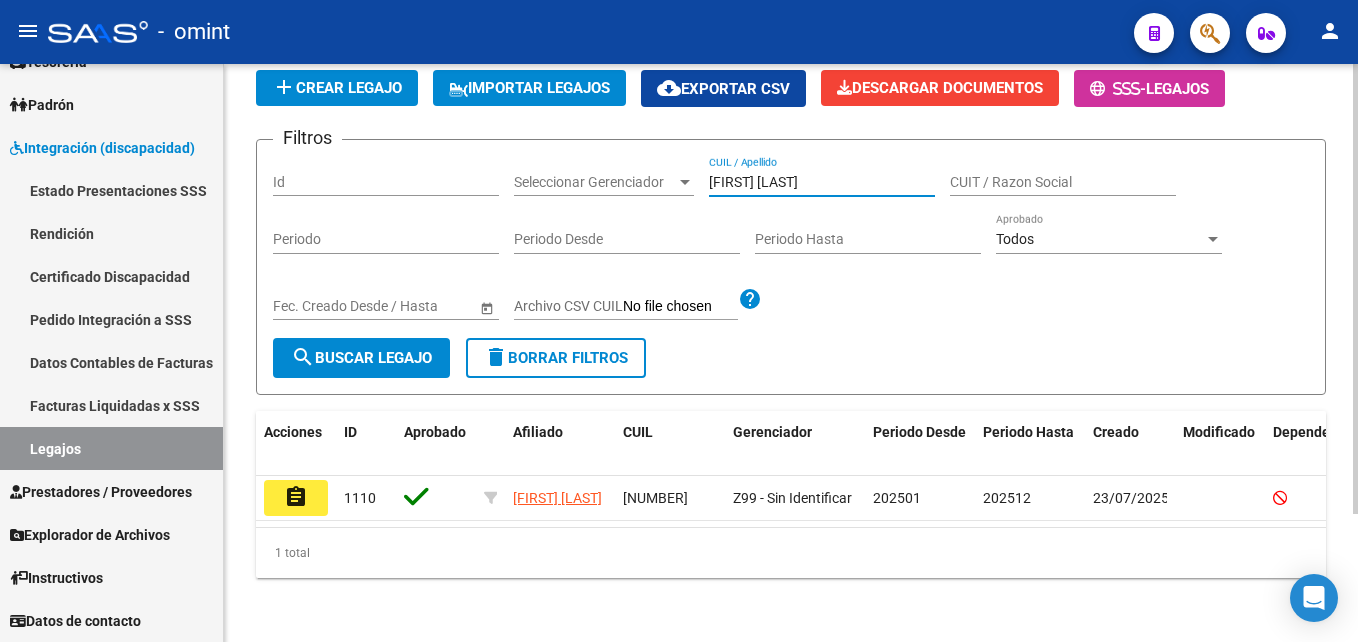 scroll, scrollTop: 165, scrollLeft: 0, axis: vertical 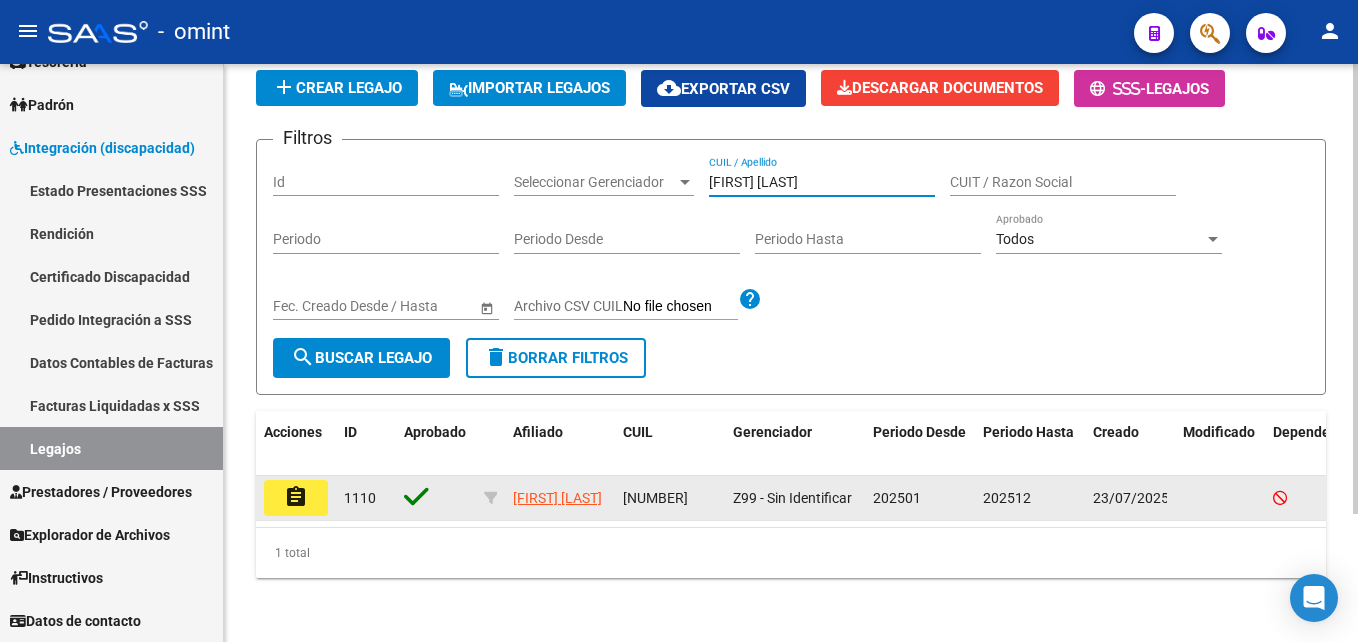 type on "[FIRST] [LAST]" 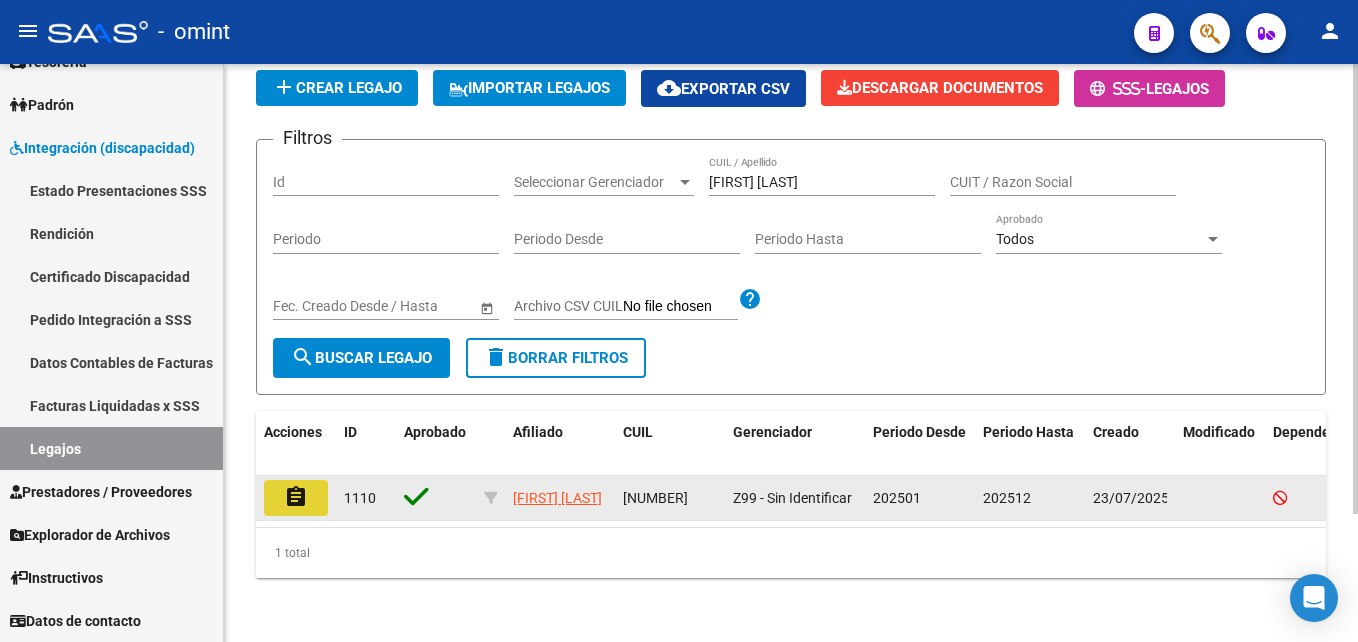 click on "assignment" 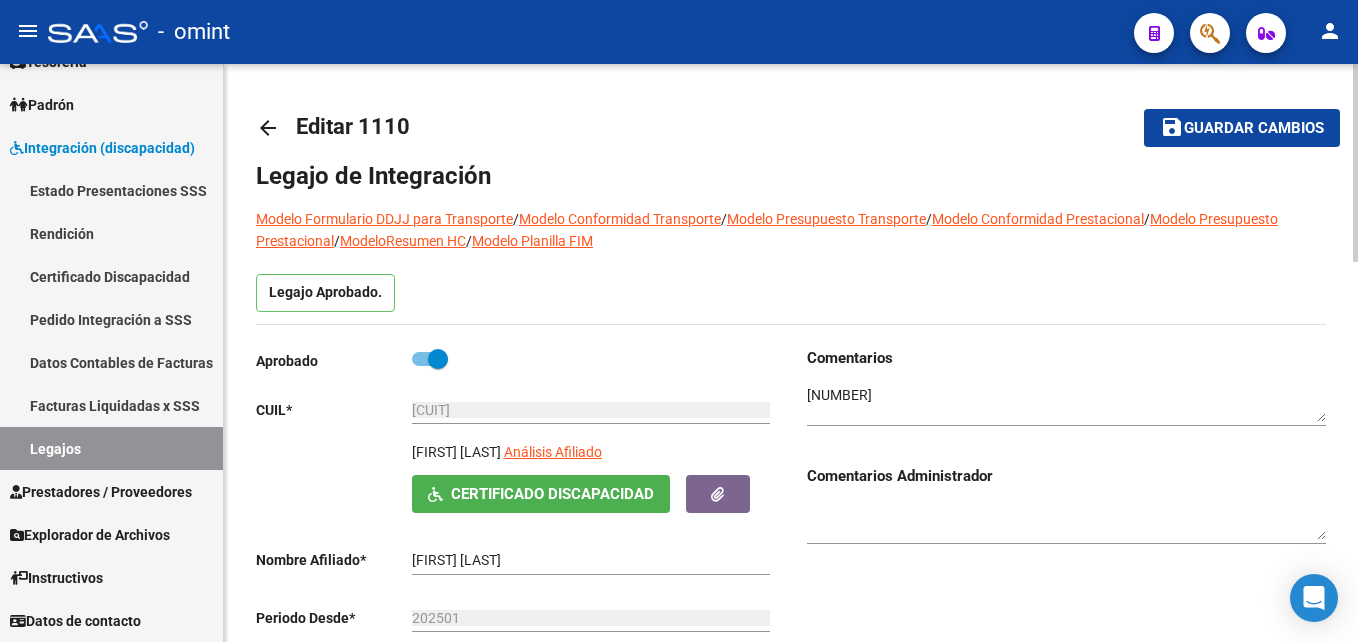 scroll, scrollTop: 200, scrollLeft: 0, axis: vertical 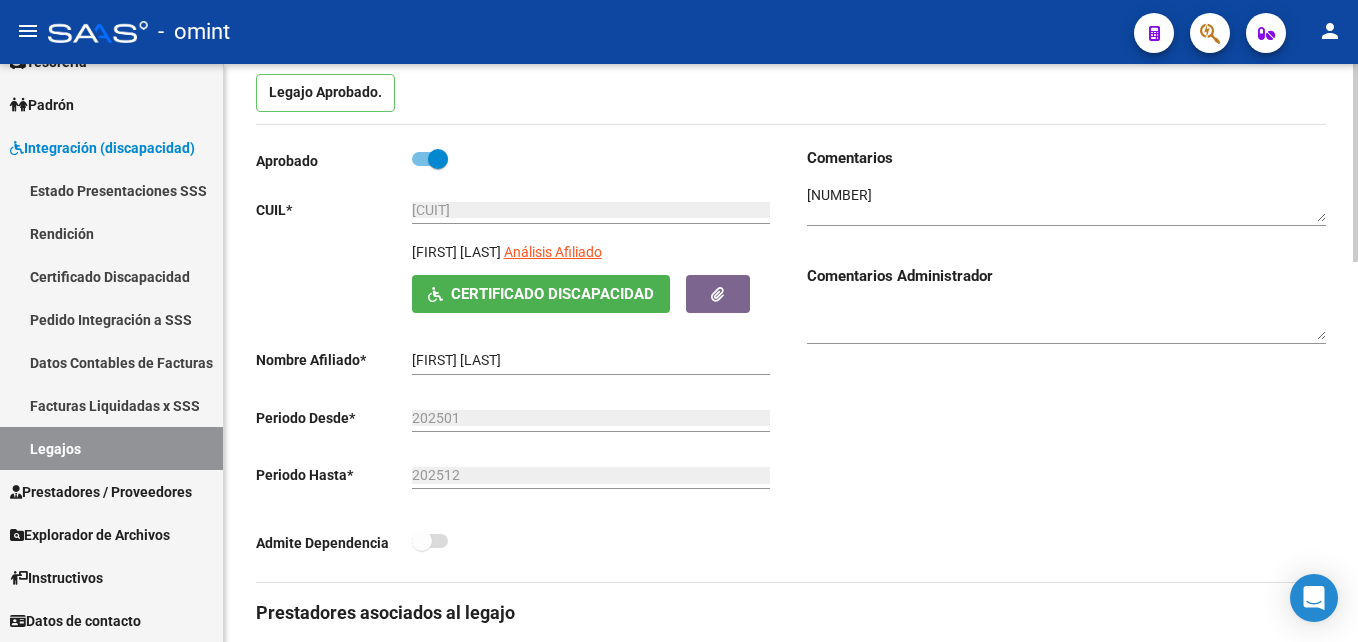 click on "[CUIT]" at bounding box center [591, 210] 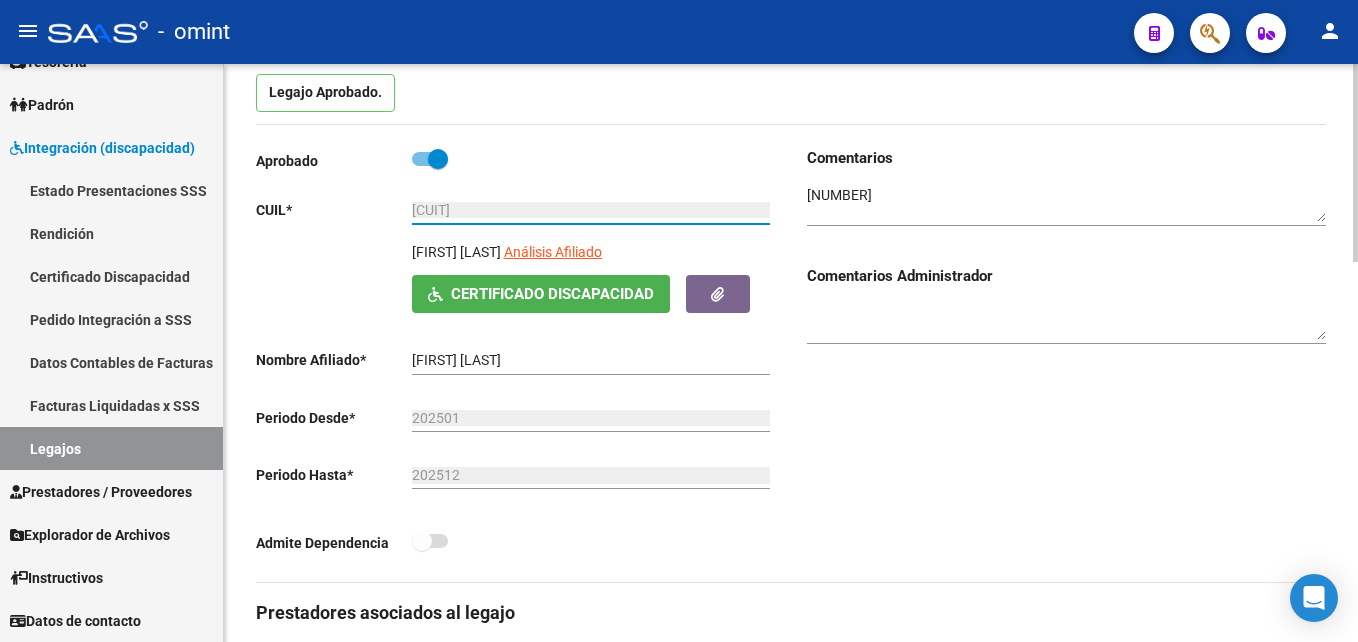 click at bounding box center (1066, 204) 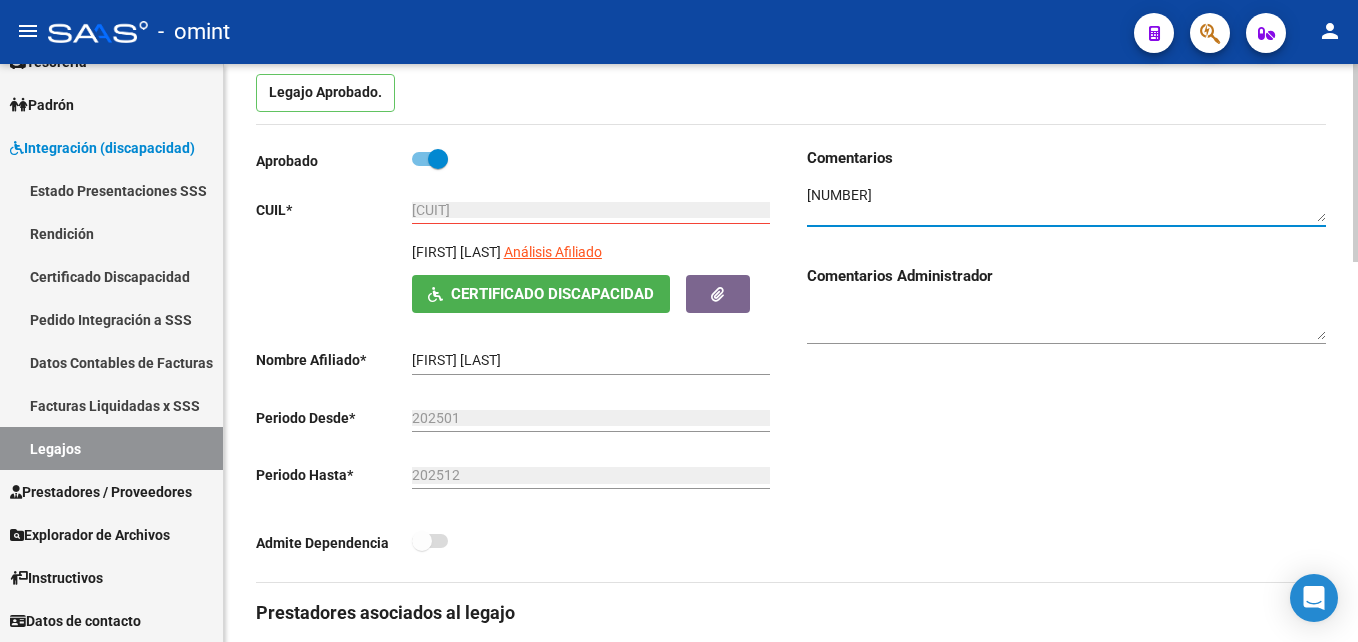 click at bounding box center (1066, 204) 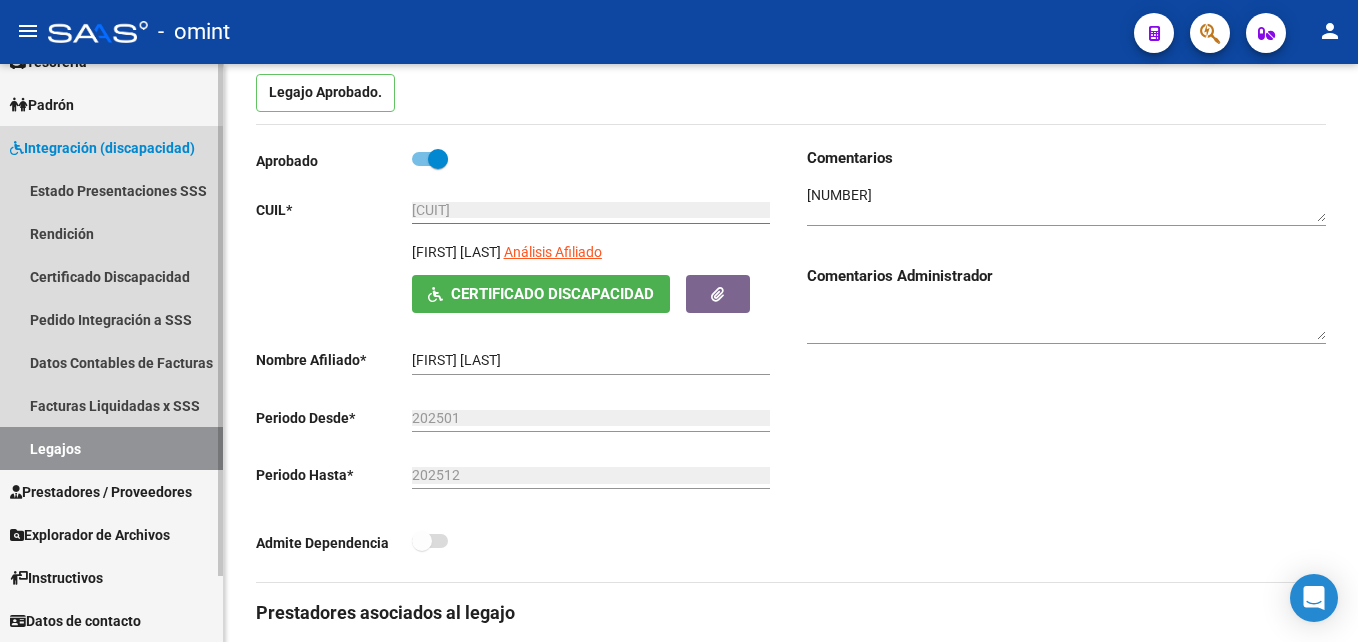 click on "Legajos" at bounding box center [111, 448] 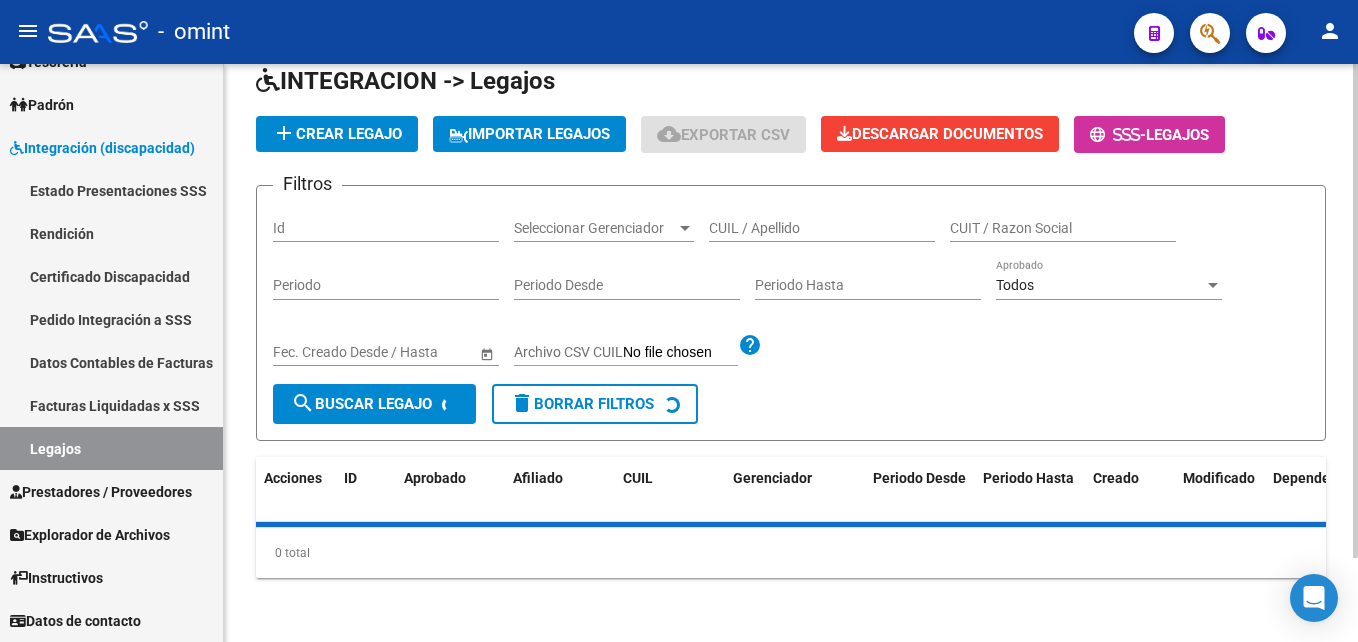 scroll, scrollTop: 200, scrollLeft: 0, axis: vertical 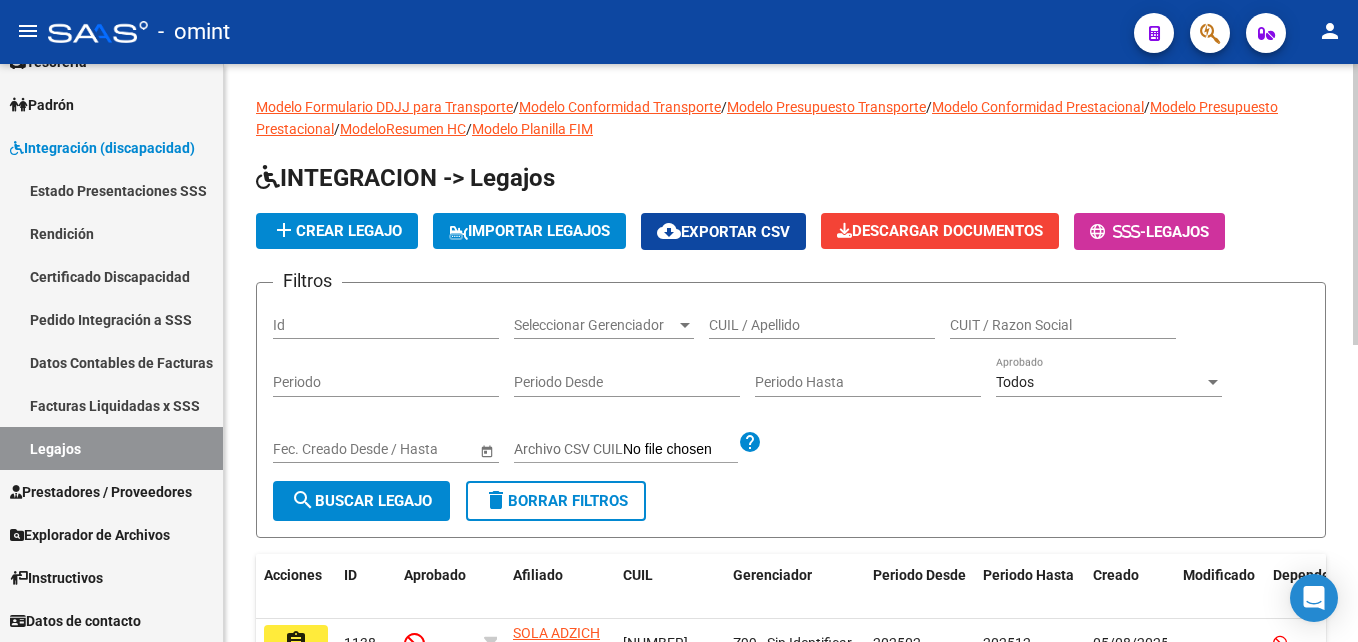 click on "CUIL / Apellido" at bounding box center [822, 325] 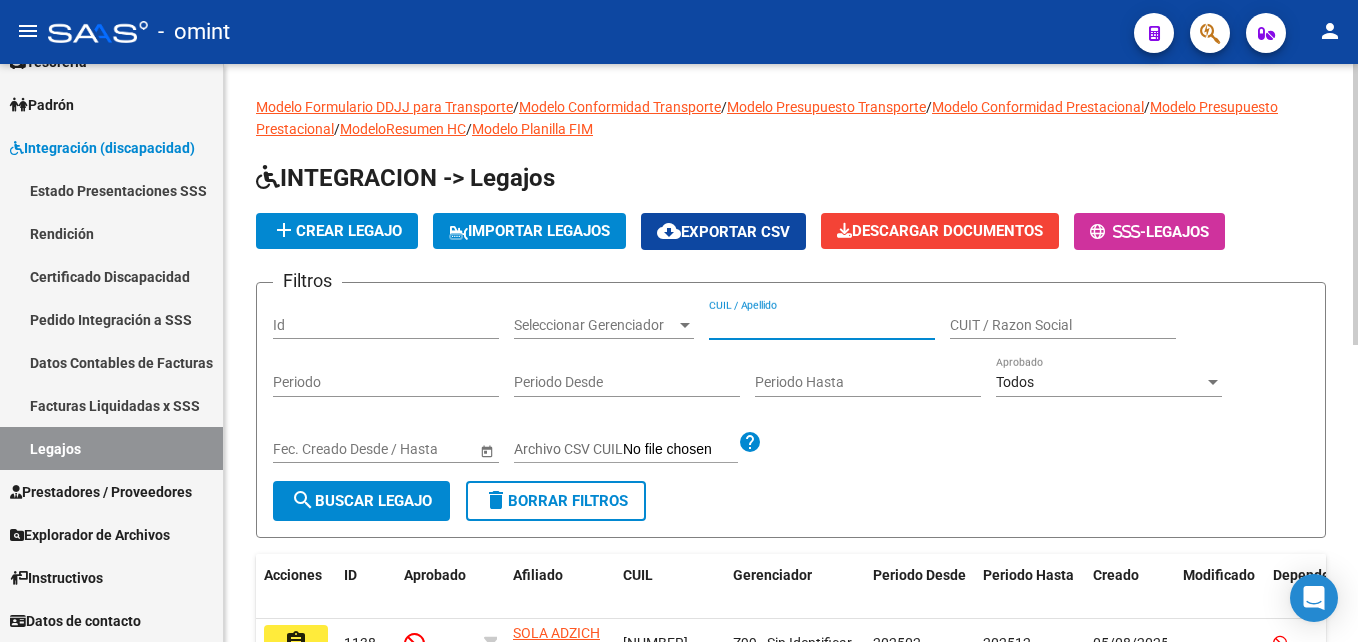 paste on "BASCUÑAN" 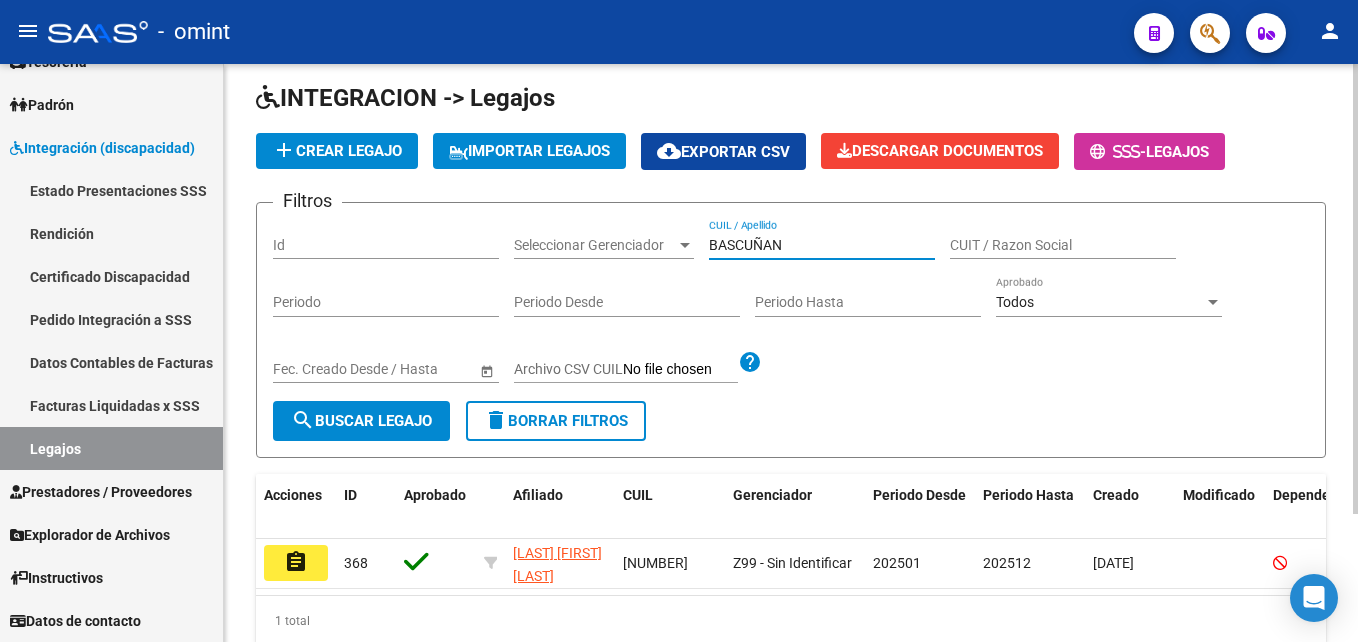 scroll, scrollTop: 165, scrollLeft: 0, axis: vertical 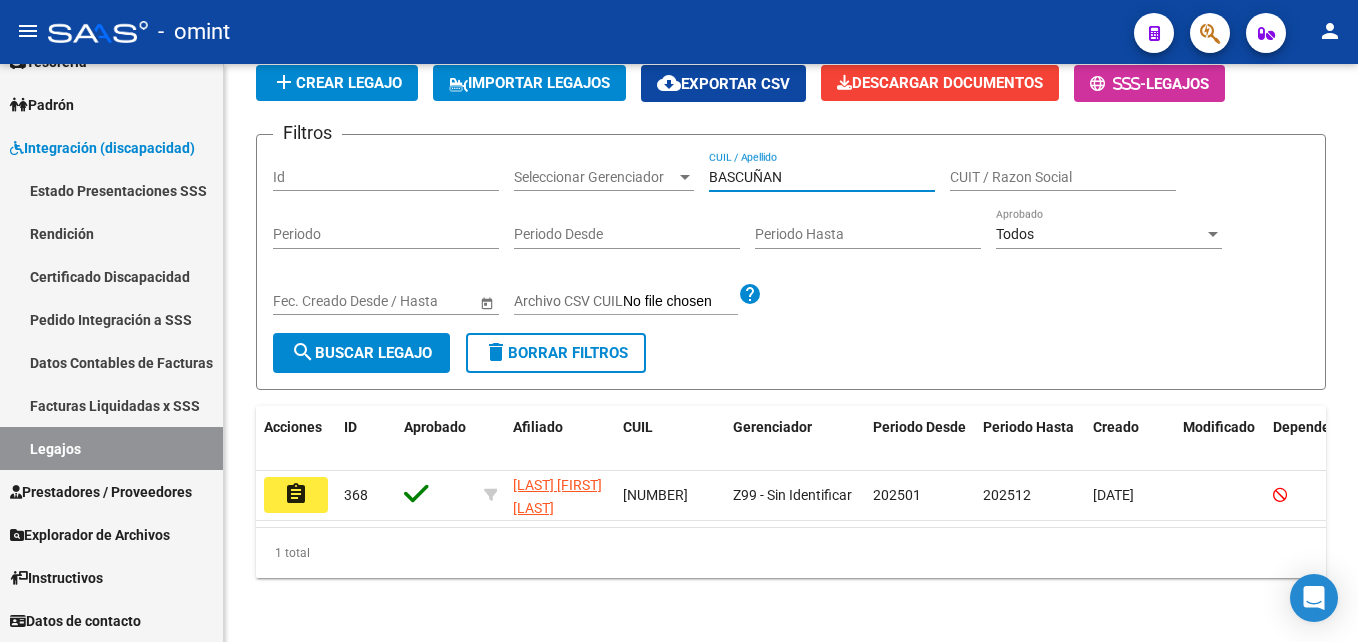 type on "BASCUÑAN" 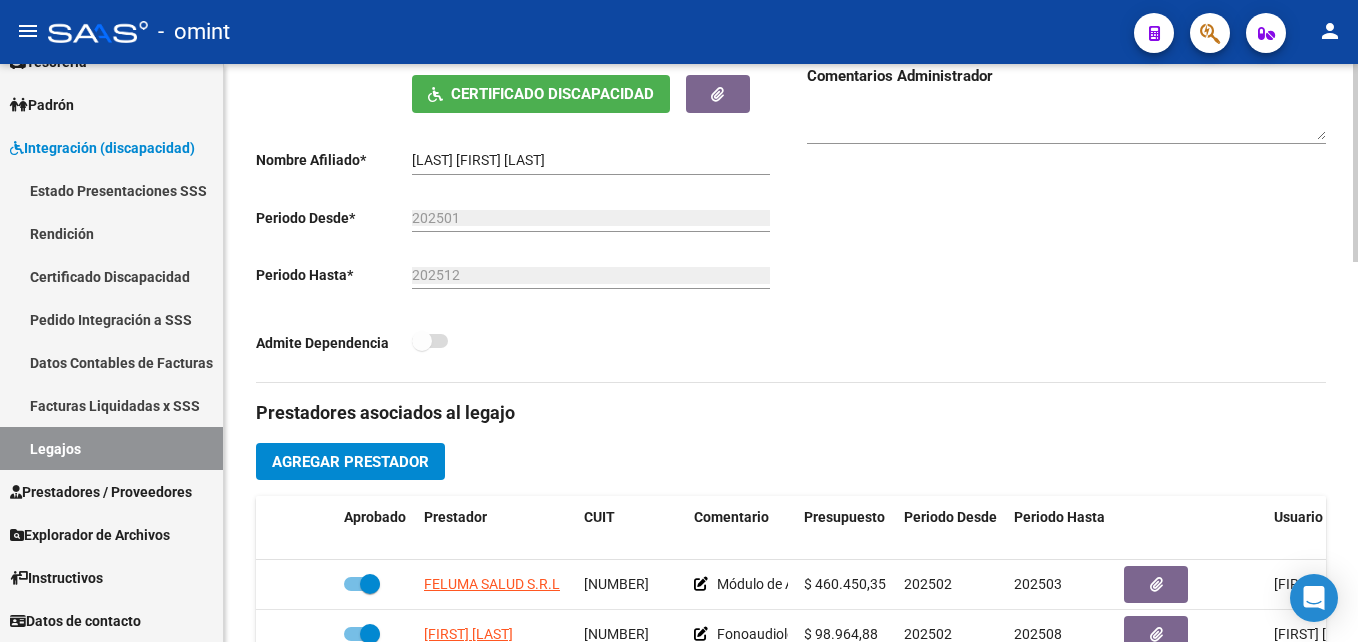 scroll, scrollTop: 700, scrollLeft: 0, axis: vertical 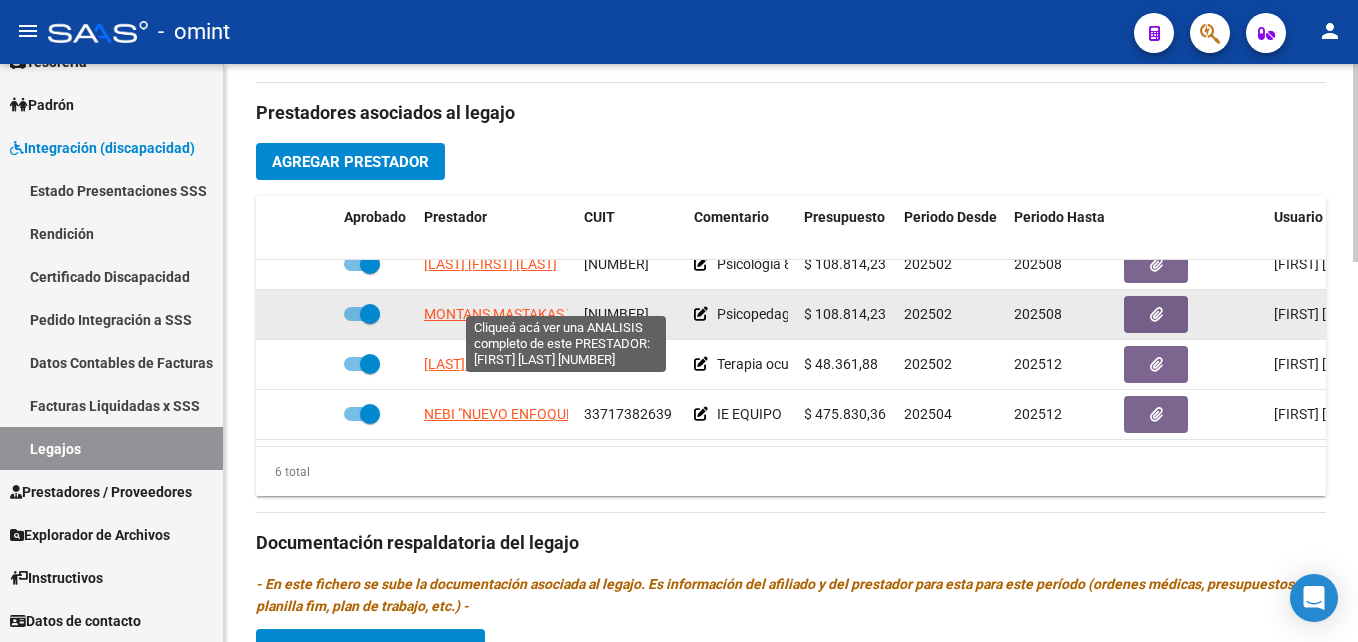 click on "MONTANS MASTAKAS VALERIA ALEJANDRA" 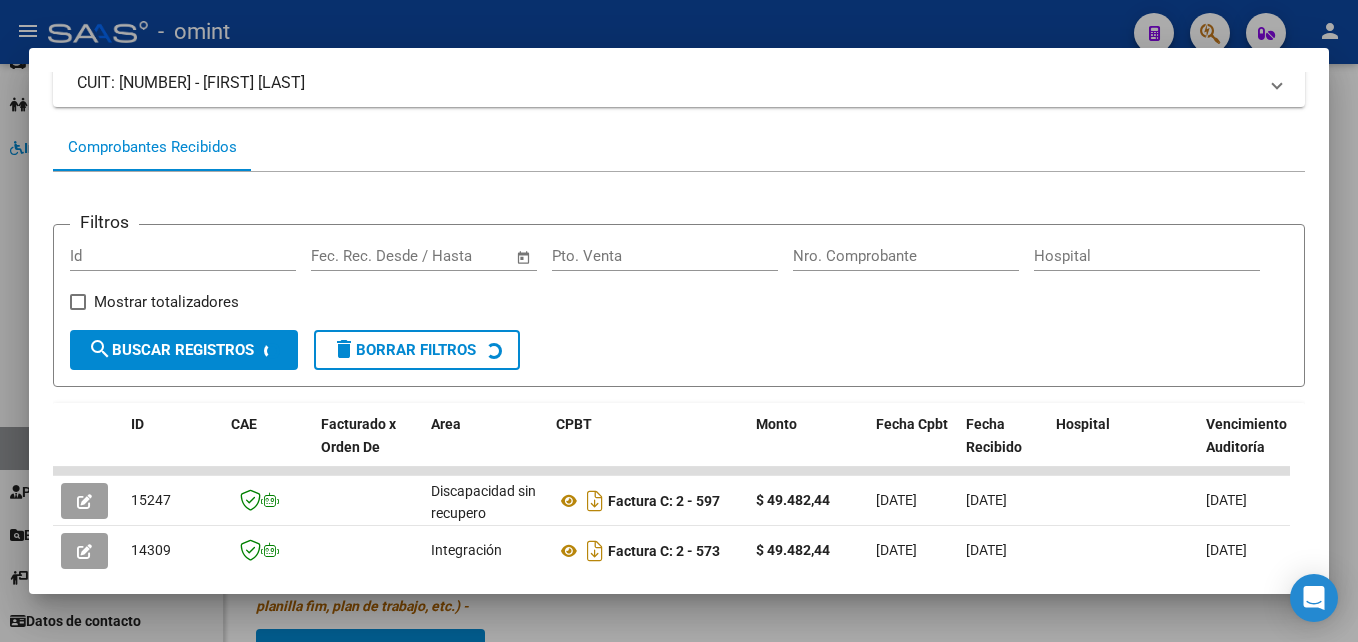 scroll, scrollTop: 521, scrollLeft: 0, axis: vertical 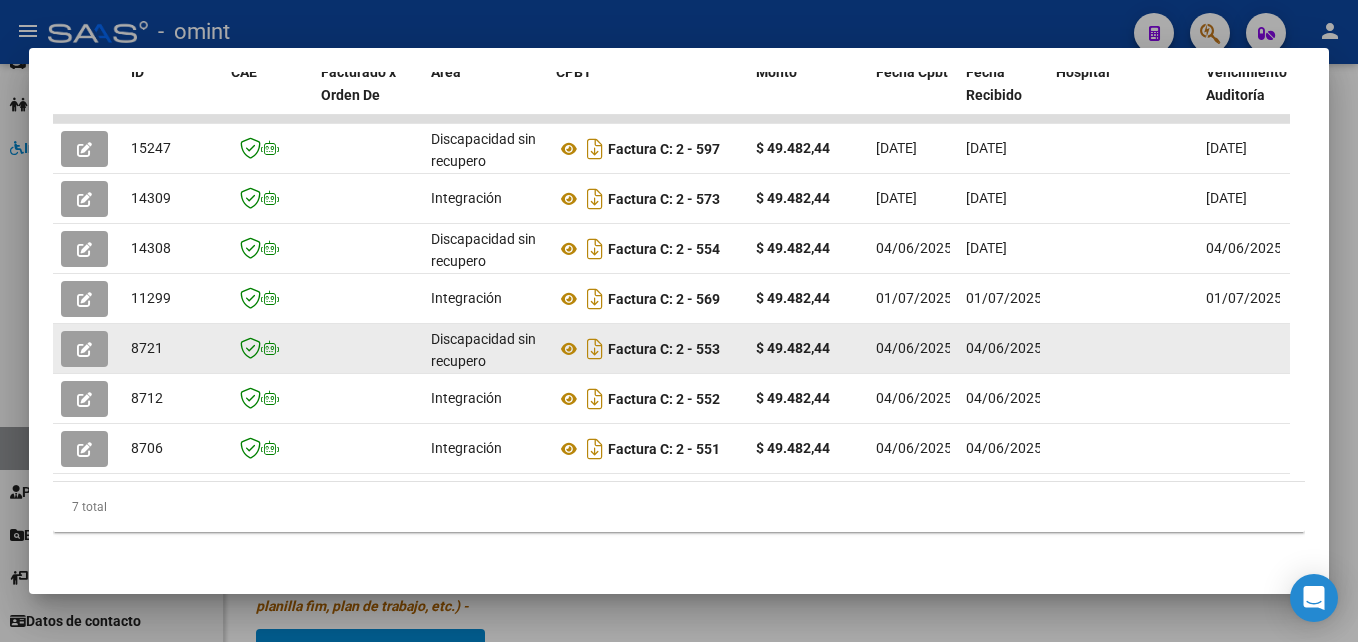 click 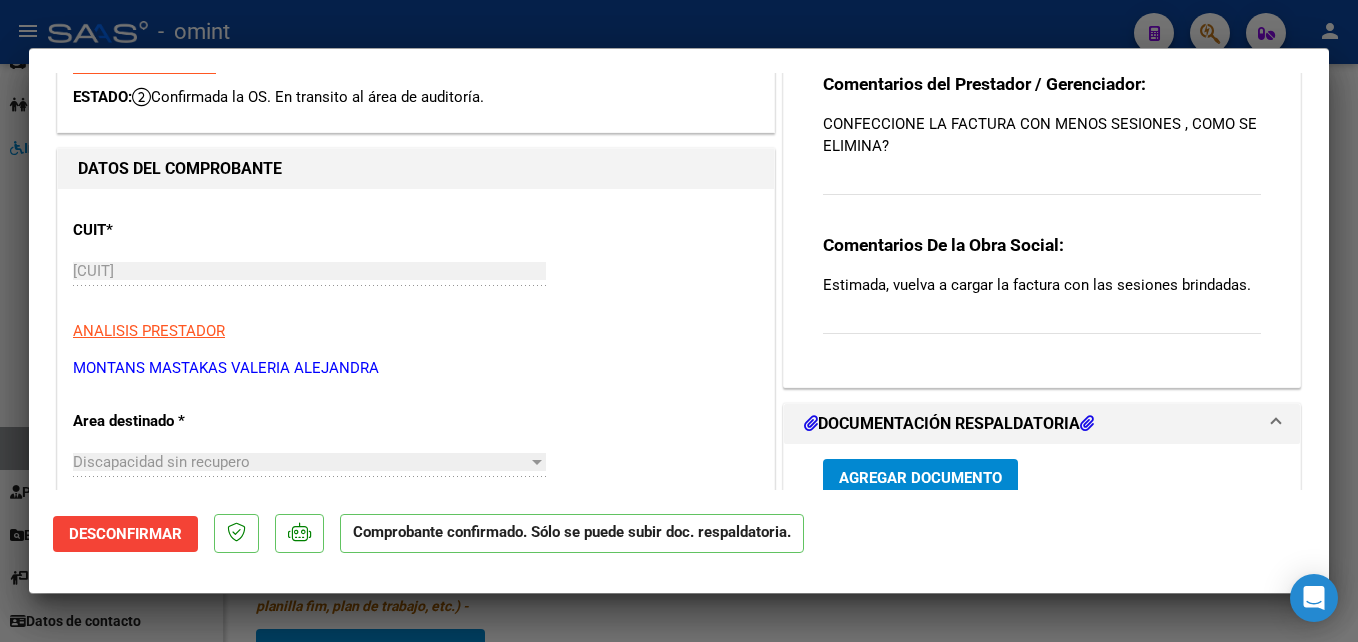 scroll, scrollTop: 0, scrollLeft: 0, axis: both 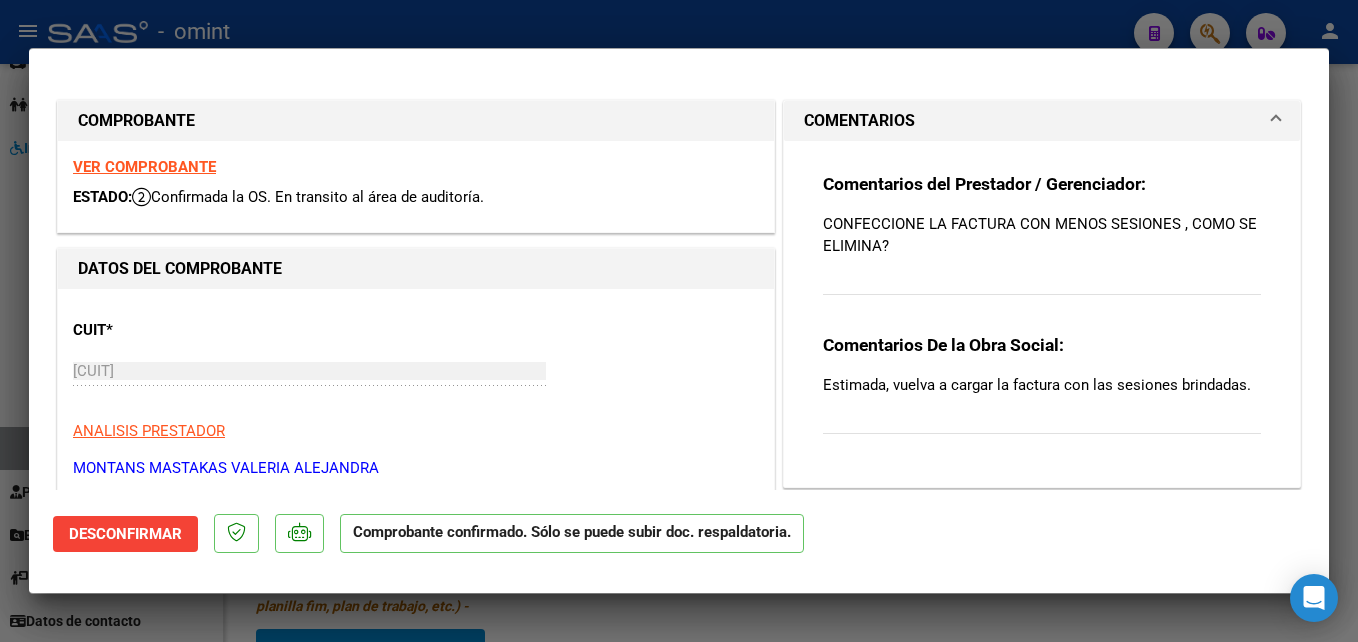 click on "VER COMPROBANTE" at bounding box center (144, 167) 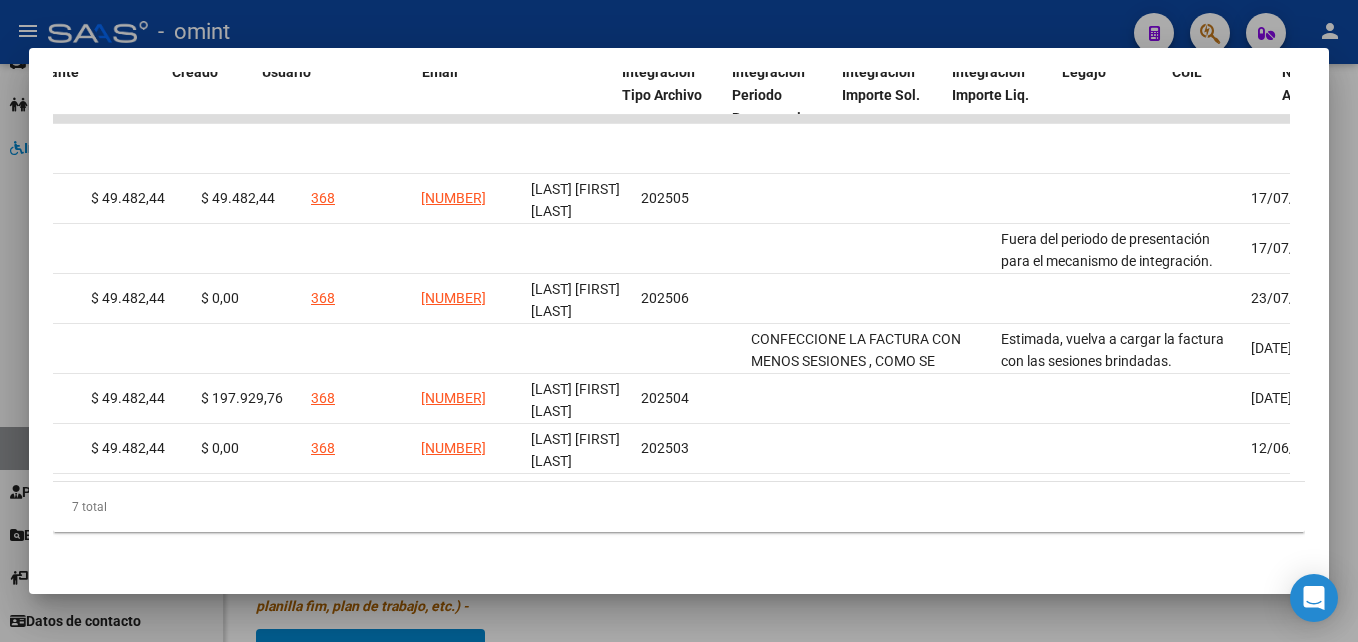 scroll, scrollTop: 0, scrollLeft: 0, axis: both 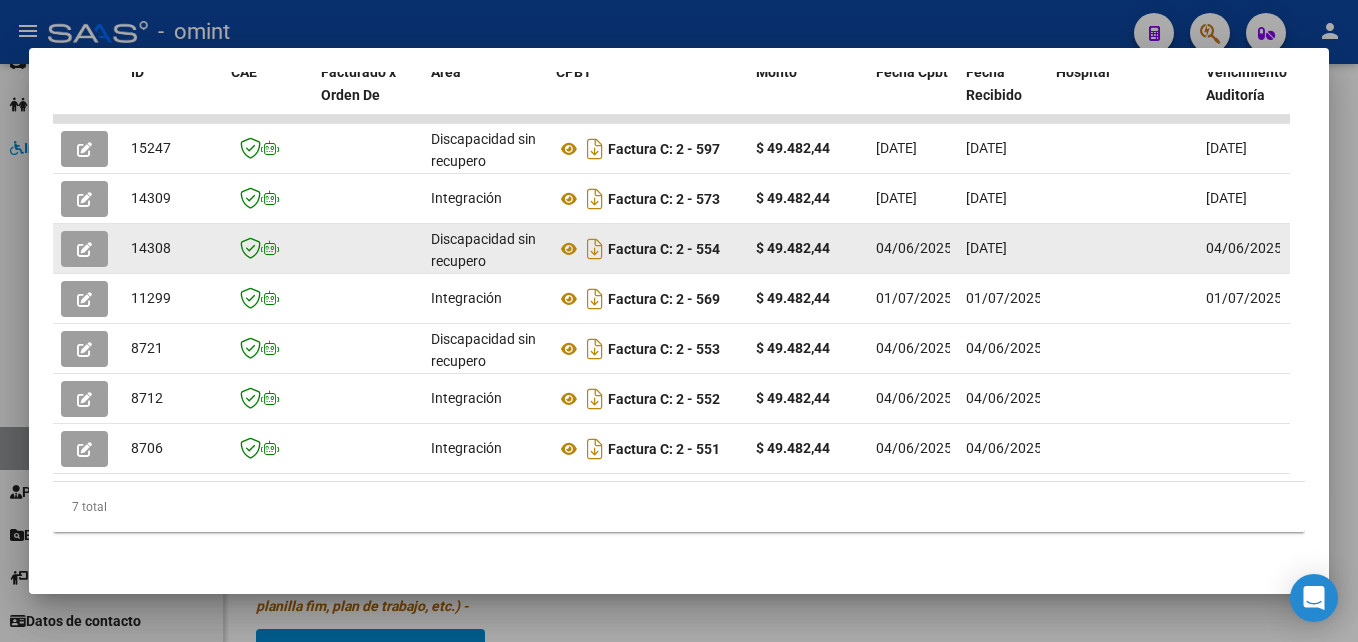 click 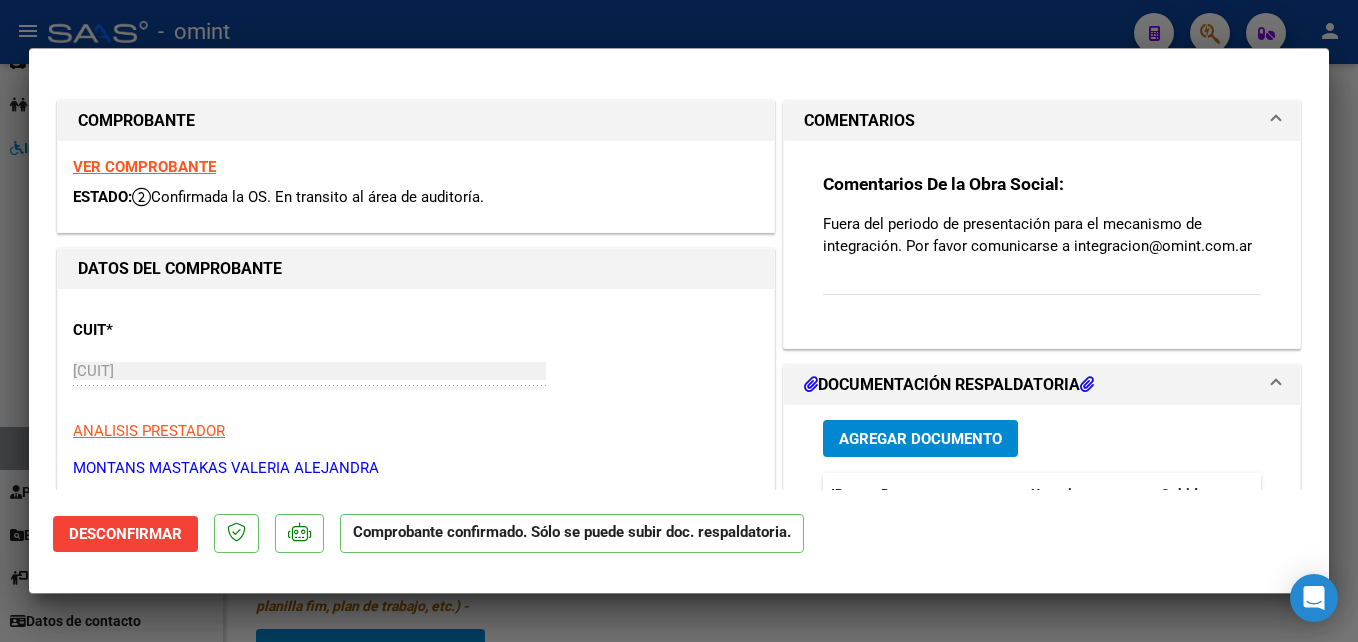 click on "VER COMPROBANTE" at bounding box center (144, 167) 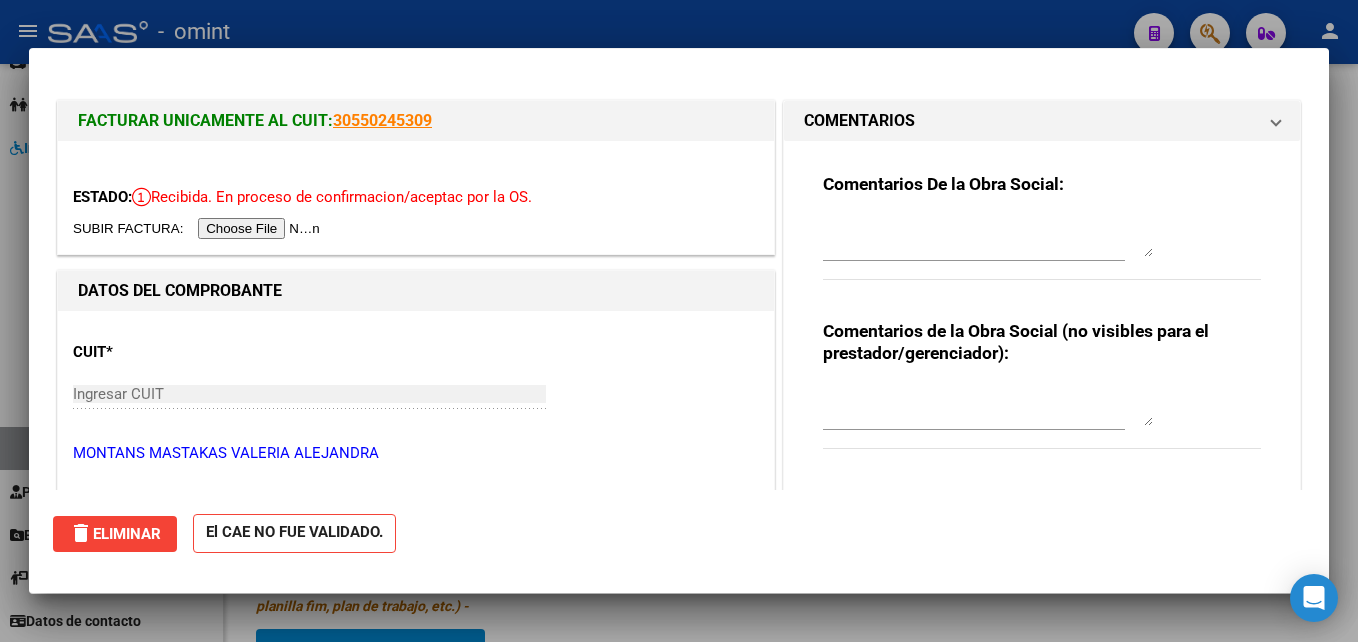 type 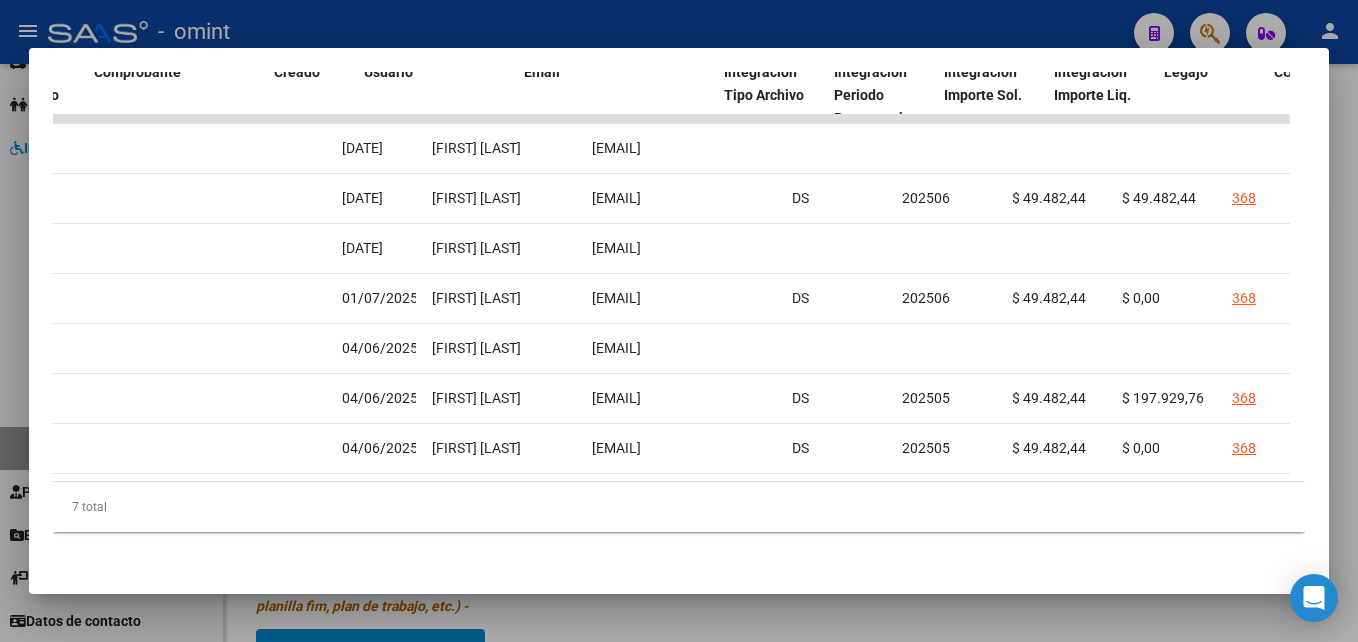 scroll, scrollTop: 0, scrollLeft: 2086, axis: horizontal 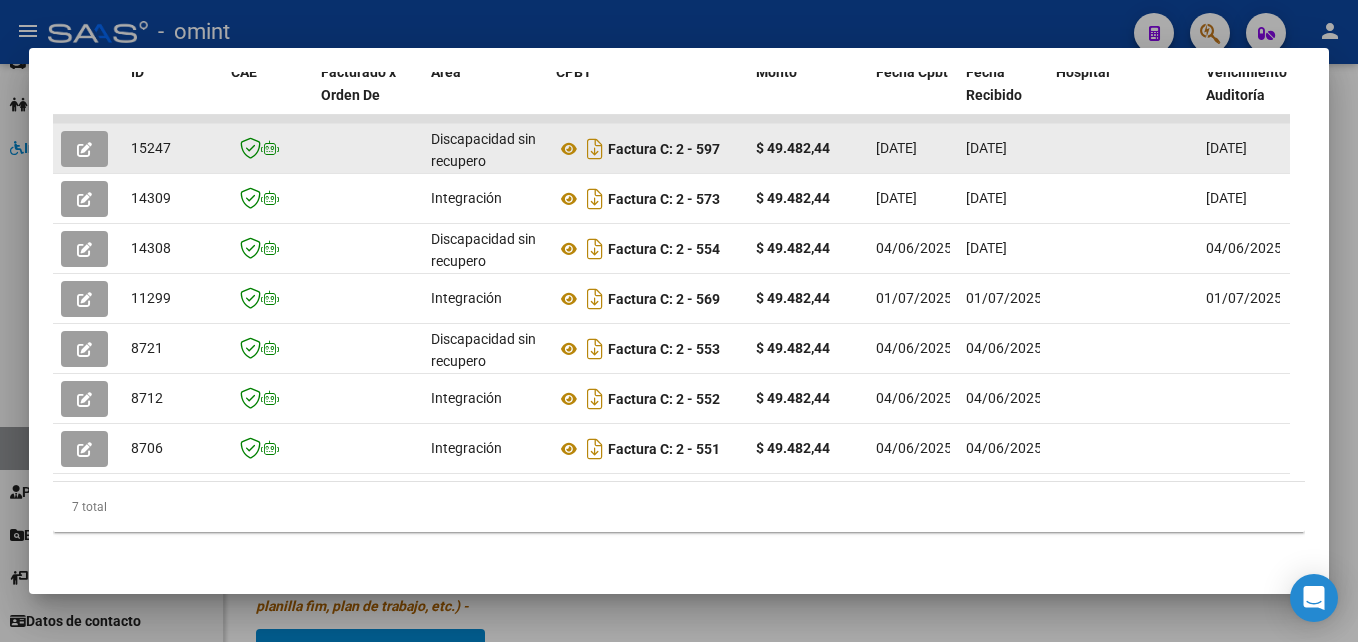 click 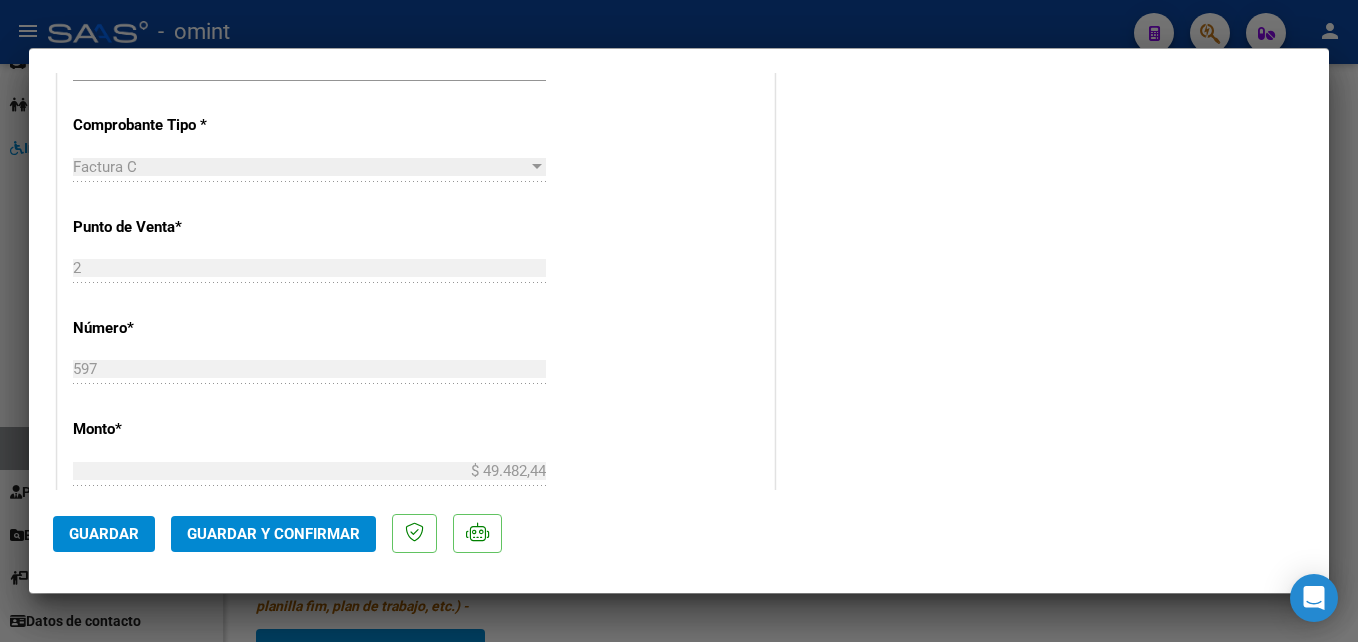 scroll, scrollTop: 400, scrollLeft: 0, axis: vertical 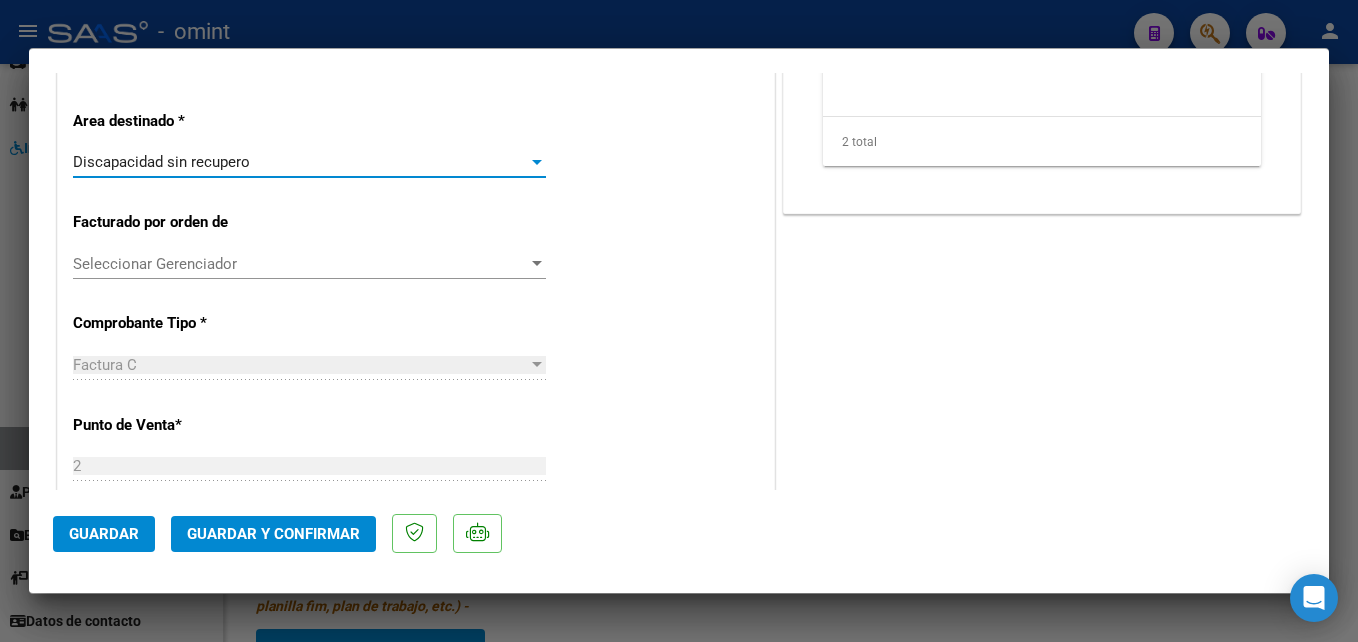 click on "Discapacidad sin recupero" at bounding box center [161, 162] 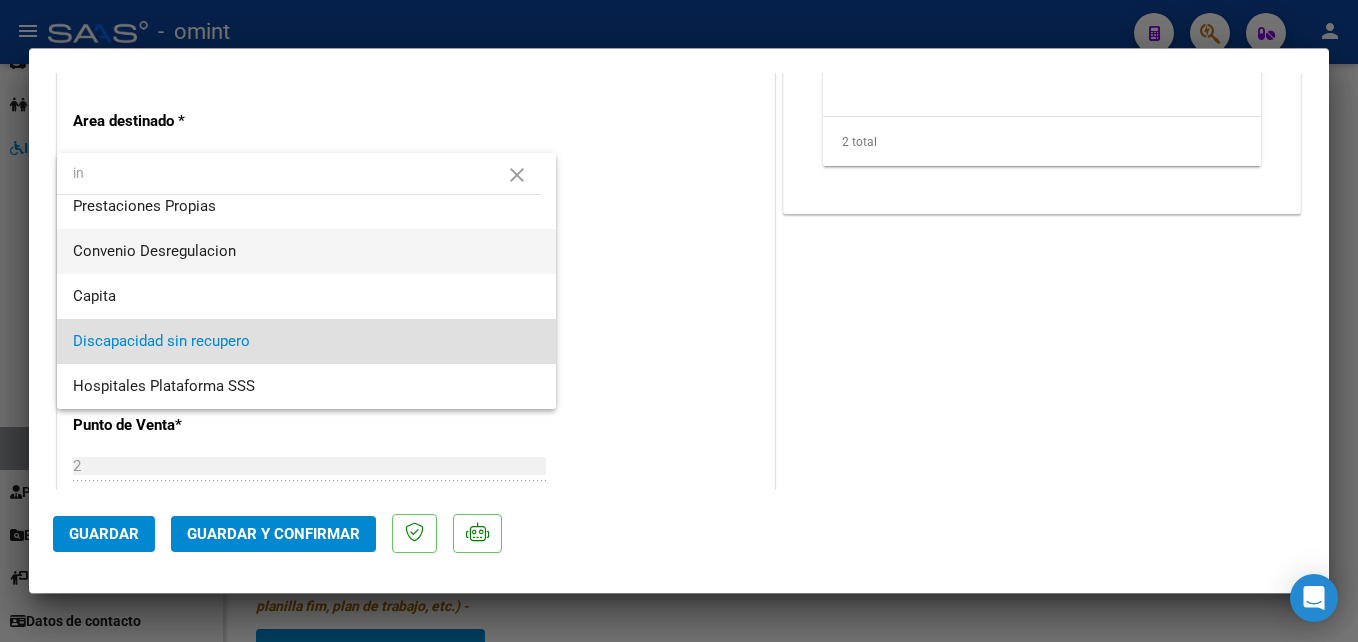 scroll, scrollTop: 0, scrollLeft: 0, axis: both 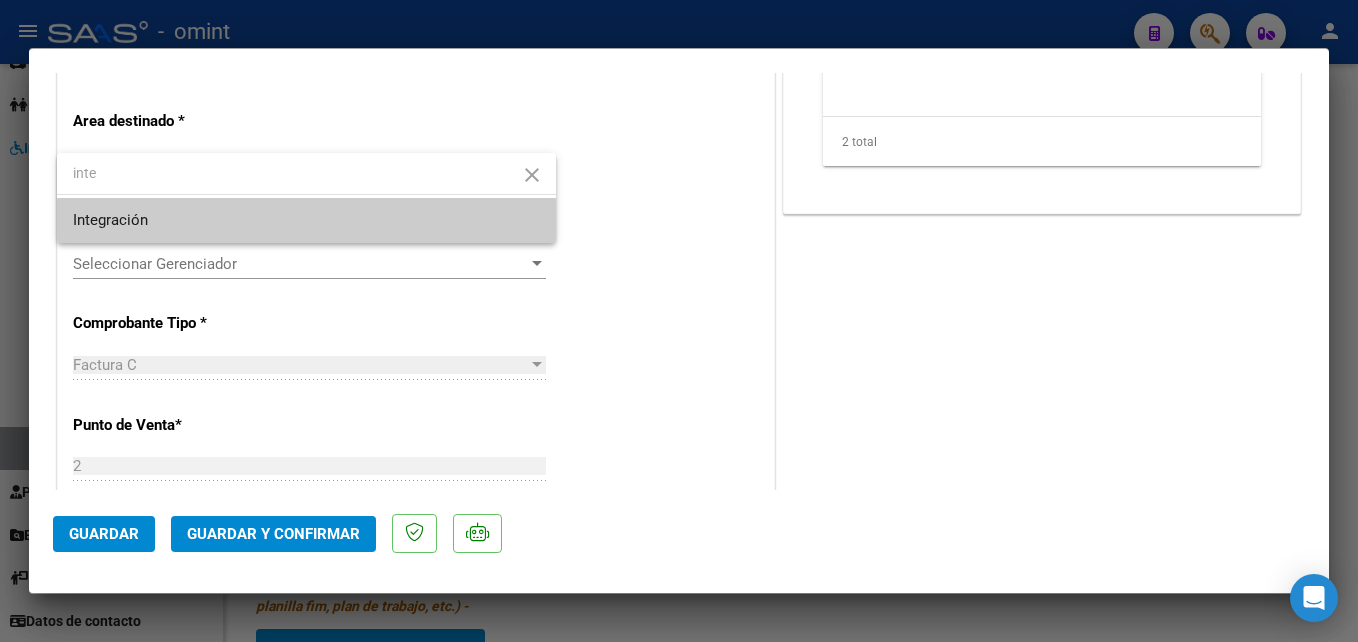 type on "inte" 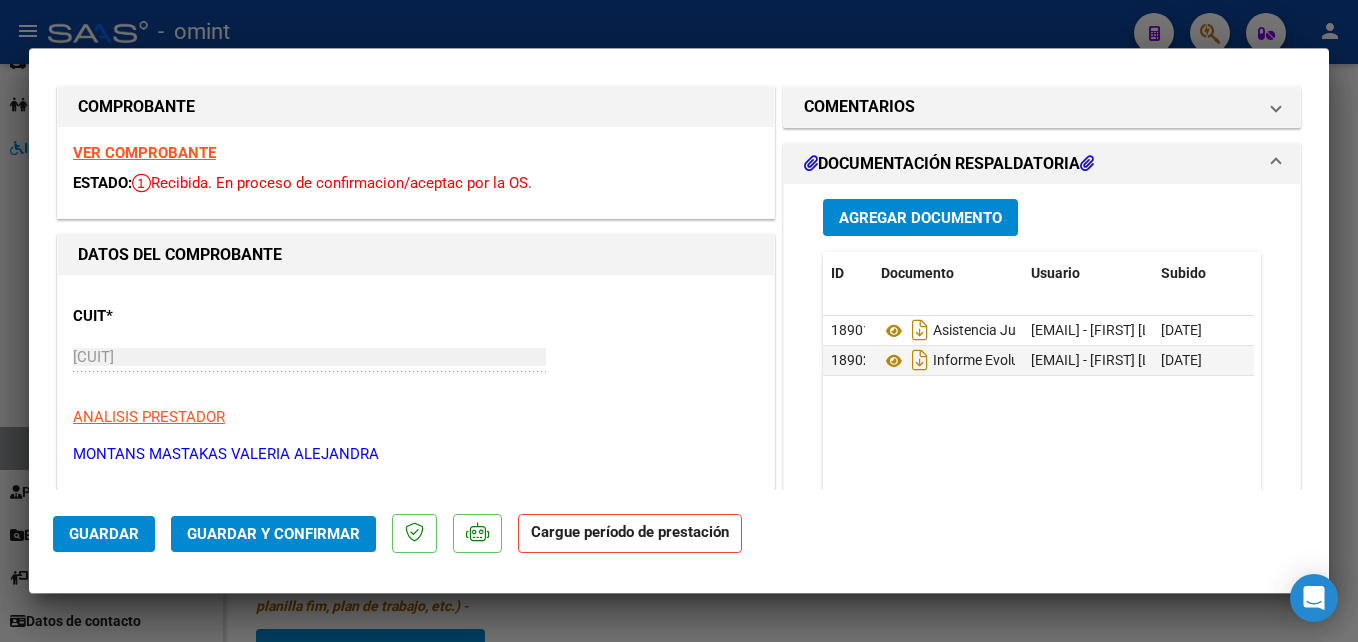 scroll, scrollTop: 0, scrollLeft: 0, axis: both 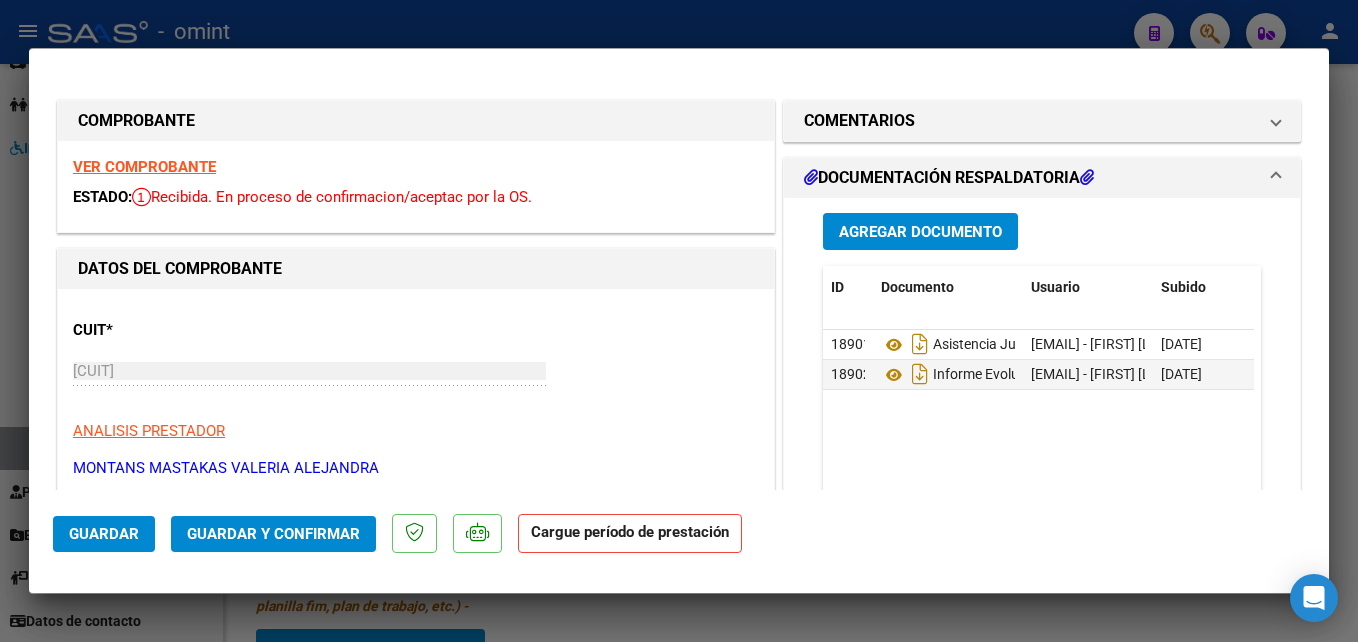 click on "VER COMPROBANTE" at bounding box center (144, 167) 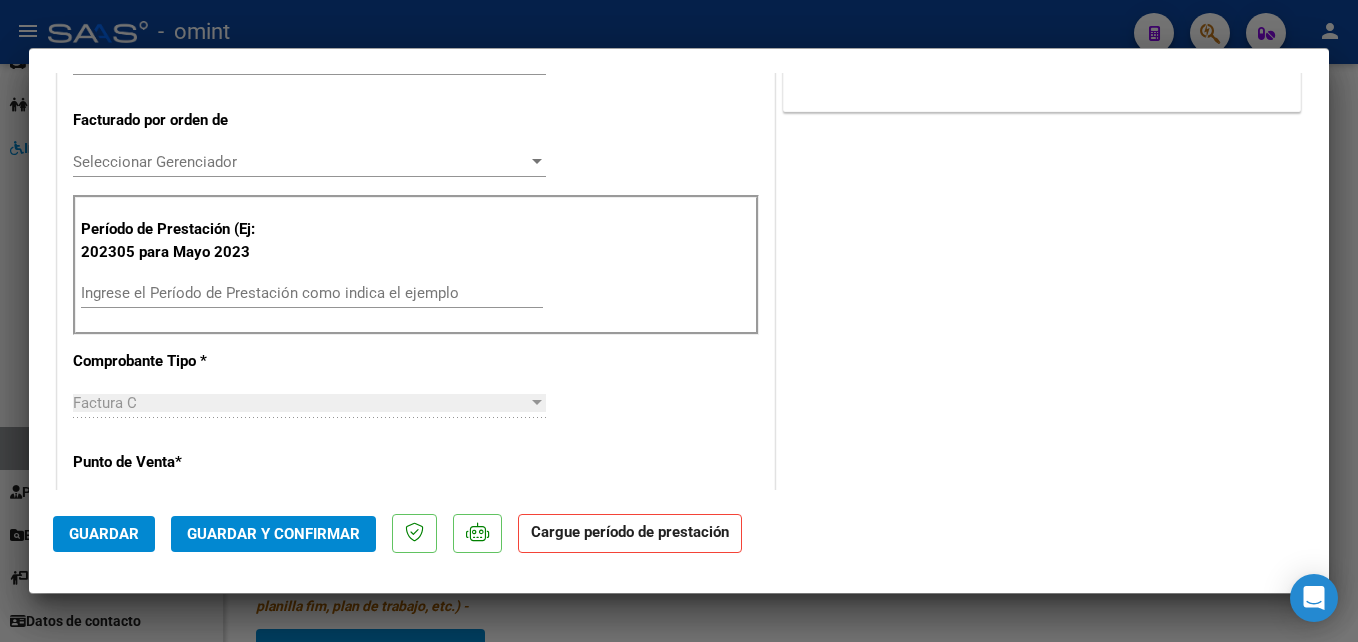 scroll, scrollTop: 500, scrollLeft: 0, axis: vertical 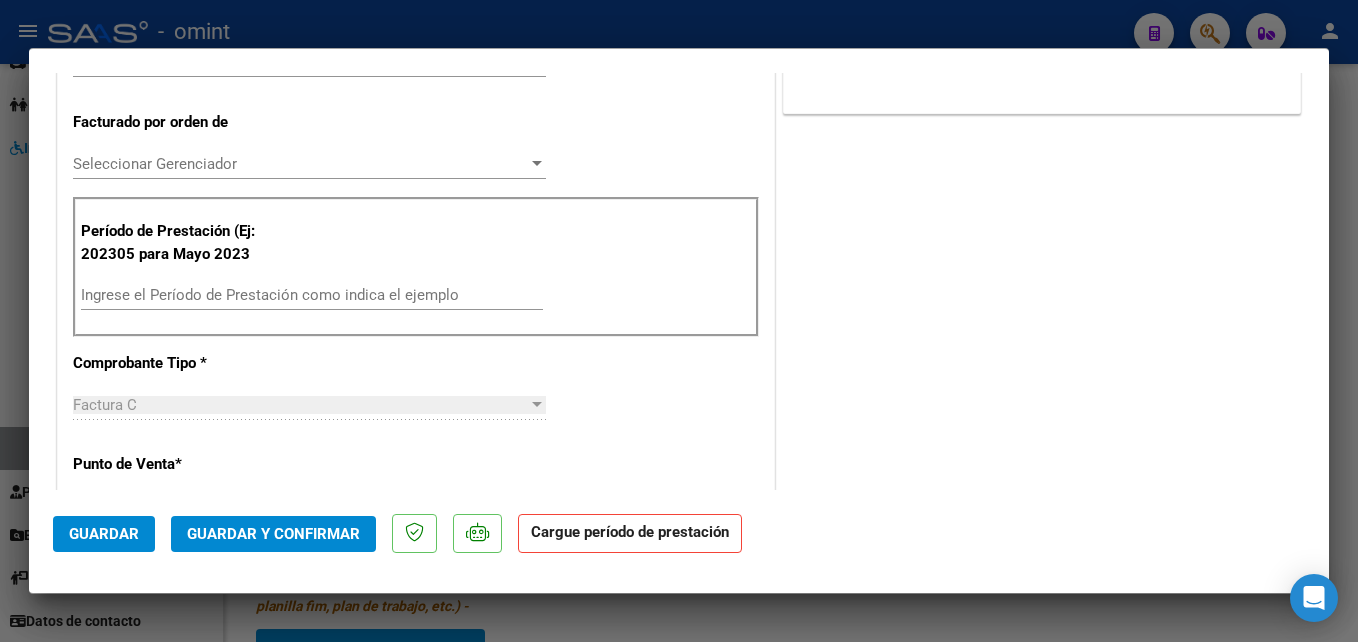 click on "Ingrese el Período de Prestación como indica el ejemplo" at bounding box center (312, 295) 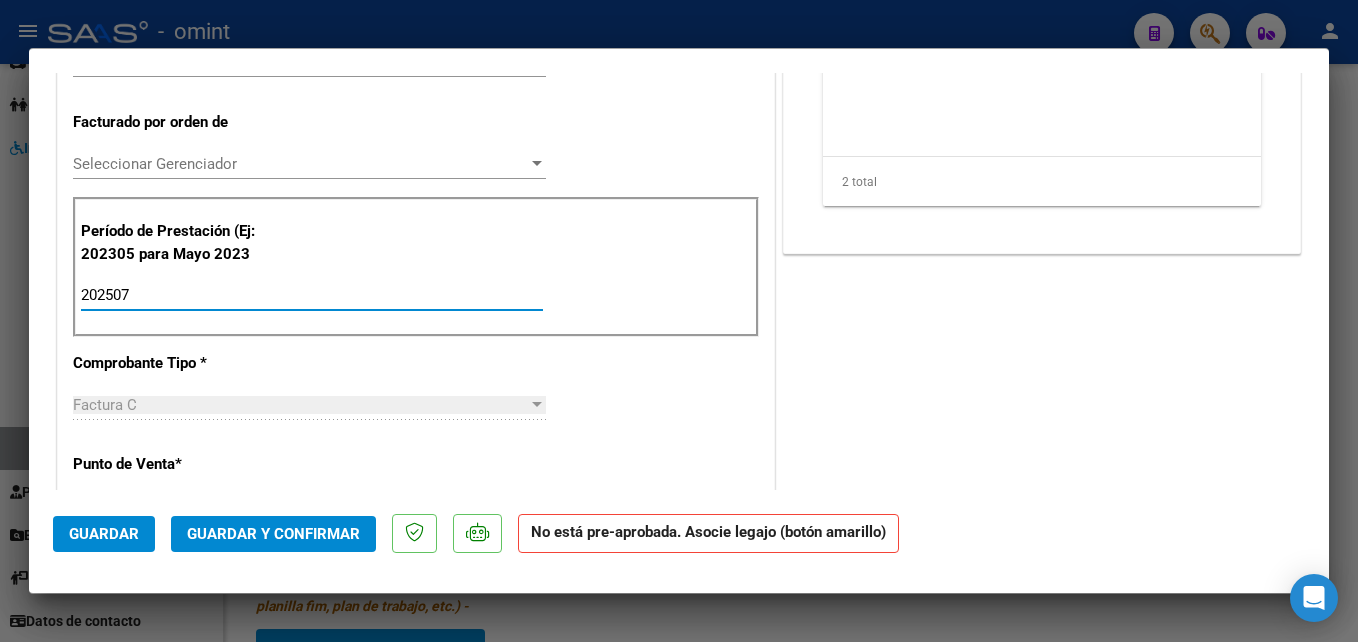 type on "202507" 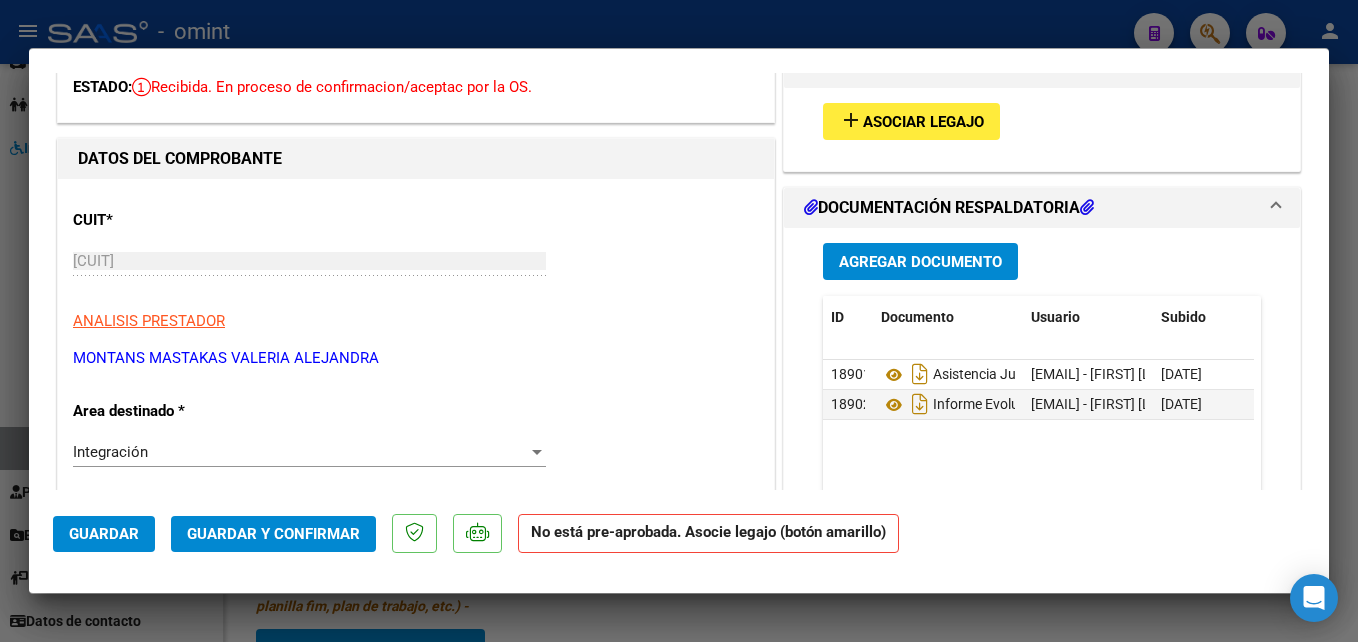 scroll, scrollTop: 0, scrollLeft: 0, axis: both 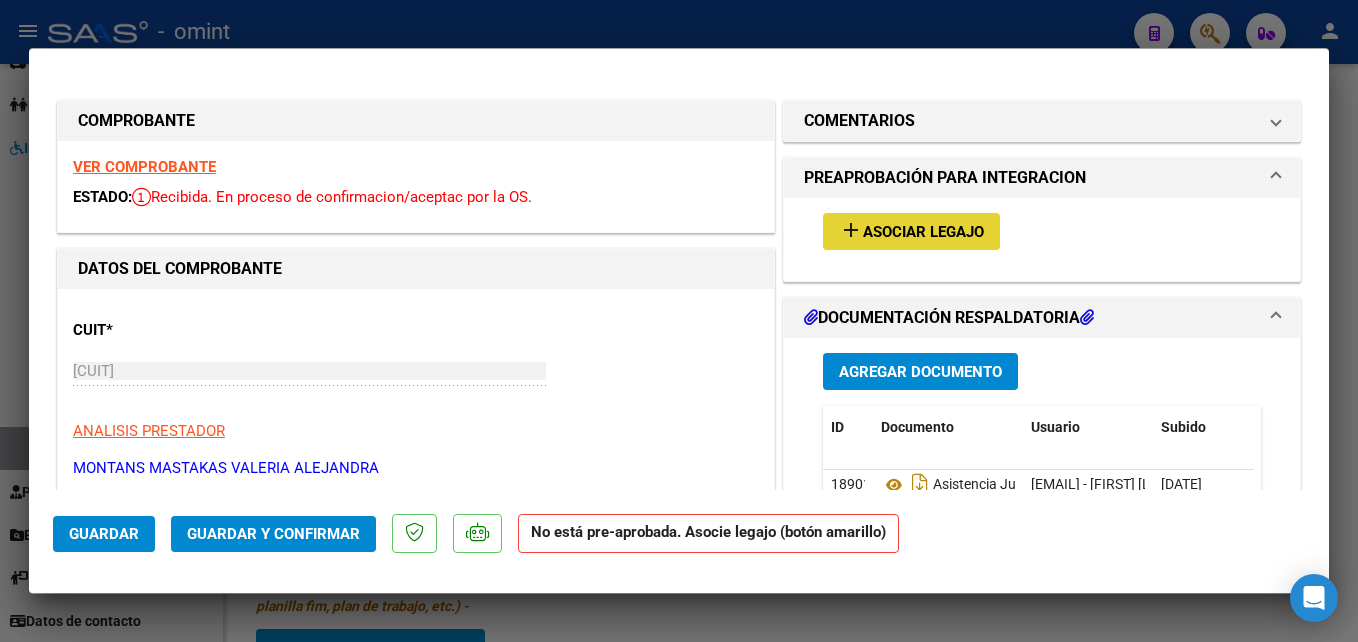 click on "Asociar Legajo" at bounding box center [923, 232] 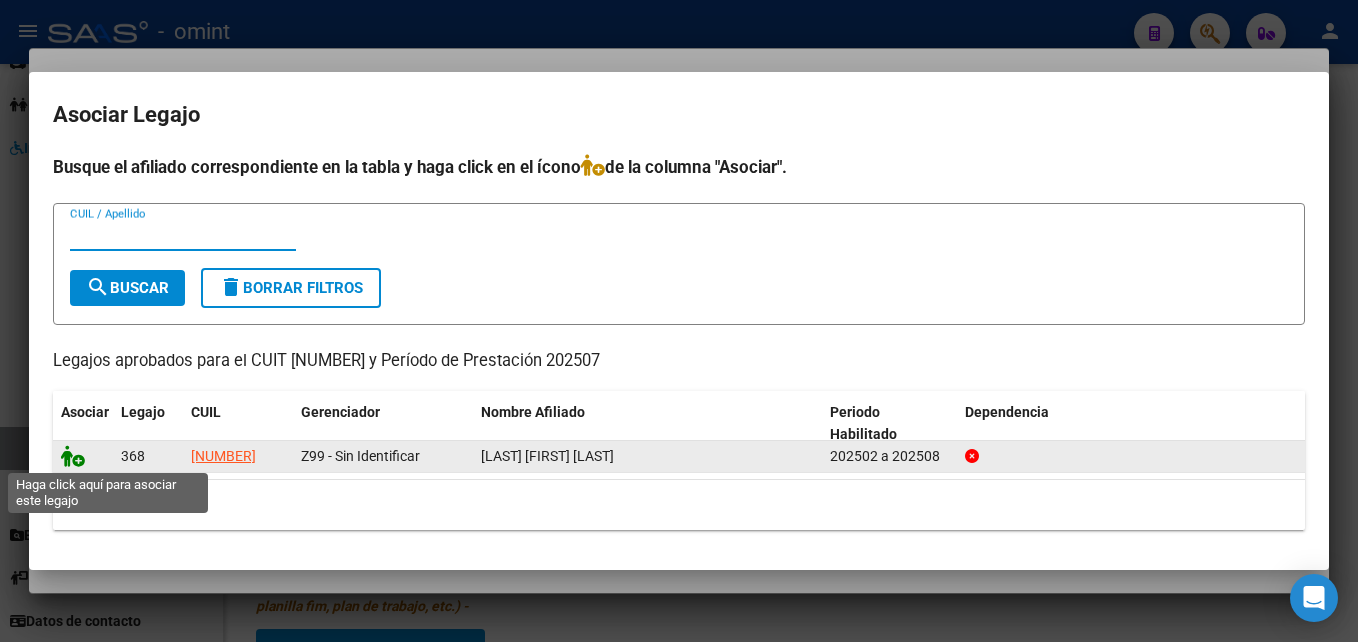 click 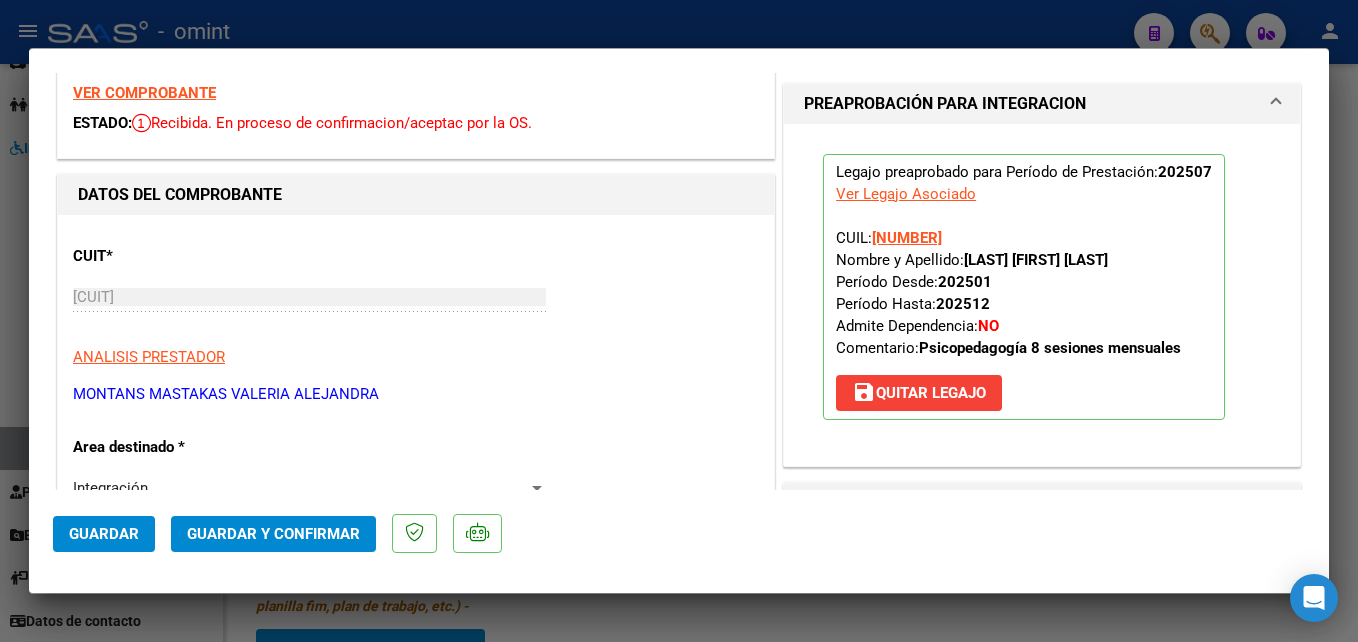 scroll, scrollTop: 0, scrollLeft: 0, axis: both 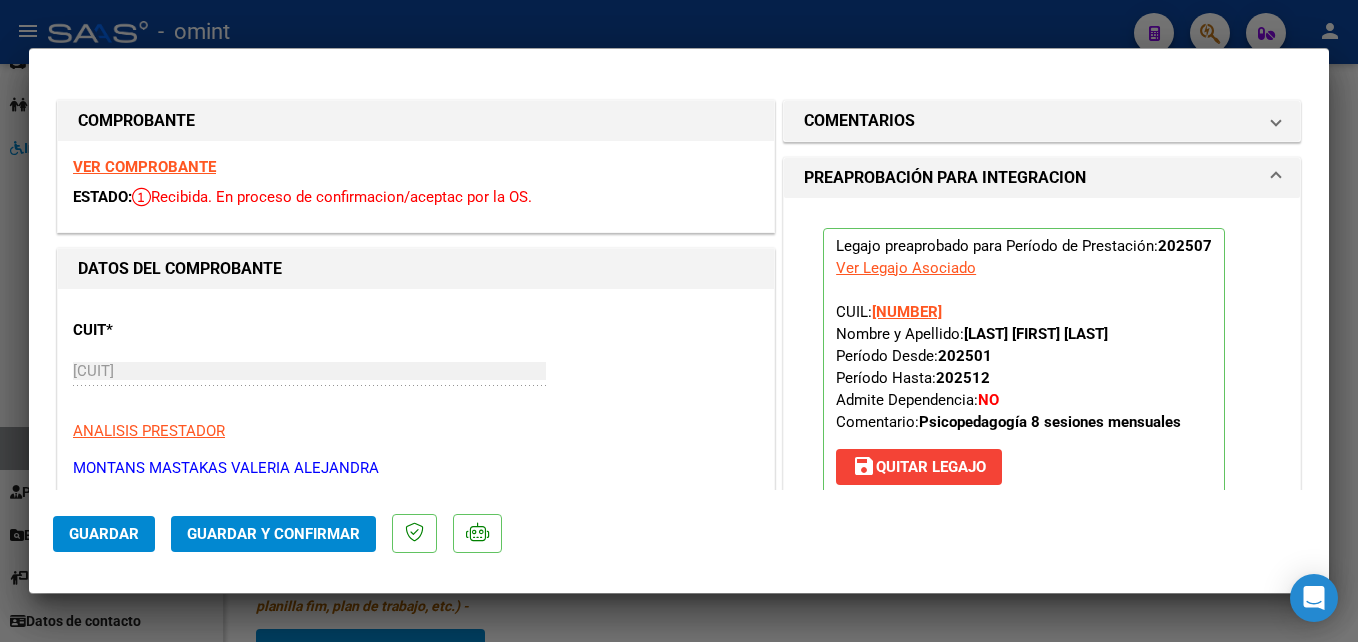 click on "Guardar y Confirmar" 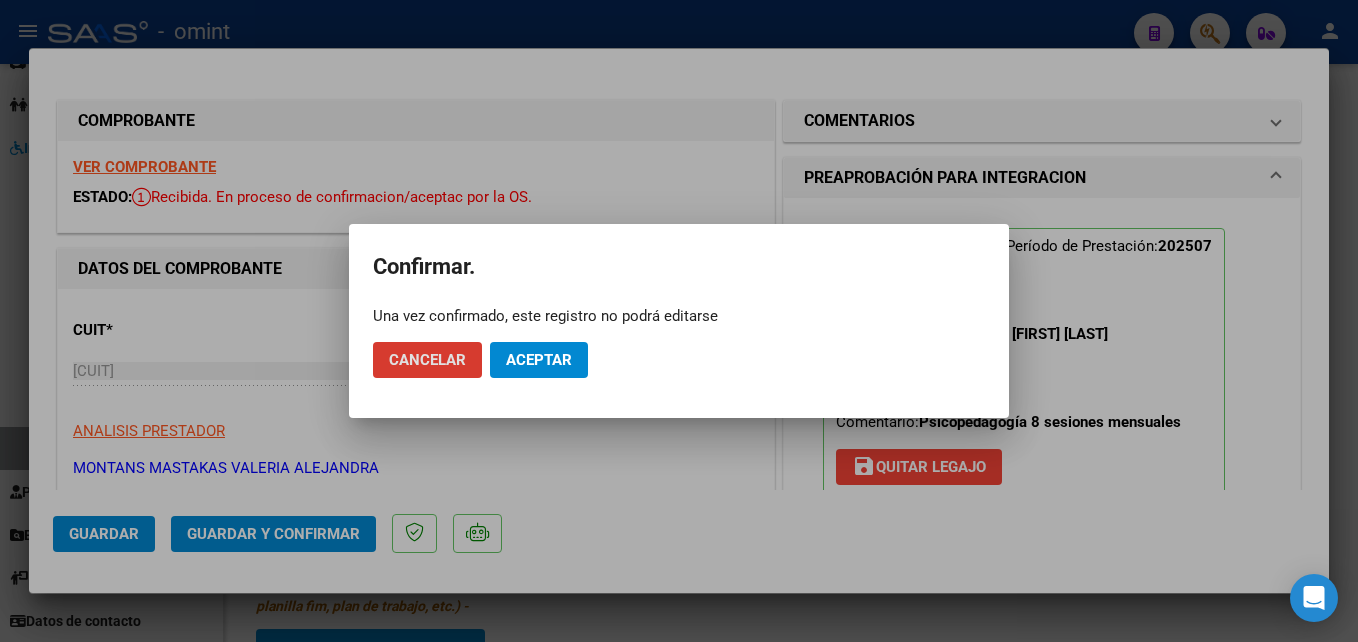 click on "Aceptar" 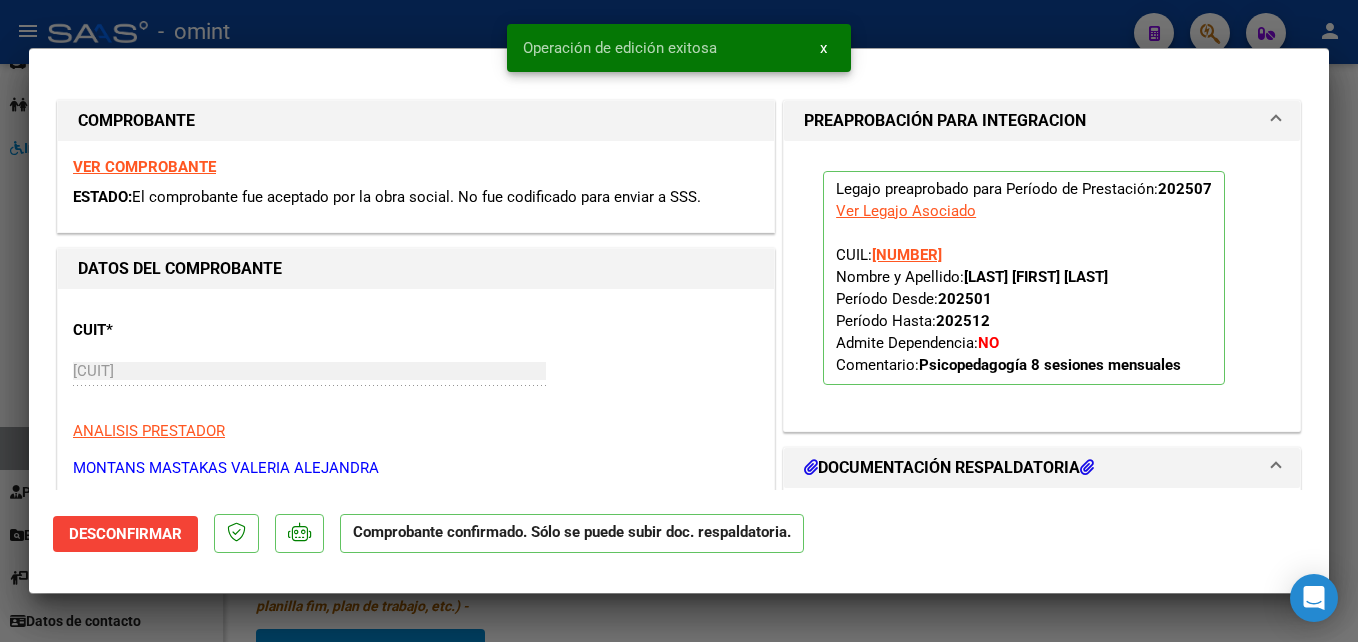type 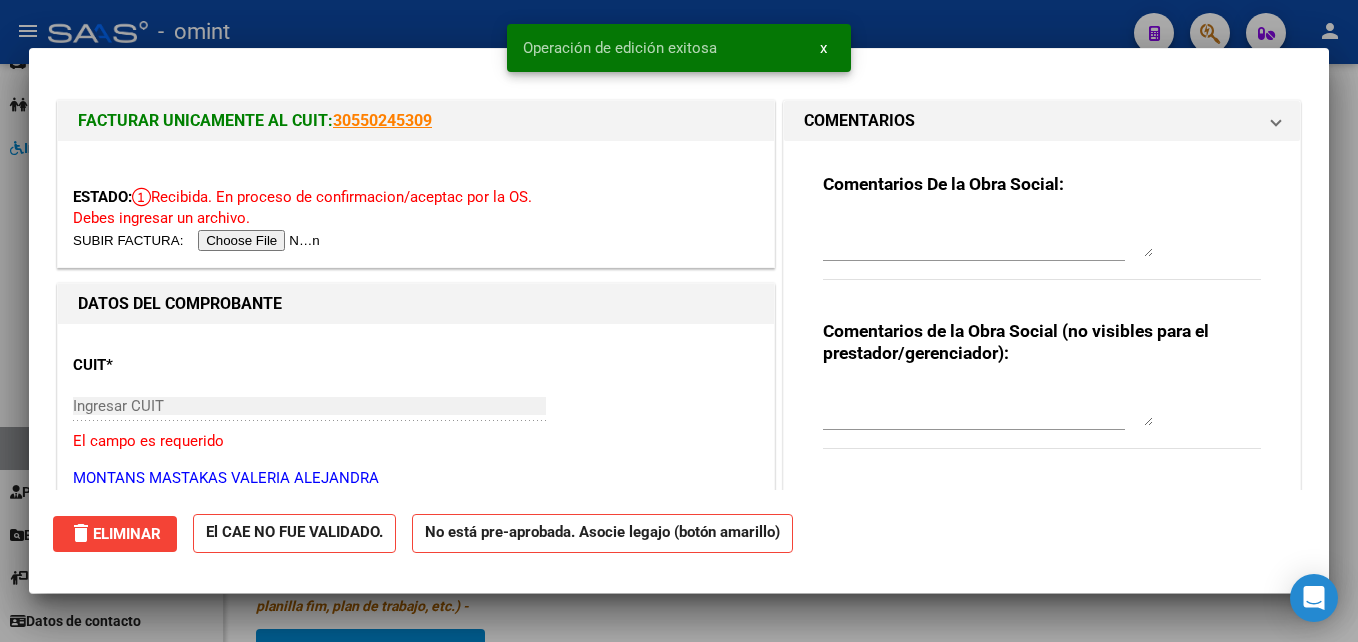 type 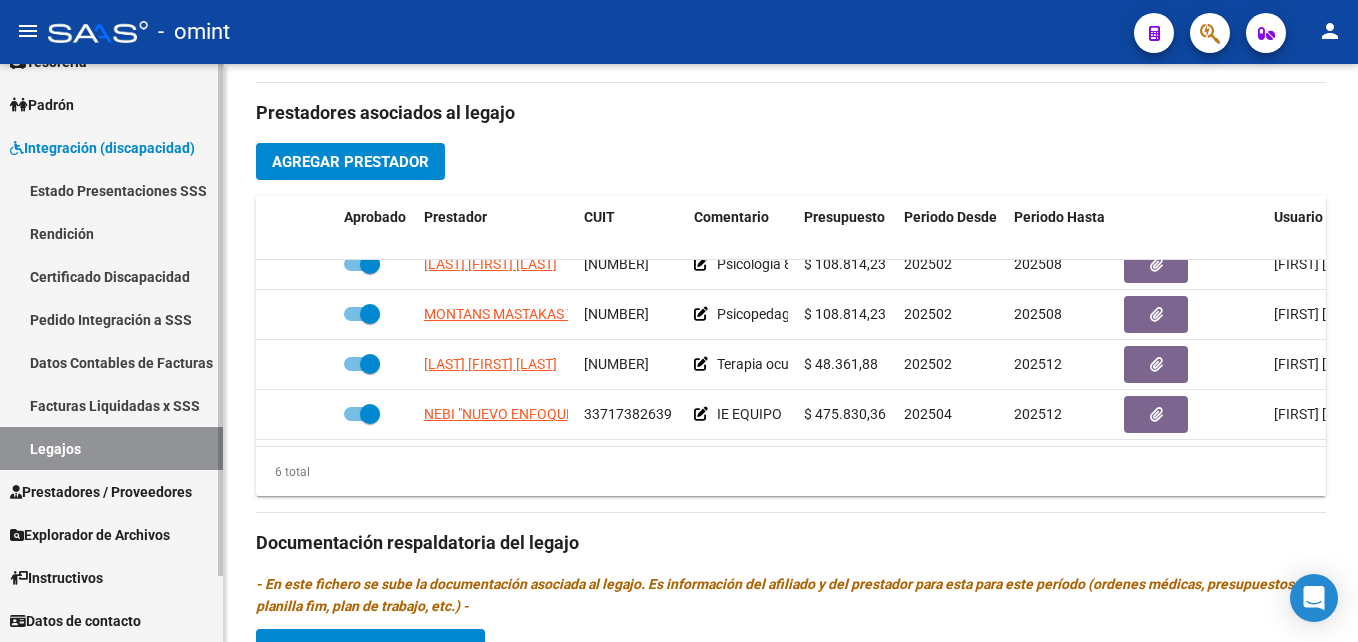 click on "Legajos" at bounding box center [111, 448] 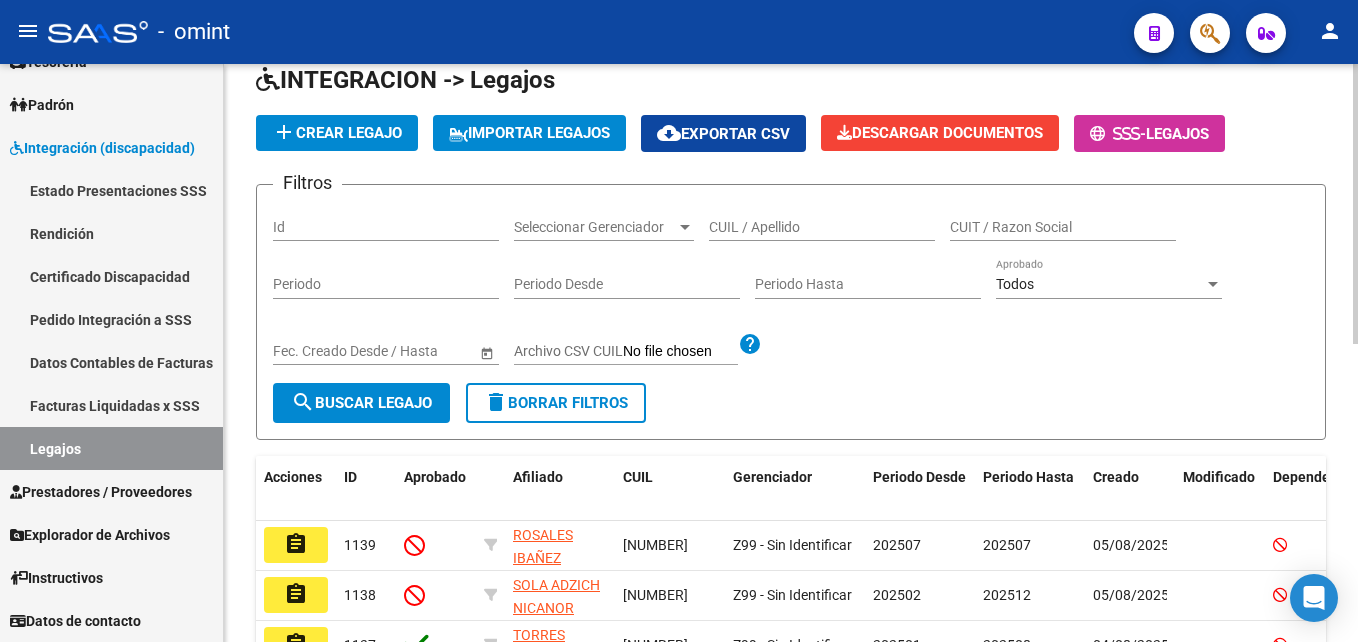 scroll, scrollTop: 615, scrollLeft: 0, axis: vertical 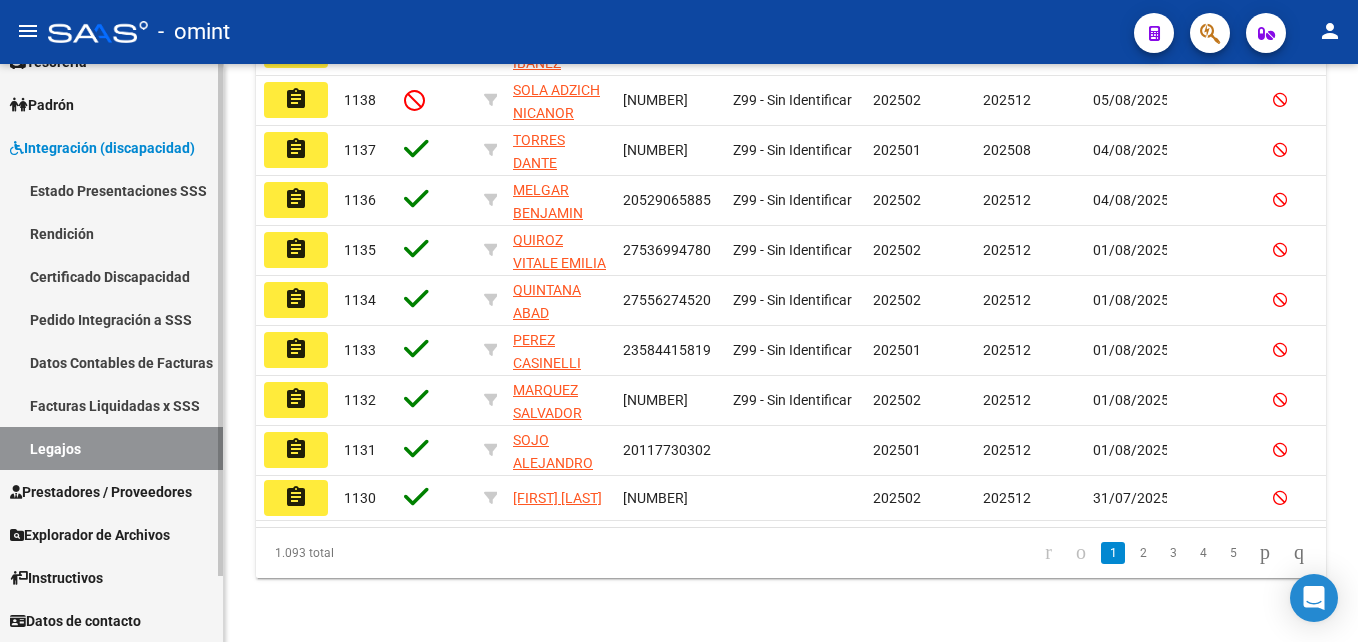 click on "Legajos" at bounding box center (111, 448) 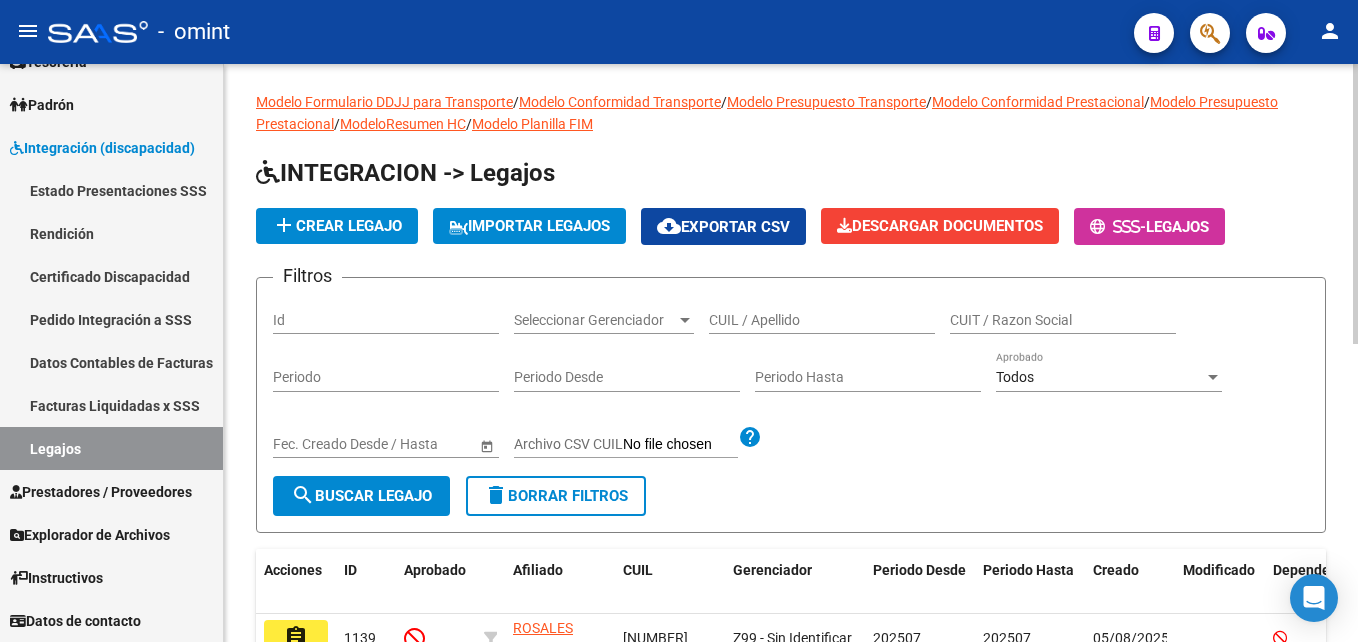 scroll, scrollTop: 0, scrollLeft: 0, axis: both 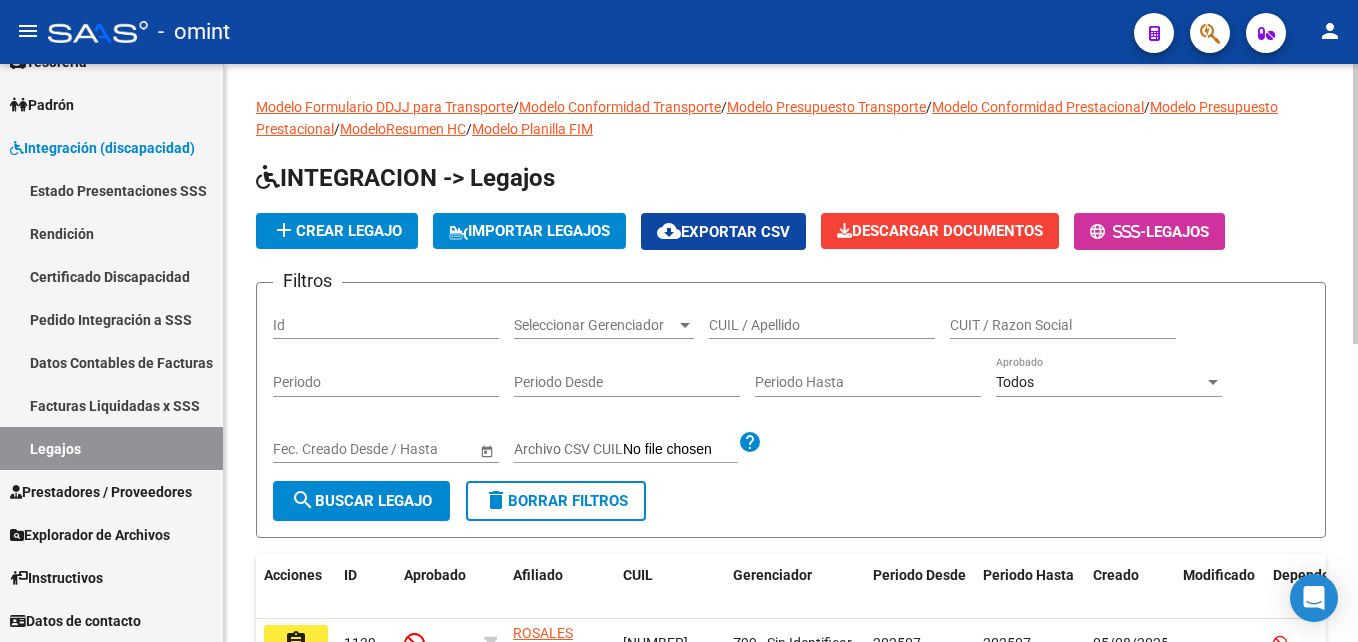 click on "CUIL / Apellido" at bounding box center [822, 325] 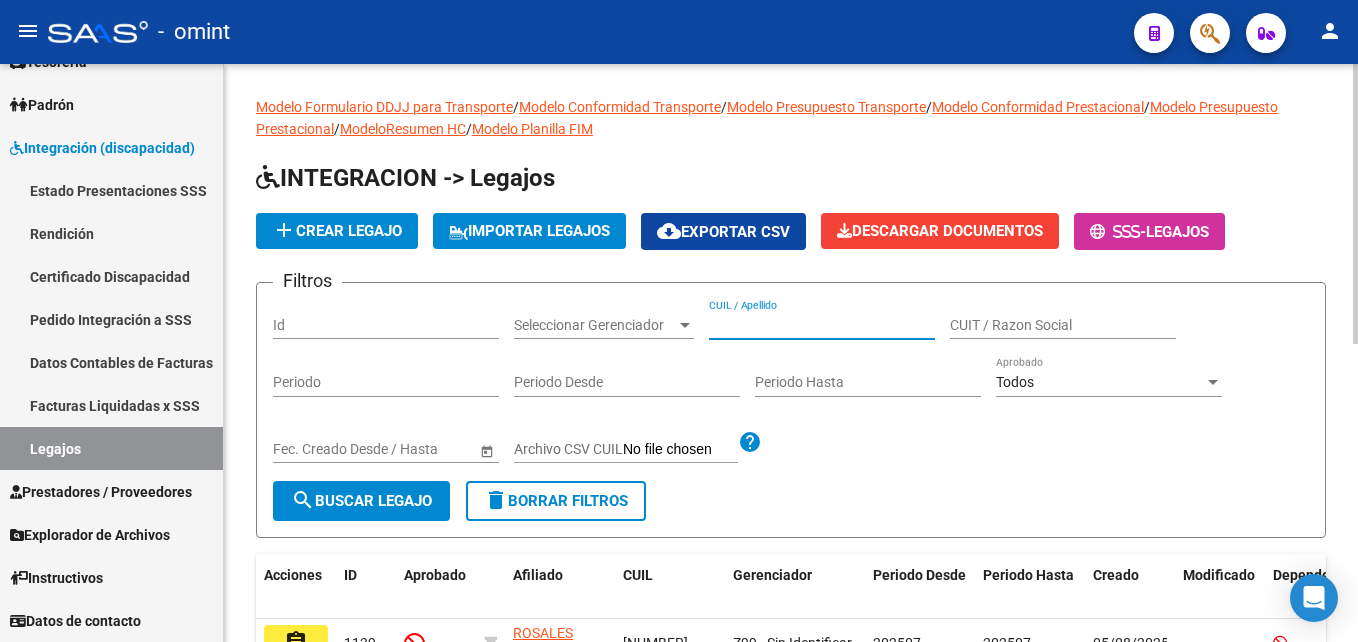 paste on "[NUMBER]" 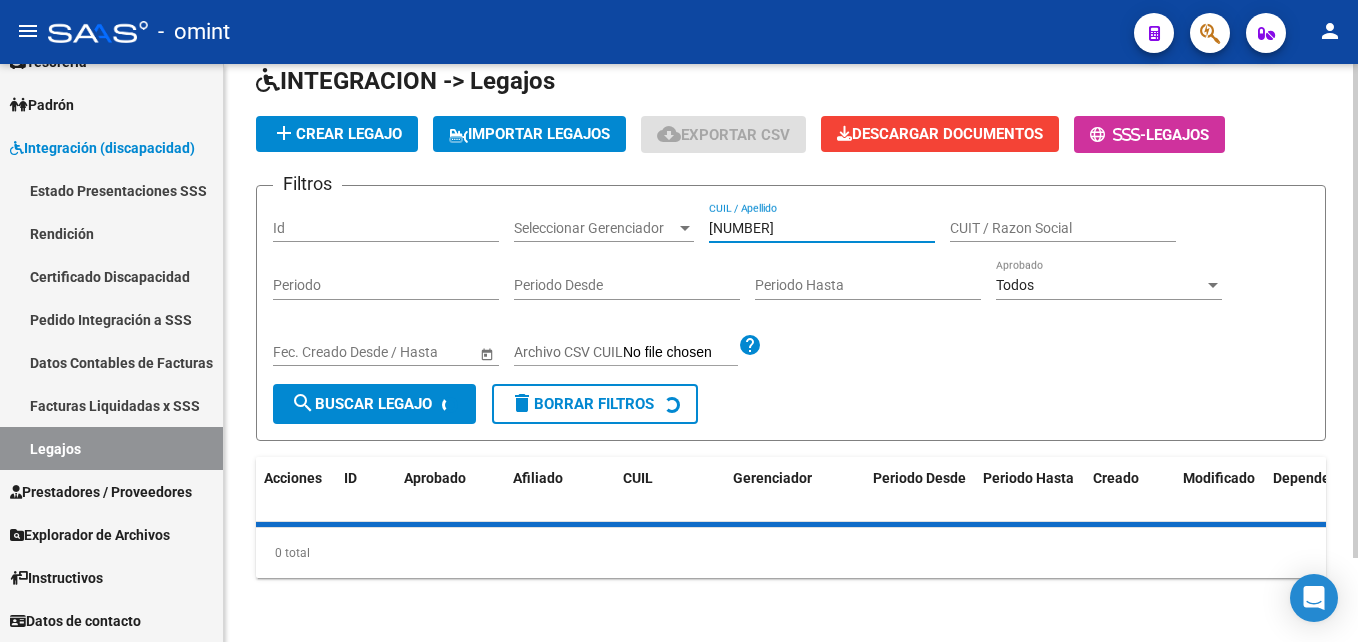 scroll, scrollTop: 143, scrollLeft: 0, axis: vertical 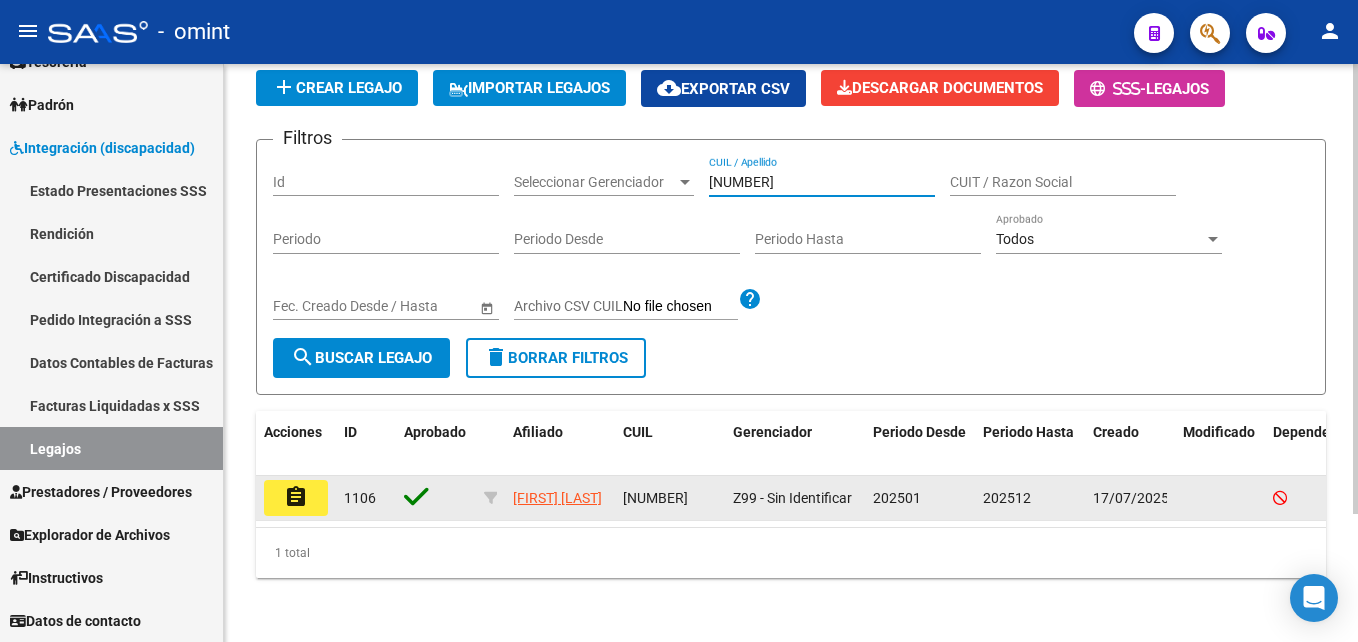 type on "[NUMBER]" 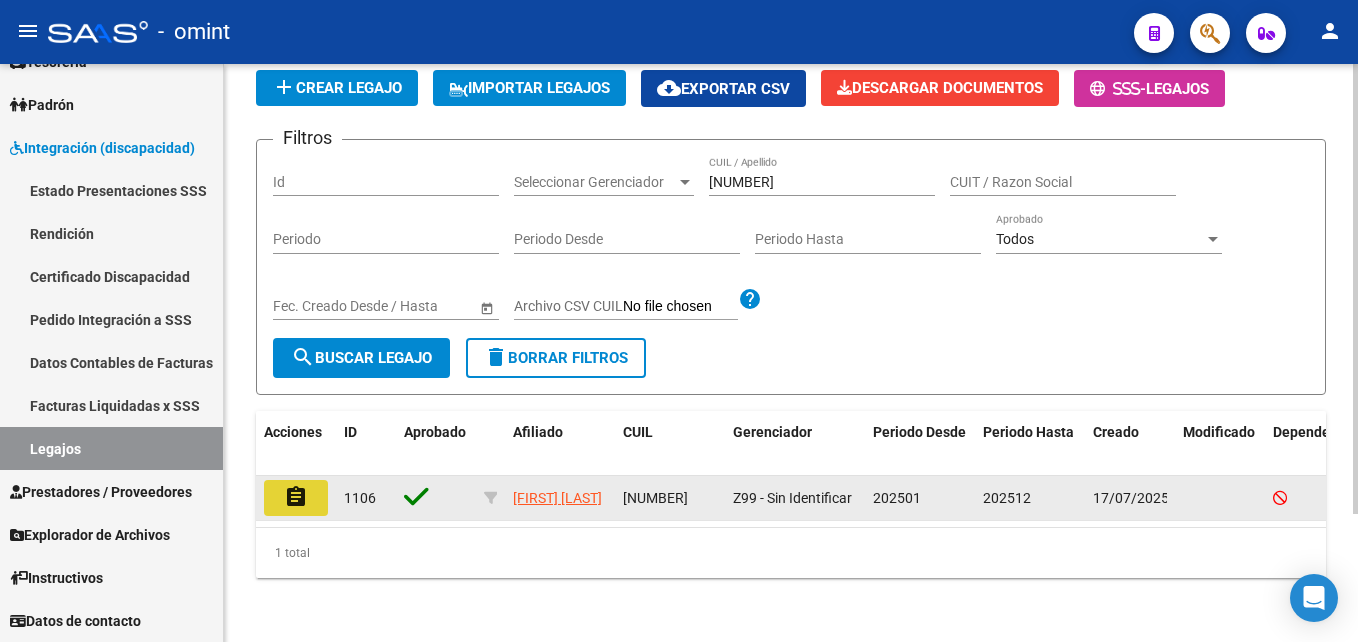 click on "assignment" 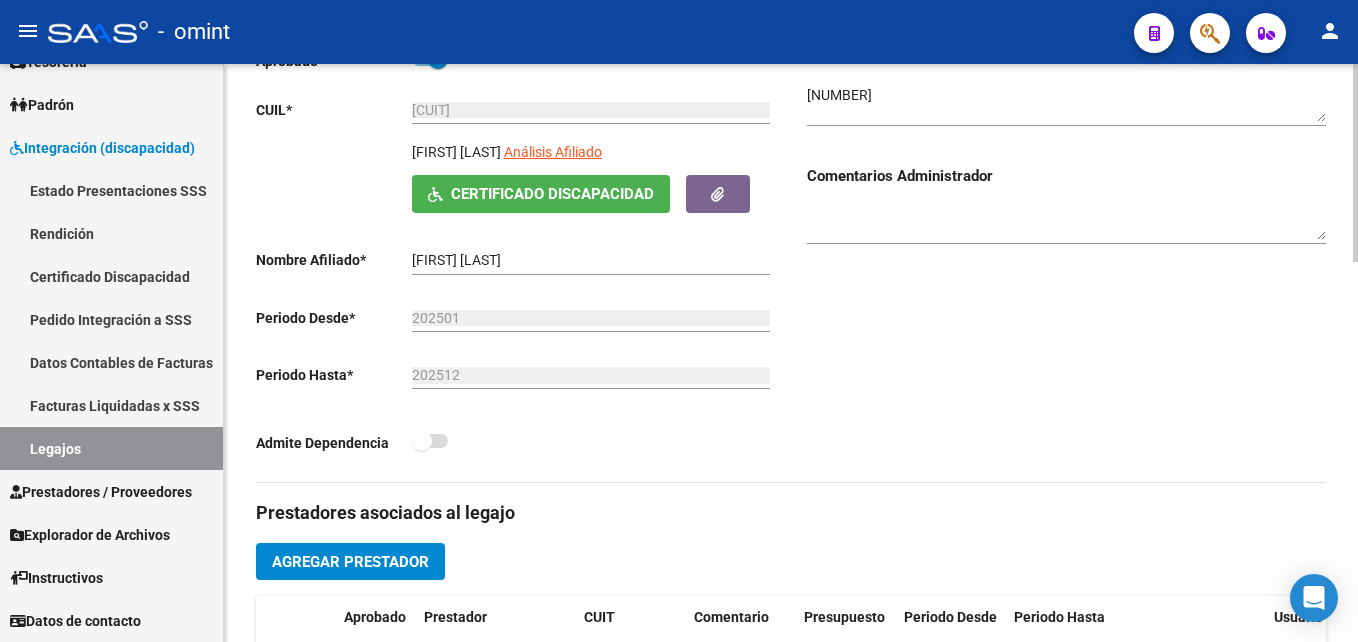 scroll, scrollTop: 100, scrollLeft: 0, axis: vertical 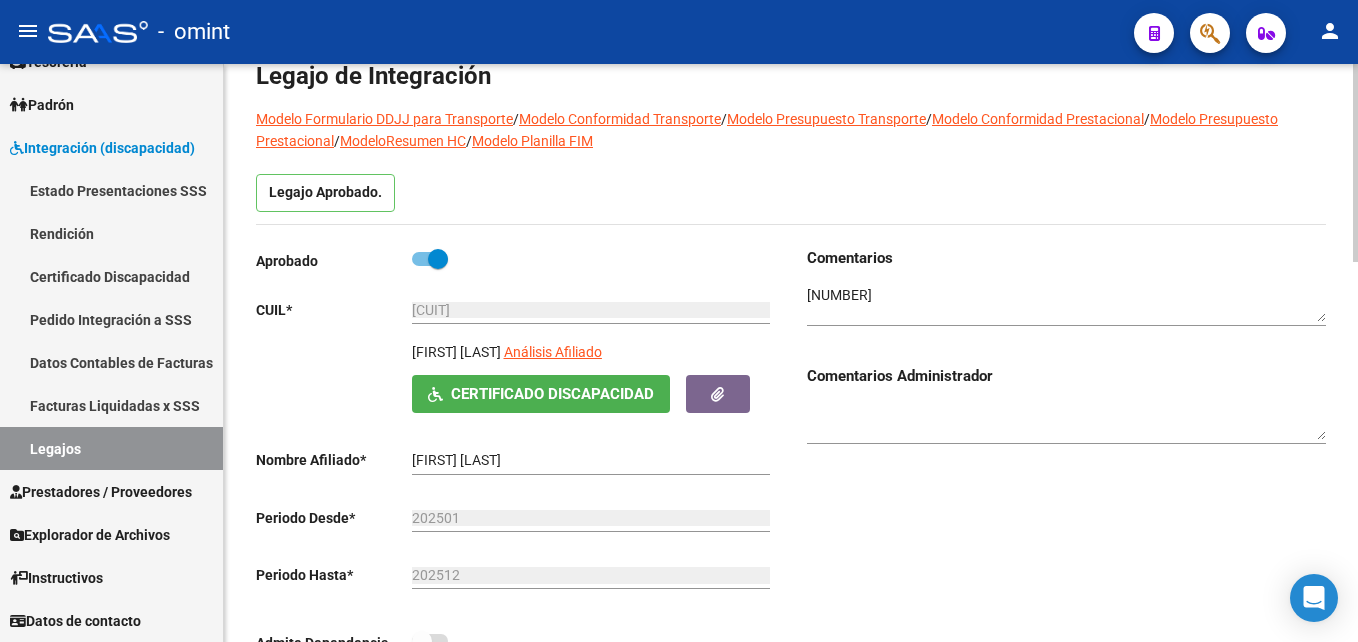 click at bounding box center [1066, 304] 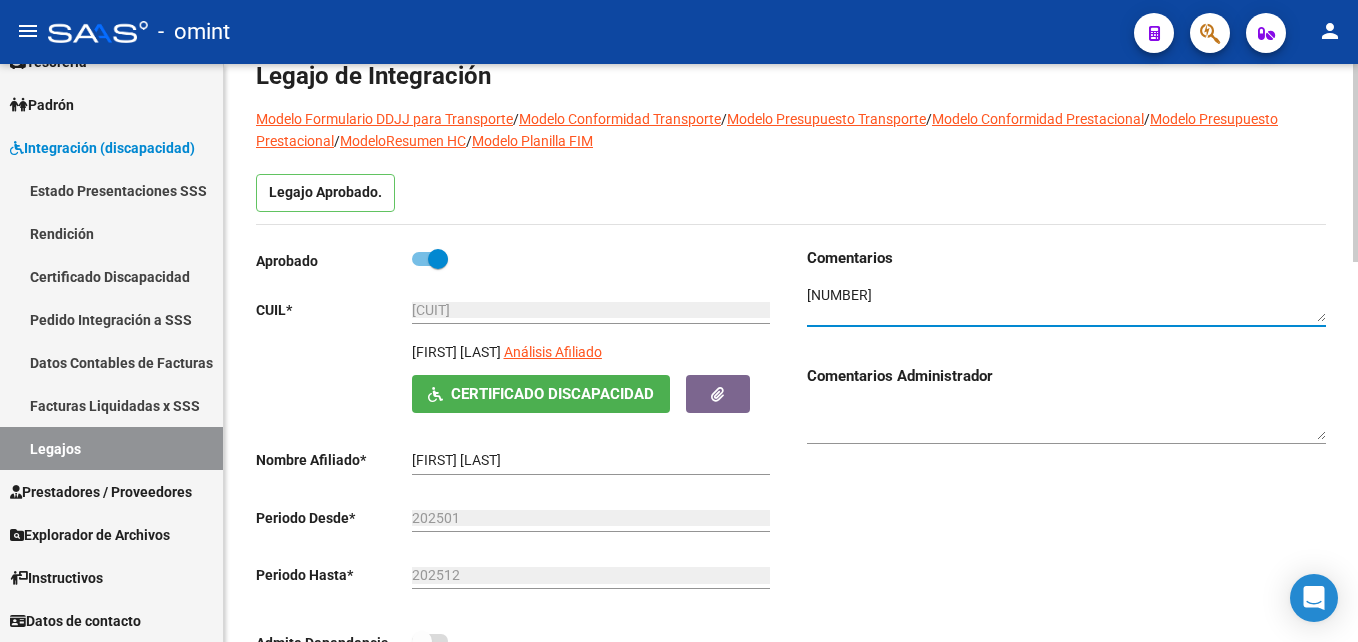 click at bounding box center (1066, 304) 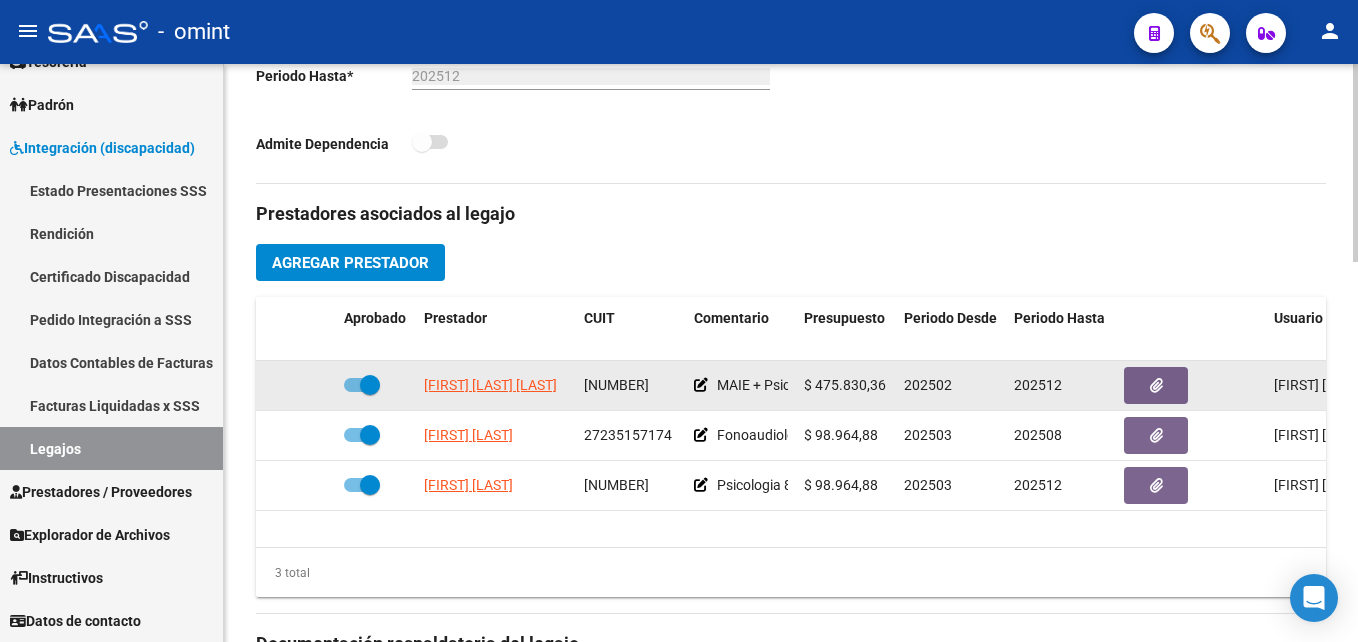 scroll, scrollTop: 600, scrollLeft: 0, axis: vertical 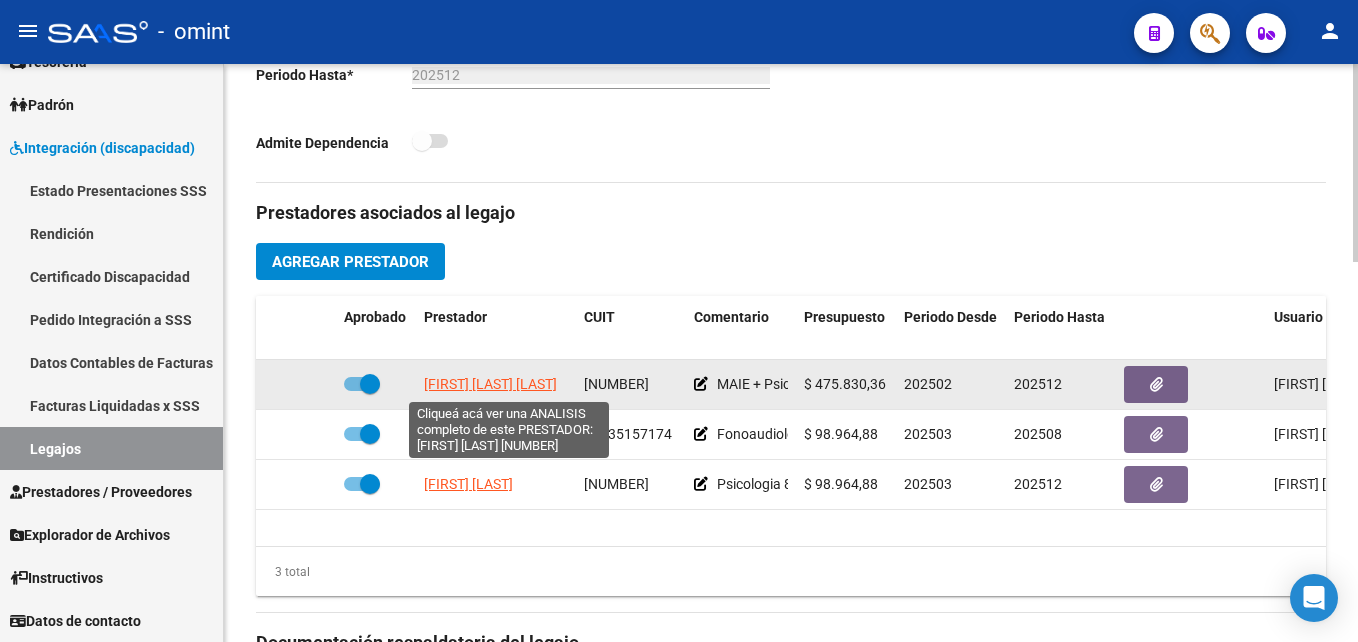 click on "[FIRST] [LAST] [LAST]" 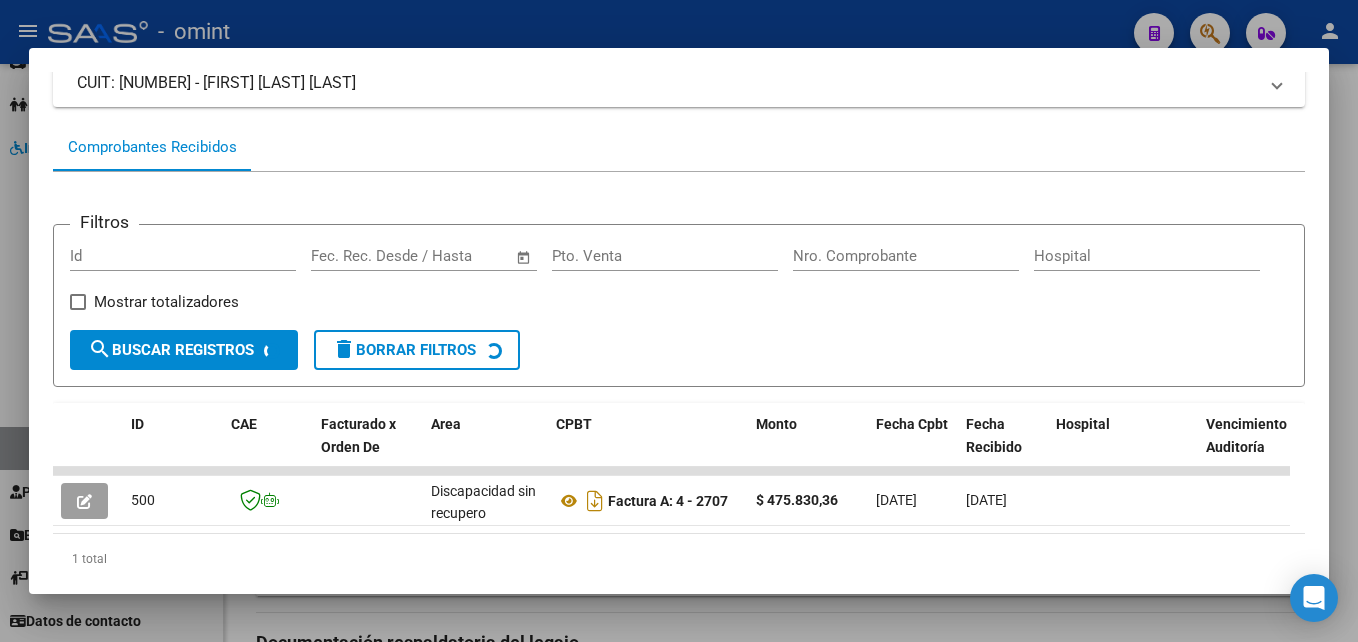 scroll, scrollTop: 221, scrollLeft: 0, axis: vertical 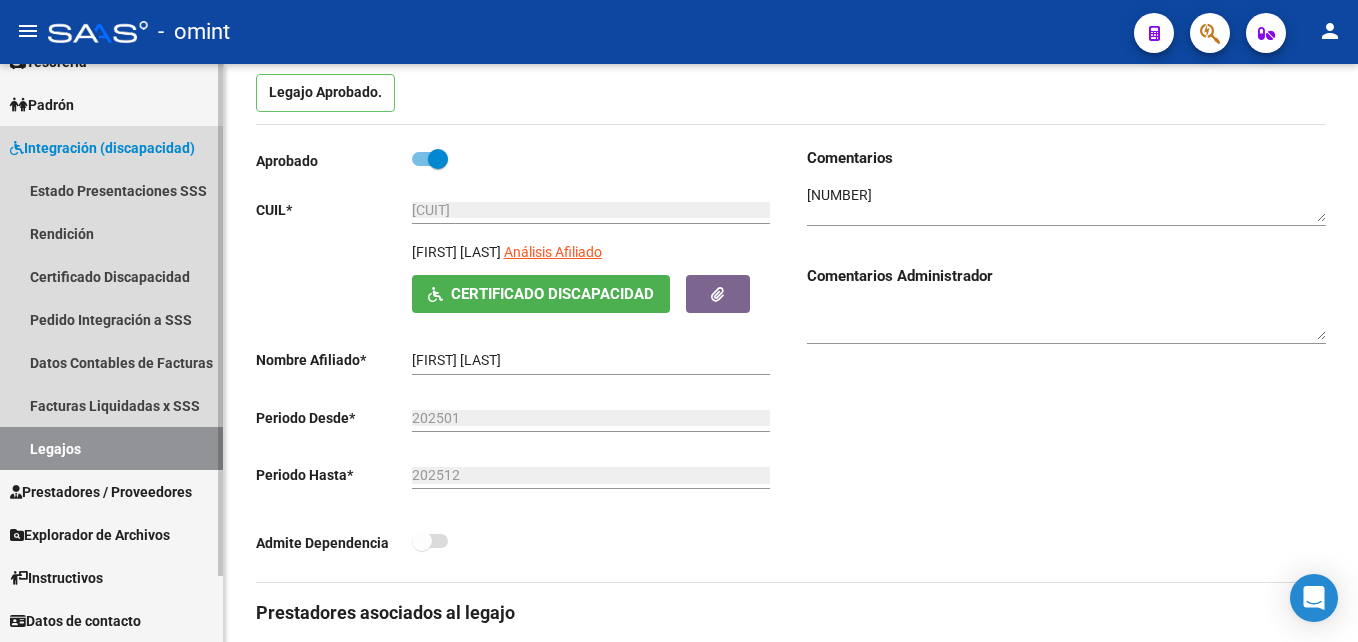 click on "Legajos" at bounding box center (111, 448) 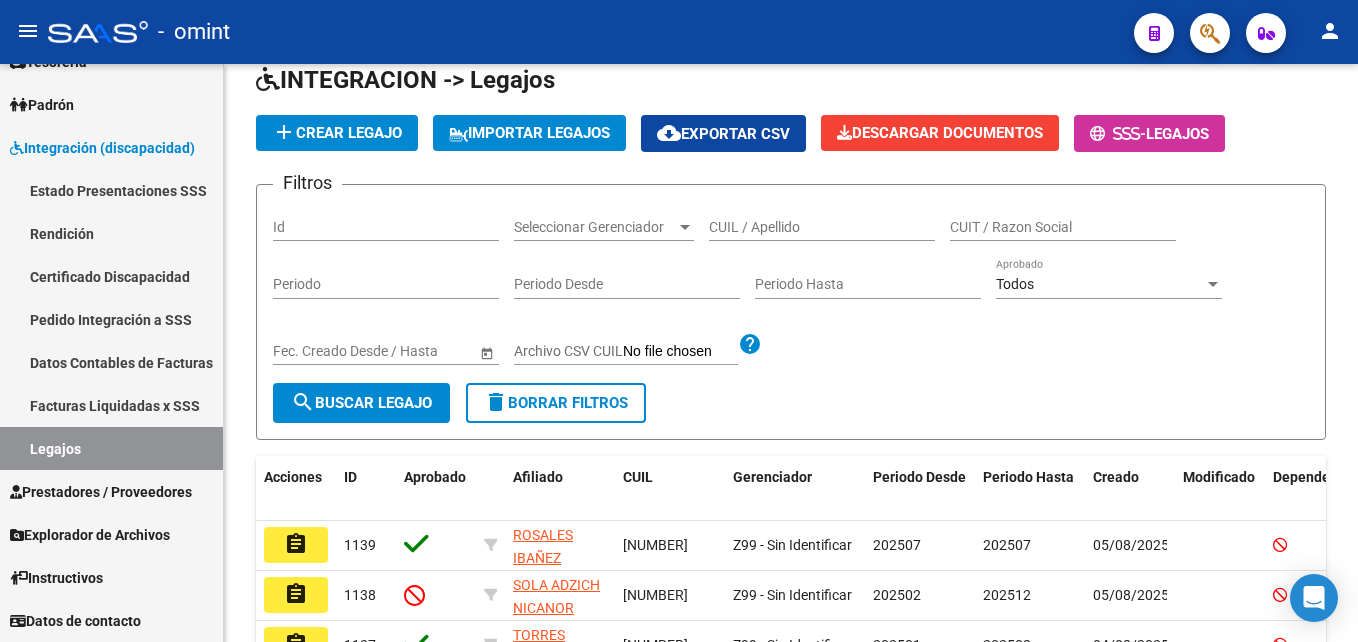 scroll, scrollTop: 200, scrollLeft: 0, axis: vertical 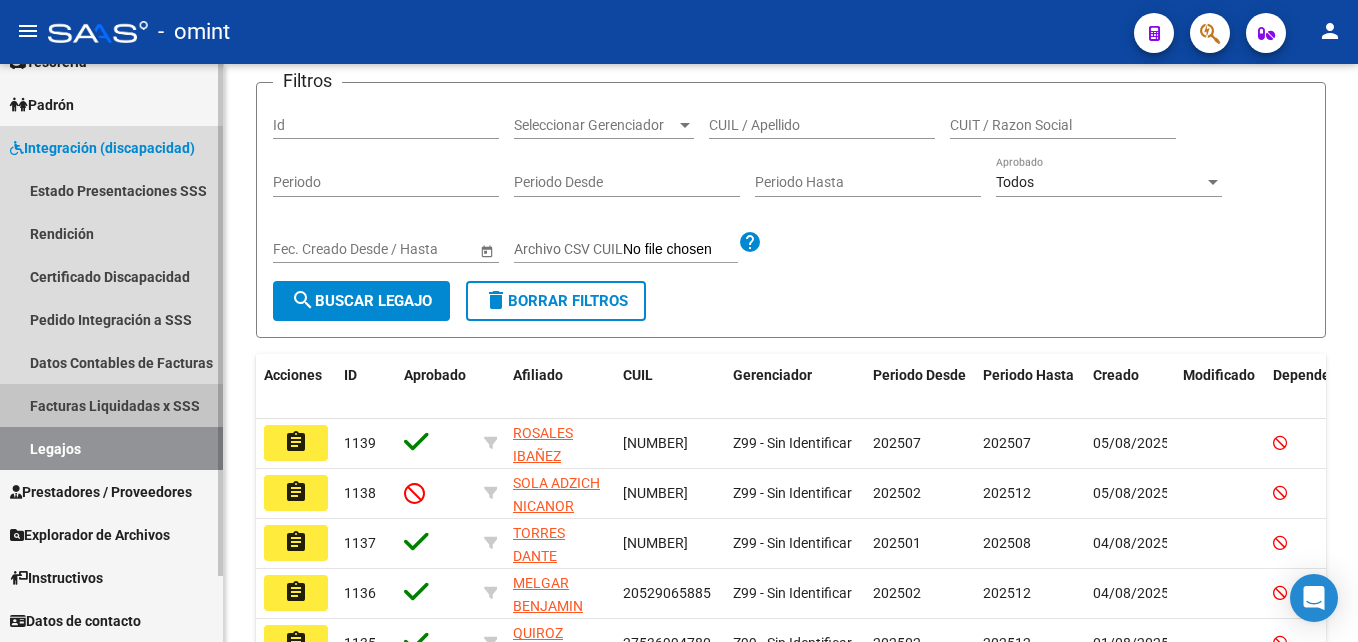 click on "Facturas Liquidadas x SSS" at bounding box center (111, 405) 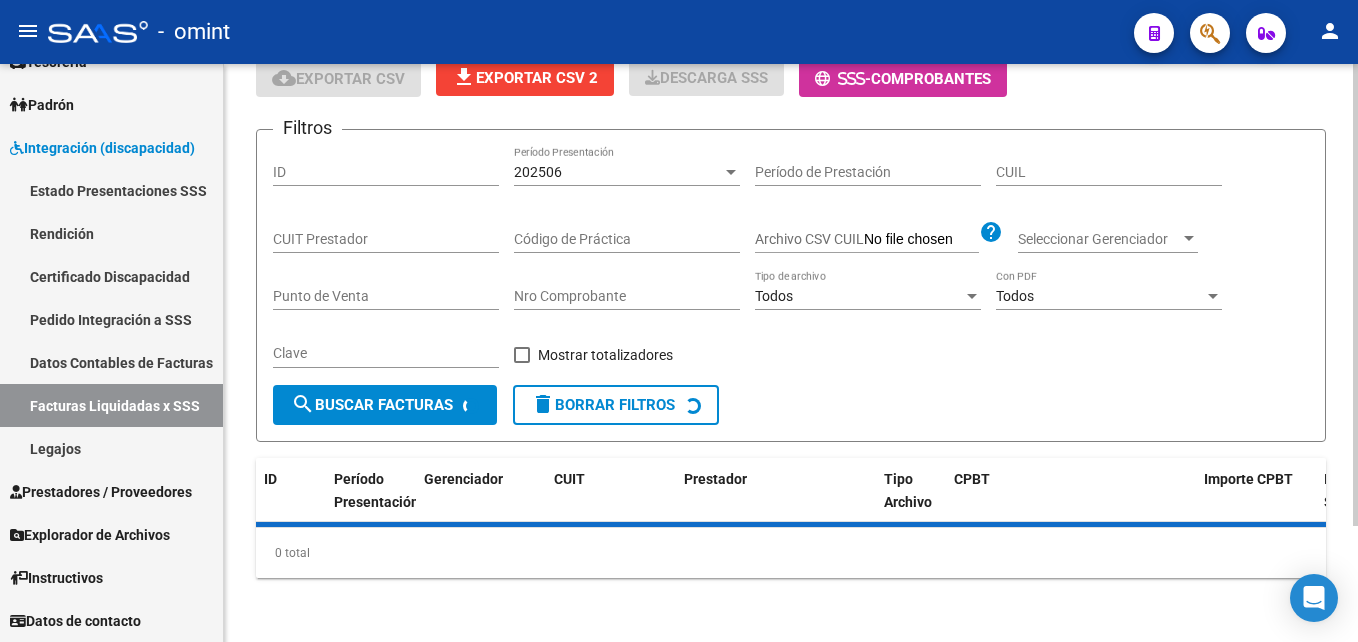 scroll, scrollTop: 200, scrollLeft: 0, axis: vertical 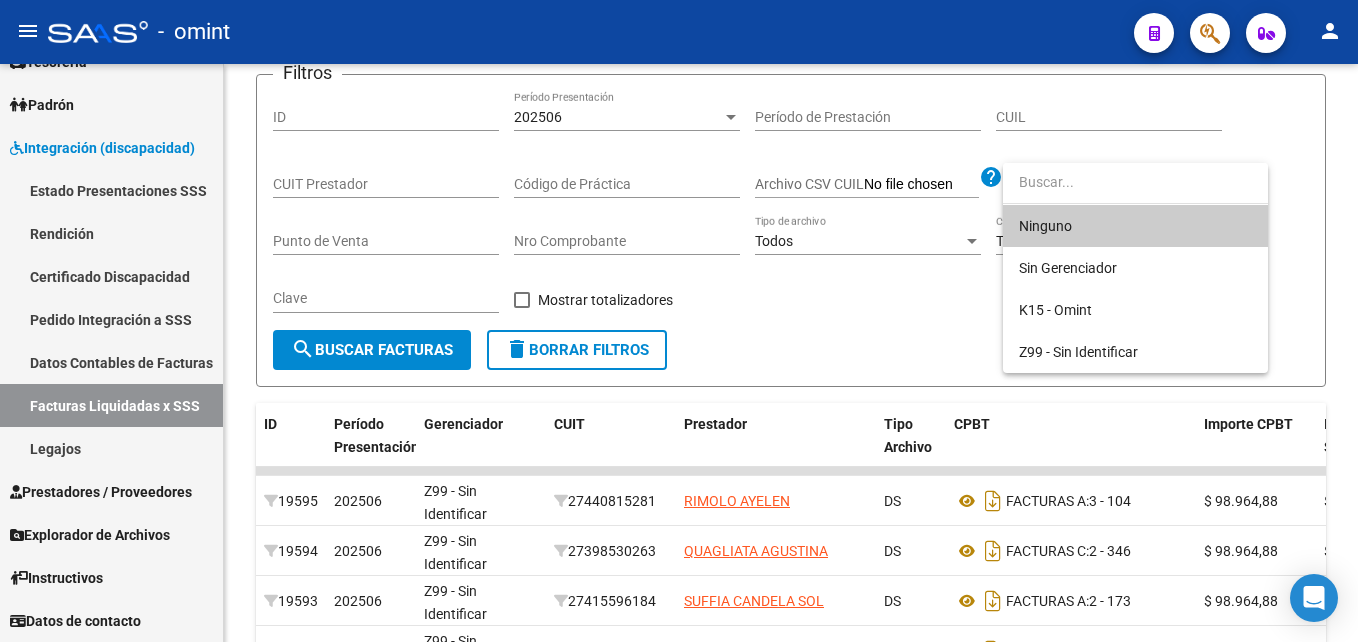 click at bounding box center (679, 321) 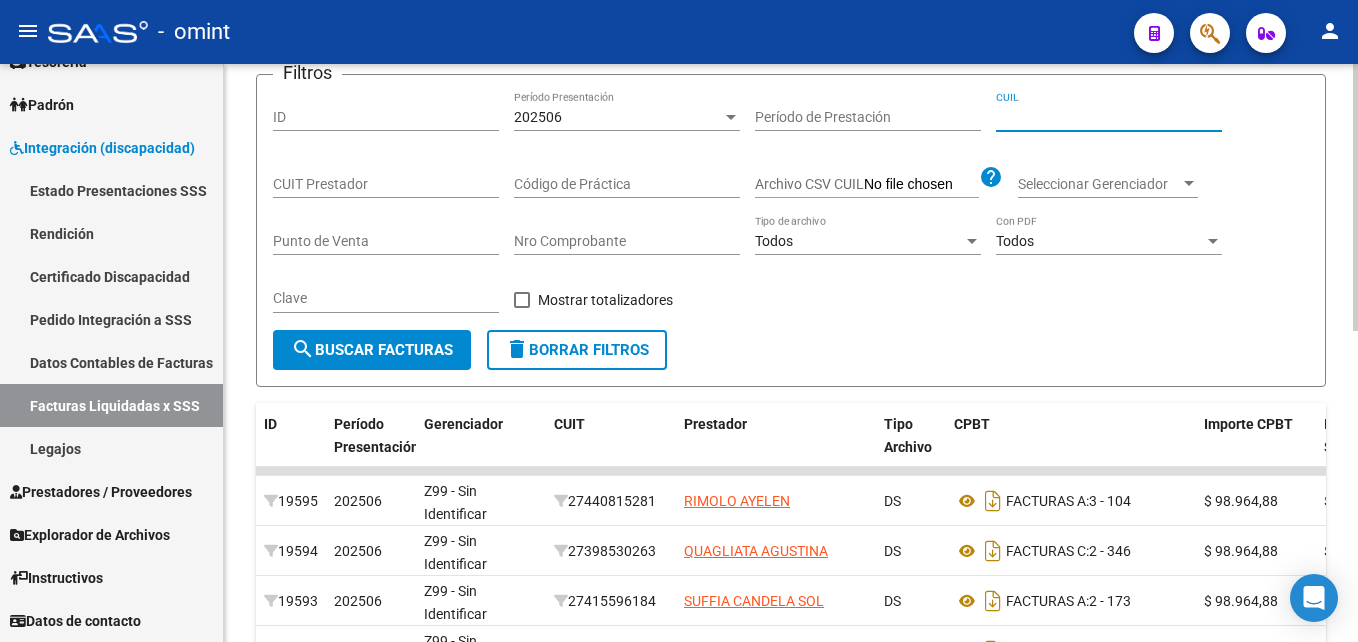click on "CUIL" at bounding box center (1109, 117) 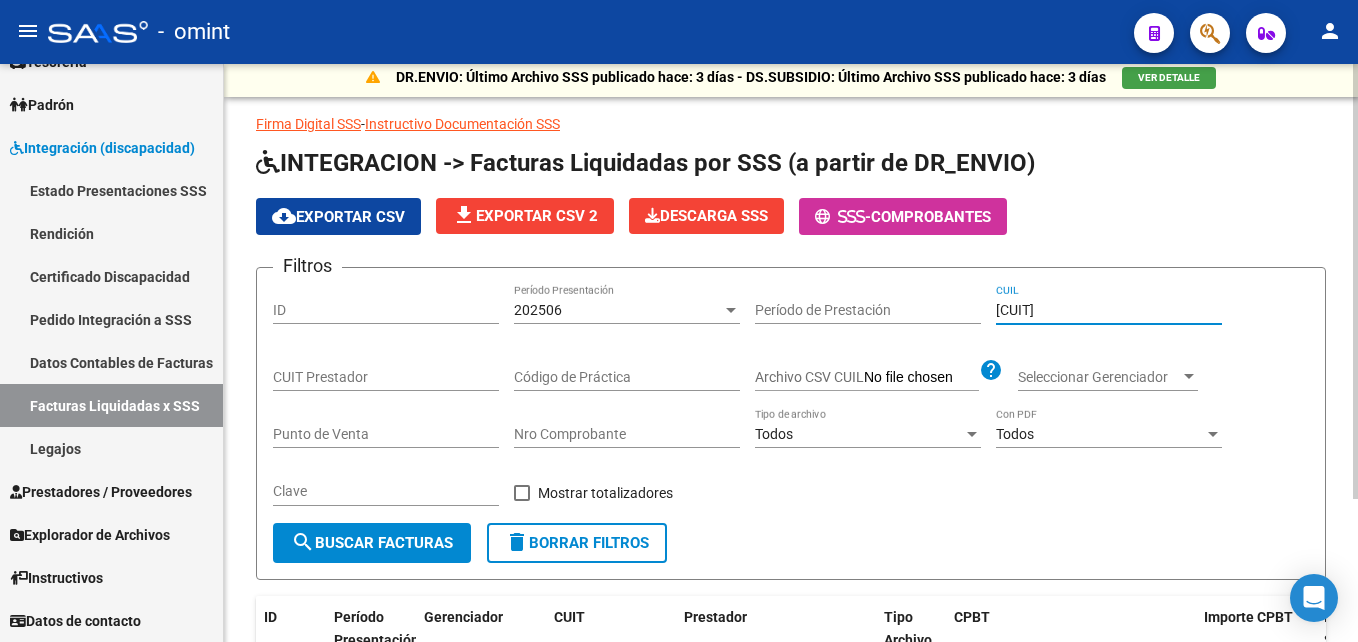 scroll, scrollTop: 0, scrollLeft: 0, axis: both 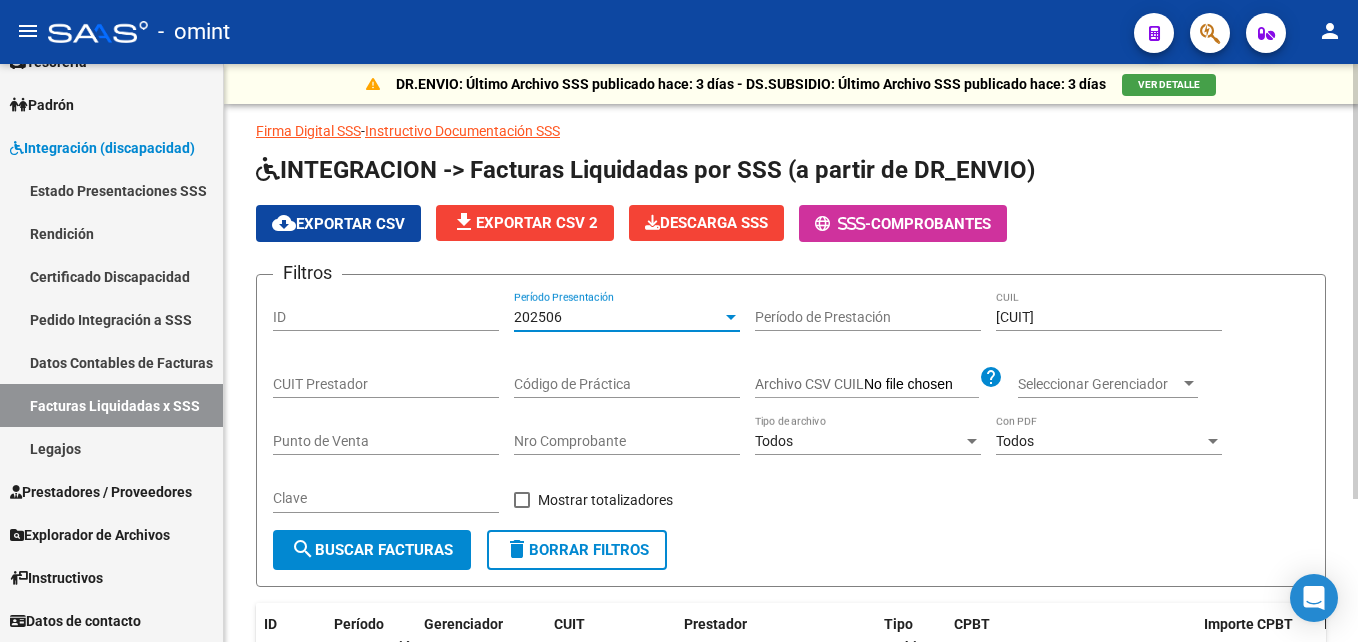 click on "202506" at bounding box center (618, 317) 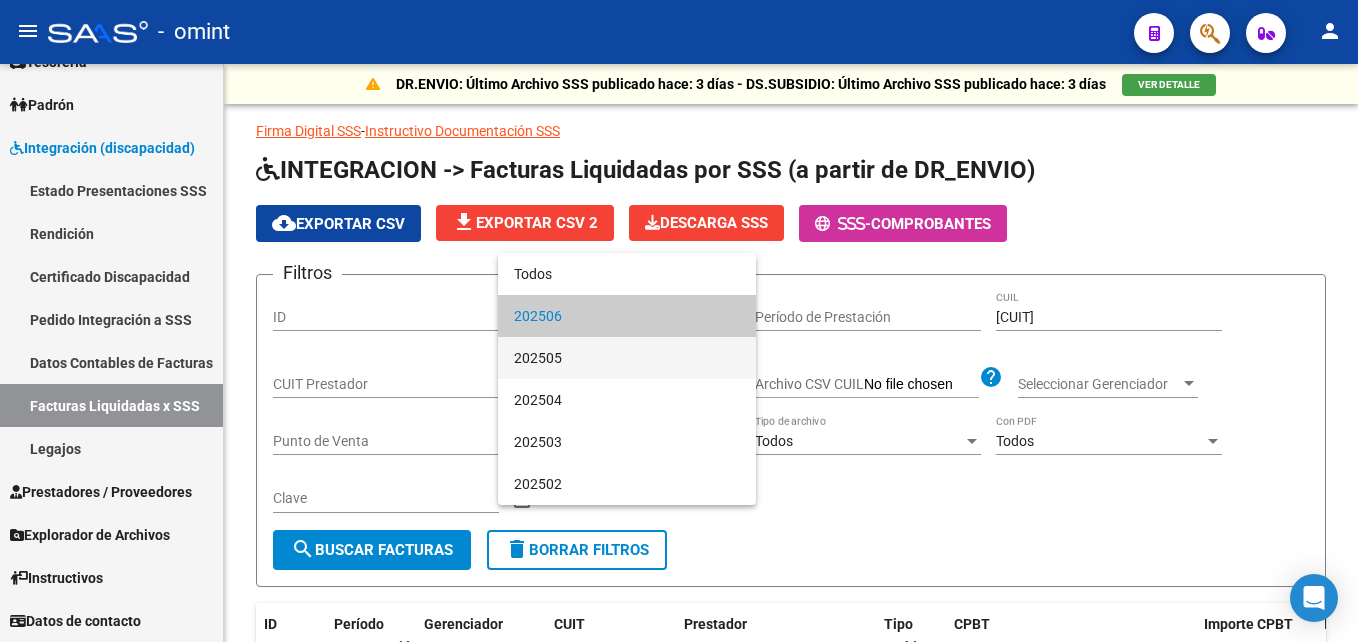 click on "202505" at bounding box center [627, 358] 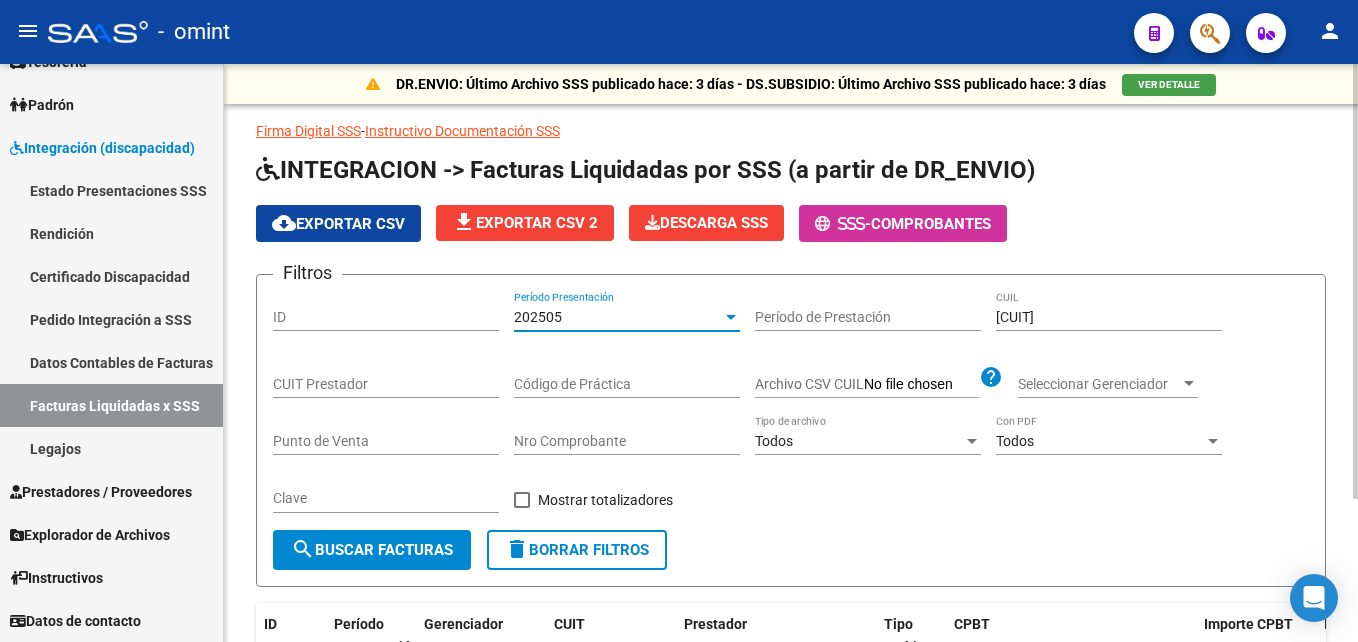 click on "search  Buscar Facturas" 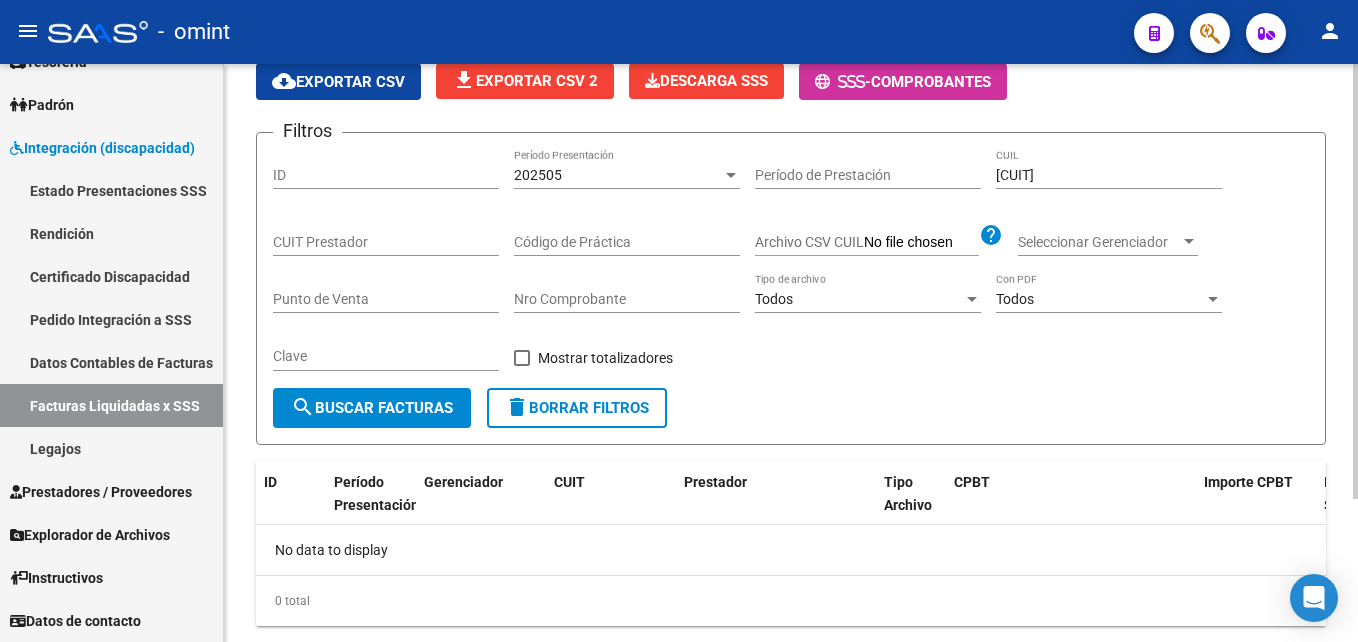 scroll, scrollTop: 145, scrollLeft: 0, axis: vertical 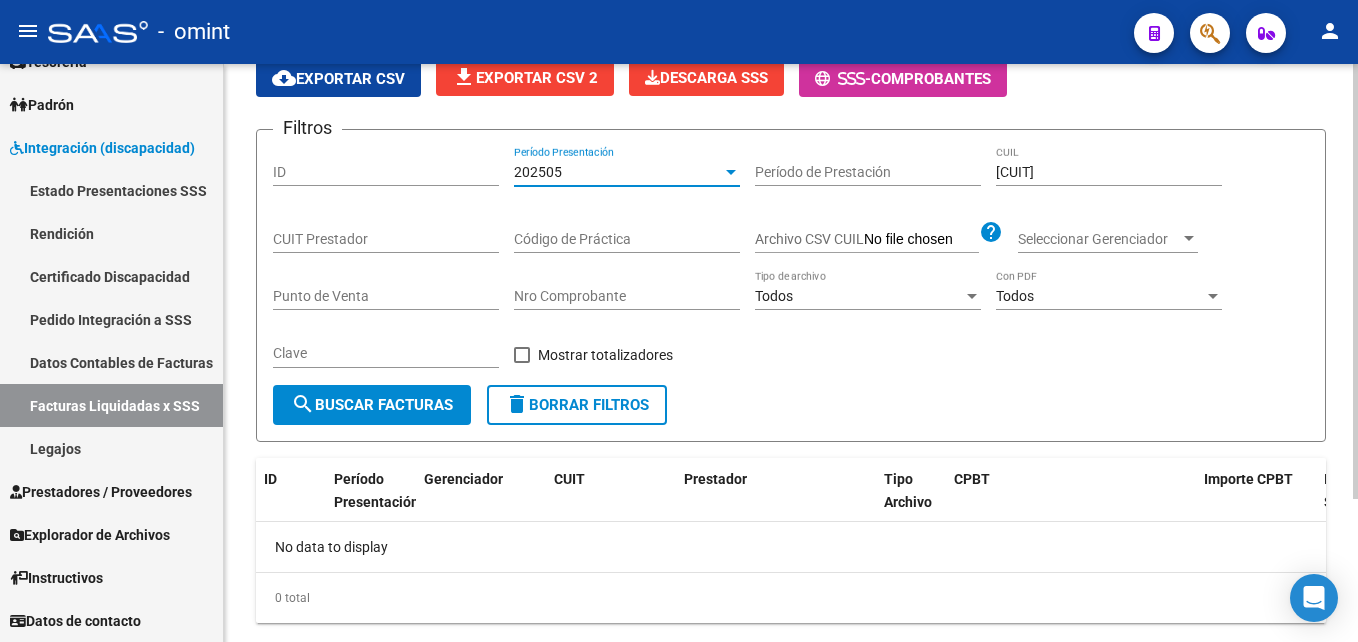 click on "202505" at bounding box center (618, 172) 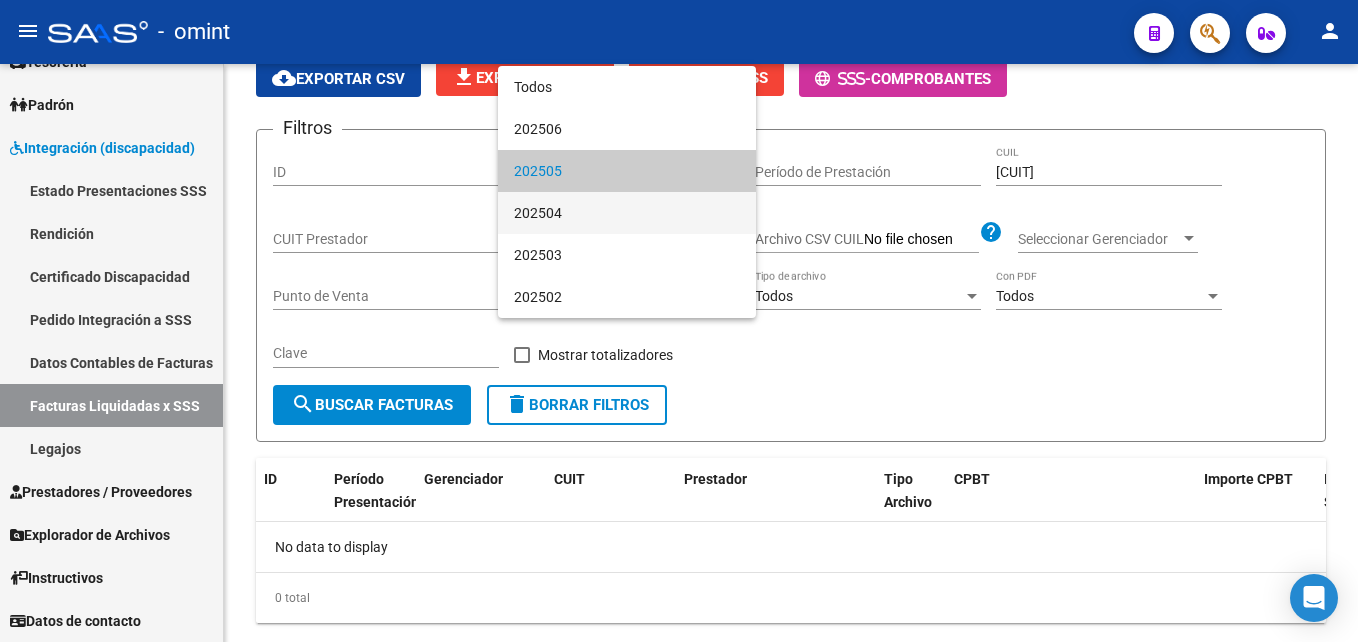 click on "202504" at bounding box center [627, 213] 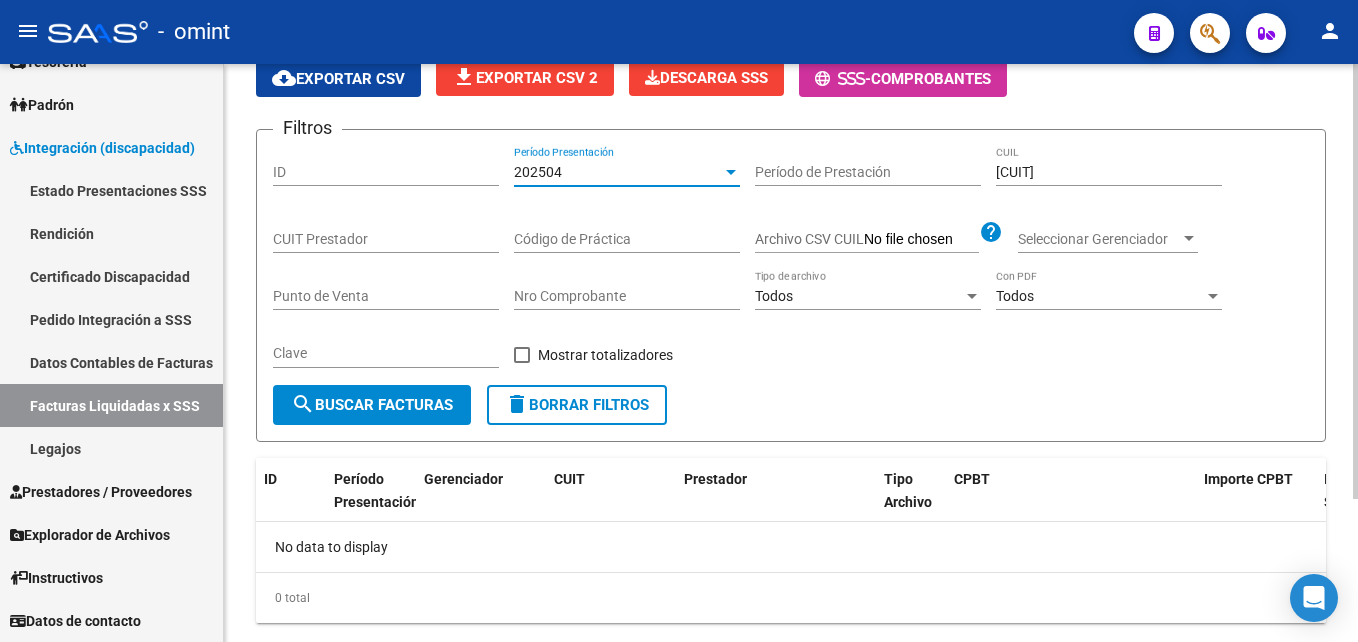 click on "search  Buscar Facturas" 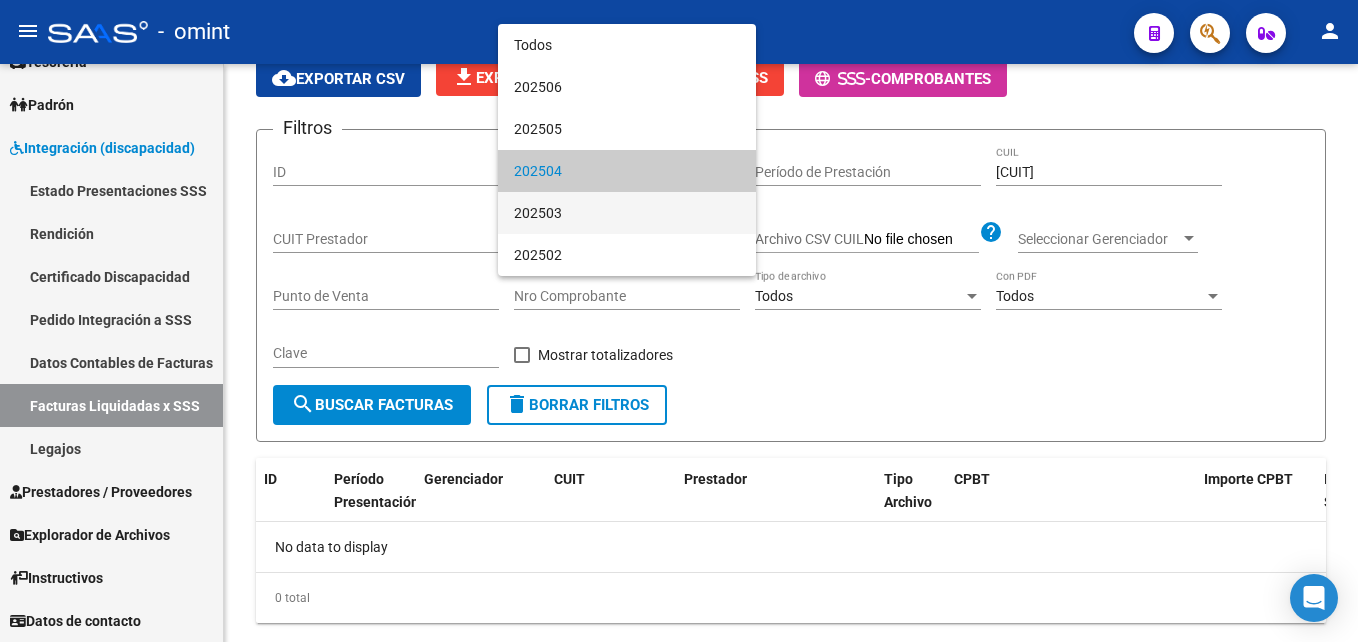 click on "202503" at bounding box center [627, 213] 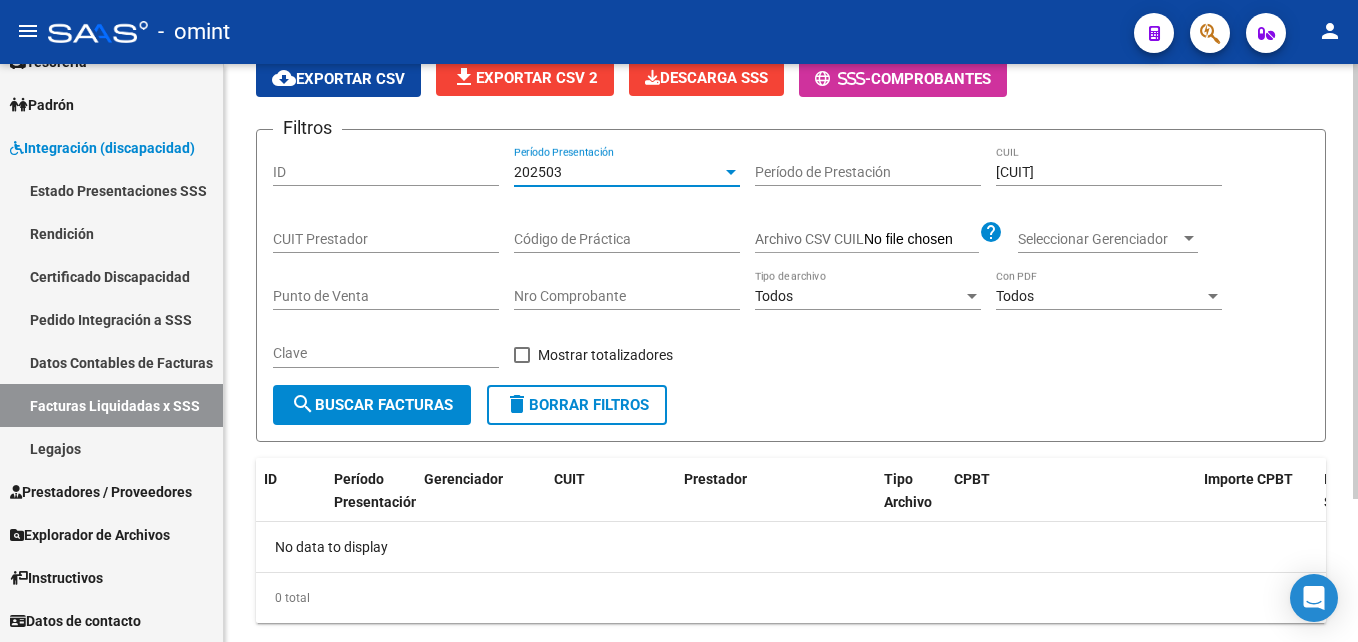 click on "search  Buscar Facturas" 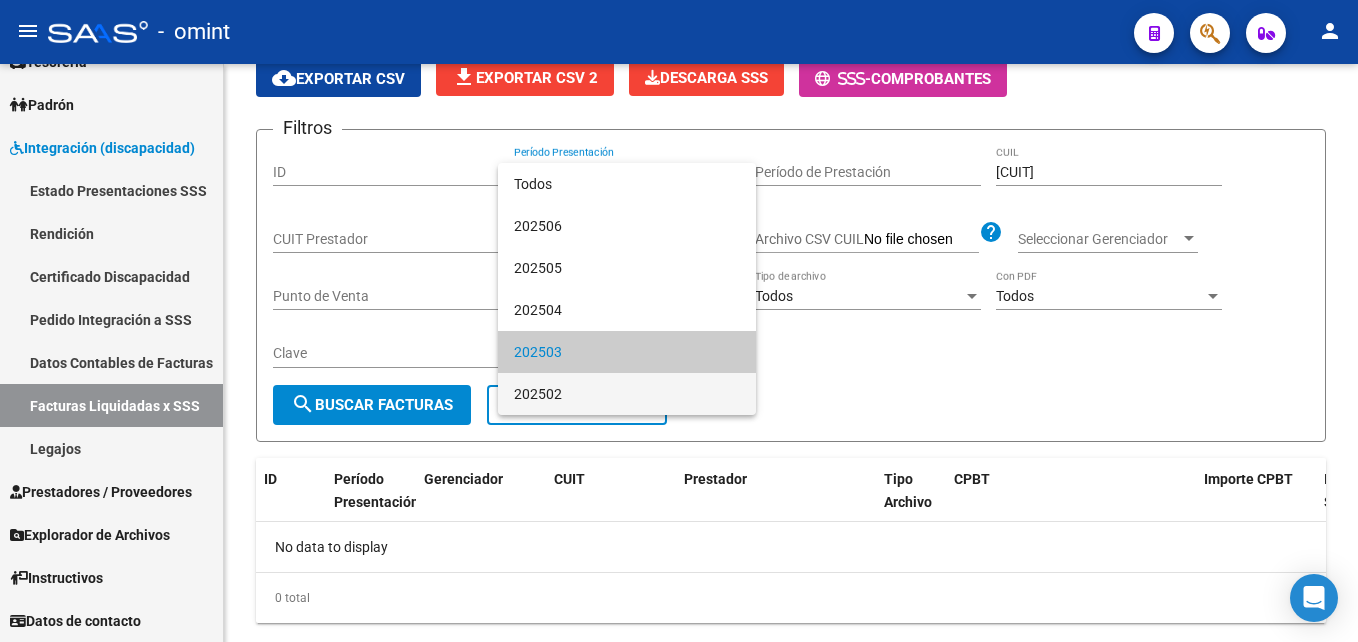 click on "202502" at bounding box center (627, 394) 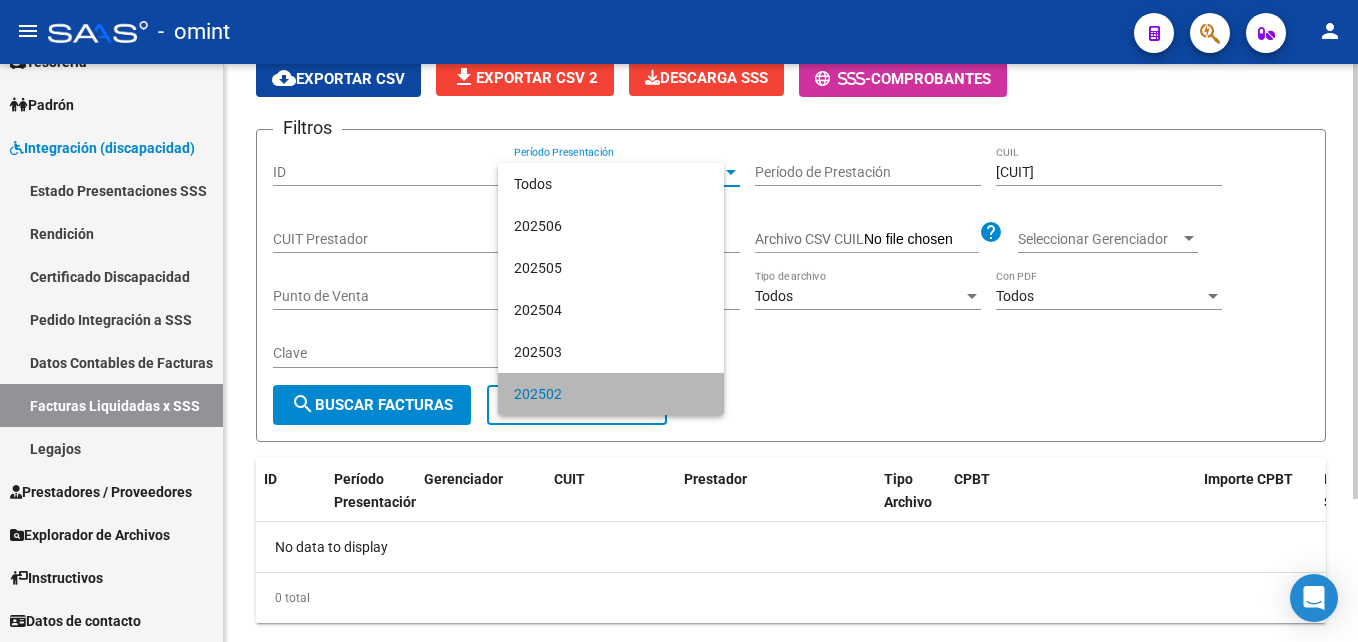click on "search  Buscar Facturas" 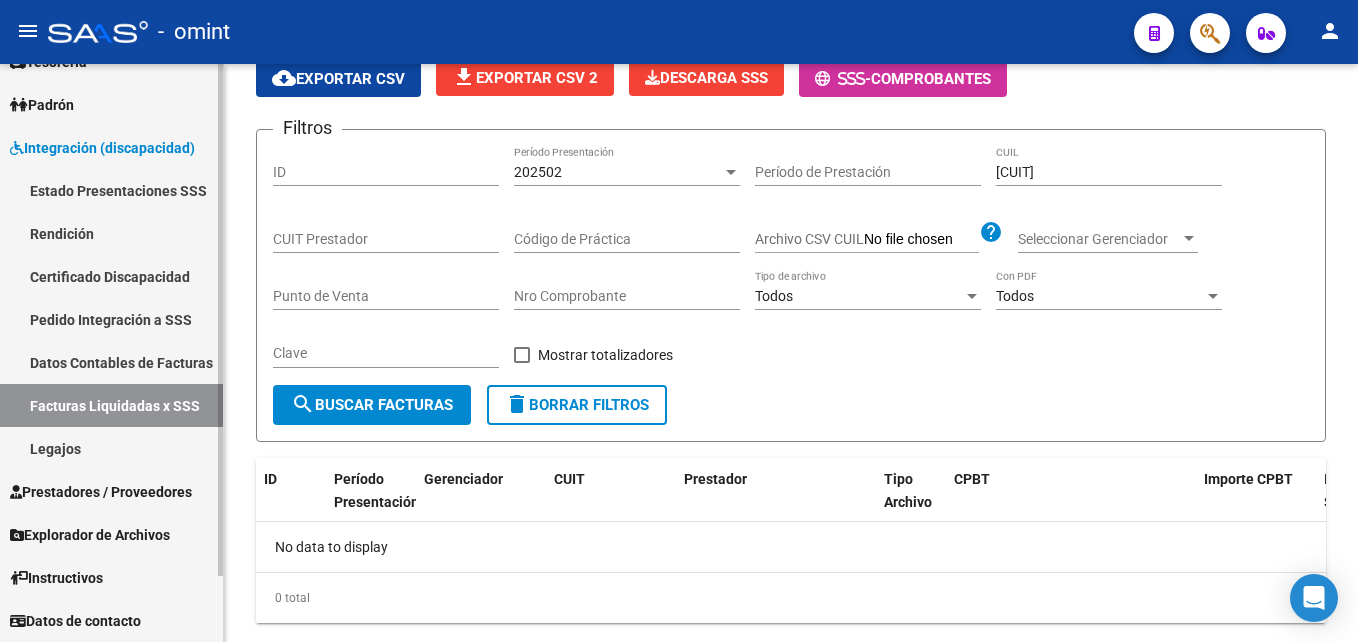 drag, startPoint x: 124, startPoint y: 400, endPoint x: 137, endPoint y: 399, distance: 13.038404 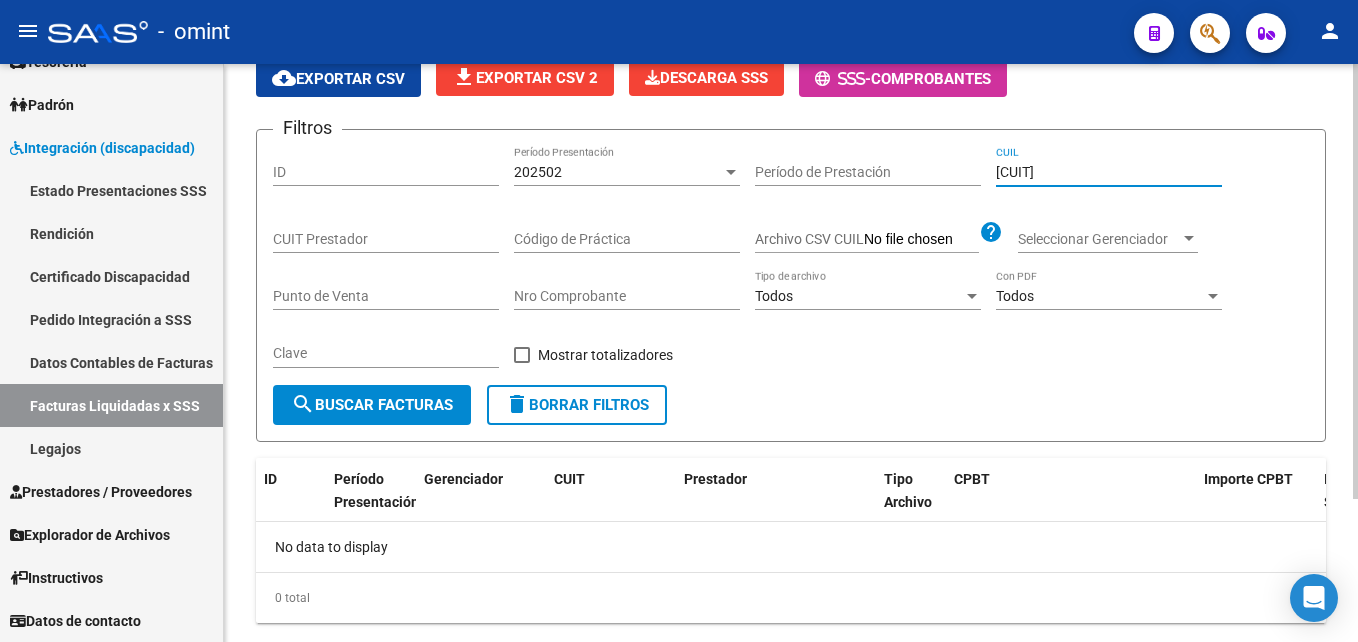 drag, startPoint x: 1101, startPoint y: 171, endPoint x: 933, endPoint y: 172, distance: 168.00298 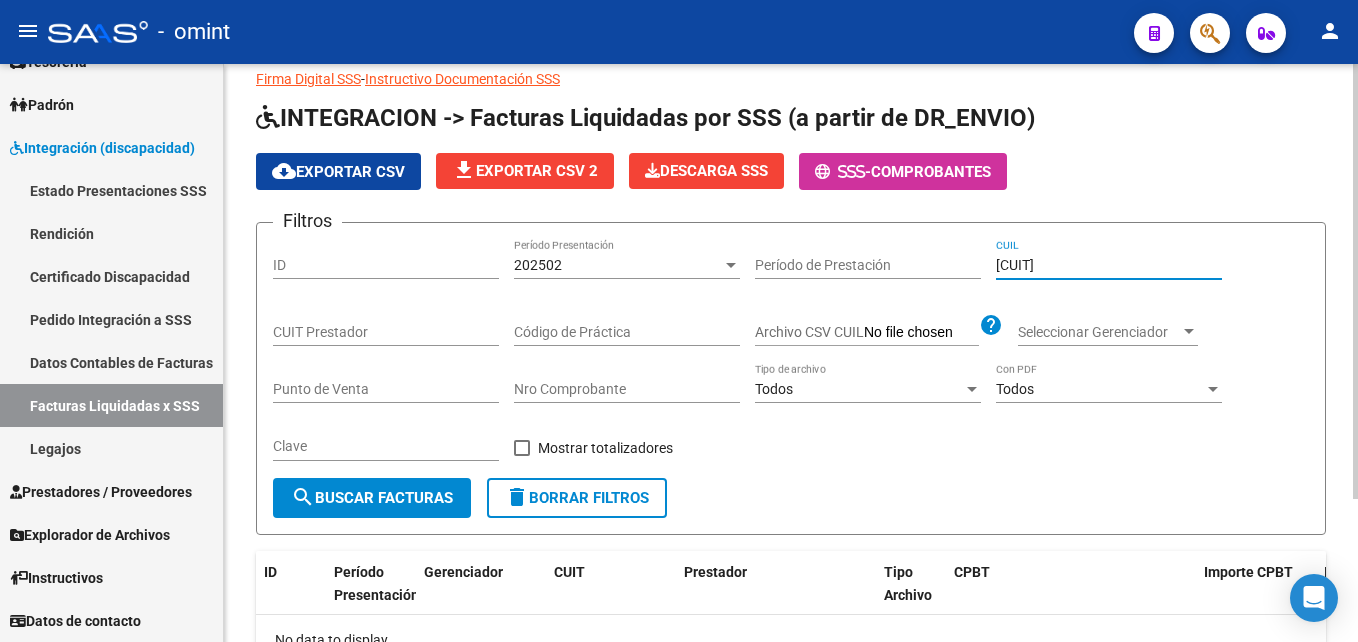 scroll, scrollTop: 100, scrollLeft: 0, axis: vertical 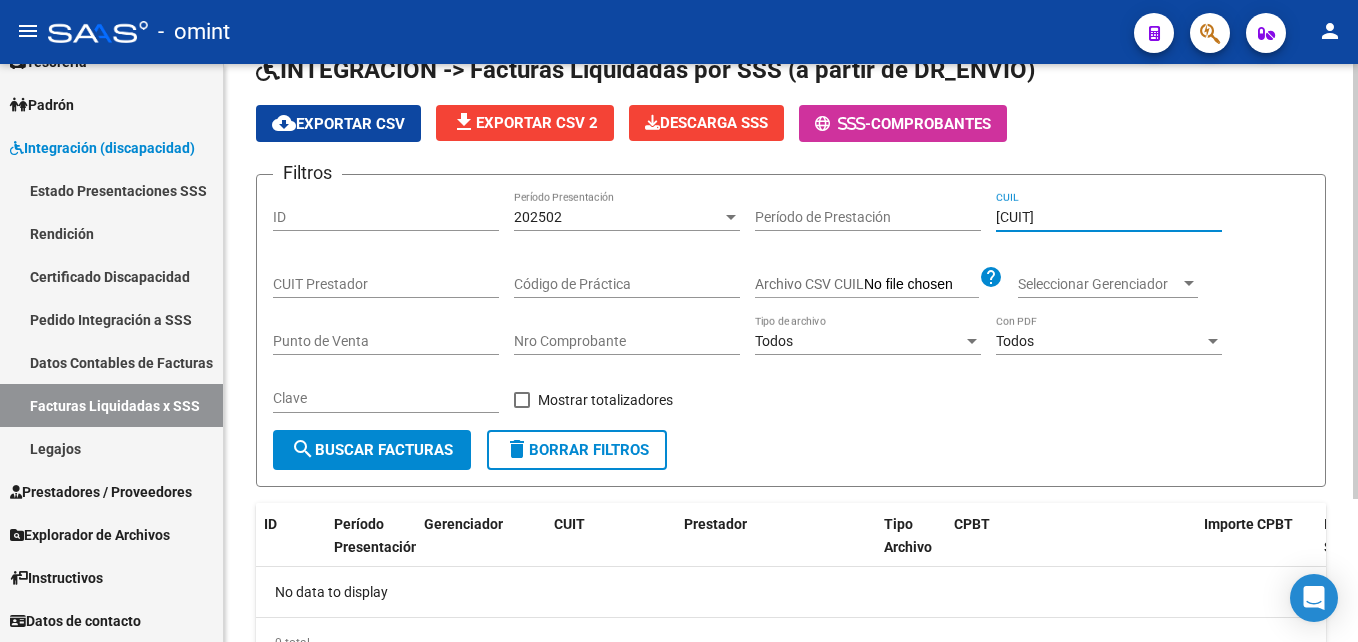 type on "[CUIT]" 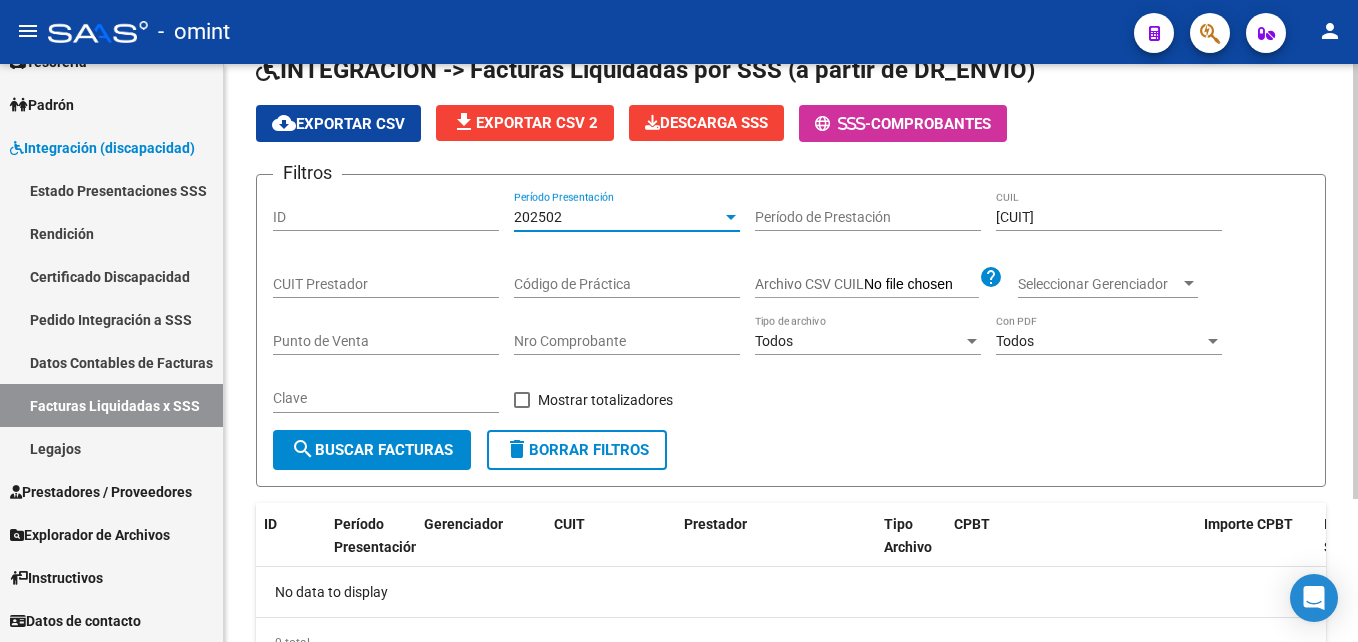click on "202502" at bounding box center (618, 217) 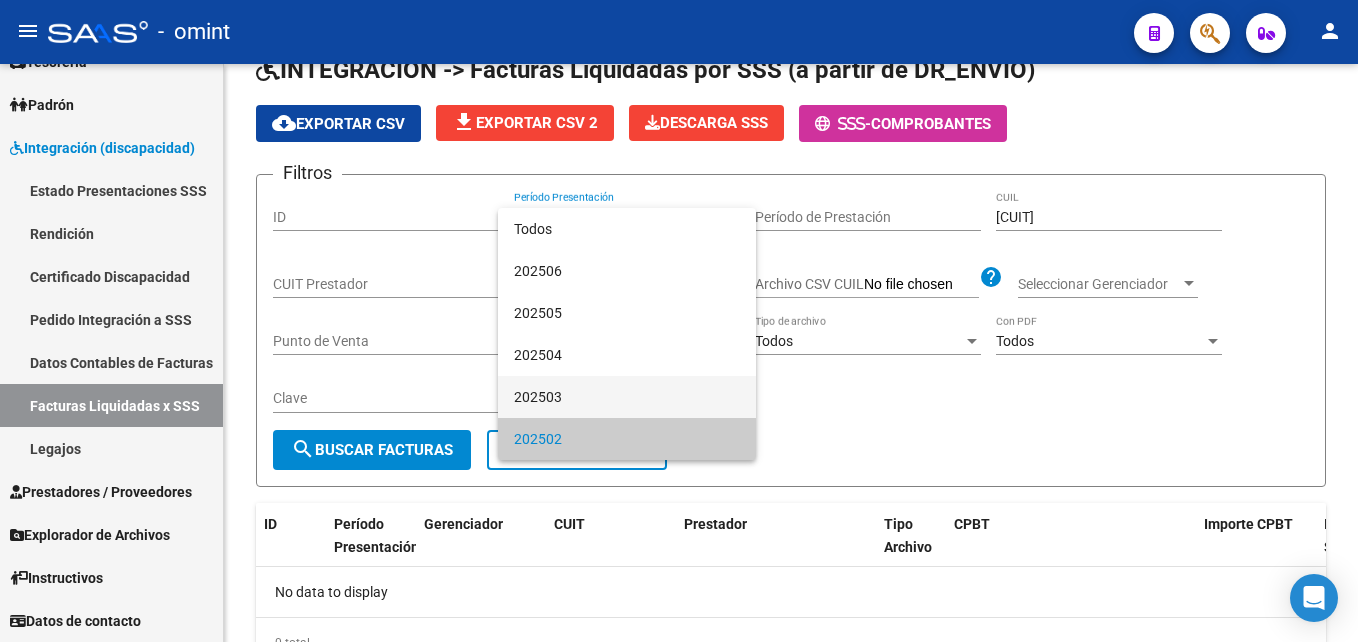 click on "202503" at bounding box center (627, 397) 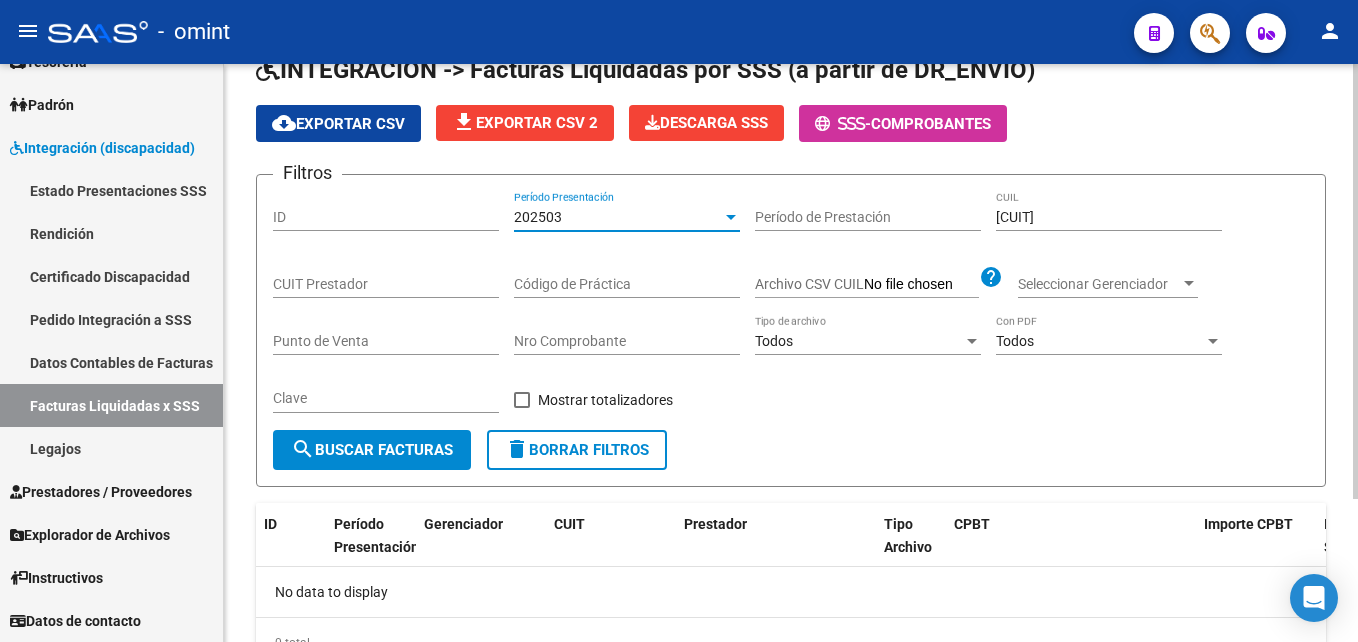 click on "search  Buscar Facturas" 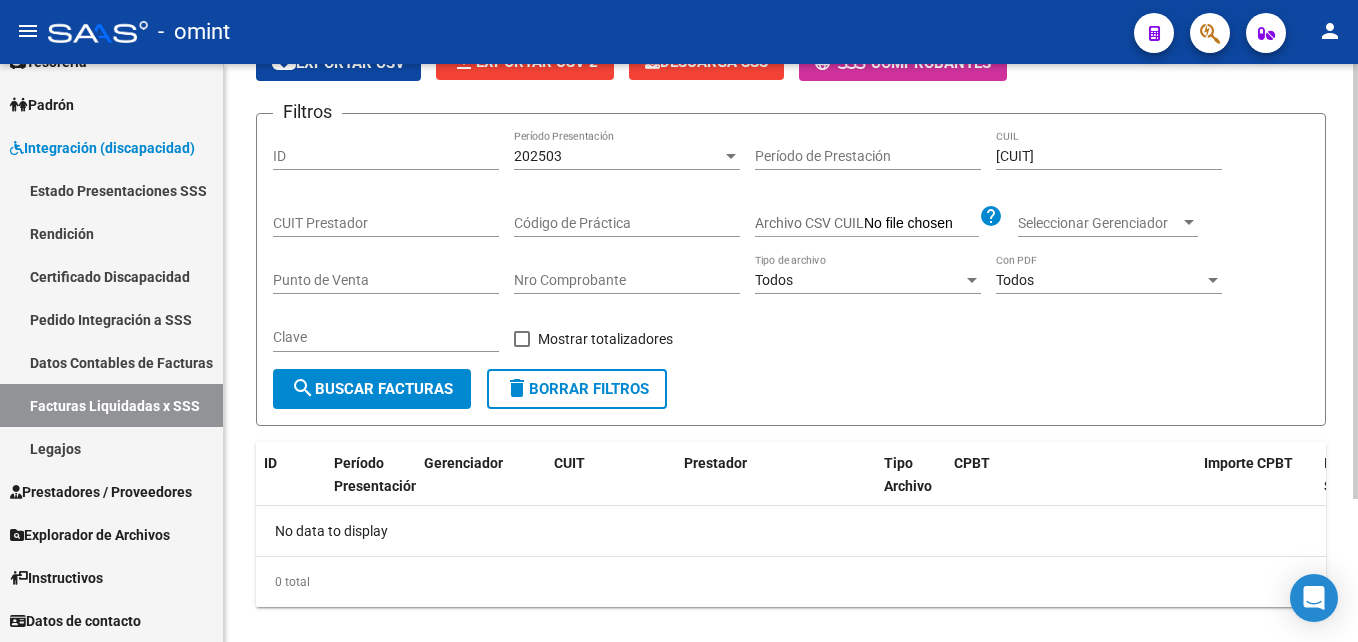 scroll, scrollTop: 190, scrollLeft: 0, axis: vertical 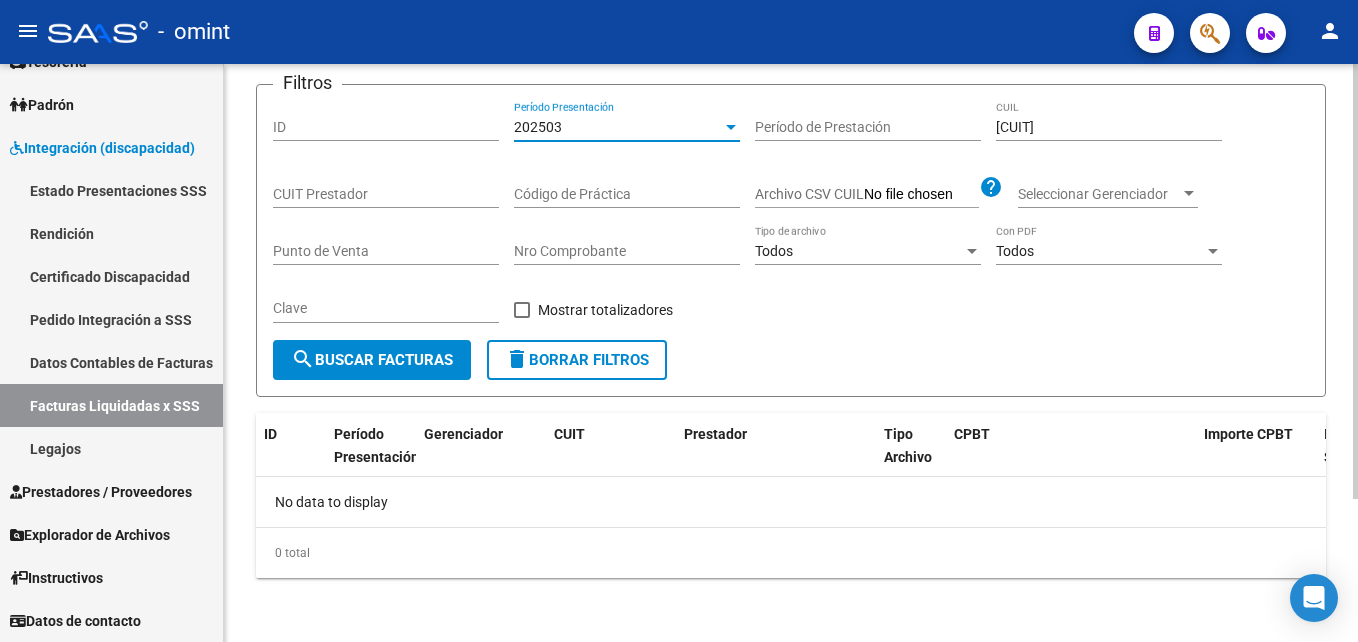 click on "202503" at bounding box center (618, 127) 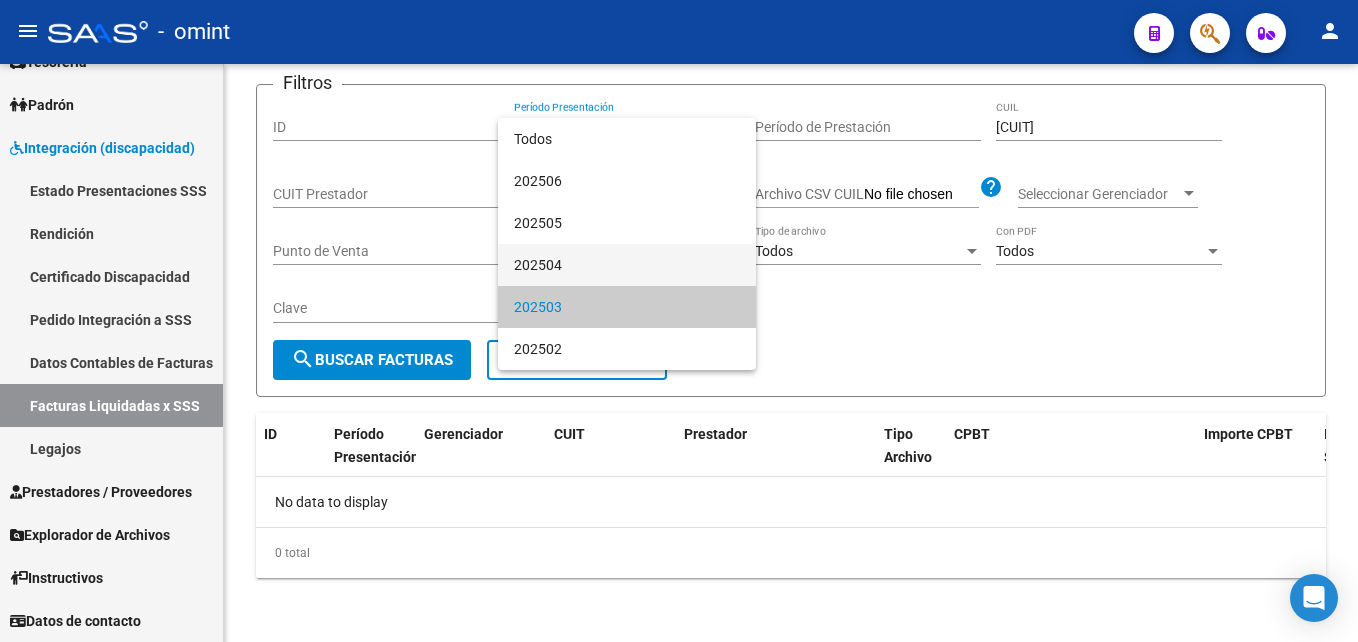 click on "202504" at bounding box center (627, 265) 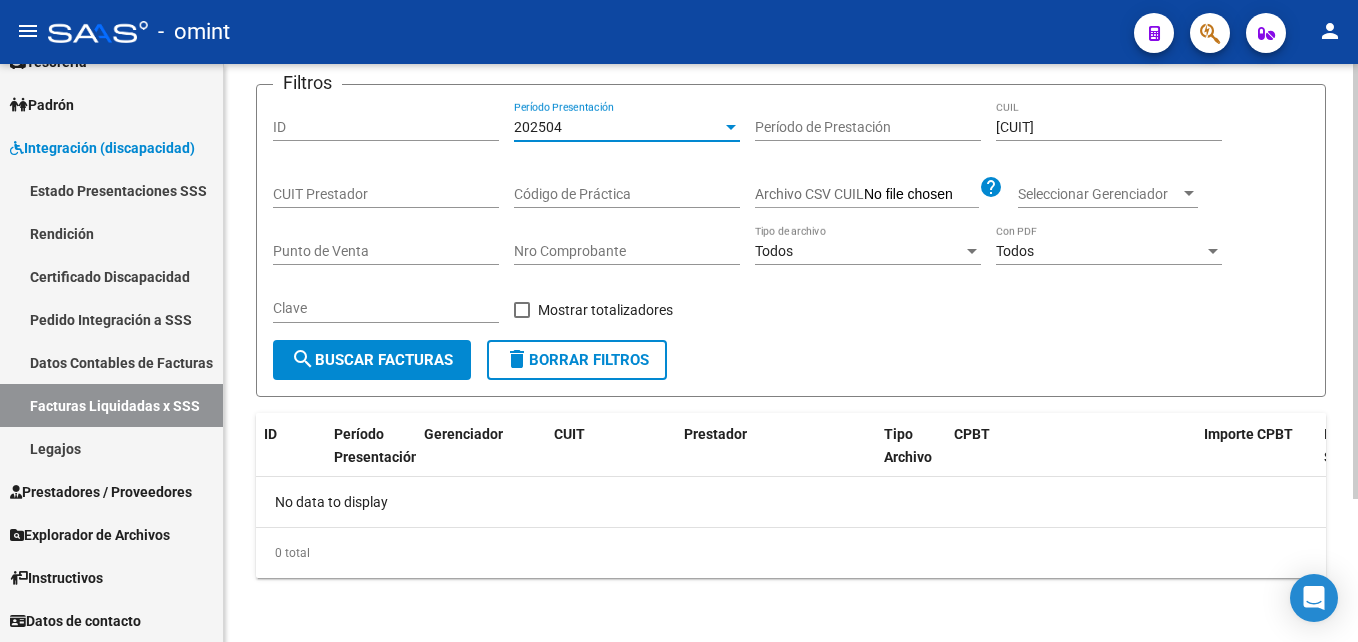 click on "search  Buscar Facturas" 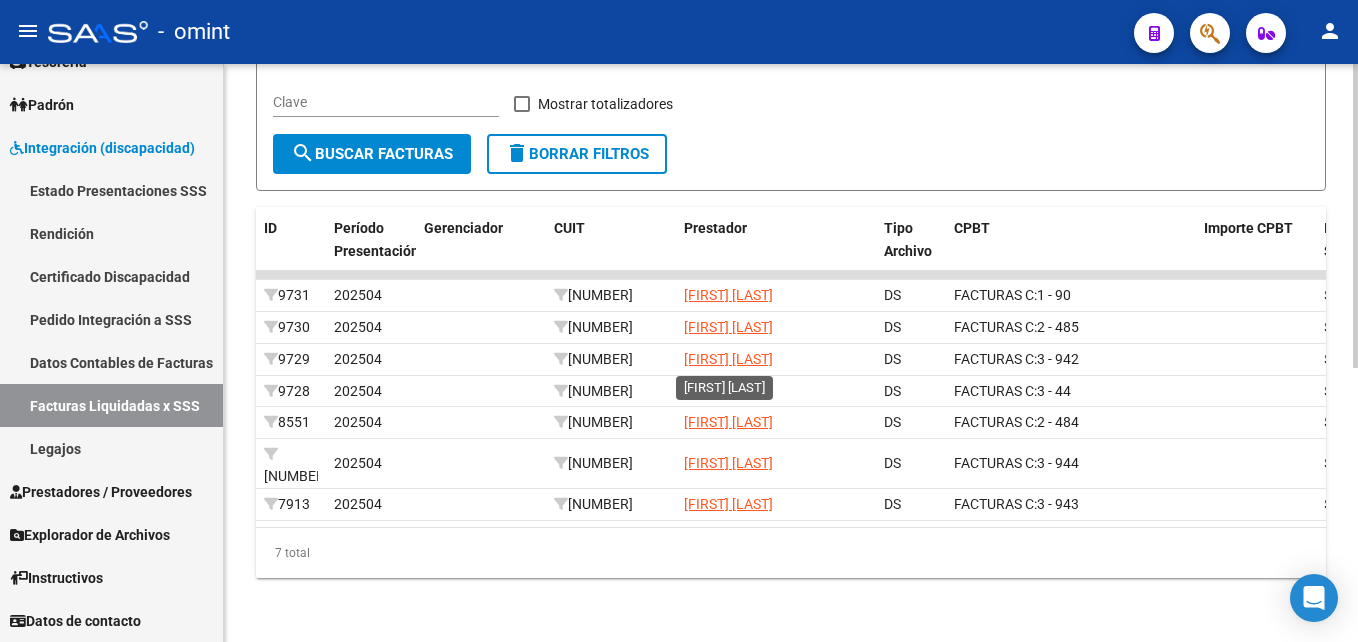 scroll, scrollTop: 221, scrollLeft: 0, axis: vertical 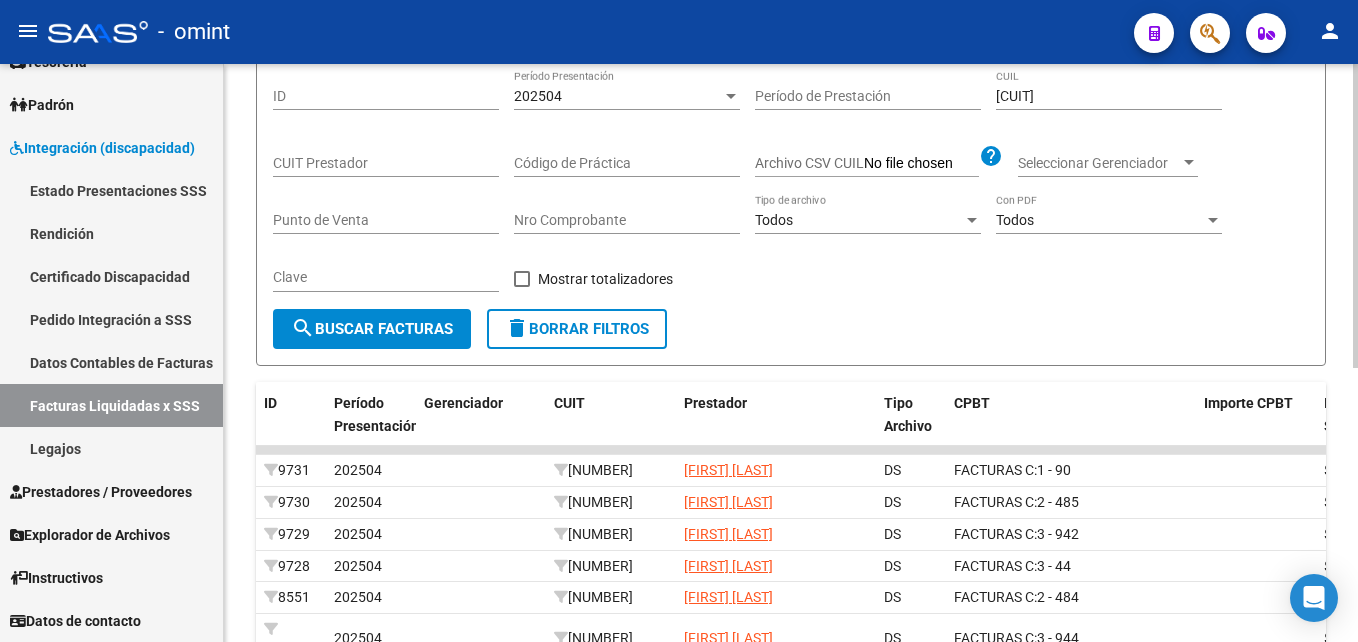 click on "202504" at bounding box center (618, 96) 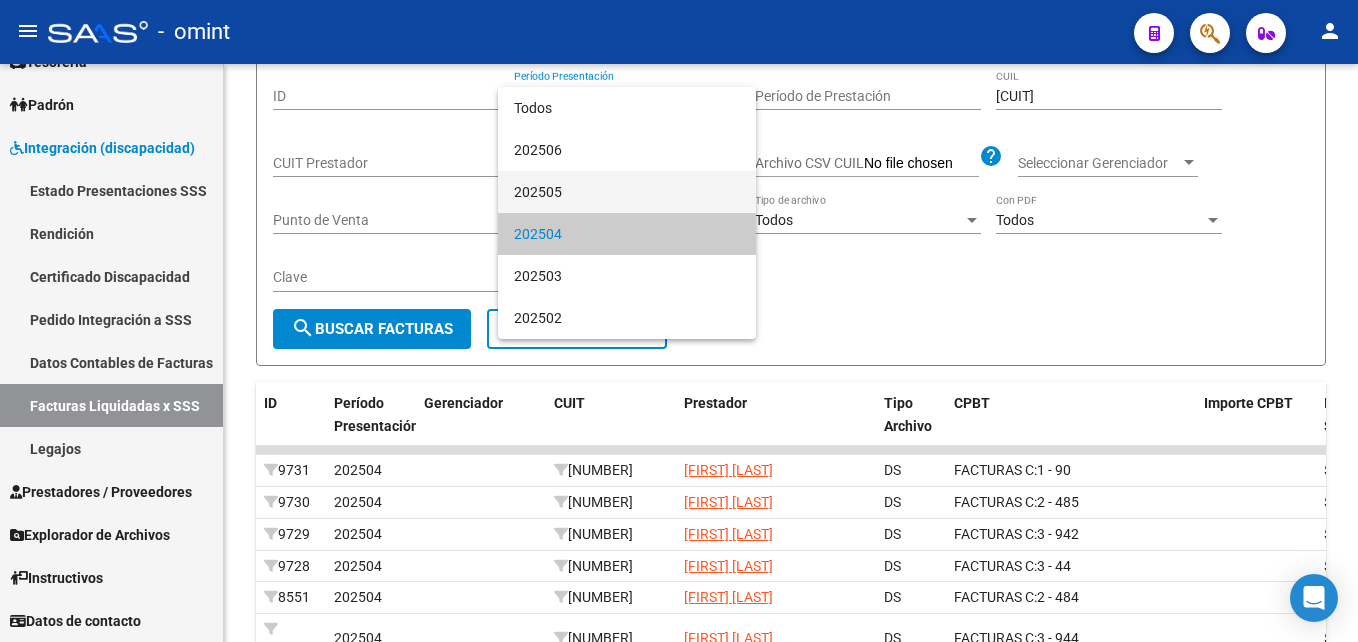 click on "202505" at bounding box center (627, 192) 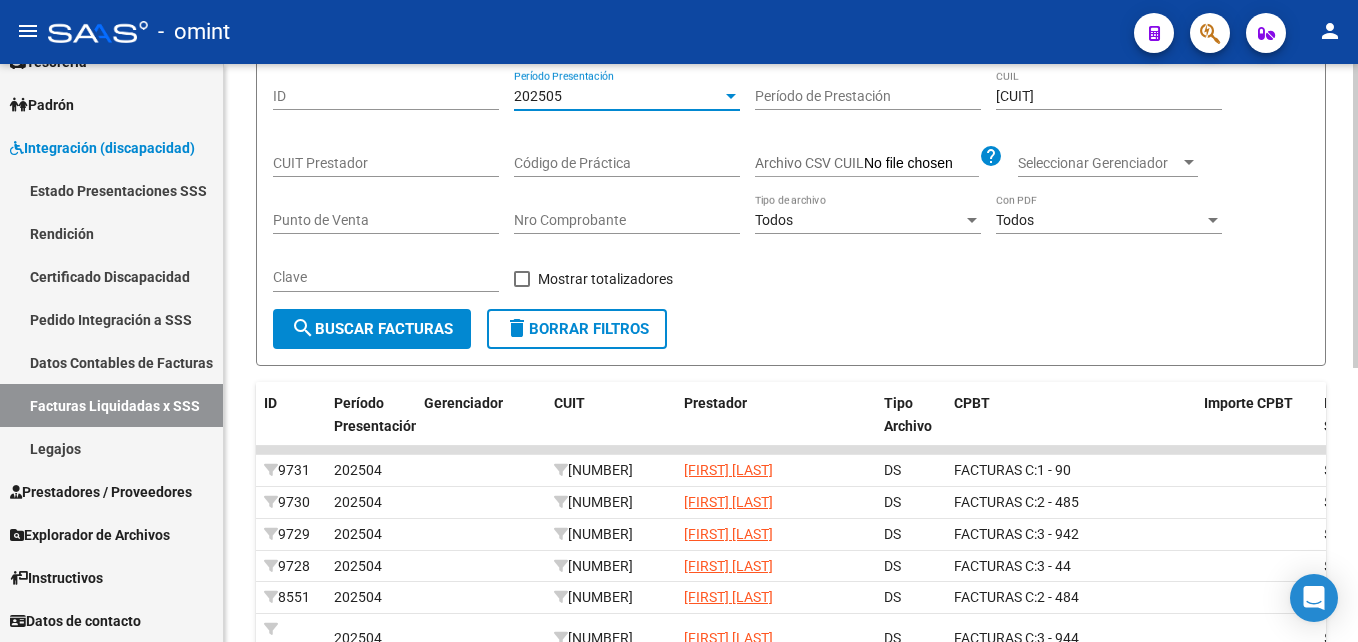click on "search  Buscar Facturas" 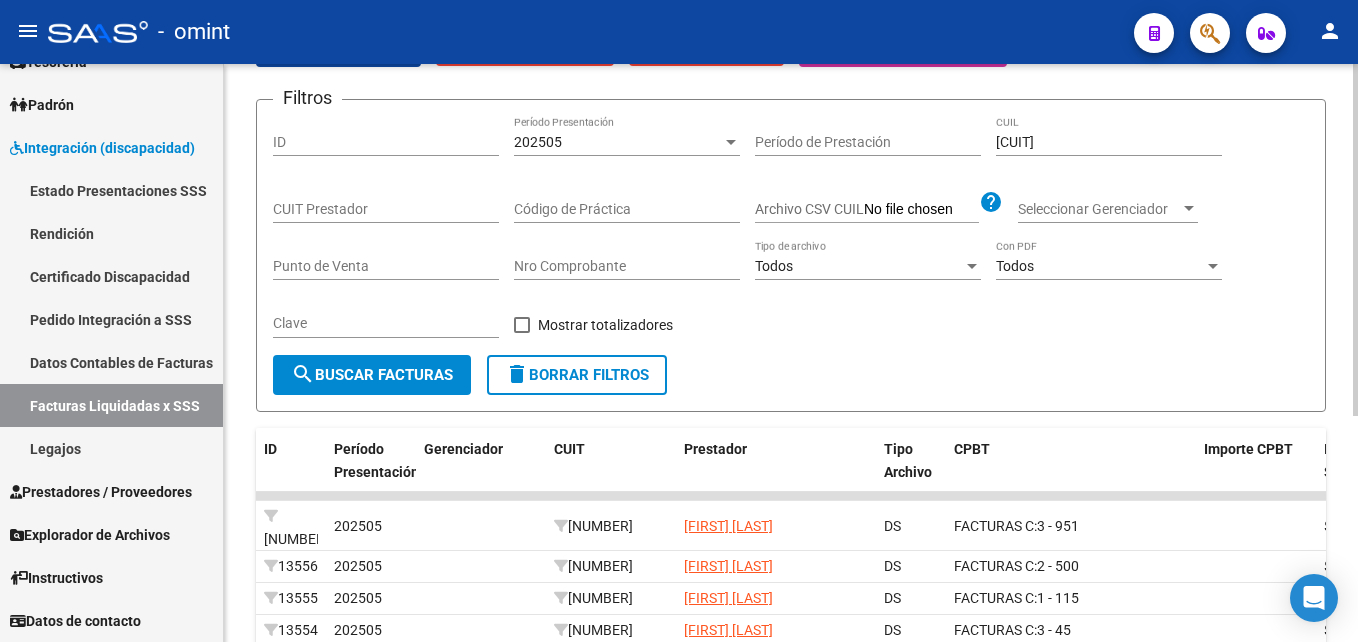 scroll, scrollTop: 0, scrollLeft: 0, axis: both 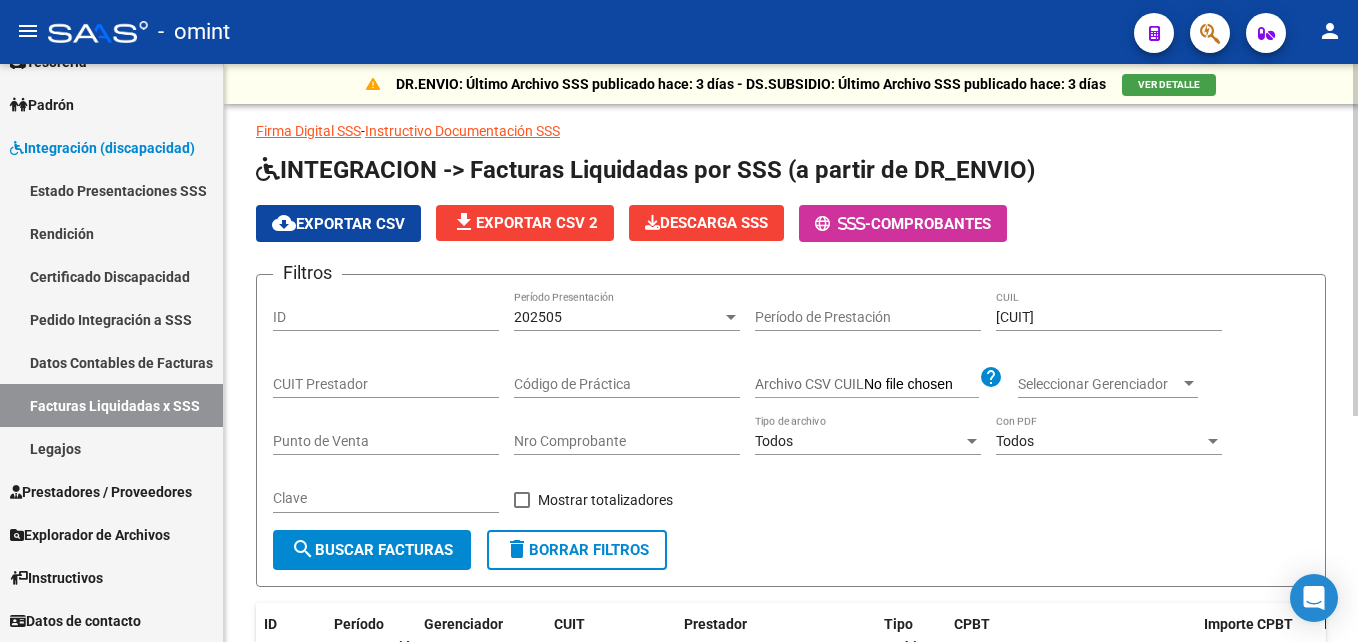 click on "202505" at bounding box center (618, 317) 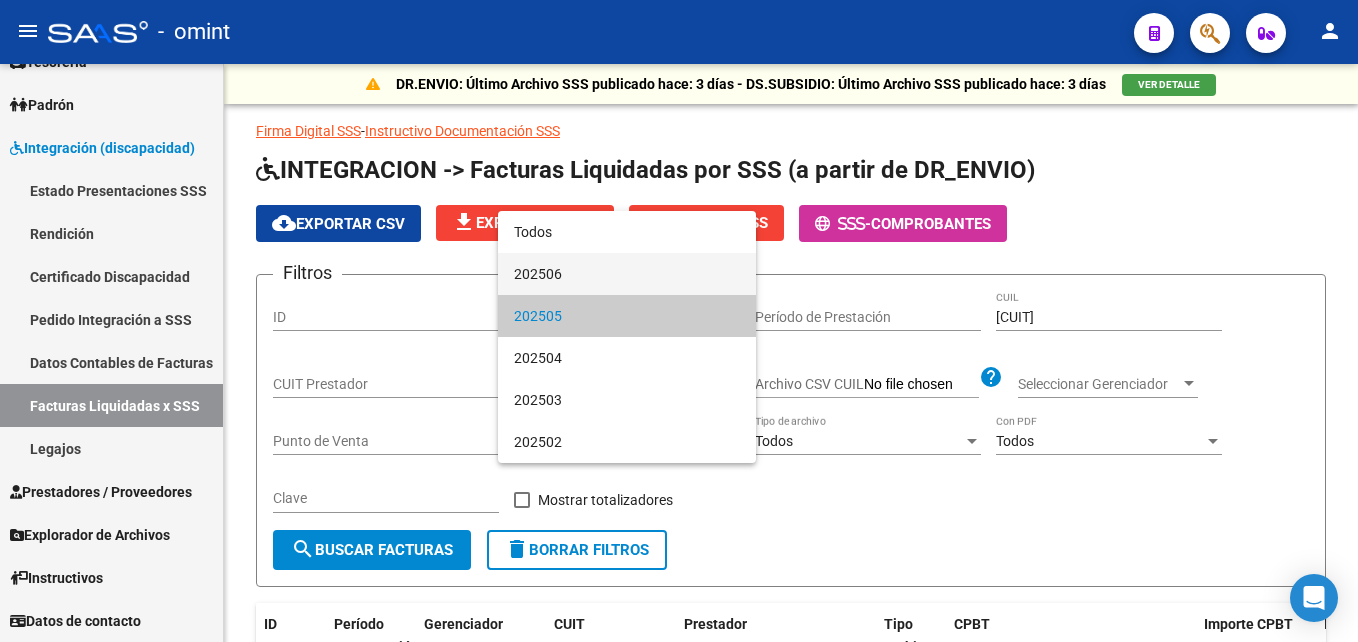 click on "202506" at bounding box center (627, 274) 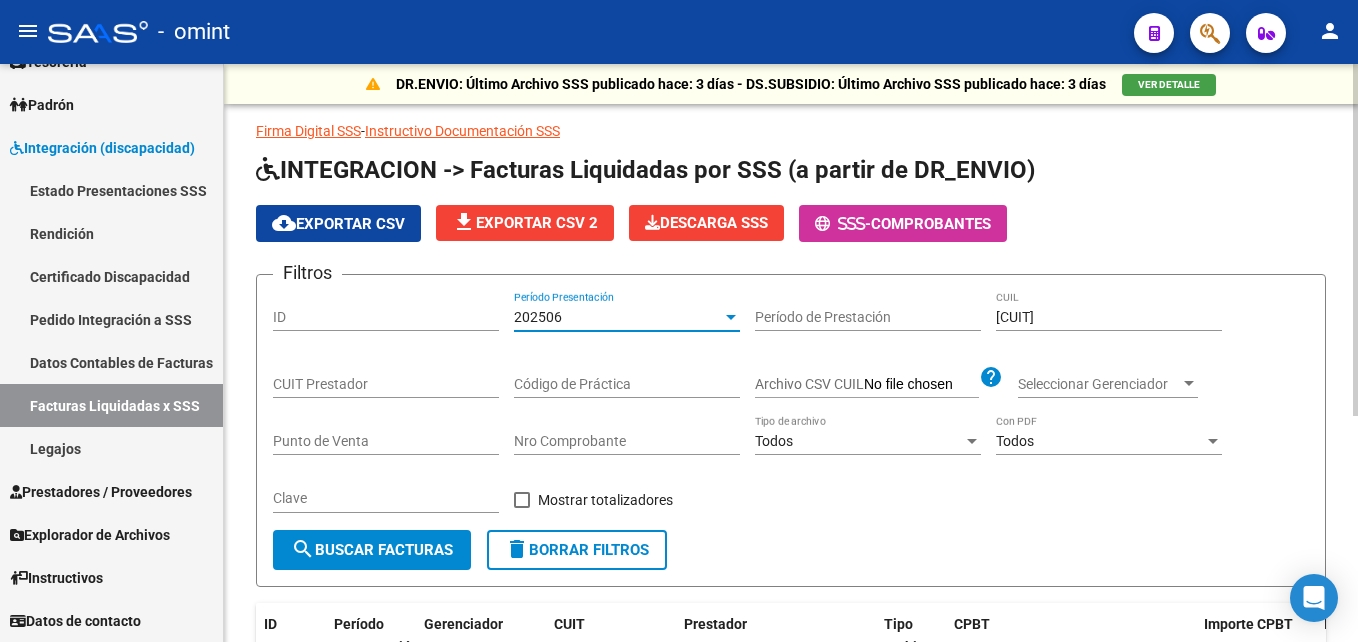 click on "search  Buscar Facturas" 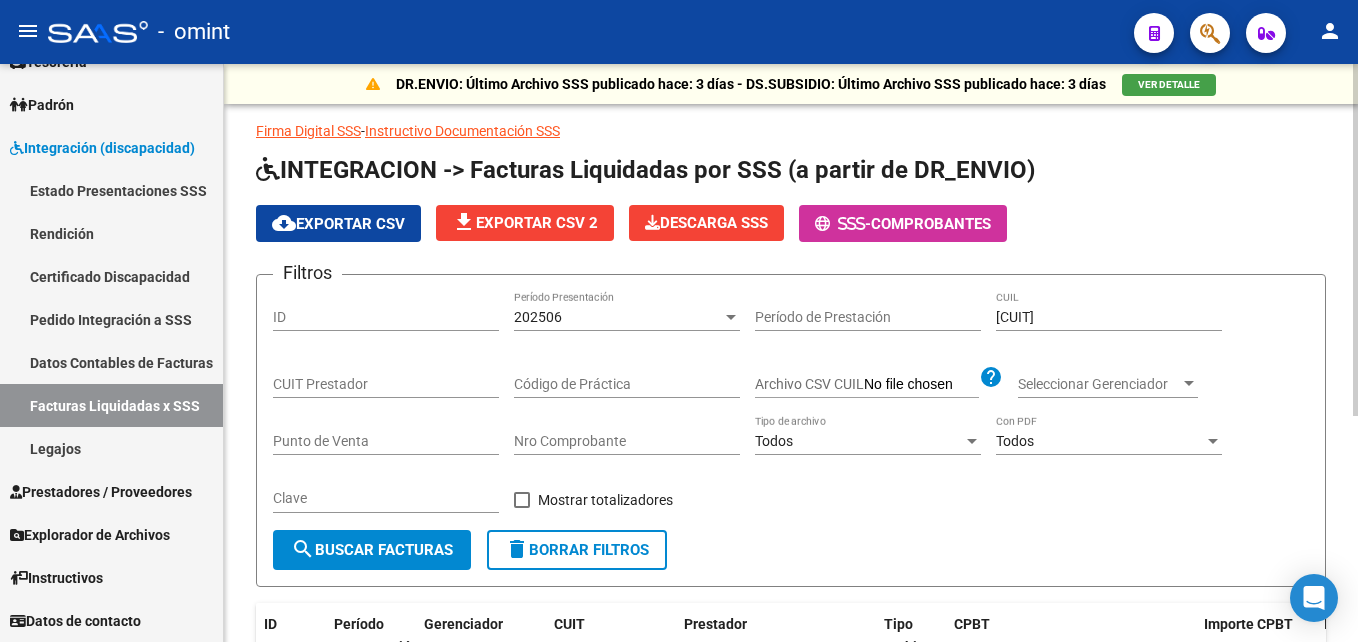scroll, scrollTop: 300, scrollLeft: 0, axis: vertical 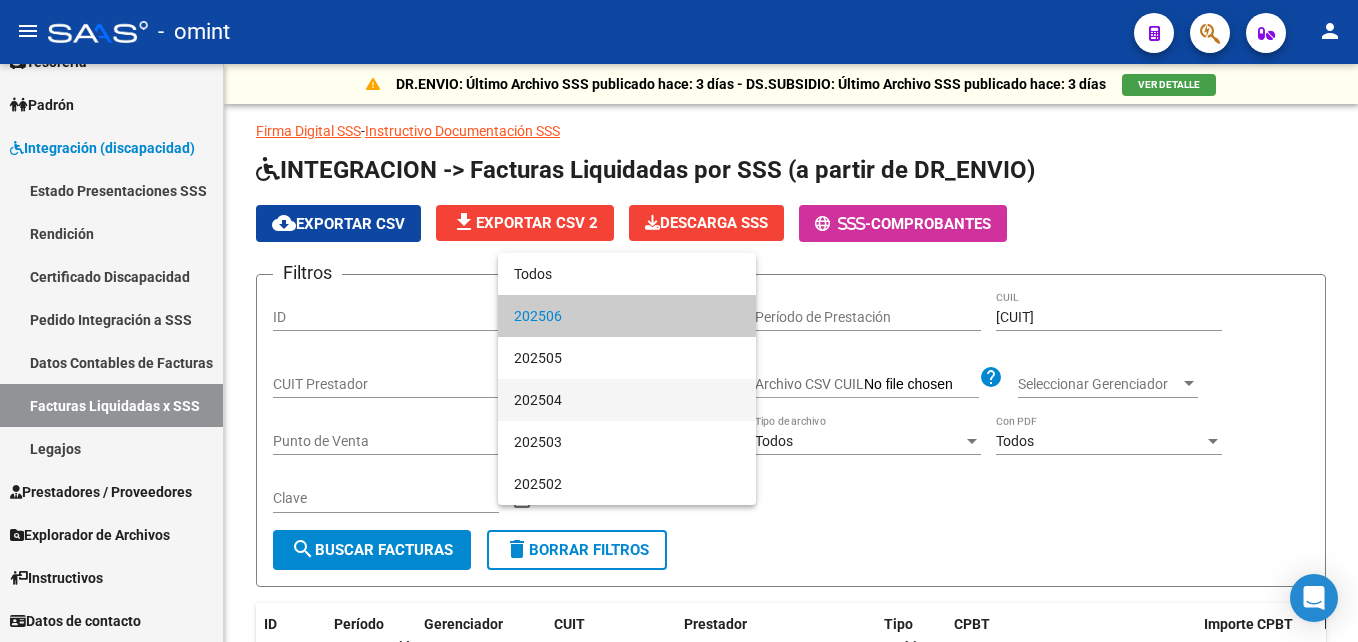 click on "202504" at bounding box center [627, 400] 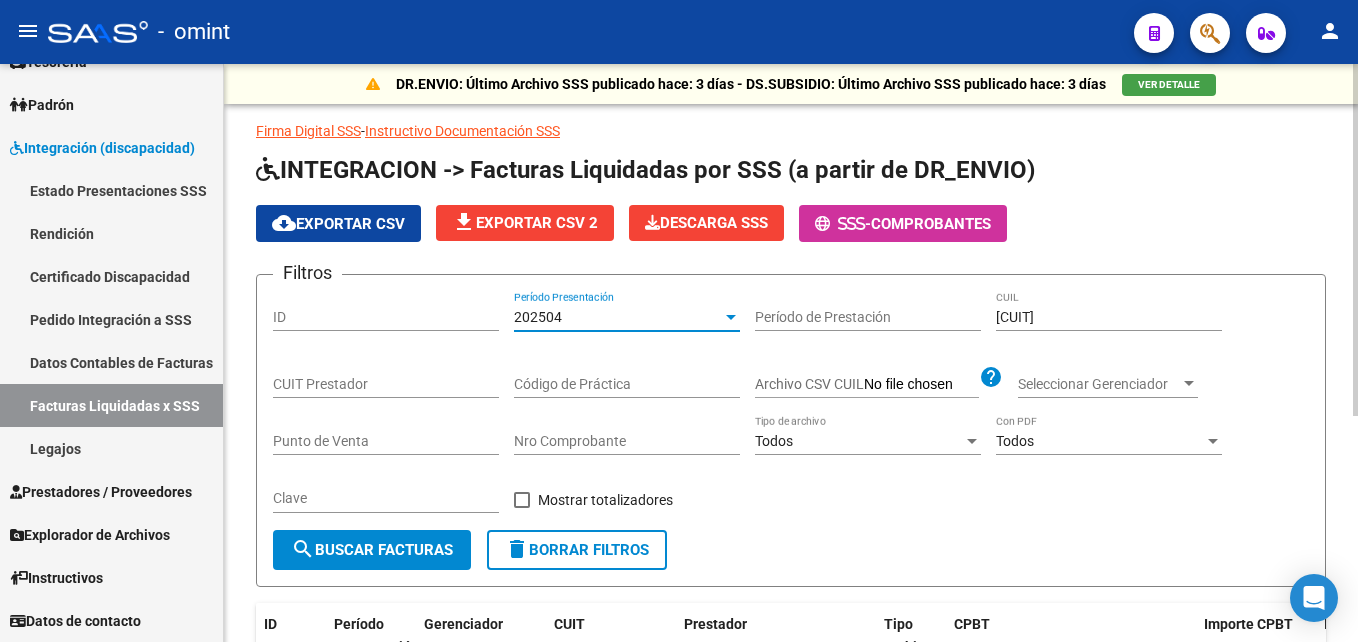 click on "search  Buscar Facturas" 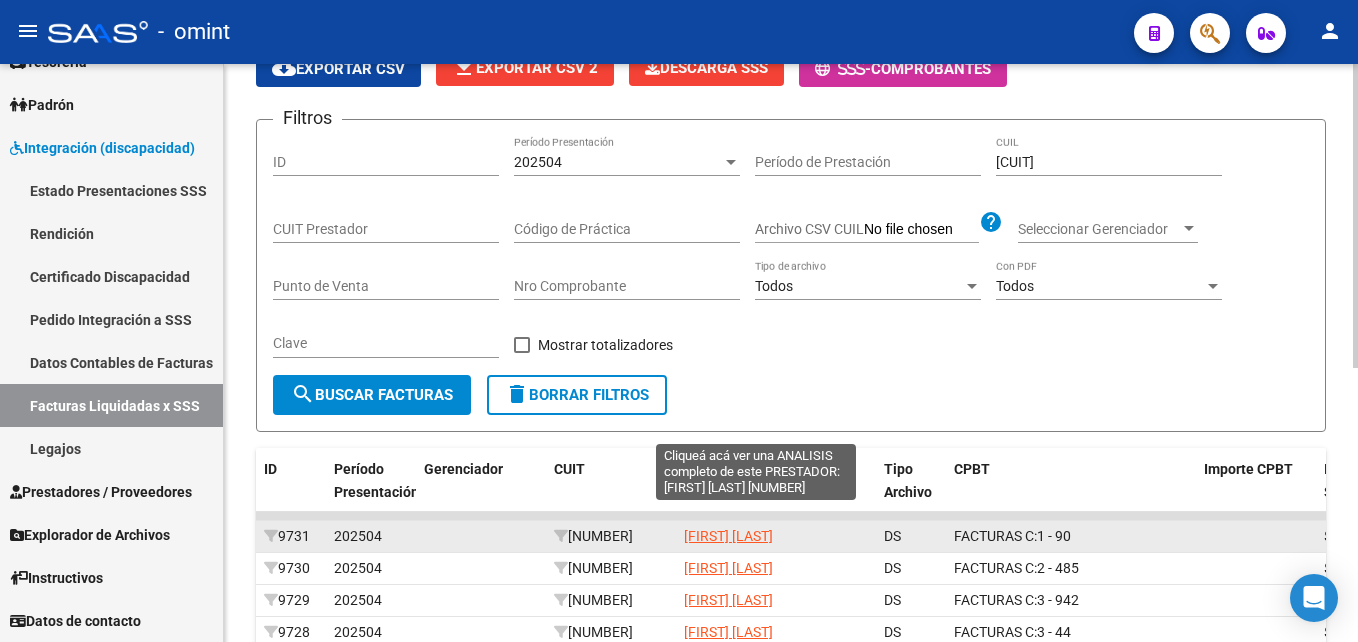 scroll, scrollTop: 300, scrollLeft: 0, axis: vertical 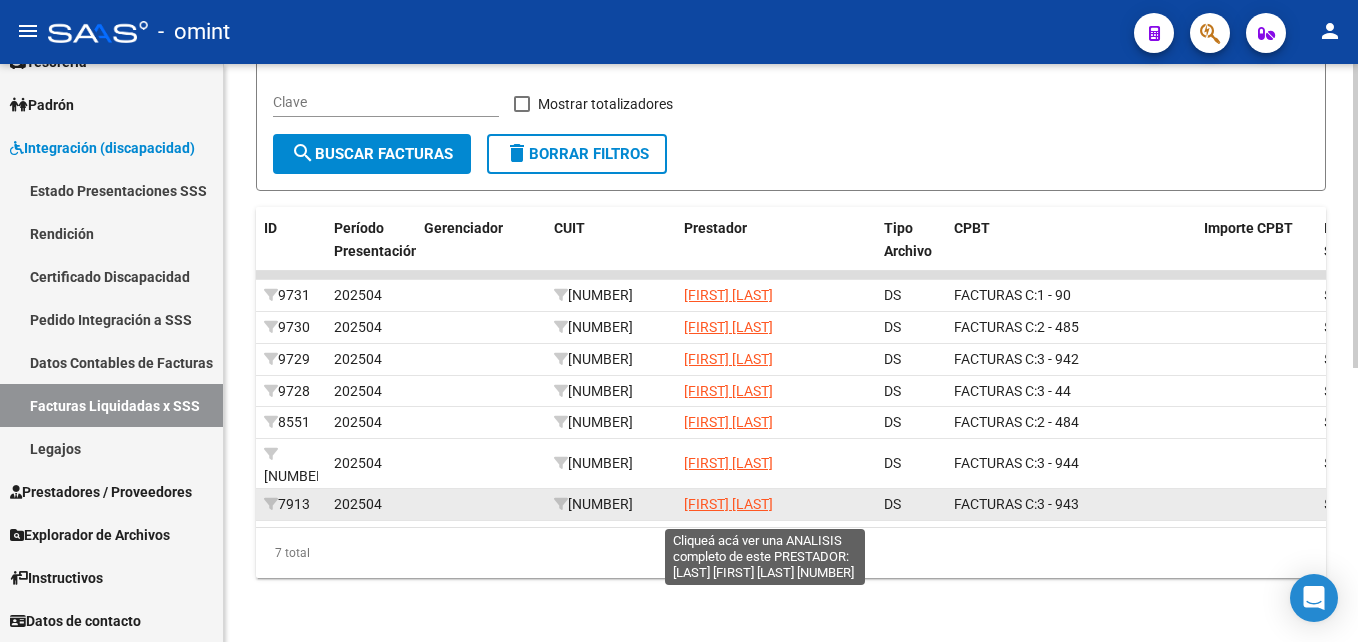 drag, startPoint x: 764, startPoint y: 517, endPoint x: 684, endPoint y: 494, distance: 83.240616 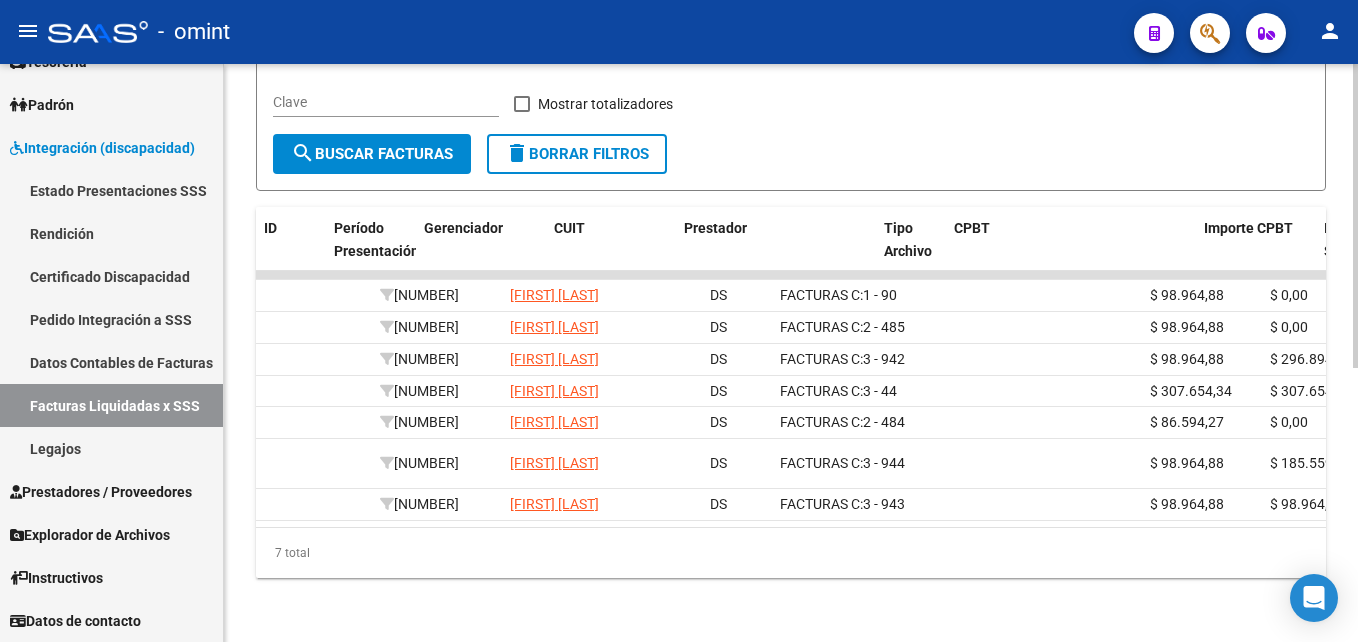 scroll, scrollTop: 0, scrollLeft: 0, axis: both 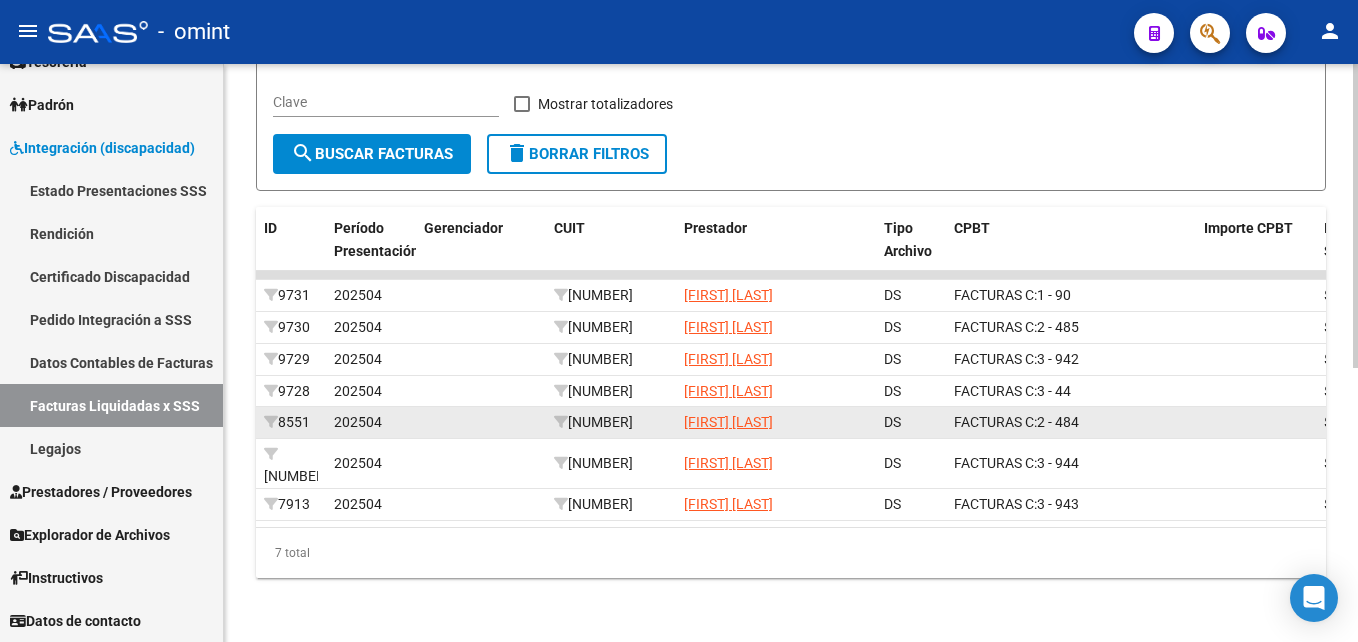 drag, startPoint x: 862, startPoint y: 409, endPoint x: 683, endPoint y: 408, distance: 179.00279 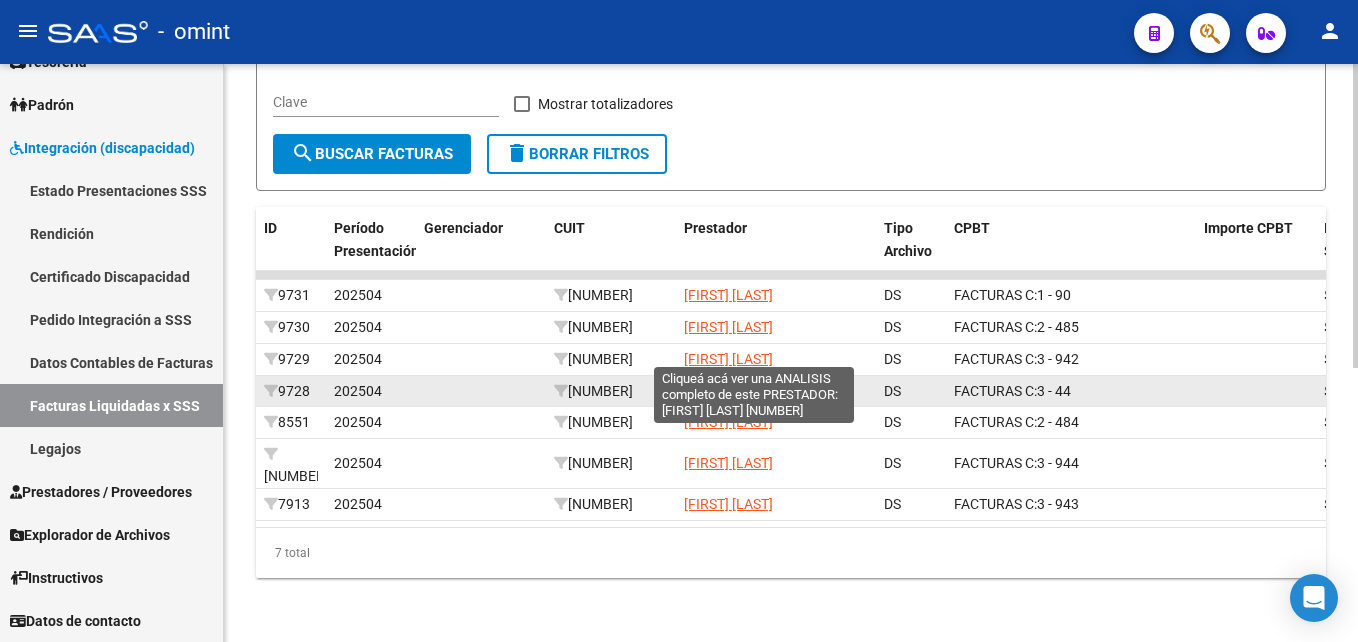 drag, startPoint x: 839, startPoint y: 350, endPoint x: 687, endPoint y: 355, distance: 152.08221 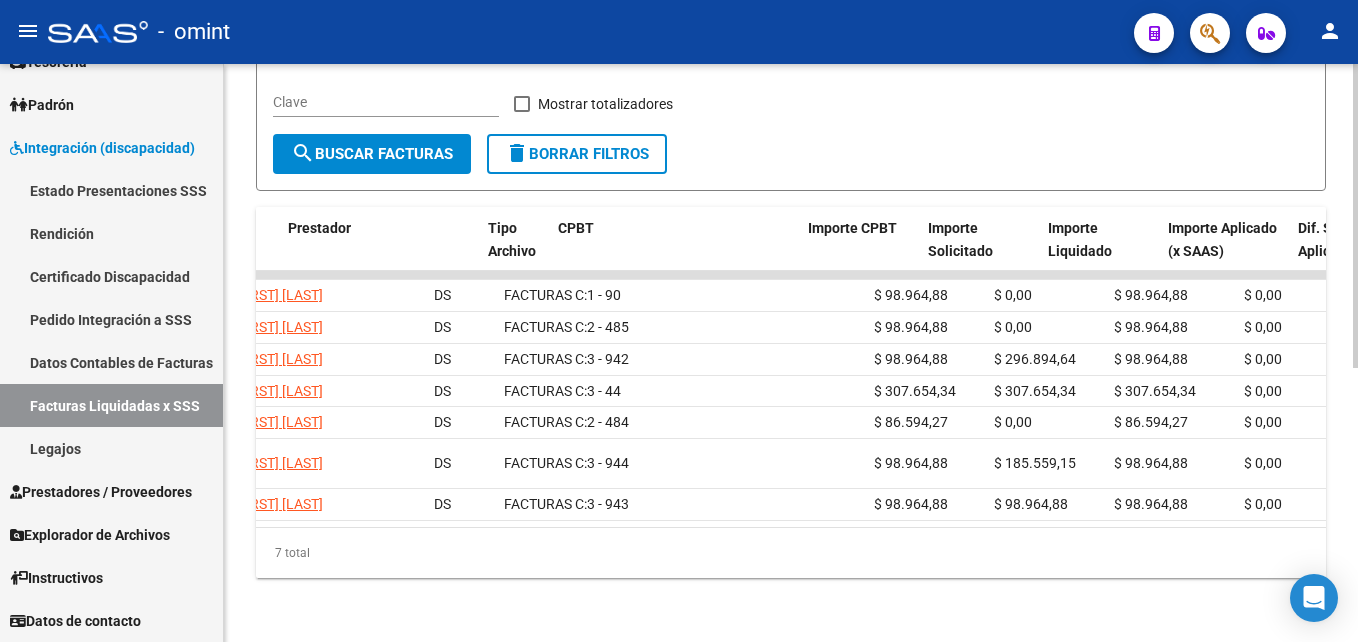 scroll, scrollTop: 0, scrollLeft: 130, axis: horizontal 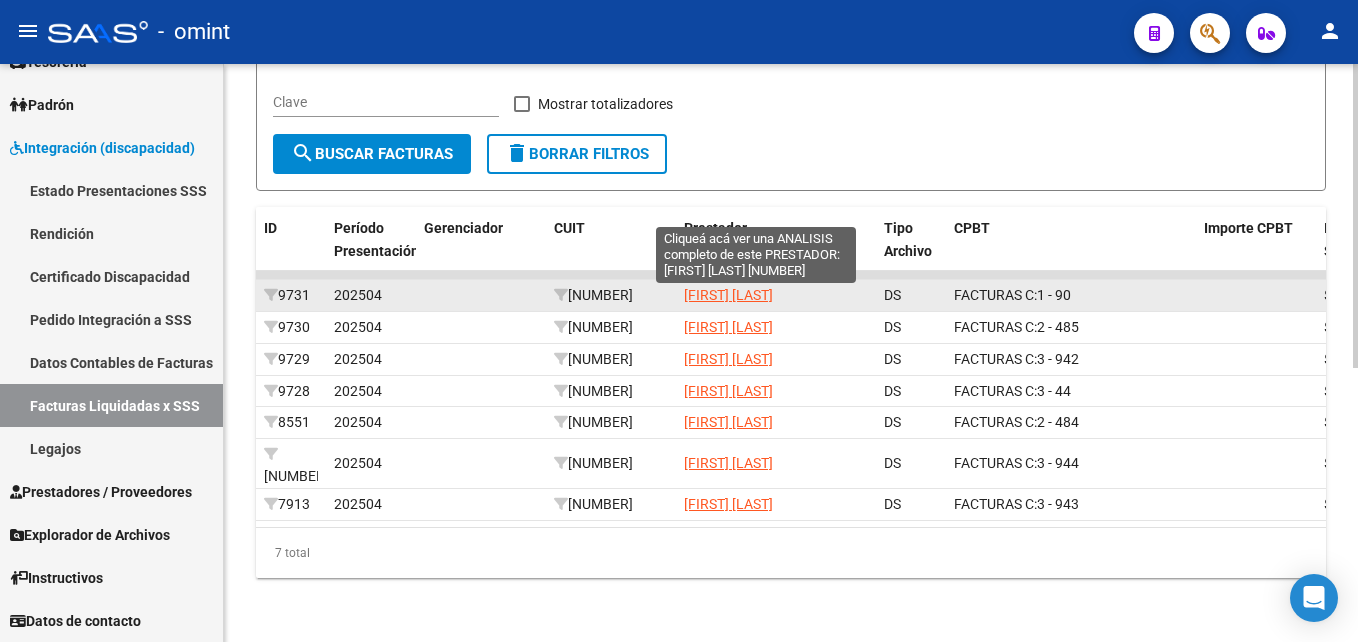drag, startPoint x: 756, startPoint y: 209, endPoint x: 686, endPoint y: 189, distance: 72.8011 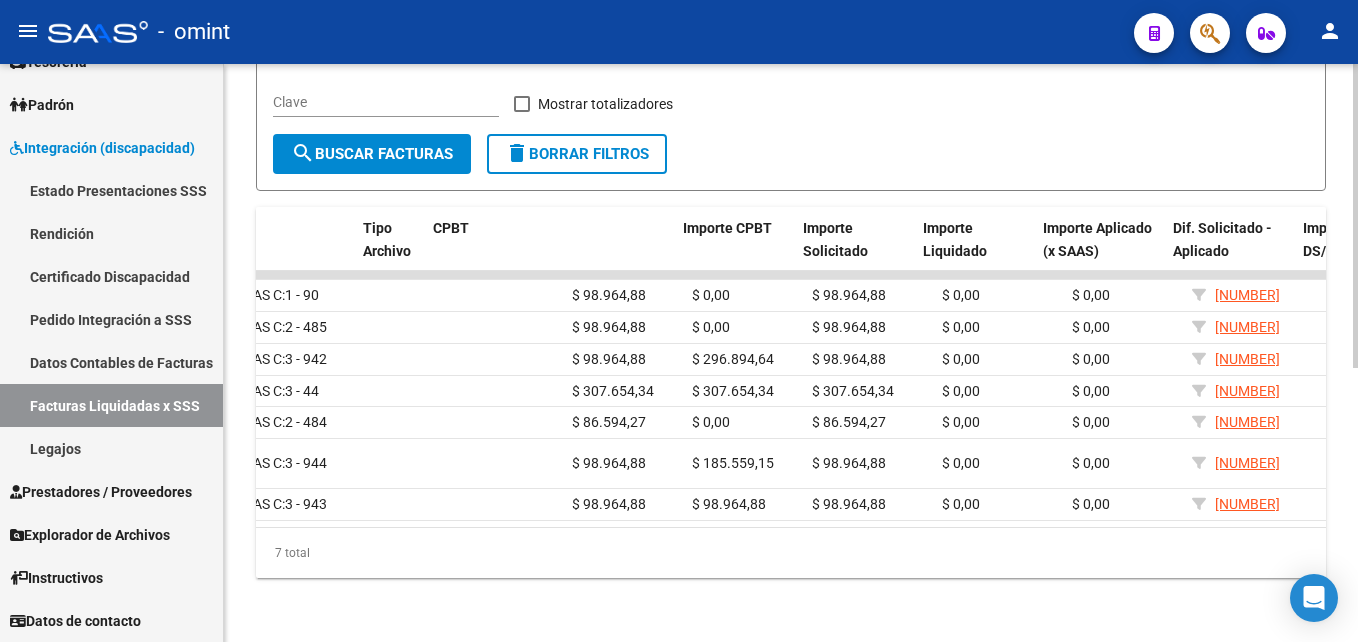scroll, scrollTop: 0, scrollLeft: 105, axis: horizontal 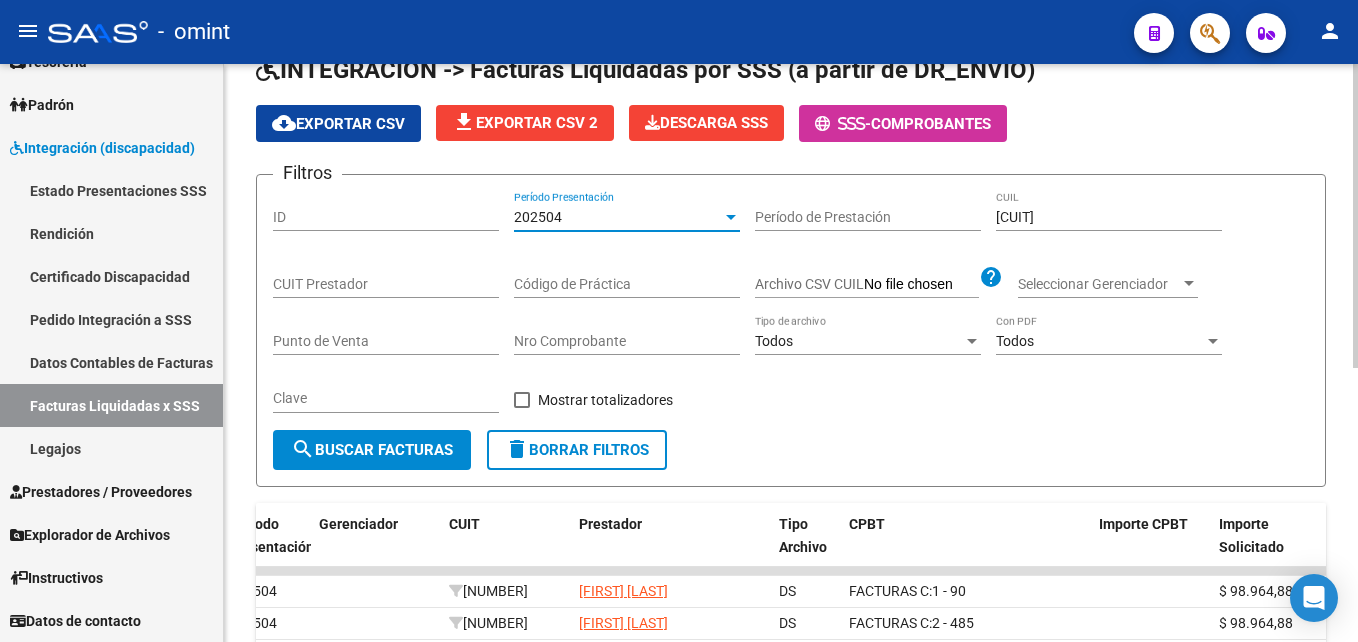 click on "202504" at bounding box center (618, 217) 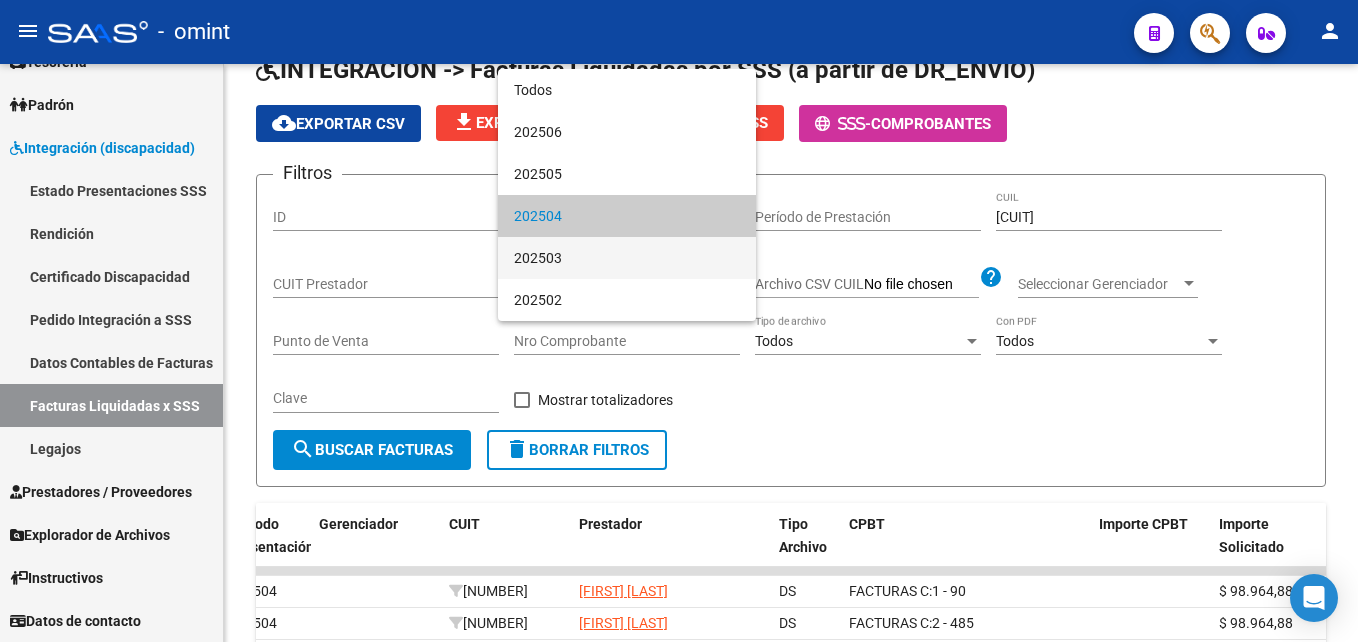 click on "202503" at bounding box center (627, 258) 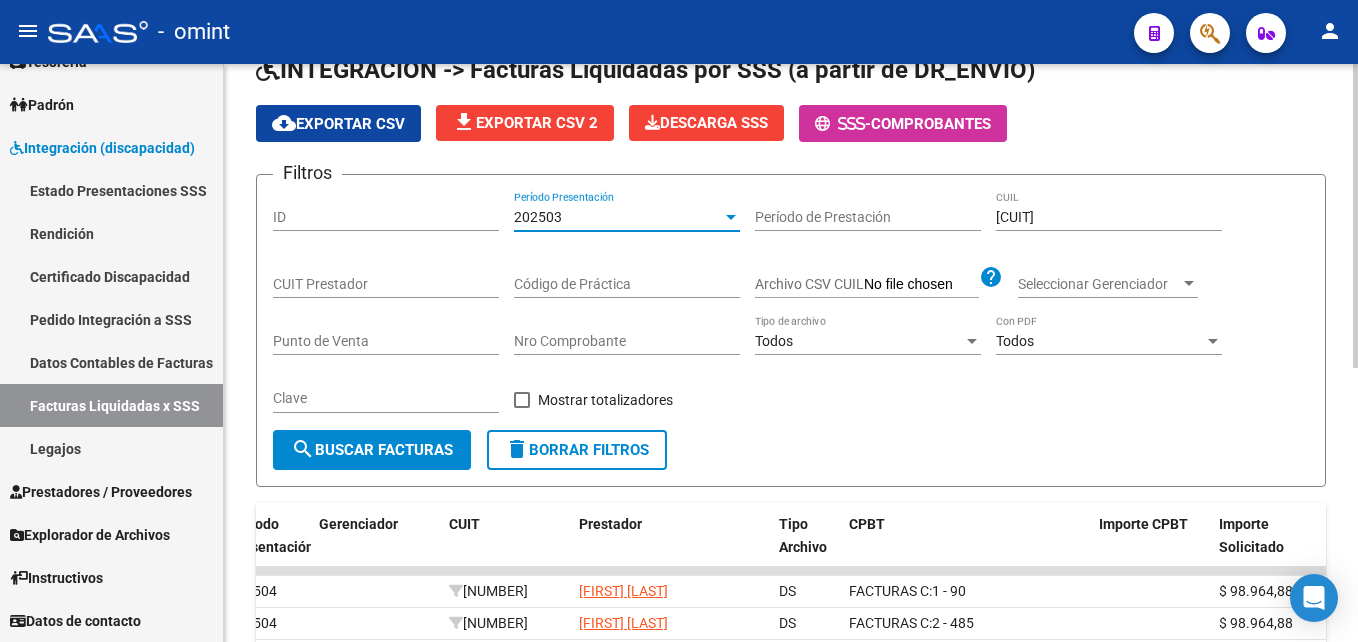 click on "search  Buscar Facturas" 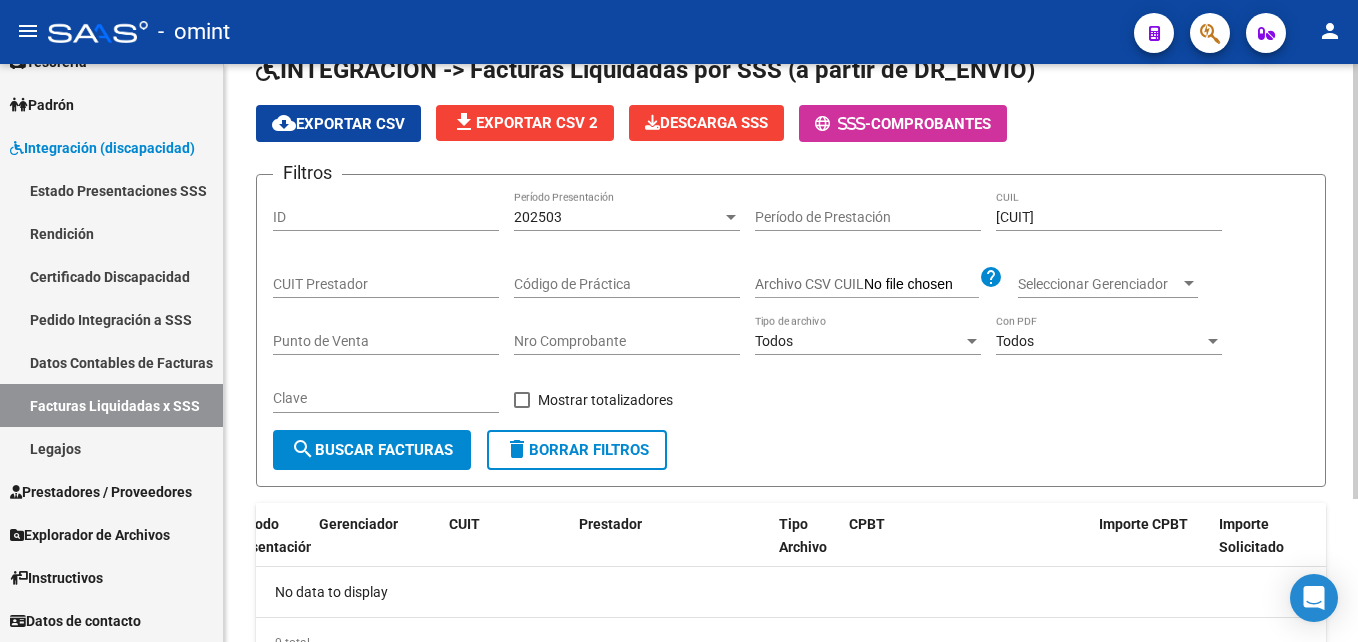 scroll, scrollTop: 0, scrollLeft: 0, axis: both 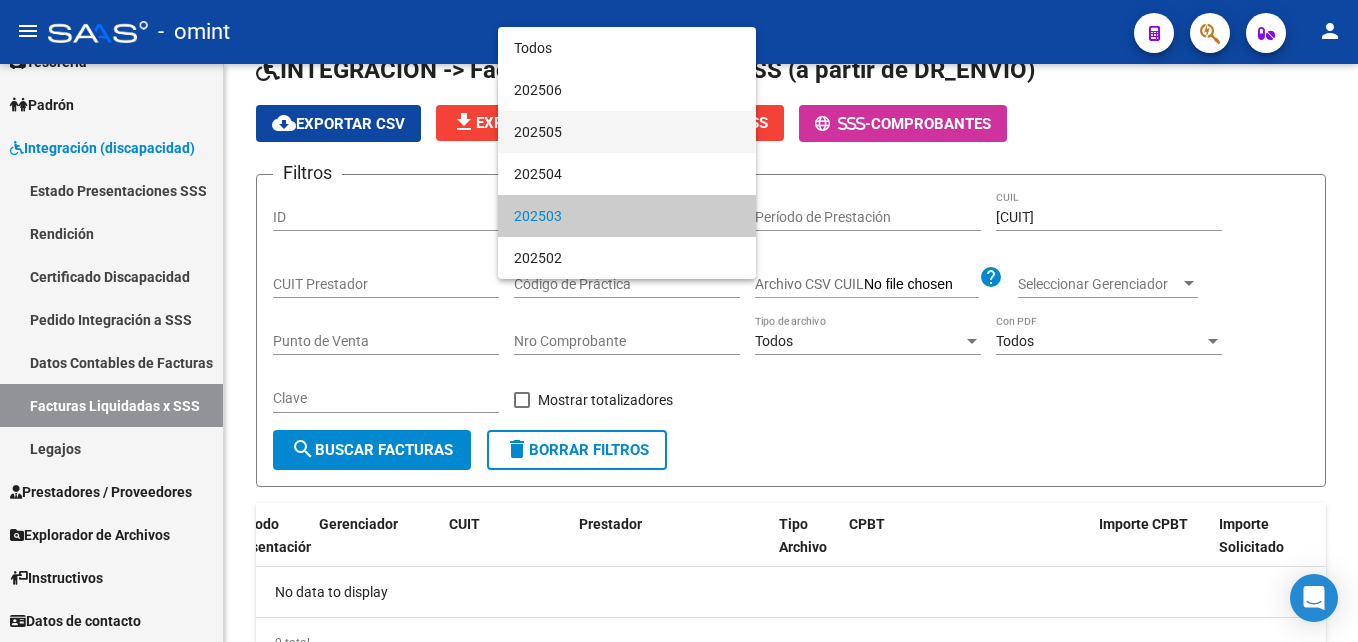 click on "202505" at bounding box center [627, 132] 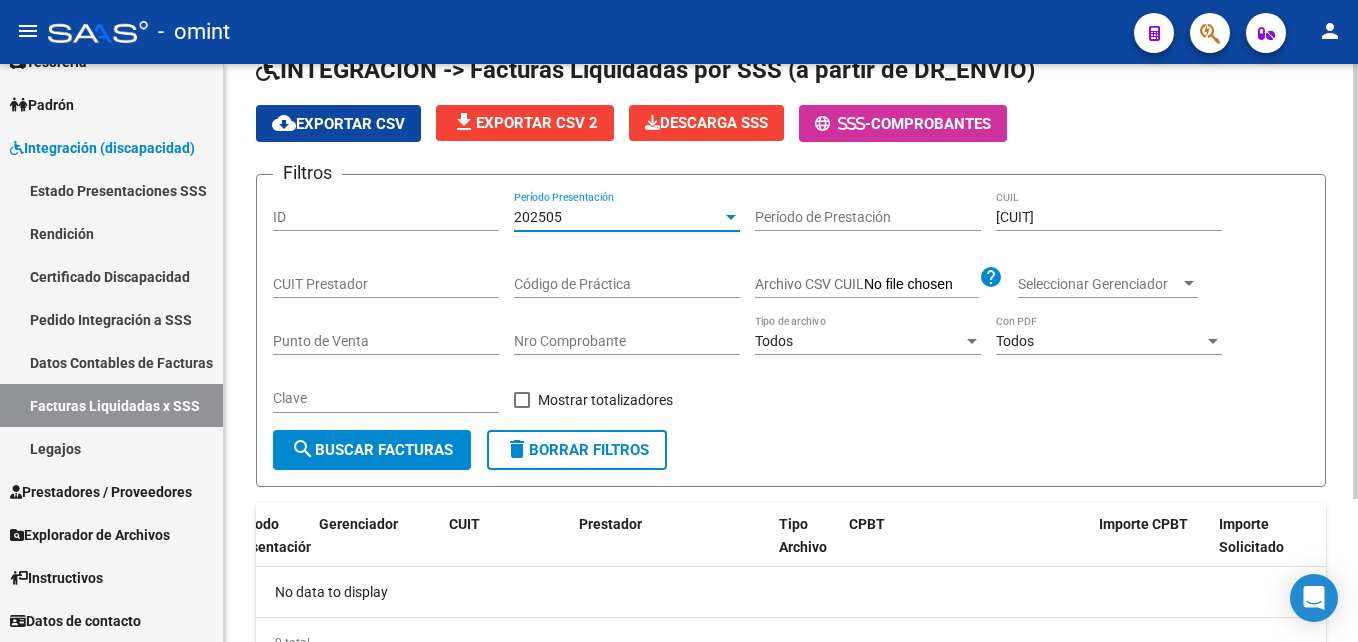 drag, startPoint x: 405, startPoint y: 440, endPoint x: 503, endPoint y: 450, distance: 98.50888 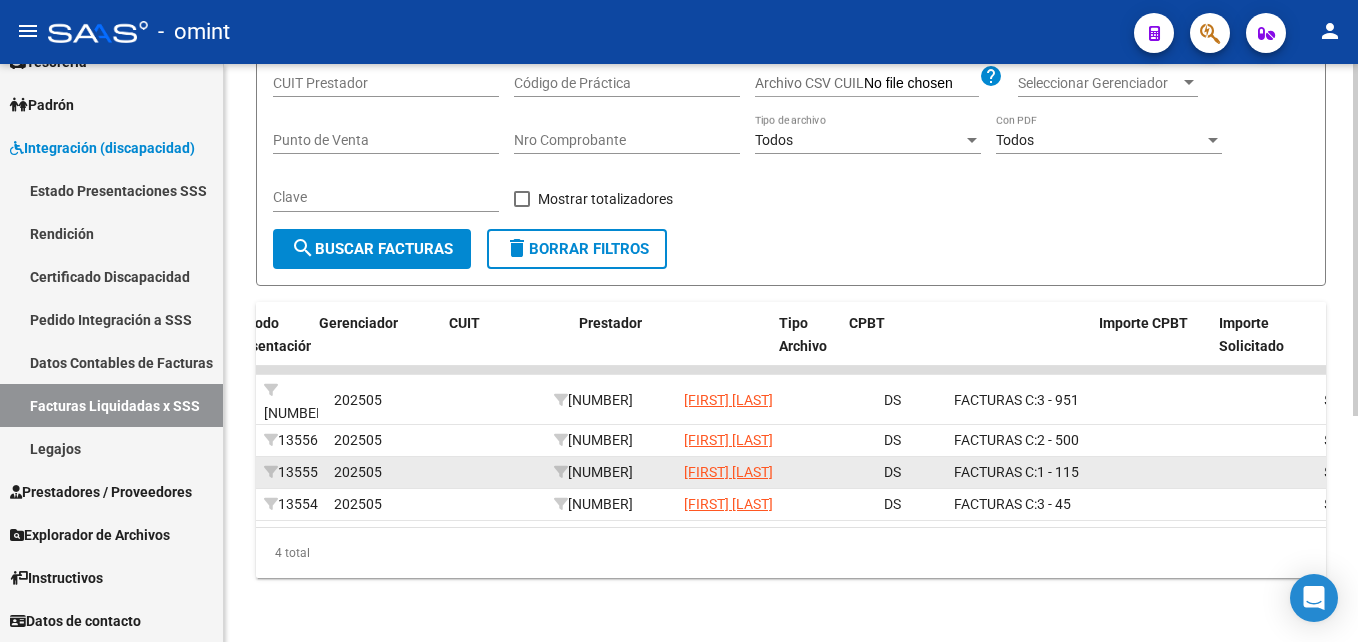 scroll, scrollTop: 371, scrollLeft: 0, axis: vertical 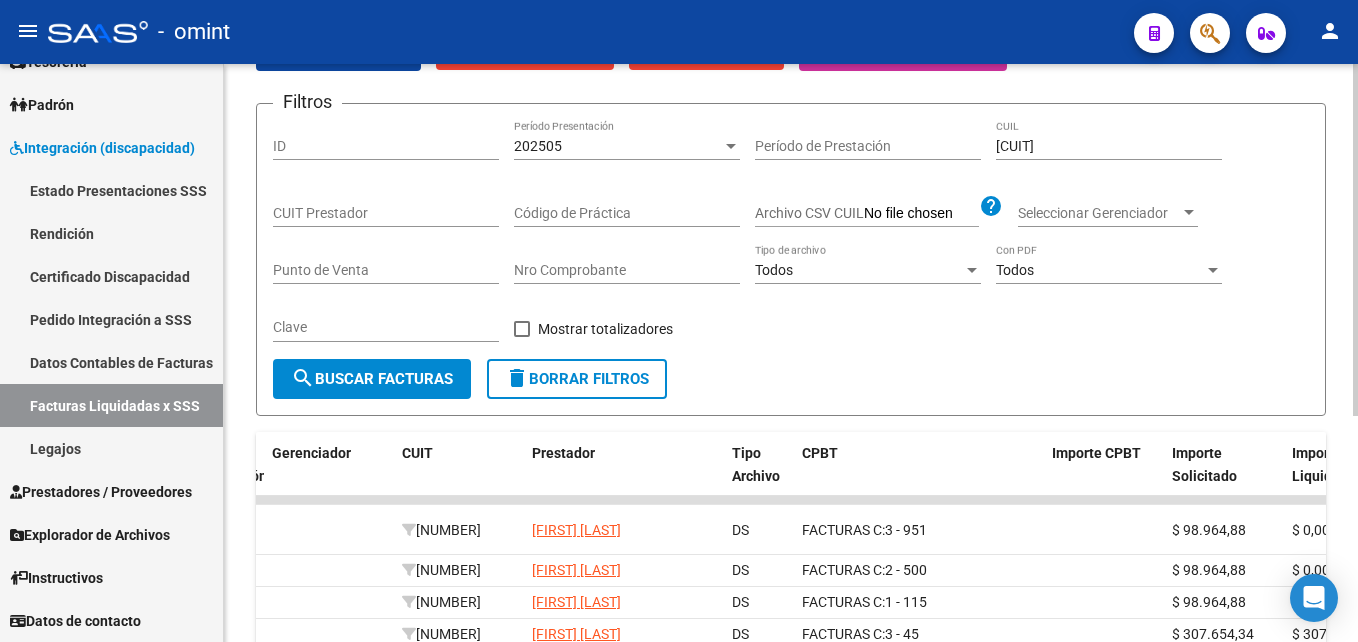 click on "202505" at bounding box center [618, 146] 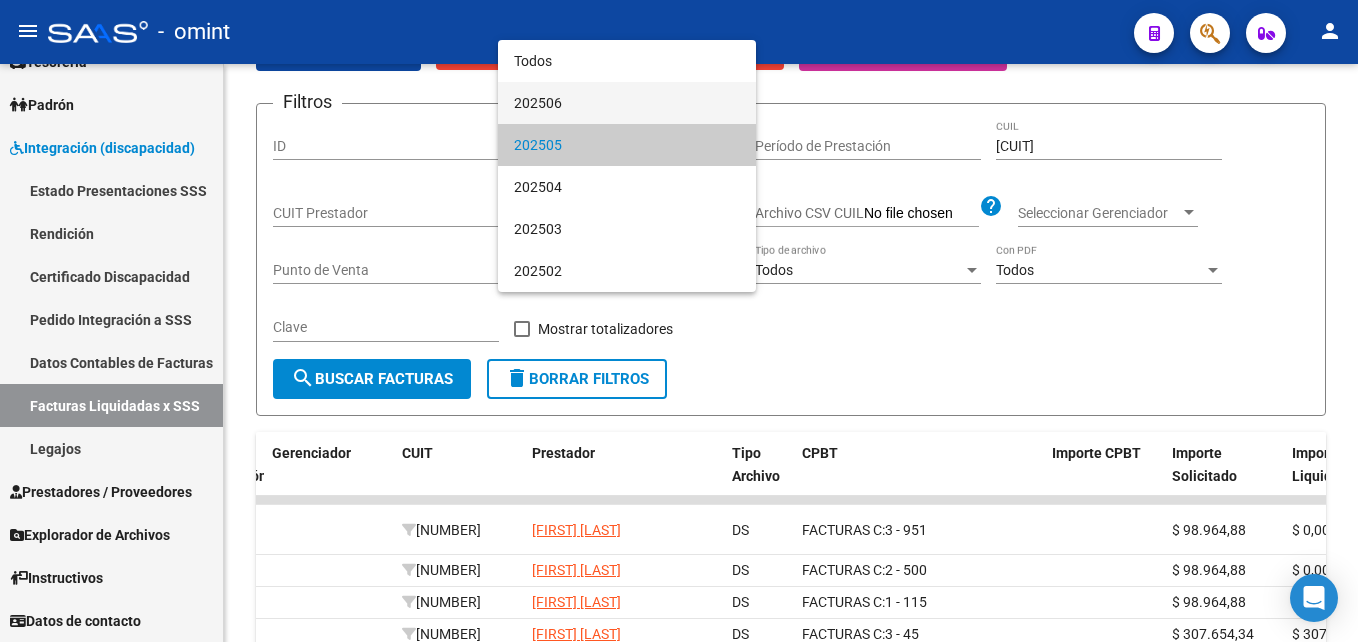 click on "202506" at bounding box center (627, 103) 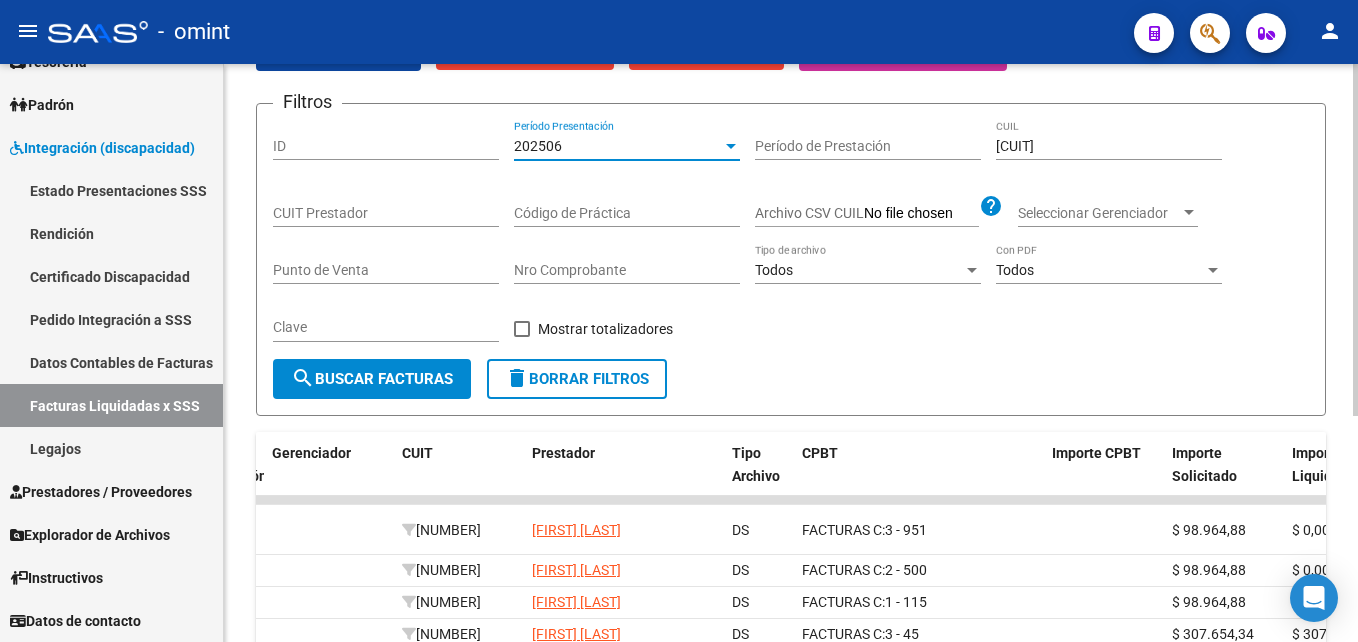 click on "search  Buscar Facturas" 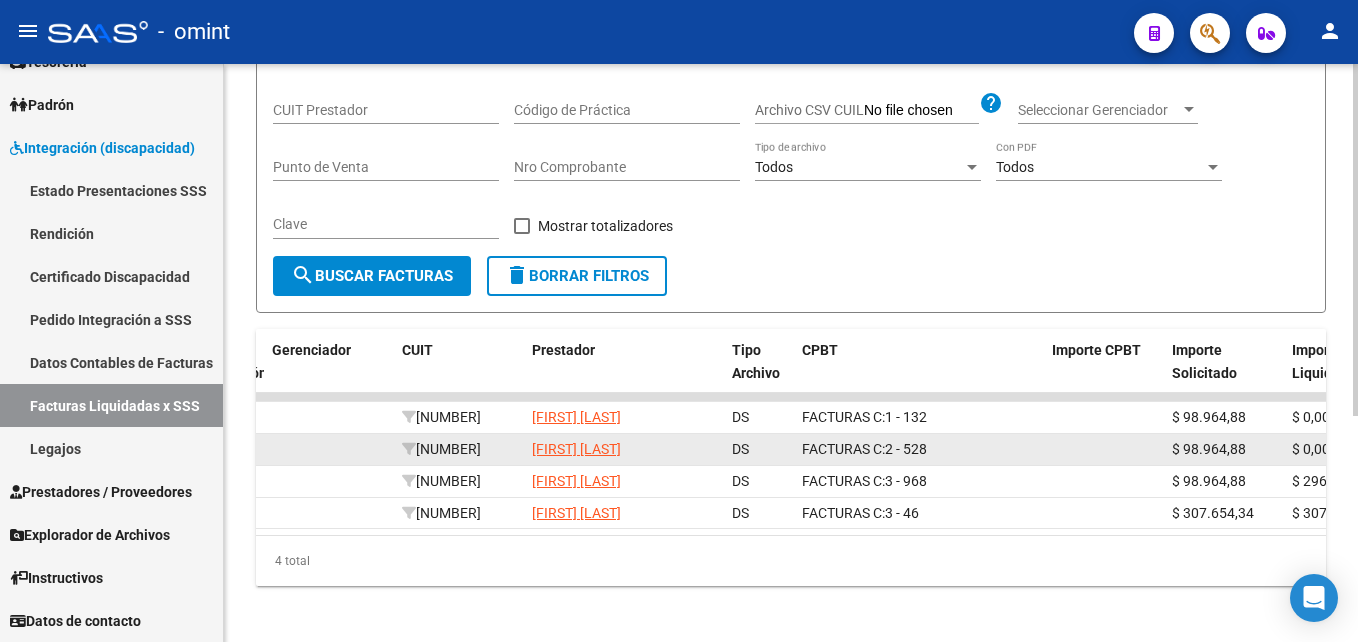 scroll, scrollTop: 371, scrollLeft: 0, axis: vertical 